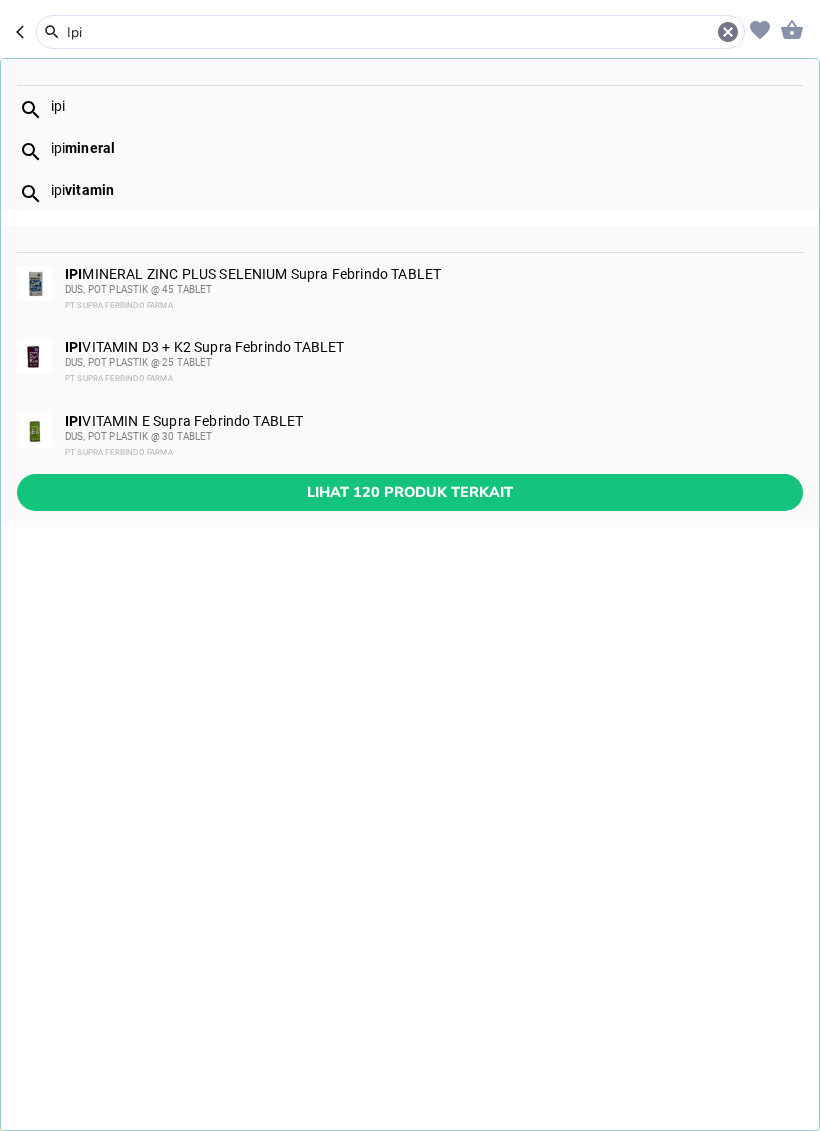 scroll, scrollTop: 0, scrollLeft: 0, axis: both 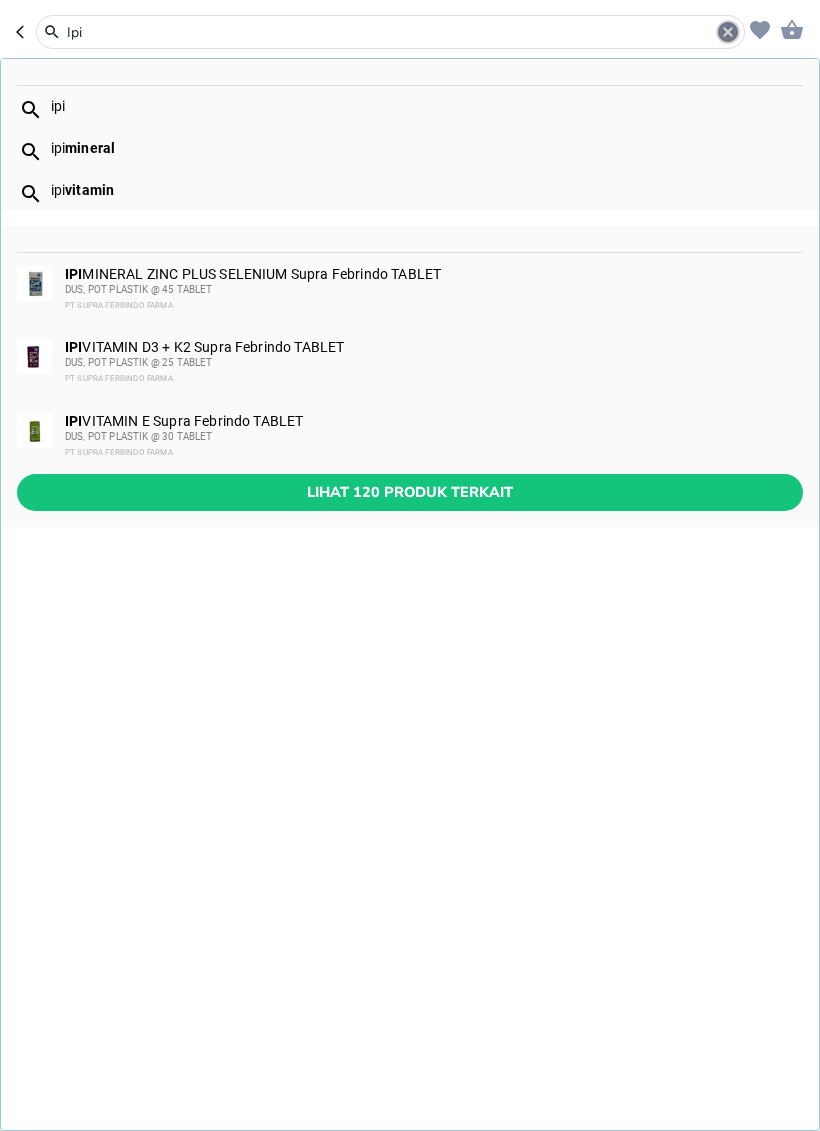click 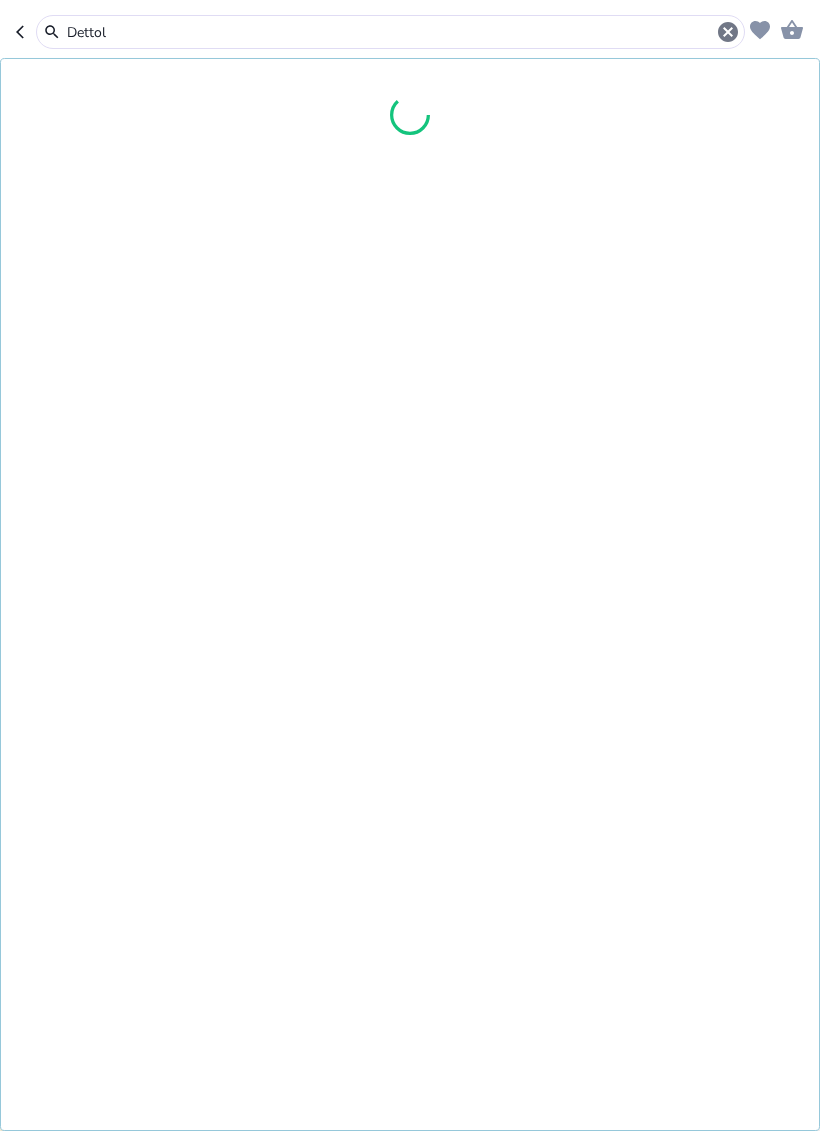 type on "Dettol" 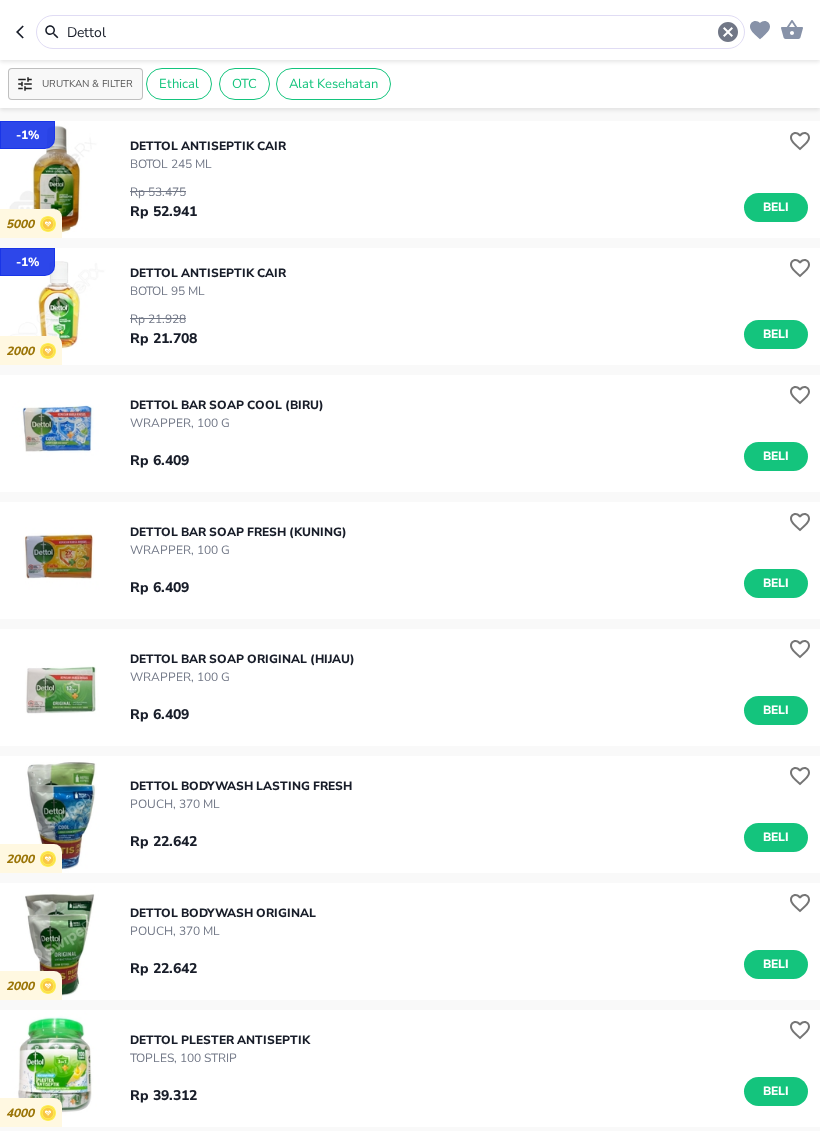 click on "Beli" at bounding box center (776, 207) 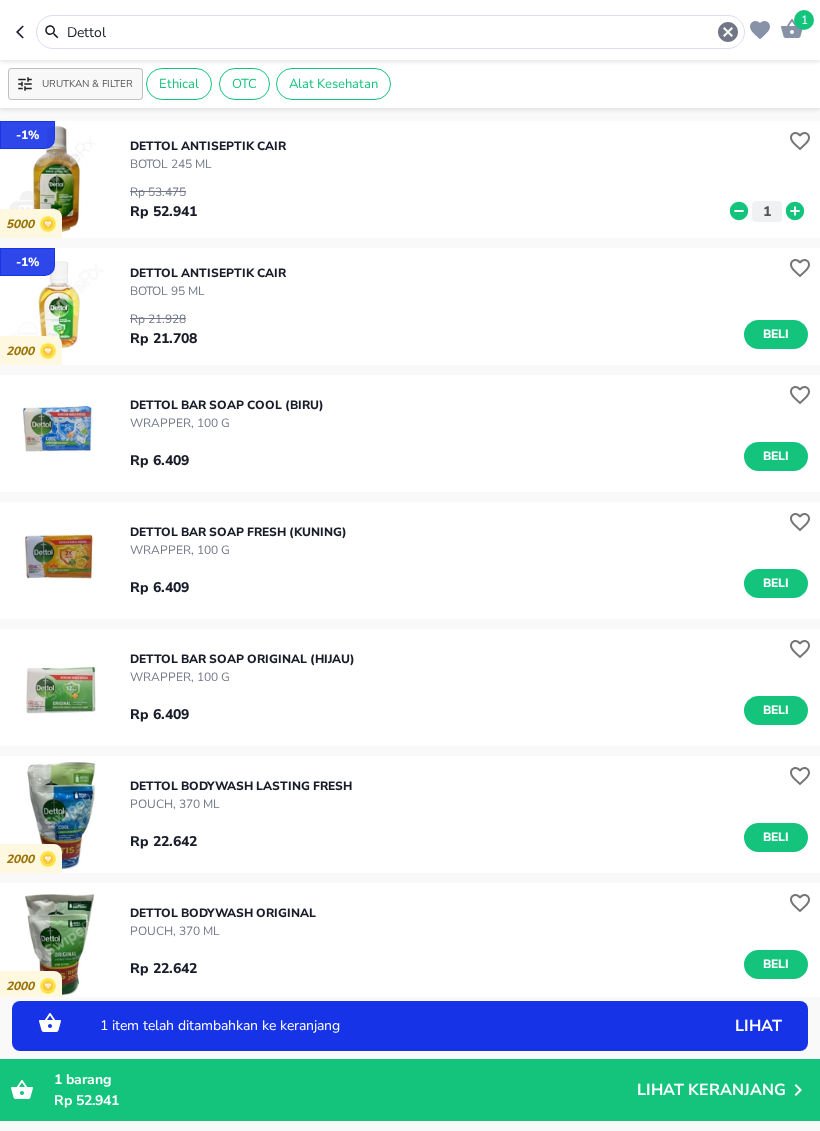click on "Beli" at bounding box center [776, 334] 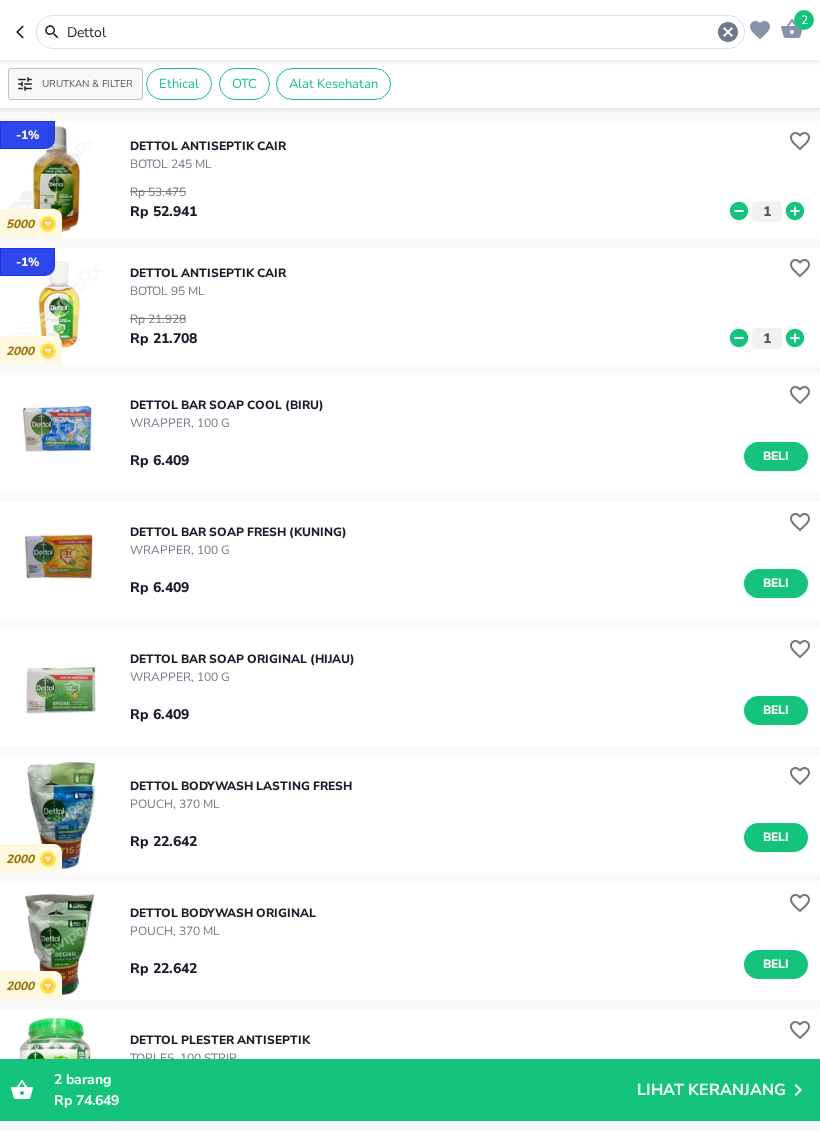 click 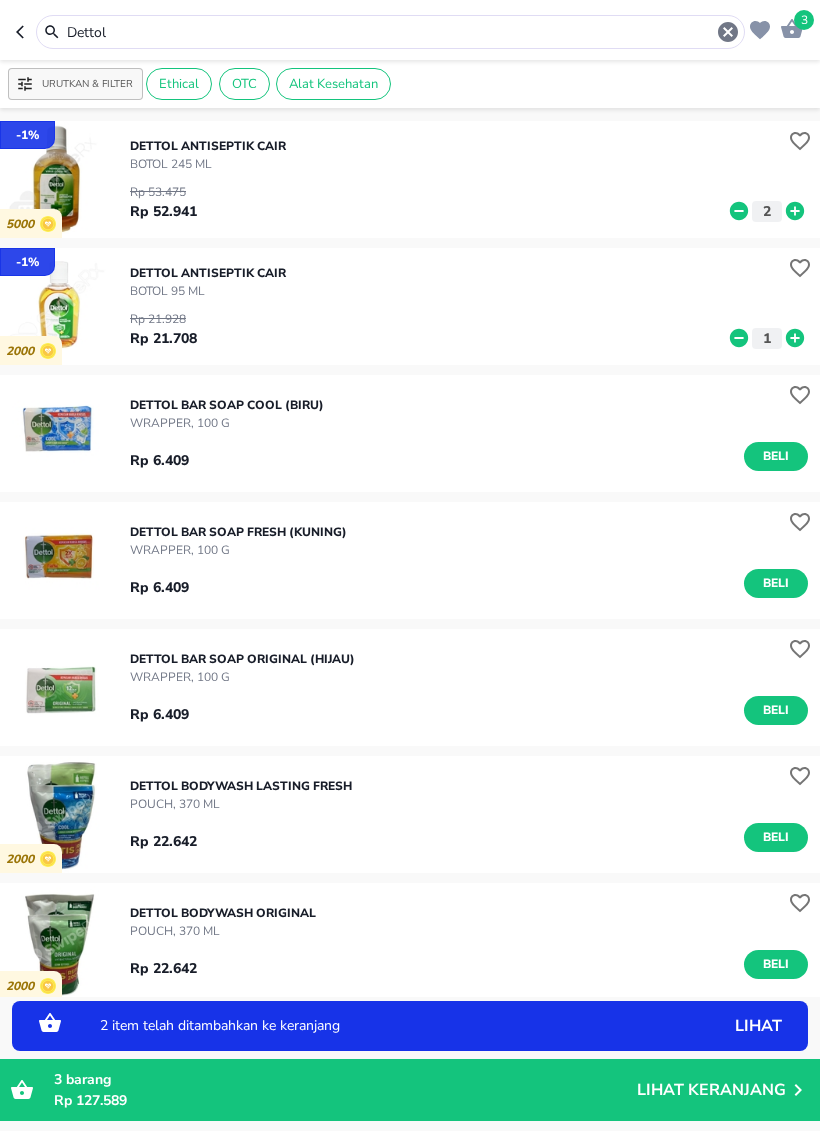 click on "Dettol" at bounding box center [390, 32] 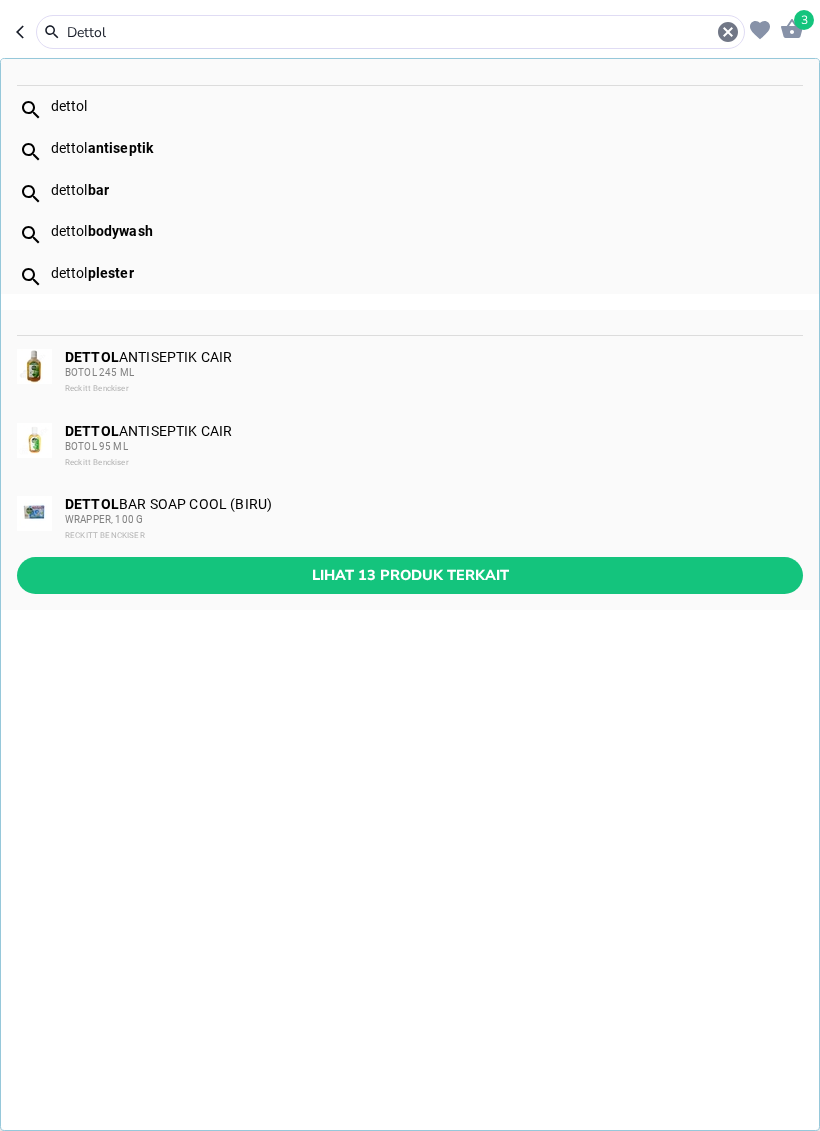 click 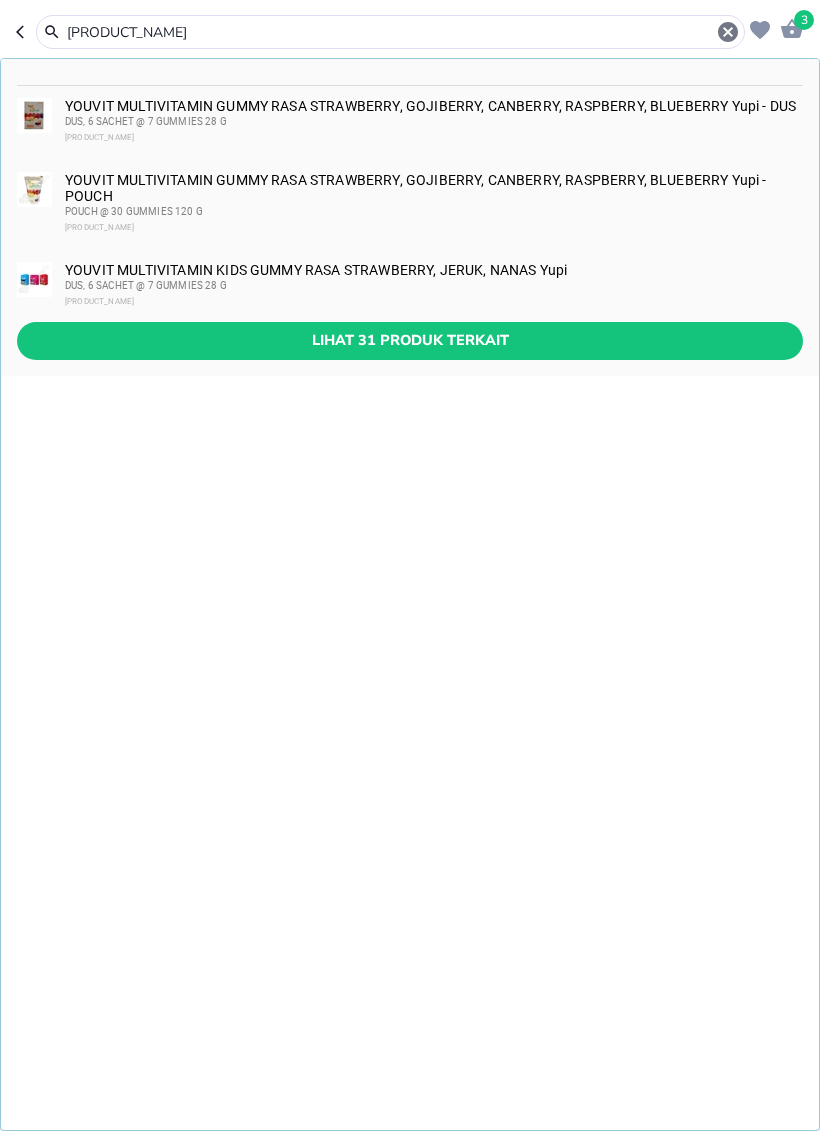 type on "[PRODUCT_NAME]" 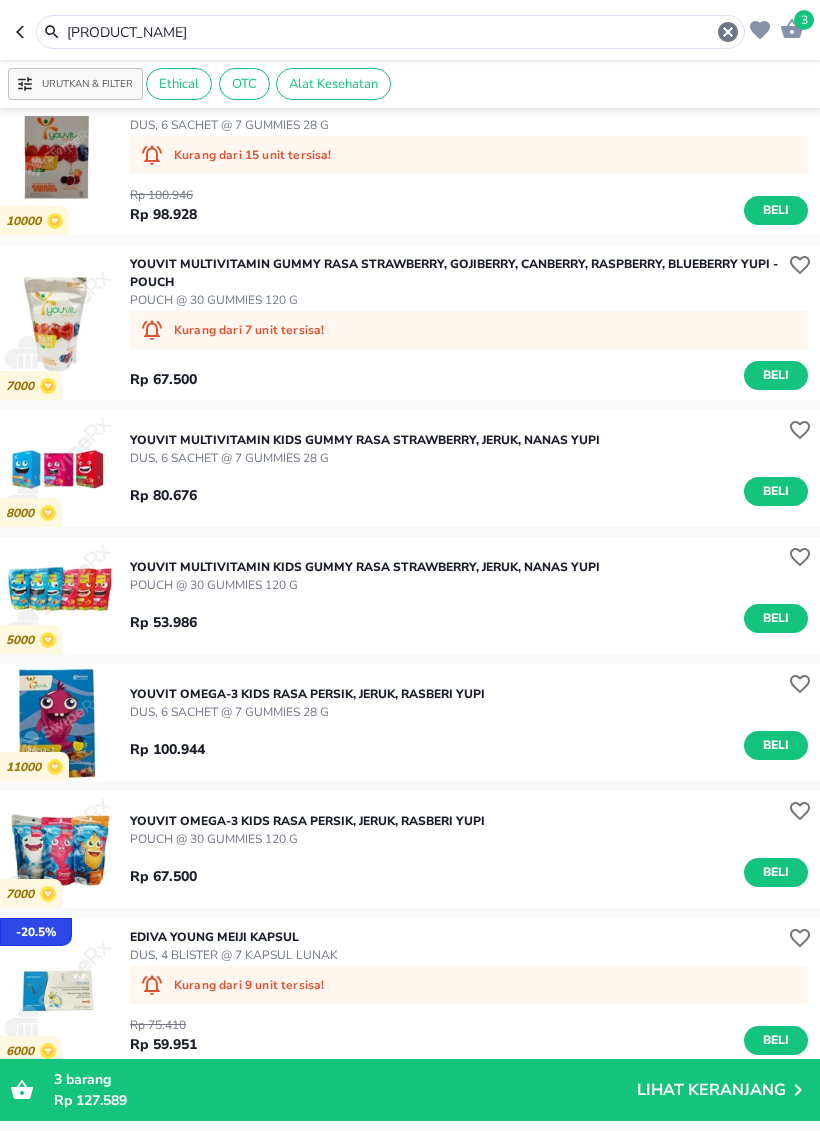 scroll, scrollTop: 54, scrollLeft: 0, axis: vertical 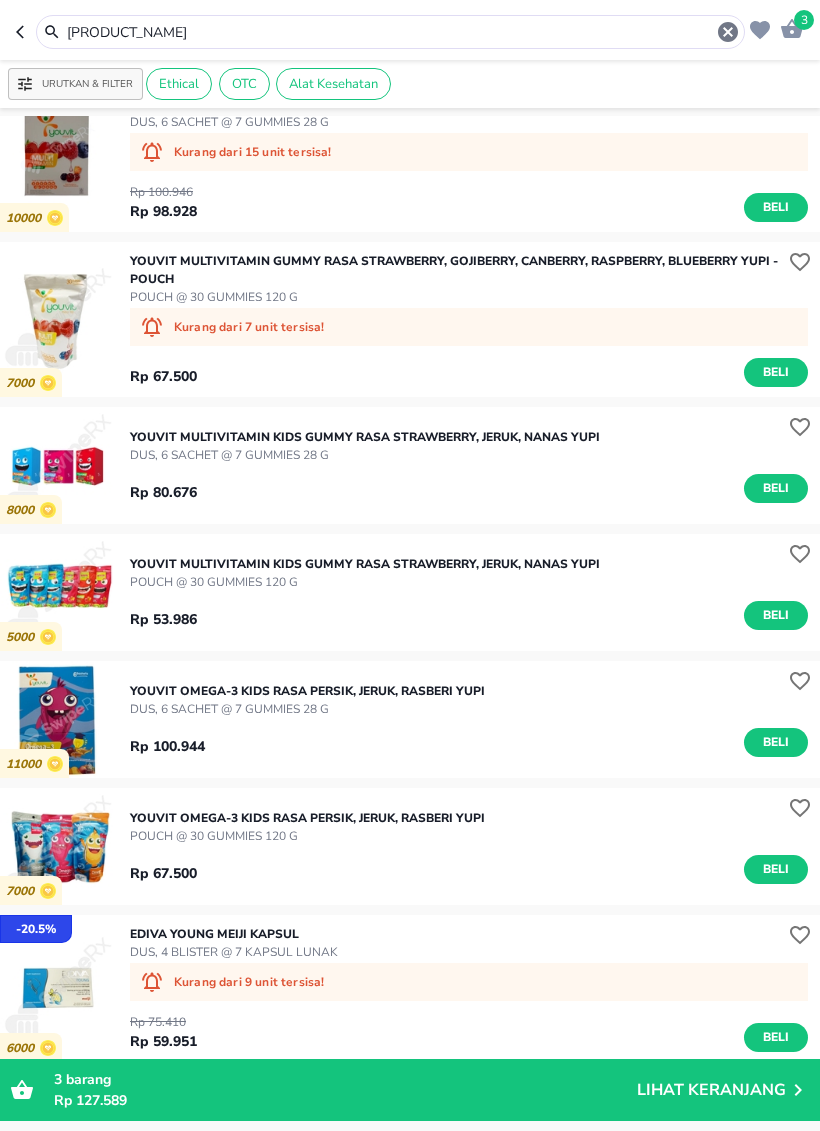 click on "Beli" at bounding box center (776, 742) 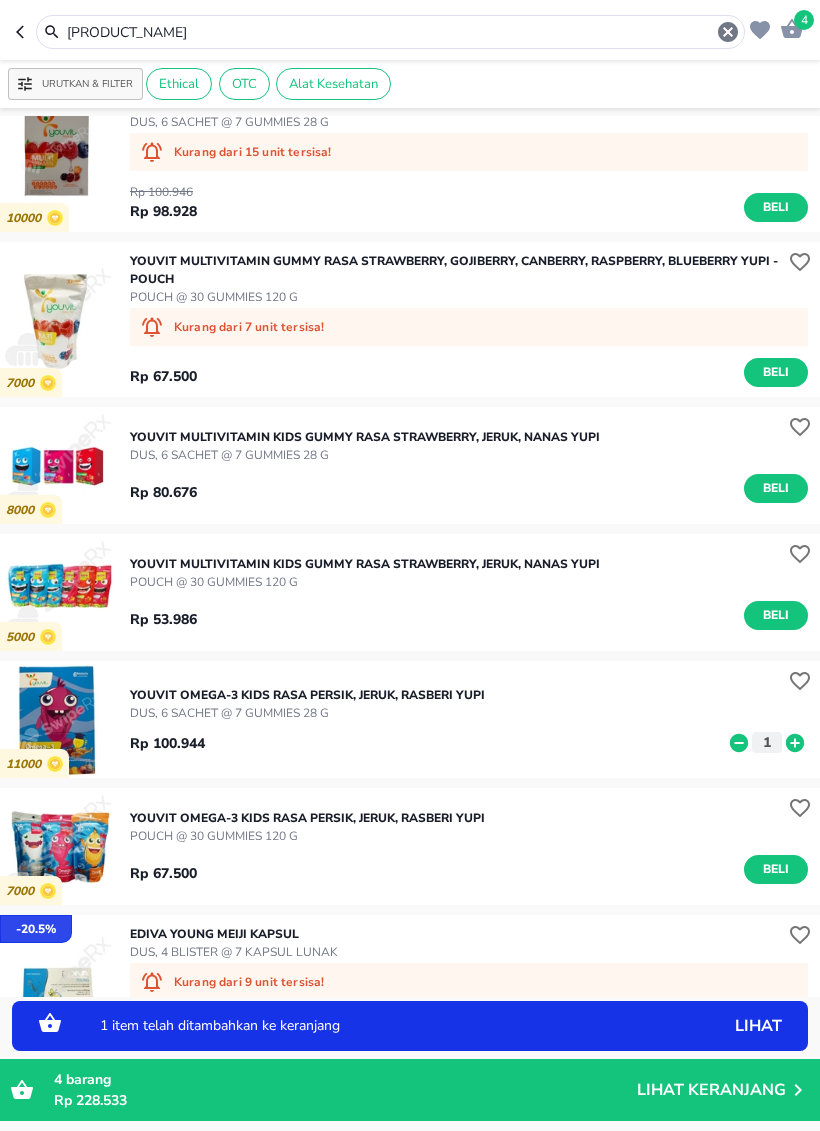 click on "YOUVIT OMEGA-3 KIDS RASA PERSIK, JERUK, RASBERI Yupi" at bounding box center (307, 695) 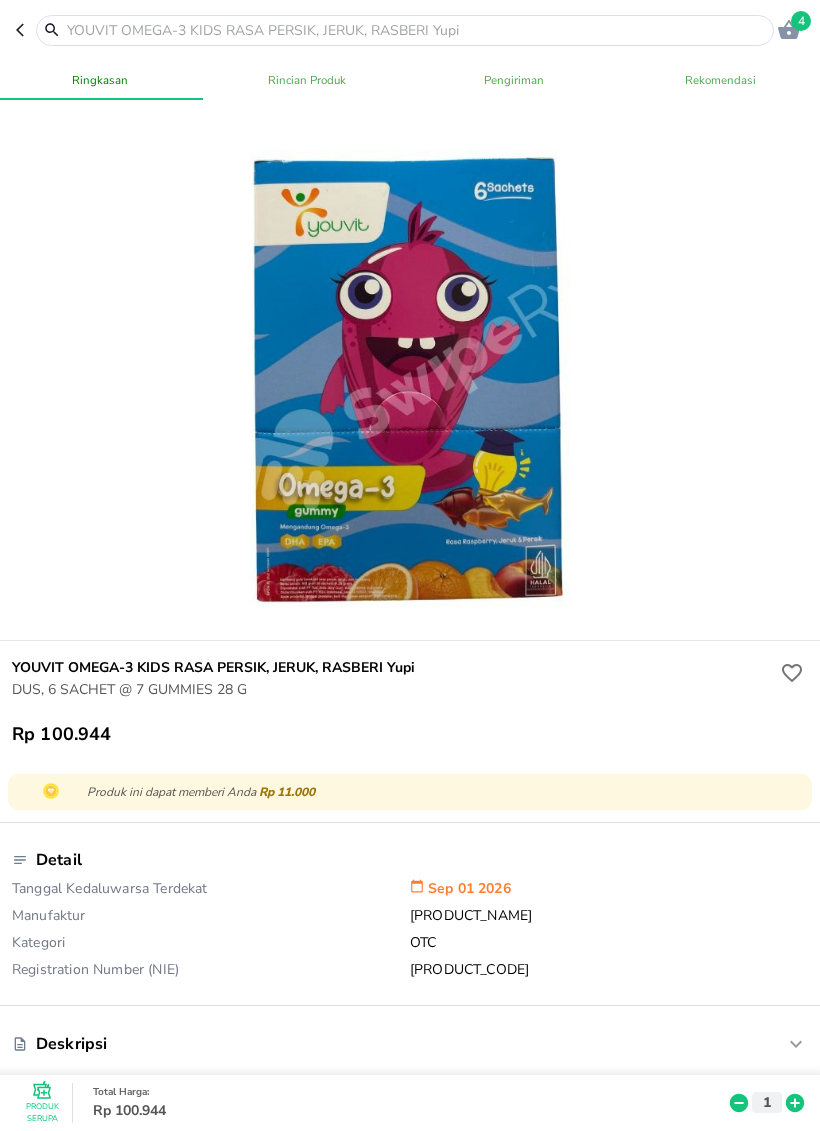 click at bounding box center (417, 30) 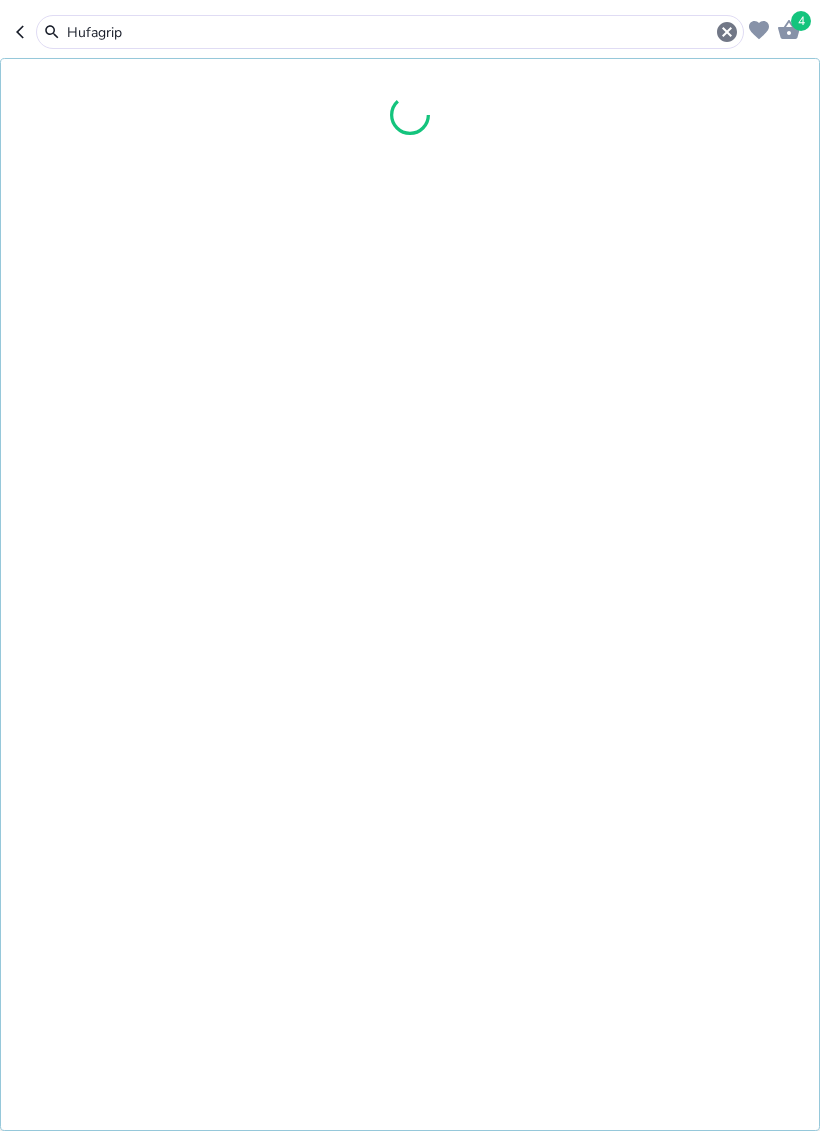 type on "Hufagrip d" 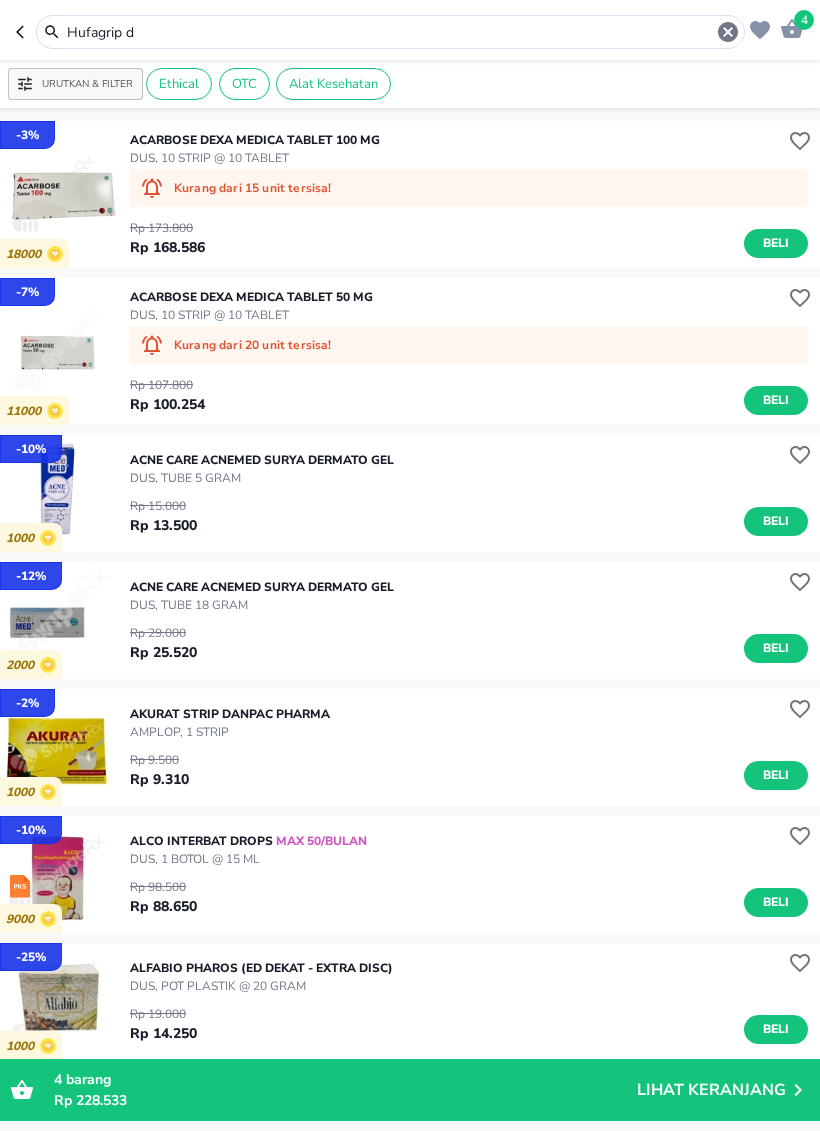 scroll, scrollTop: 21, scrollLeft: 0, axis: vertical 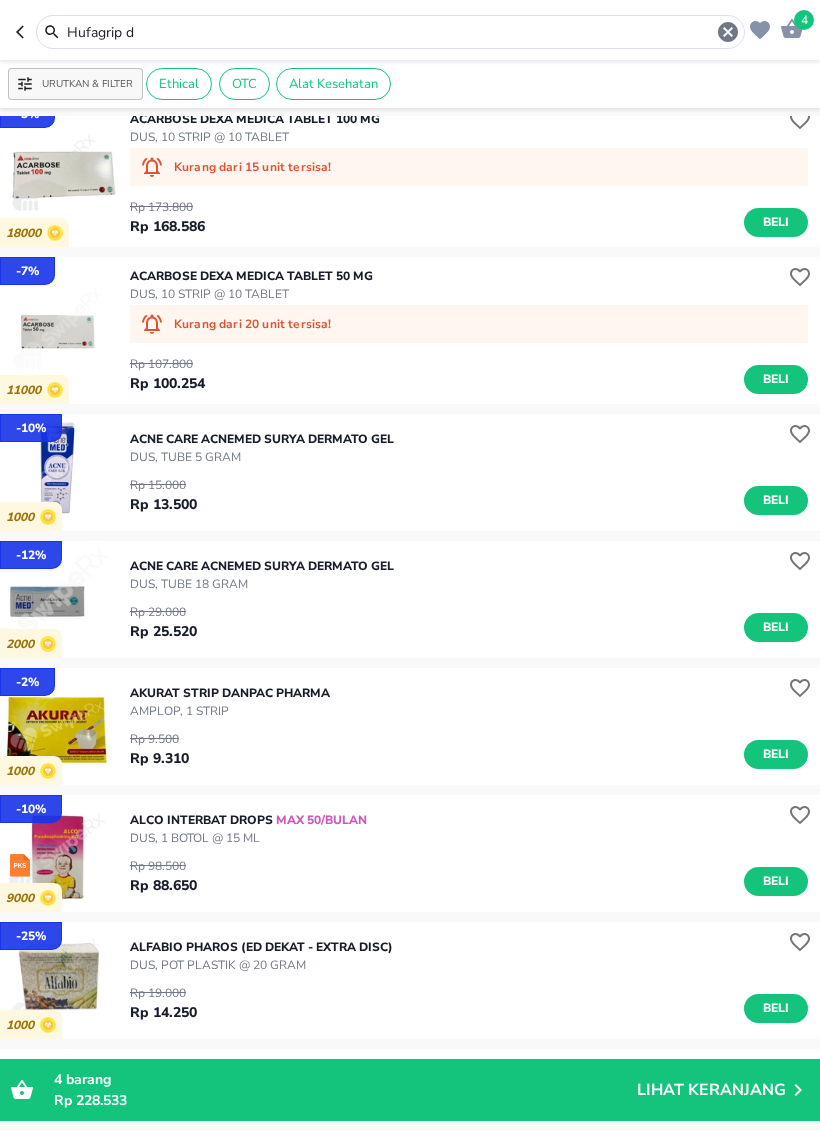click on "Hufagrip d" at bounding box center (390, 32) 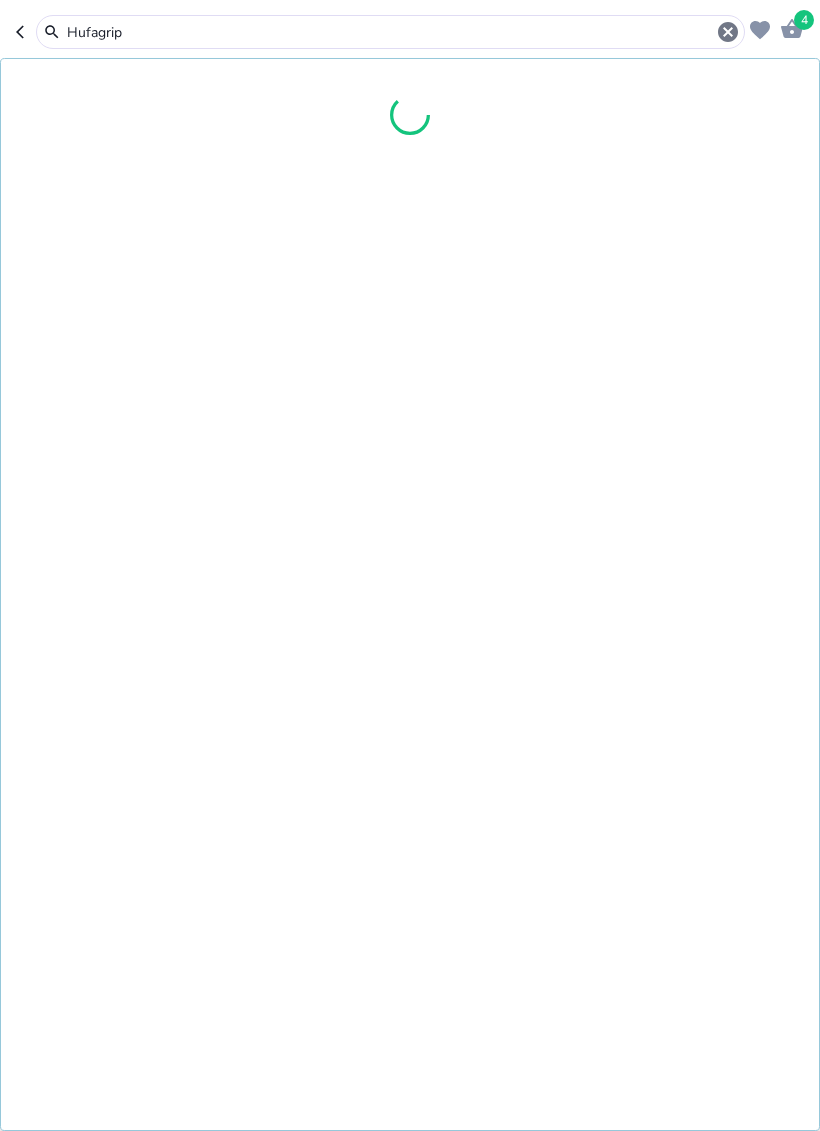 type on "Hufagrip" 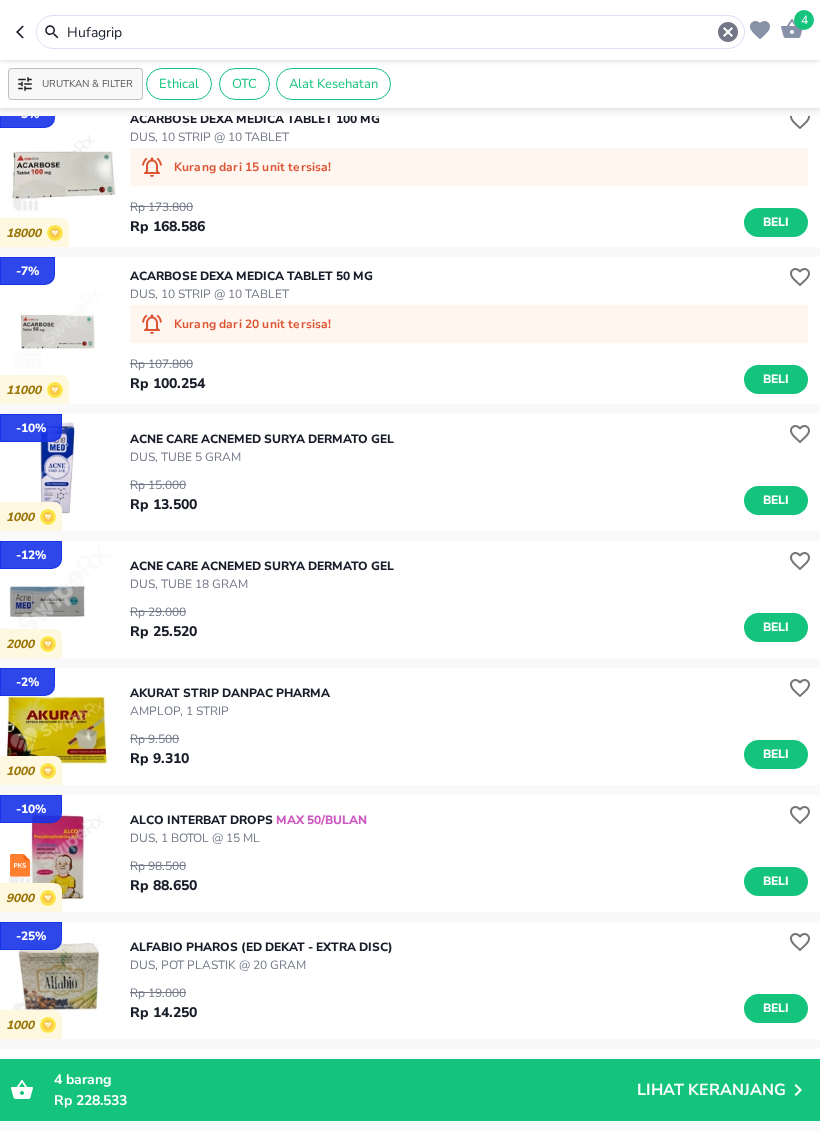 scroll, scrollTop: 0, scrollLeft: 0, axis: both 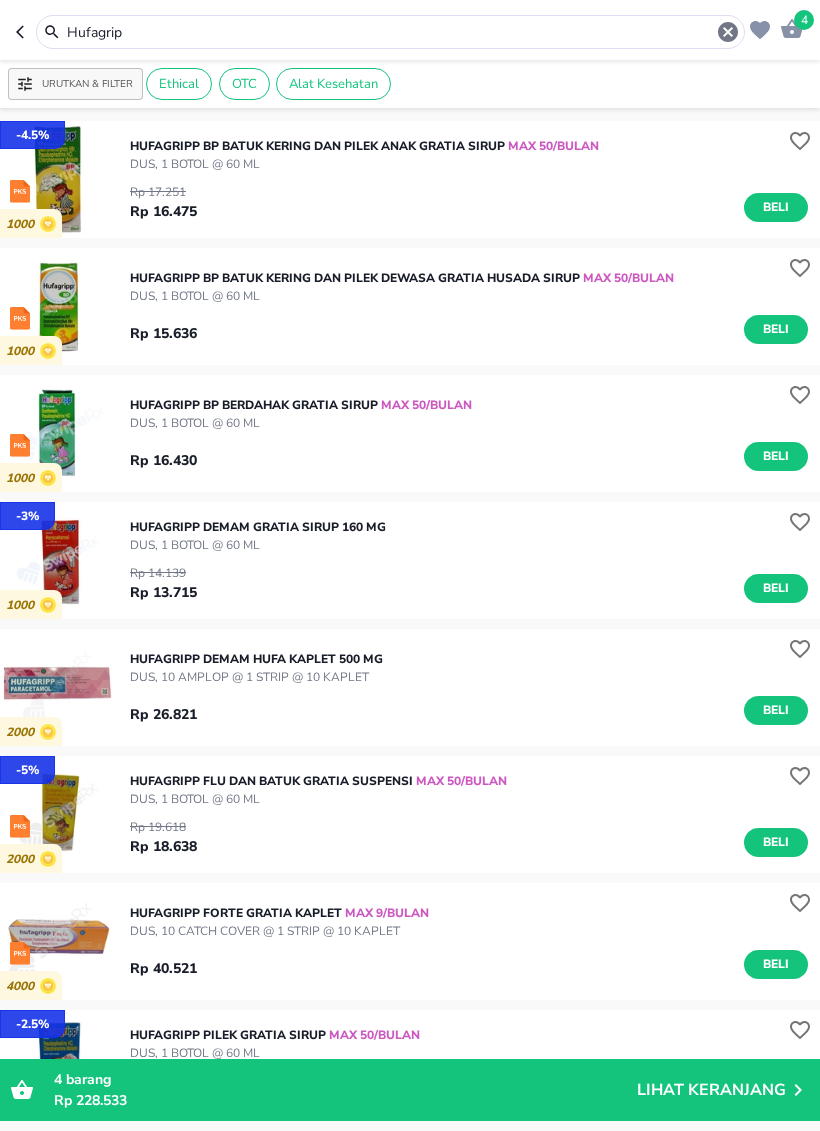 click on "Beli" at bounding box center [776, 588] 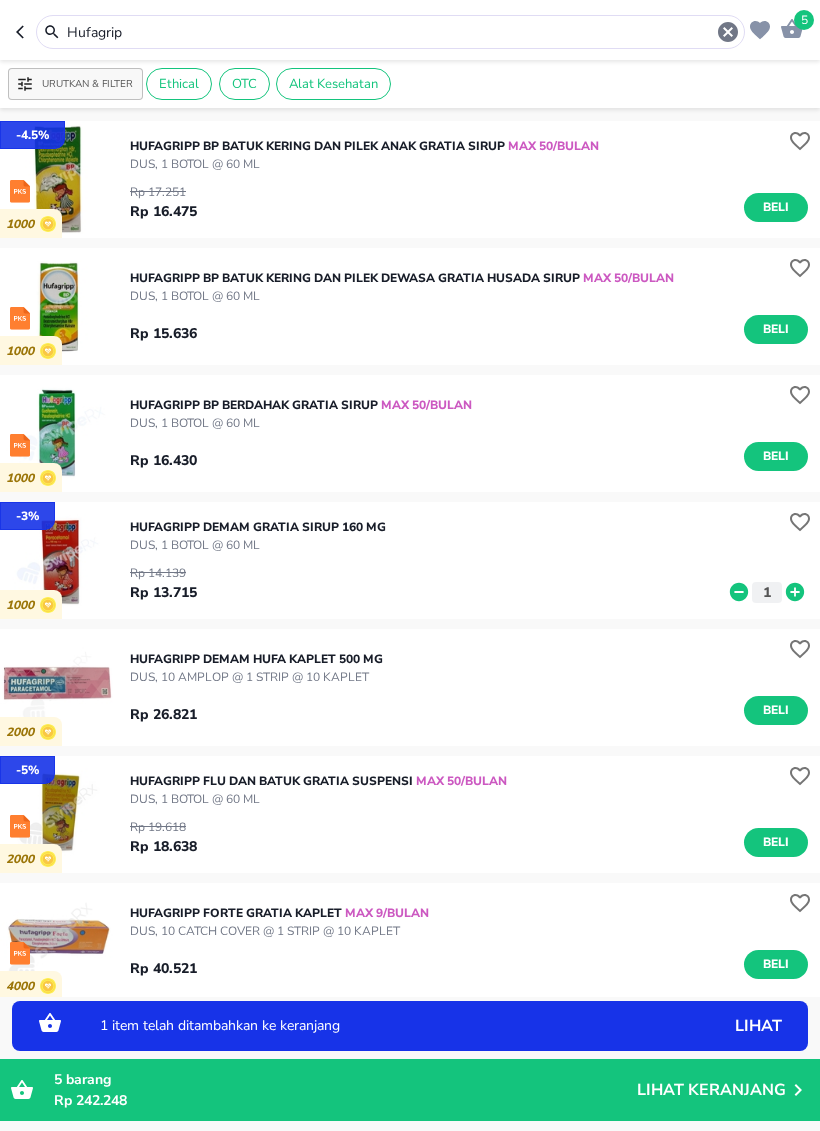 click on "DUS, 1 BOTOL @ 60 ML" at bounding box center [258, 545] 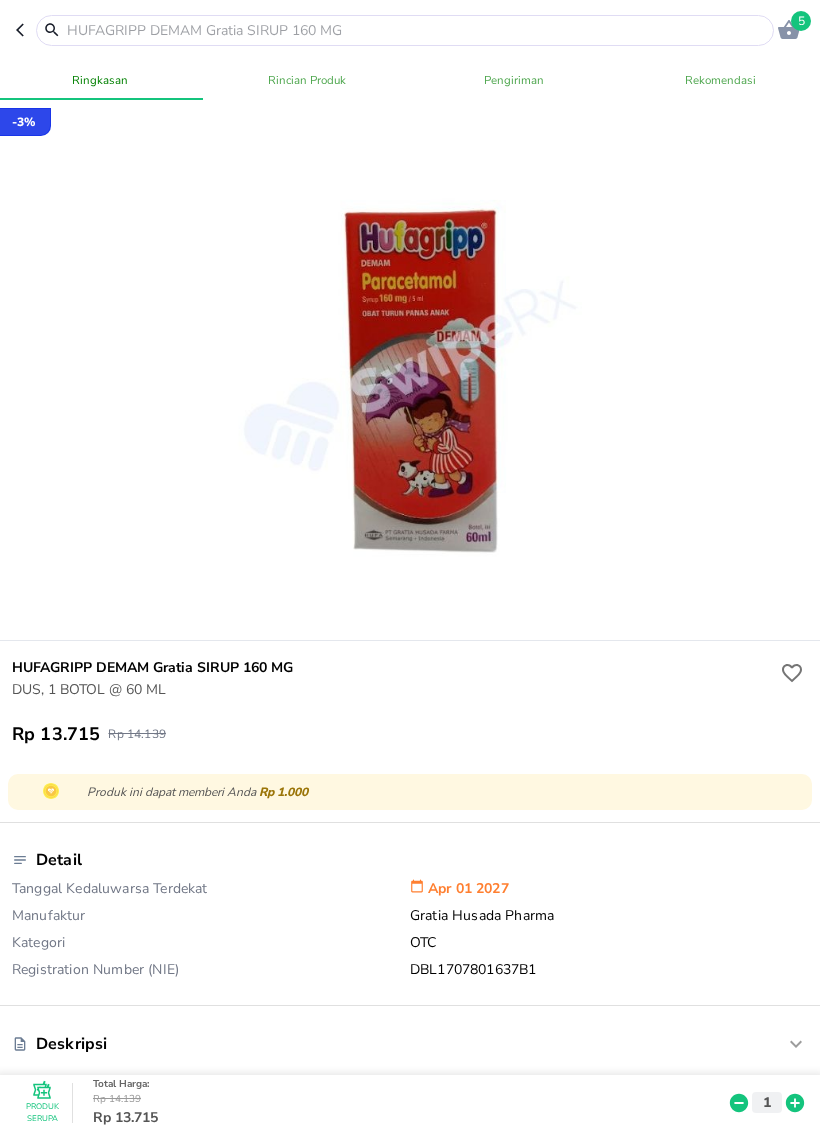 click 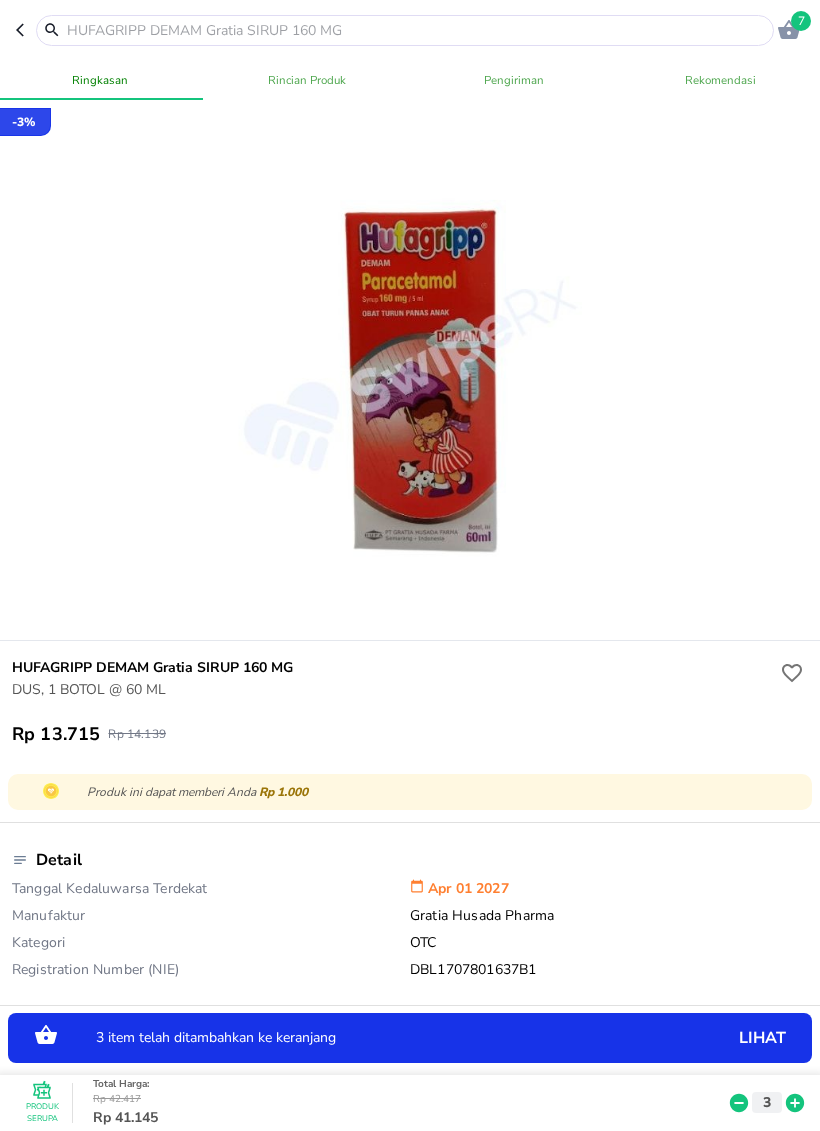click 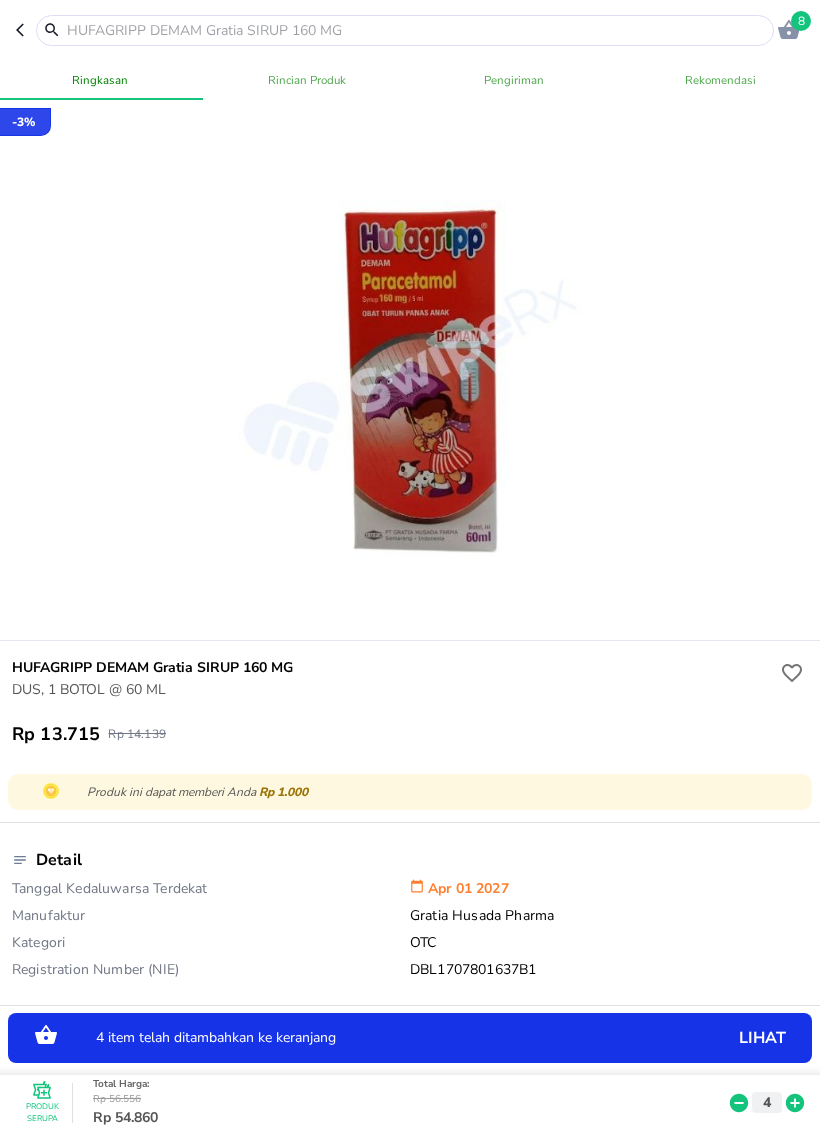 click at bounding box center [417, 30] 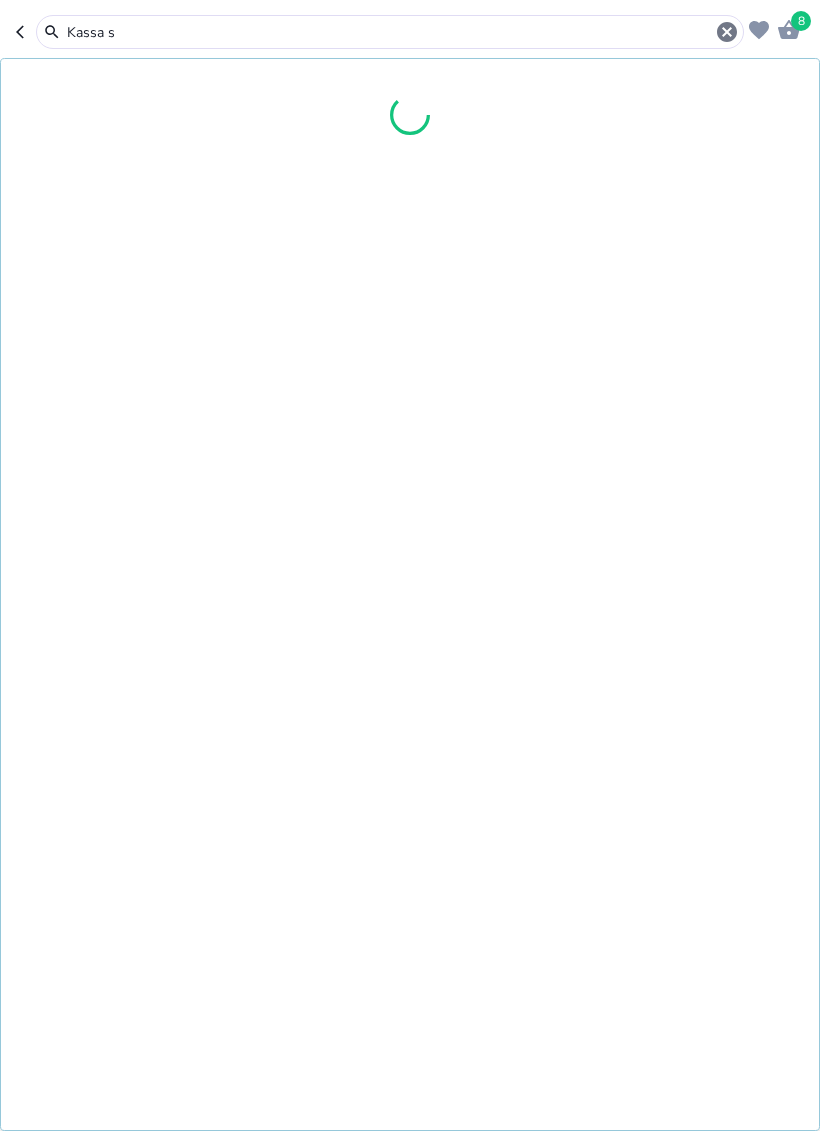 type on "Kassa st" 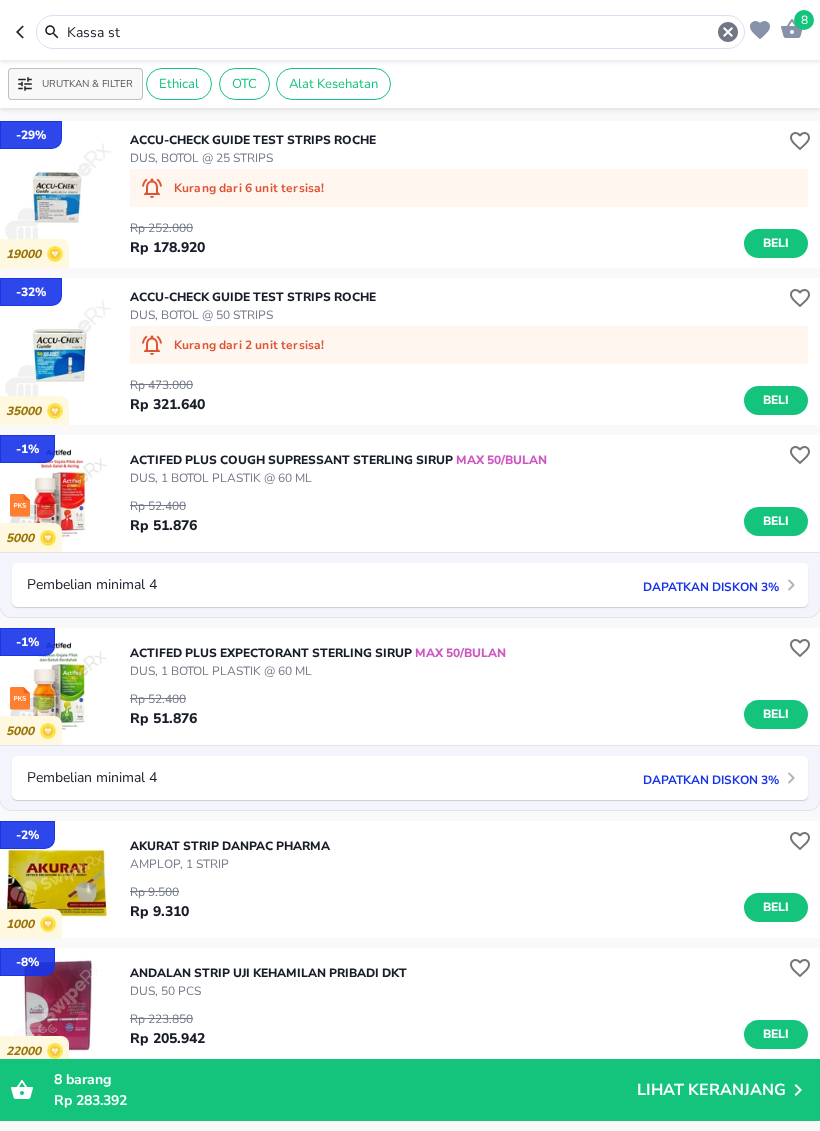 click on "Kassa st" at bounding box center (390, 32) 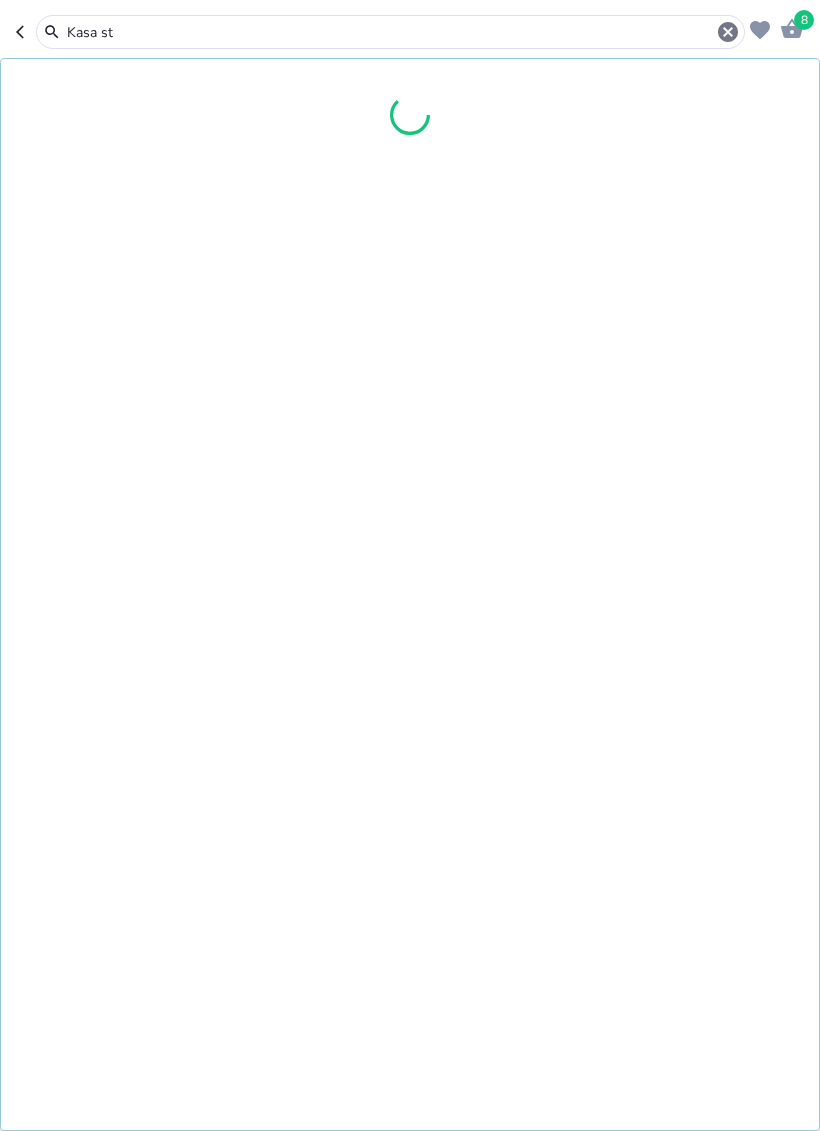 type on "Kasa st" 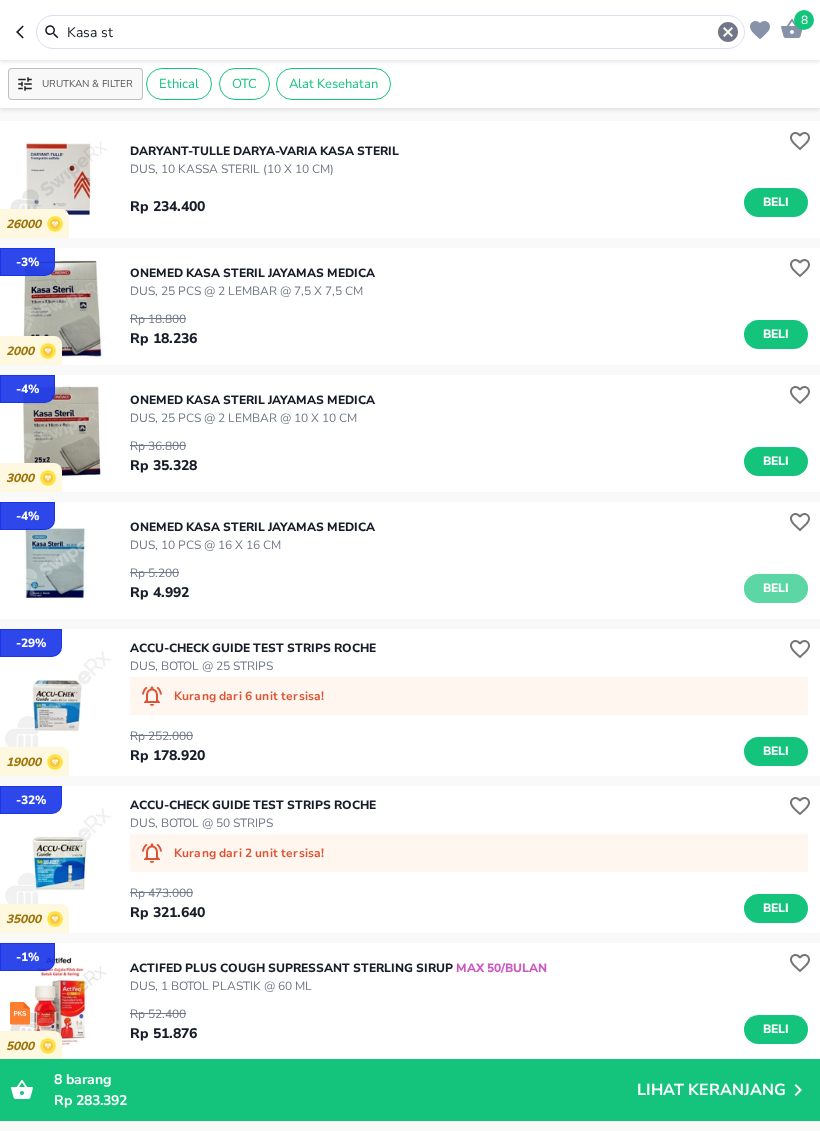 click on "Beli" at bounding box center [776, 588] 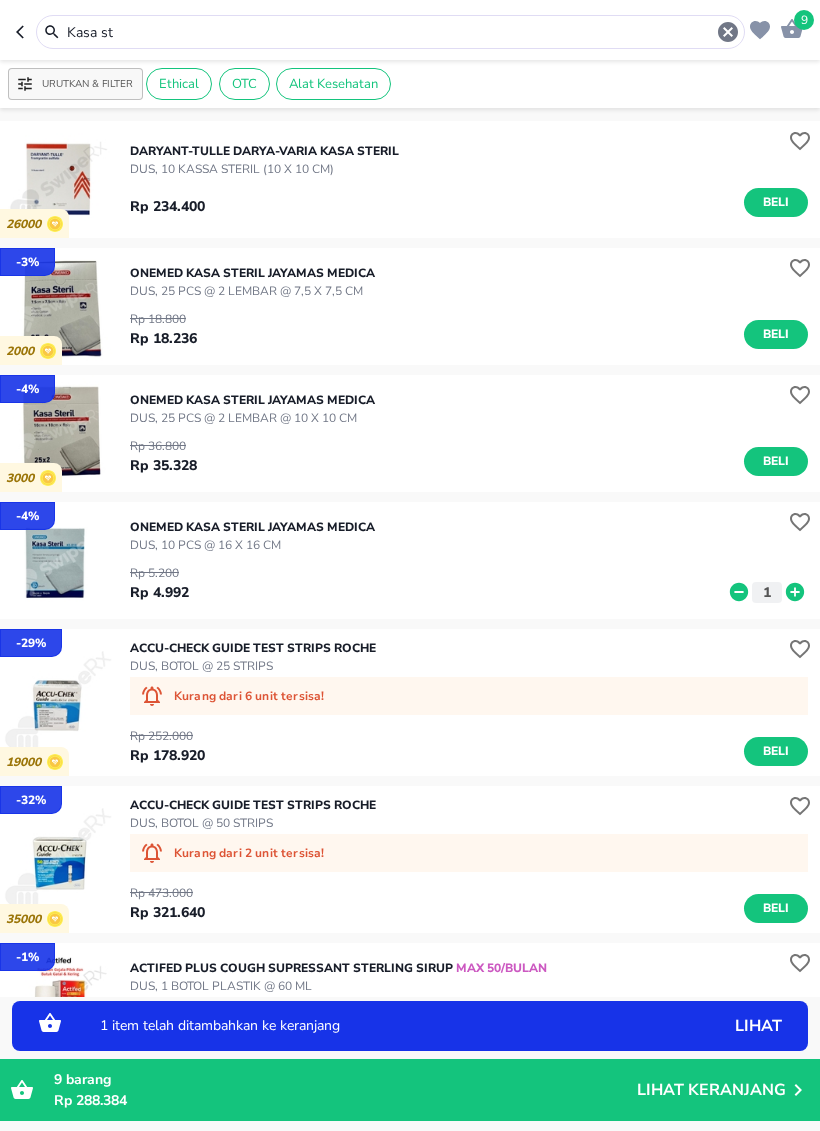 click 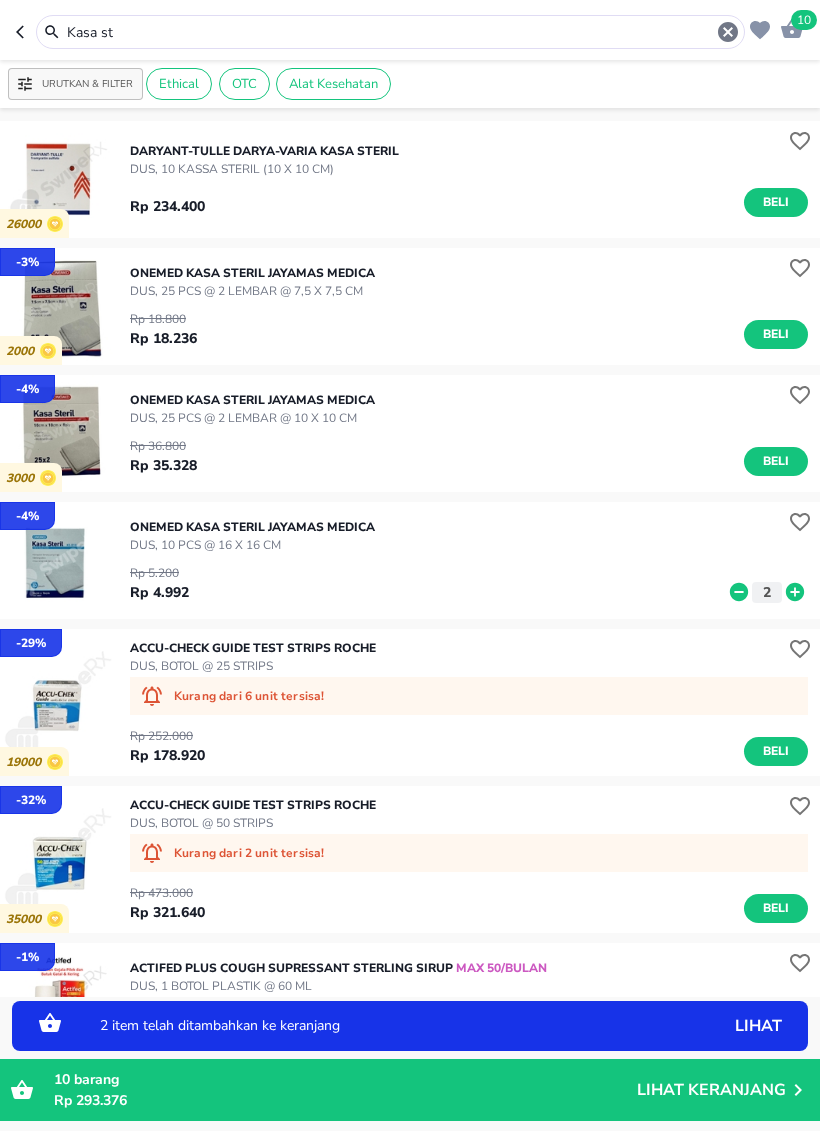click 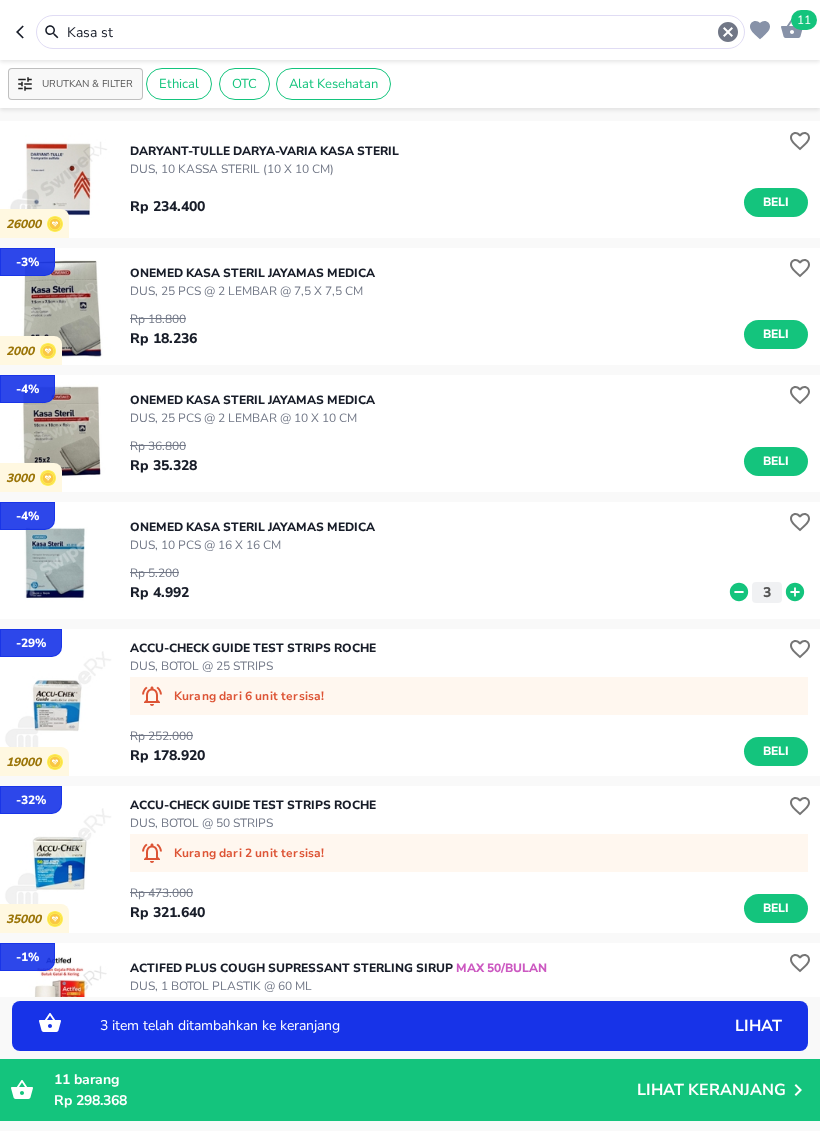 click 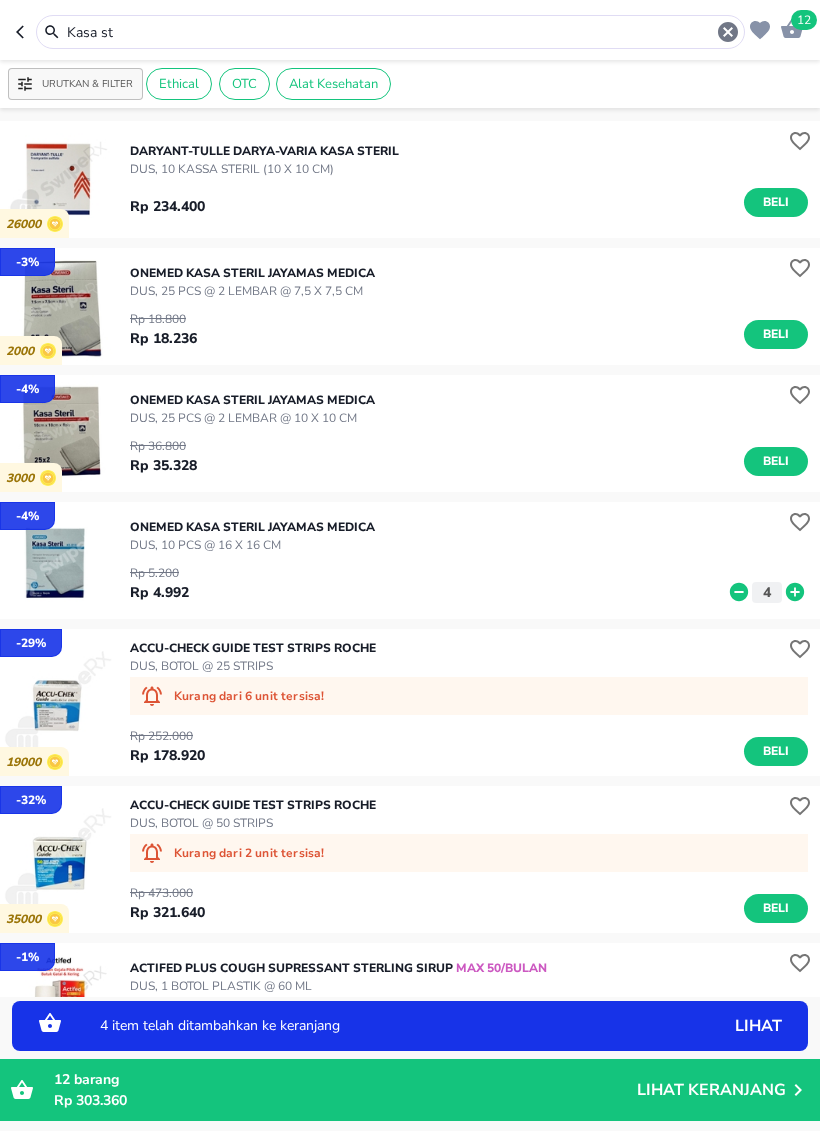 click 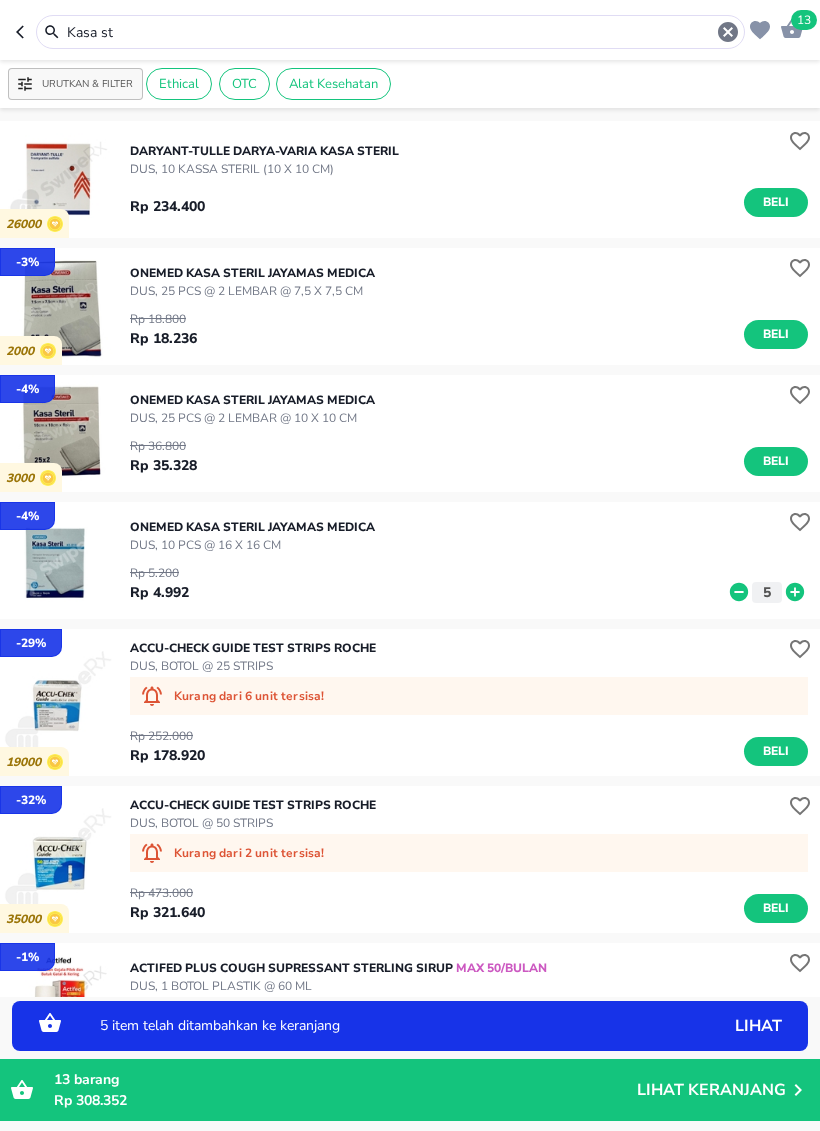 click 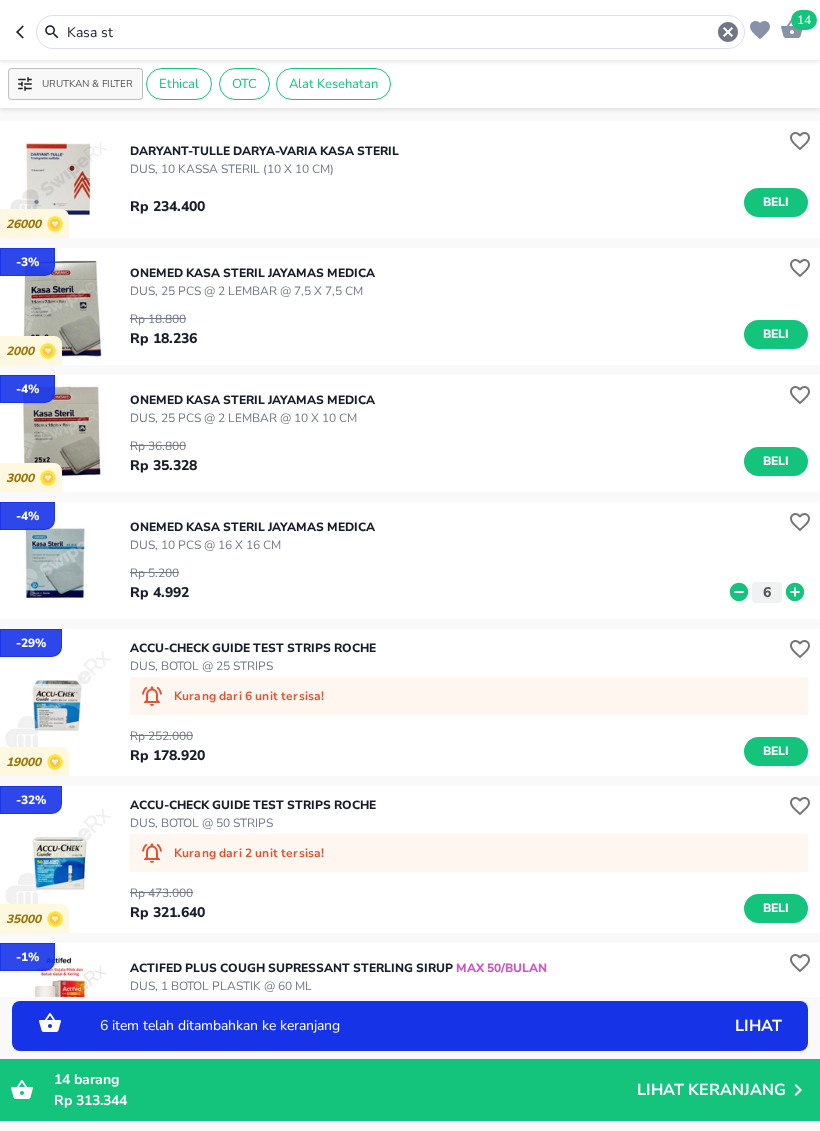 click on "[BRAND] [PRODUCT_NAME] [BRAND] [PRODUCT_TYPE] [QUANTITY] [PRICE] [PRICE] [NUMBER]" at bounding box center [475, 560] 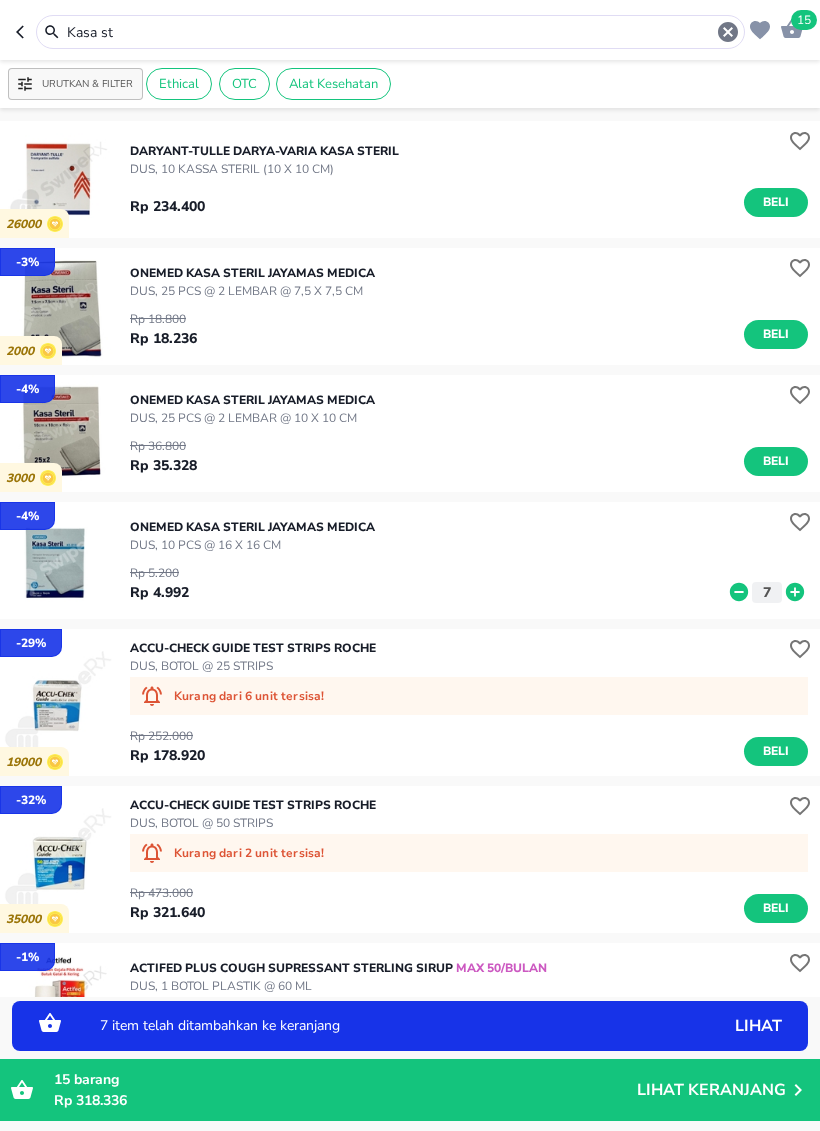 click on "[BRAND] [PRODUCT_NAME] [BRAND] [PRODUCT_TYPE] [QUANTITY] [PRICE] [PRICE] [NUMBER]" at bounding box center (475, 560) 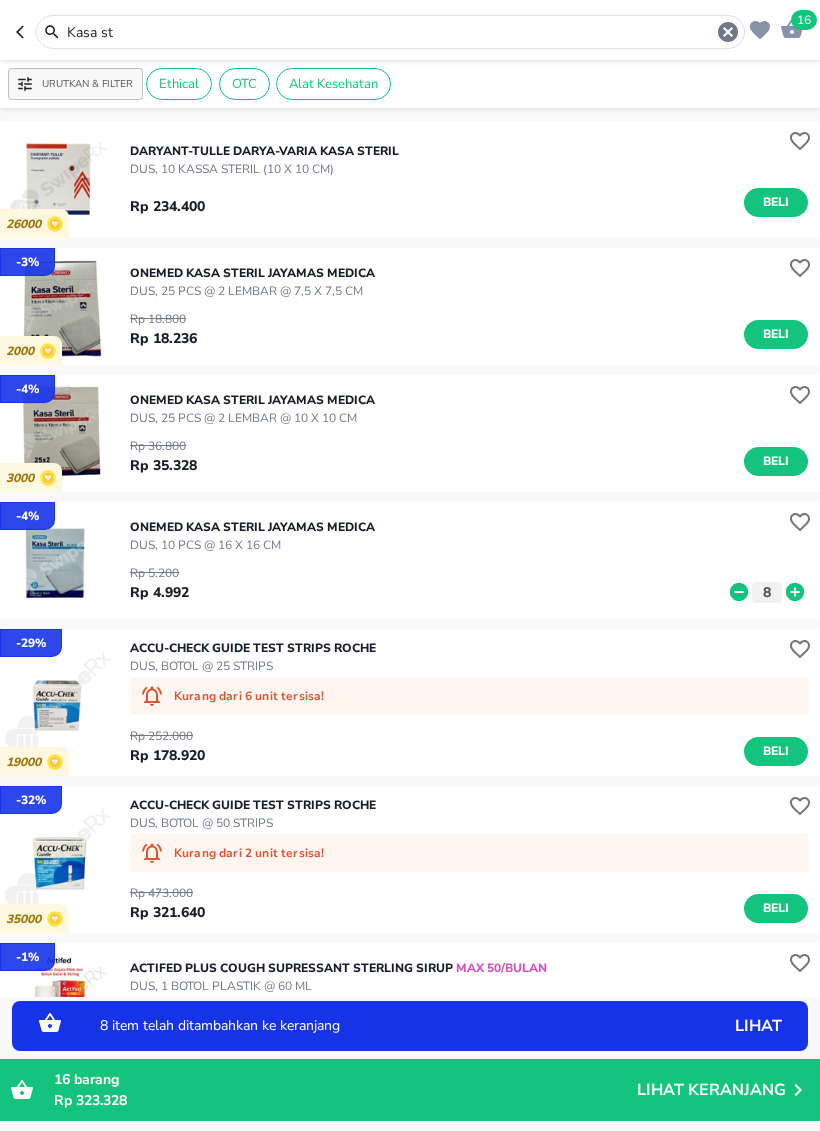 click 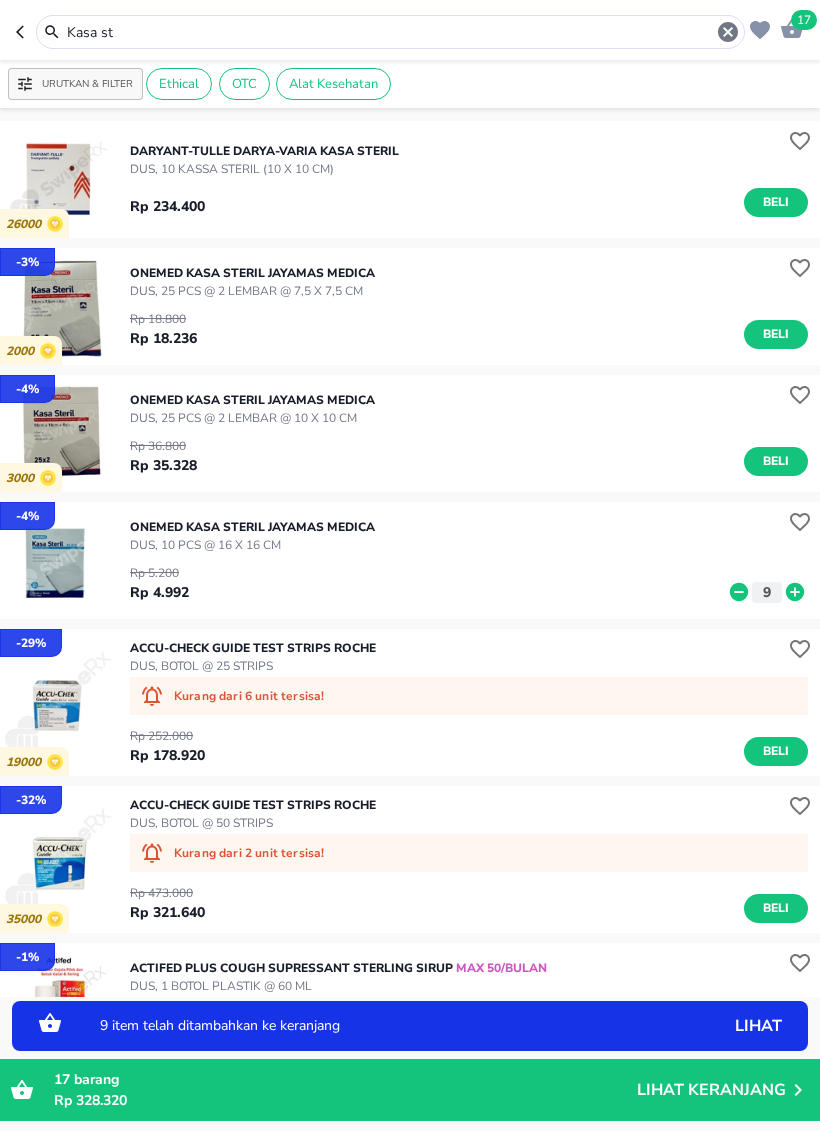 click 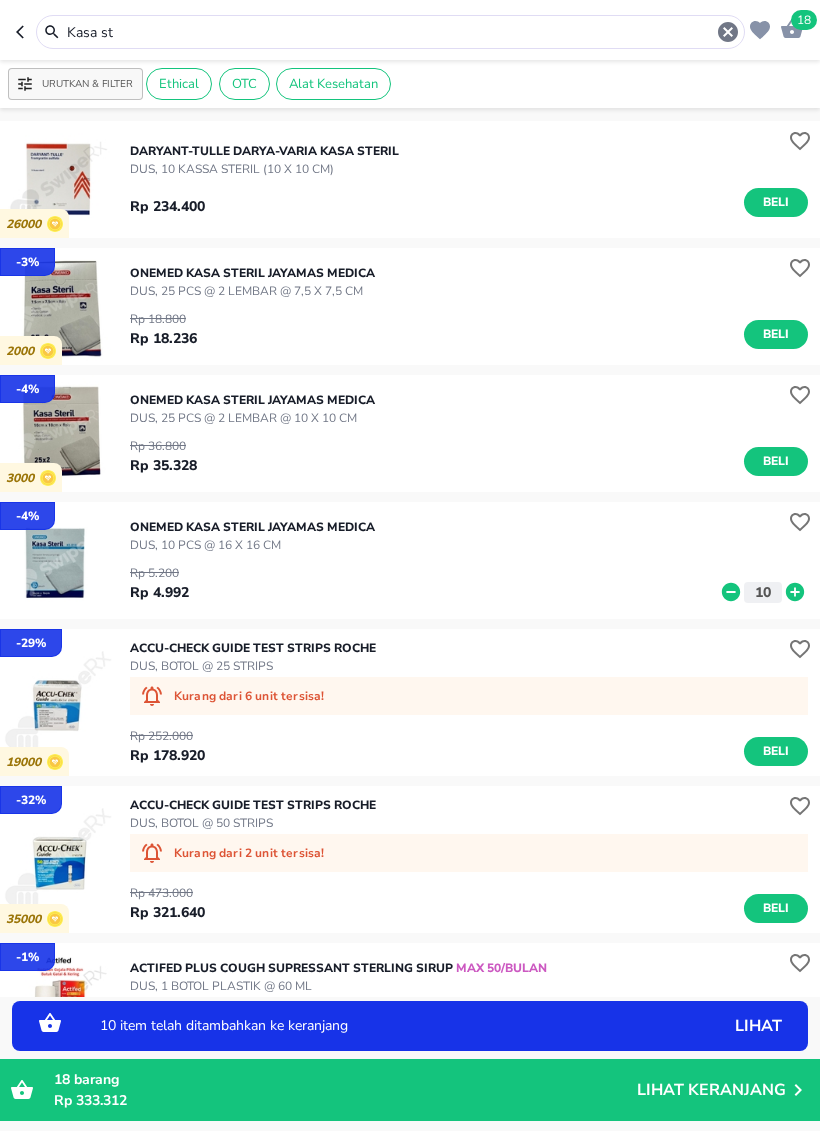 click on "DUS, 10 PCS @ 16 x 16 CM" at bounding box center (252, 545) 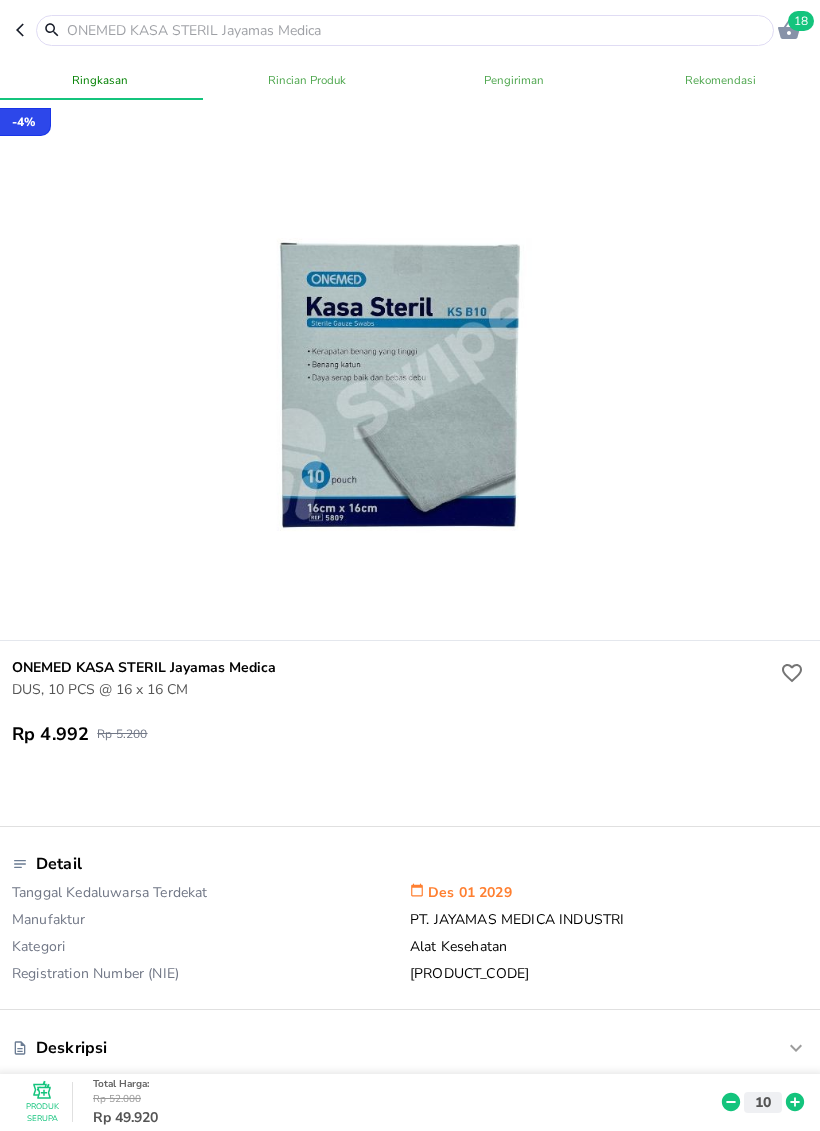 scroll, scrollTop: 0, scrollLeft: 0, axis: both 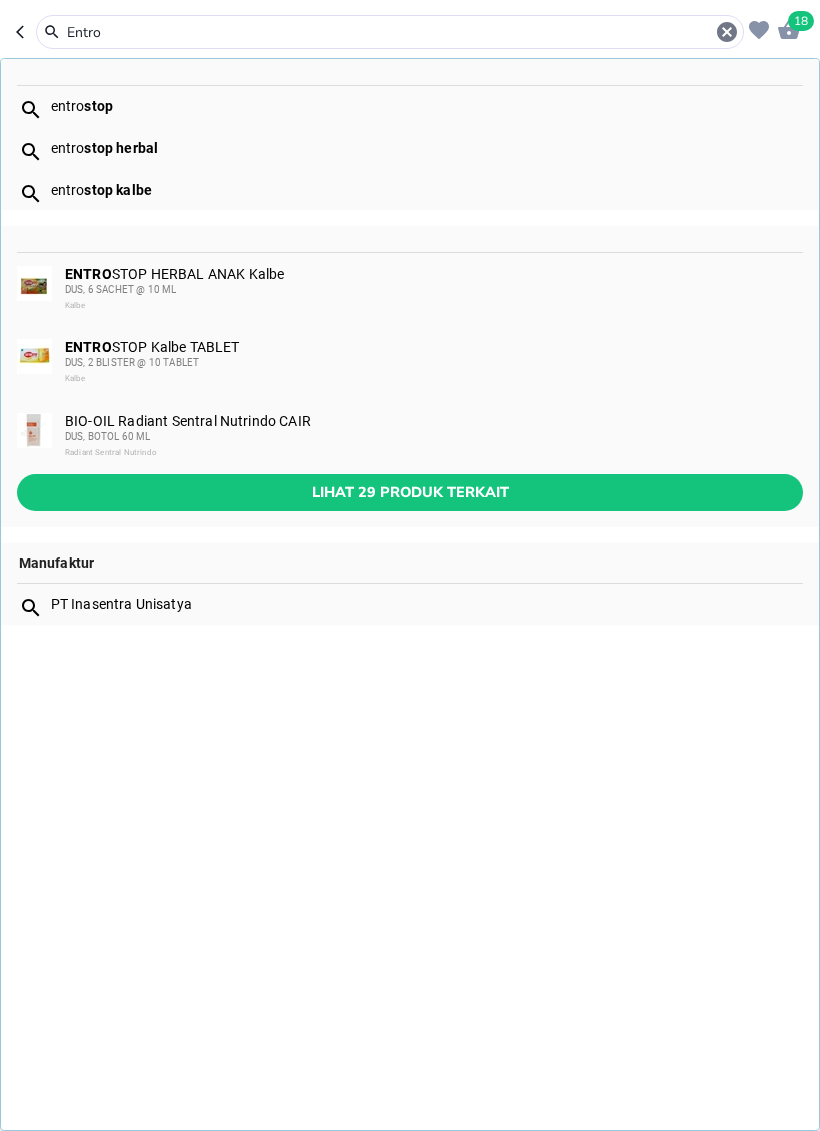 type on "Entros" 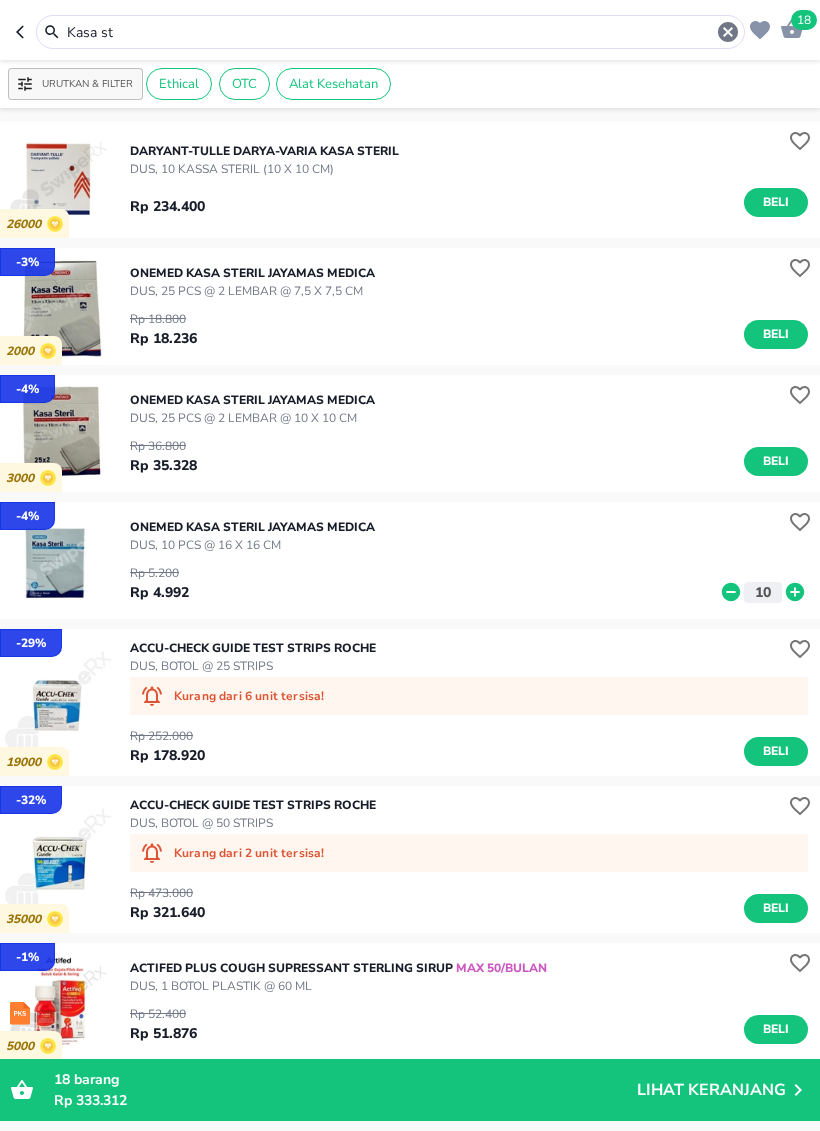 type on "Entros" 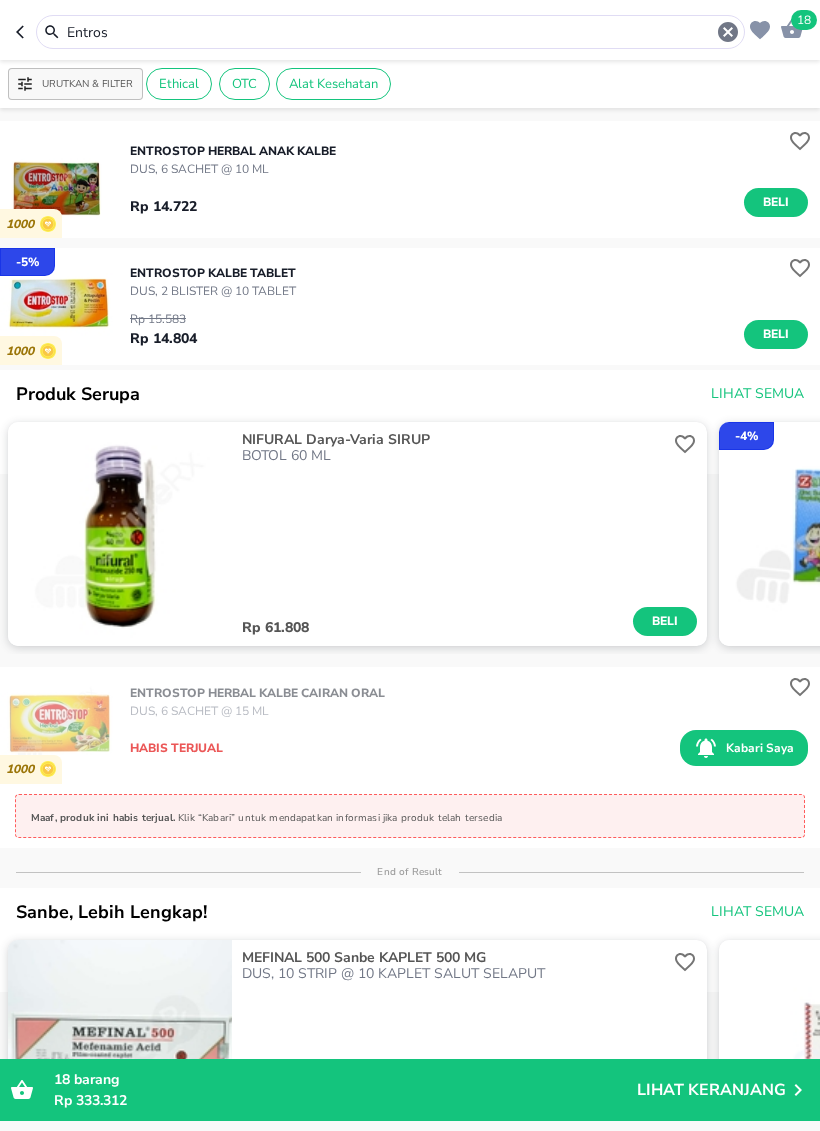 click on "Beli" at bounding box center (776, 334) 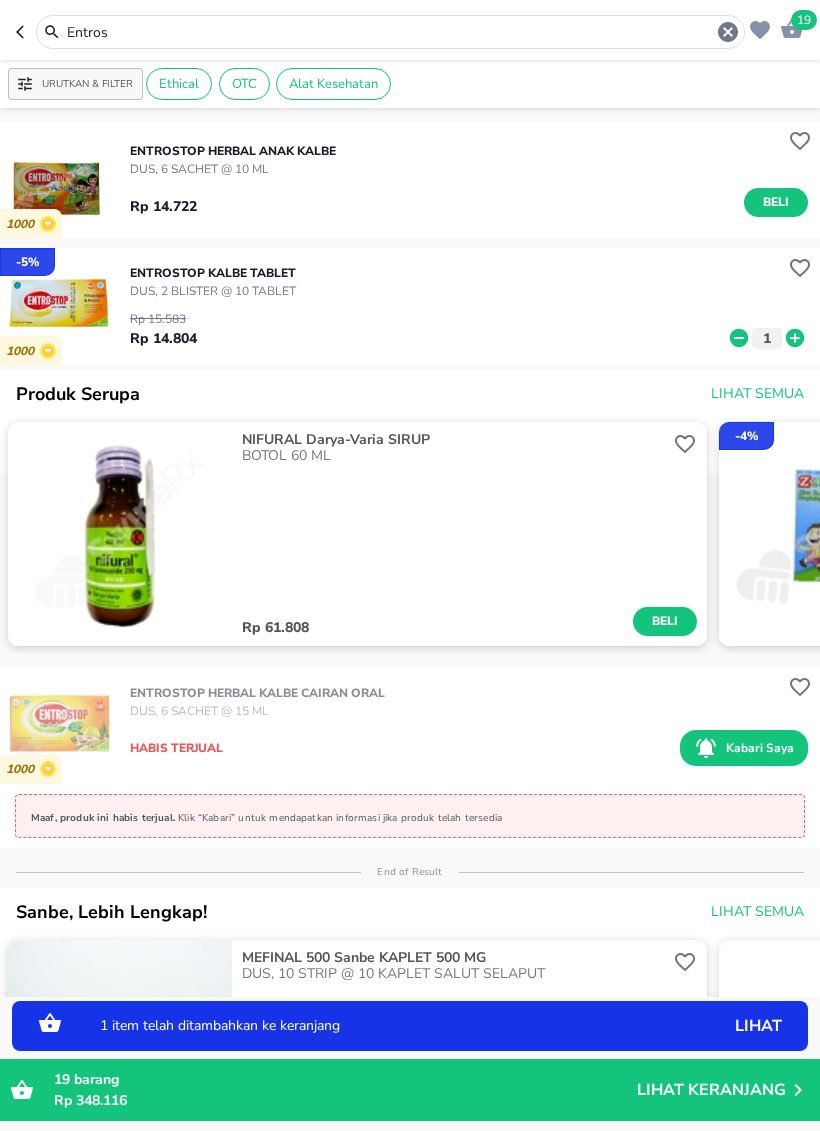 click 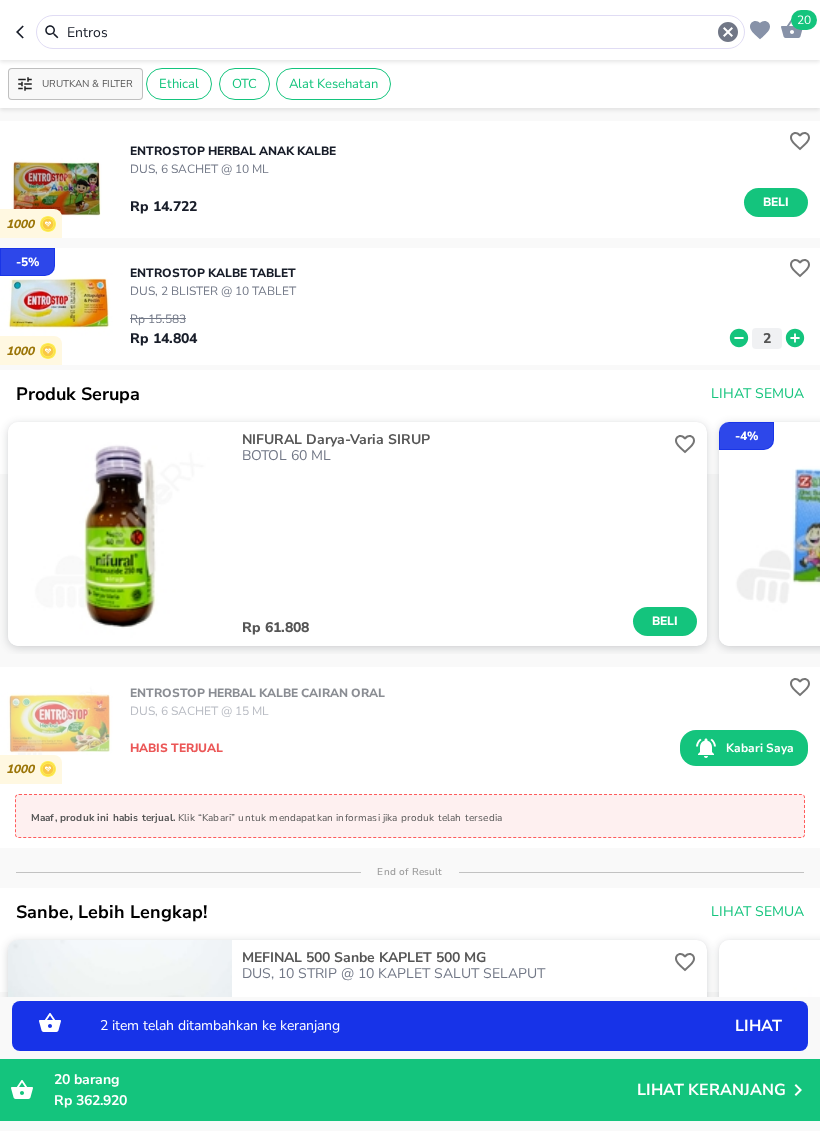 click 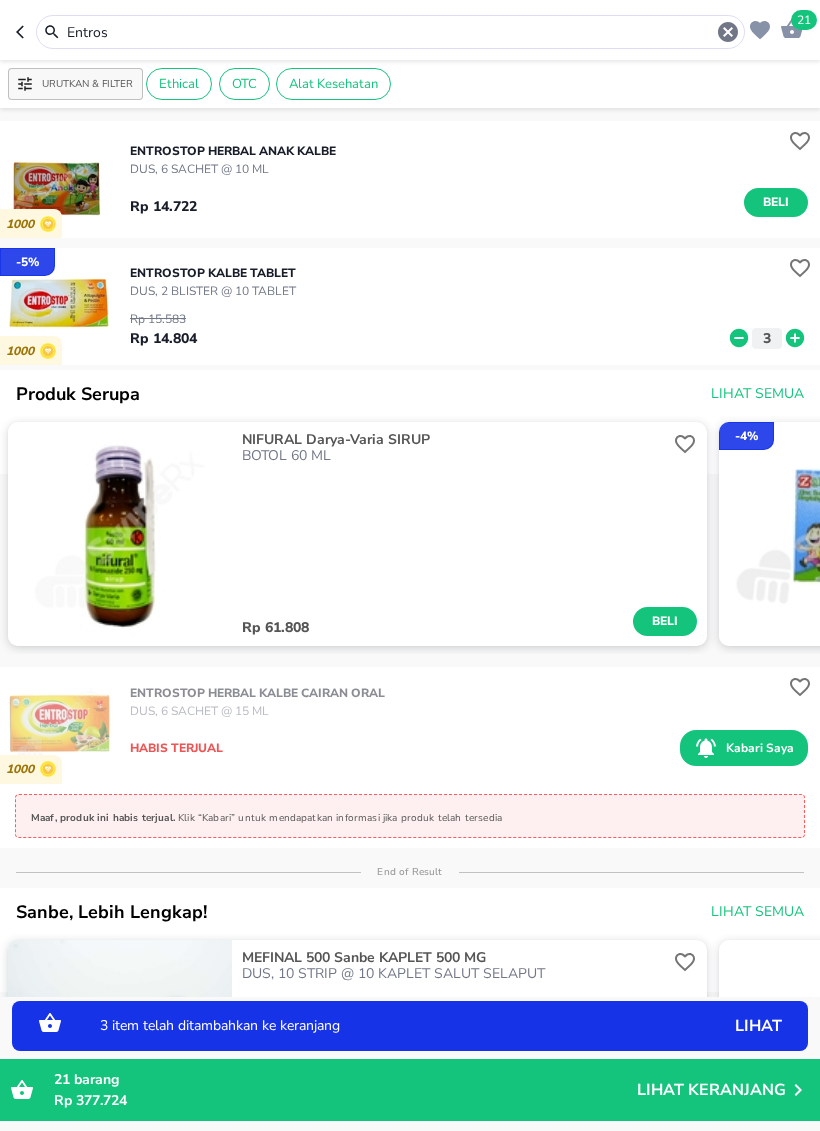 click on "DUS, 2 BLISTER @ 10 TABLET" at bounding box center (213, 291) 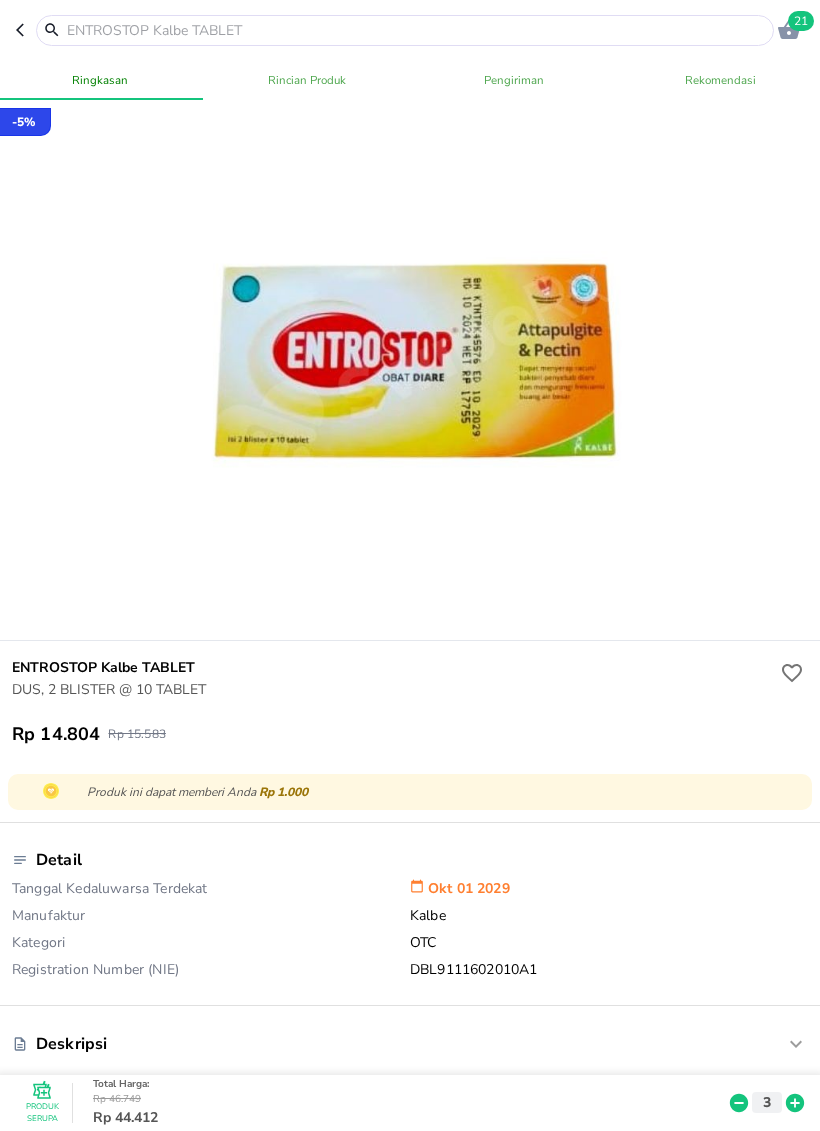 click at bounding box center [417, 30] 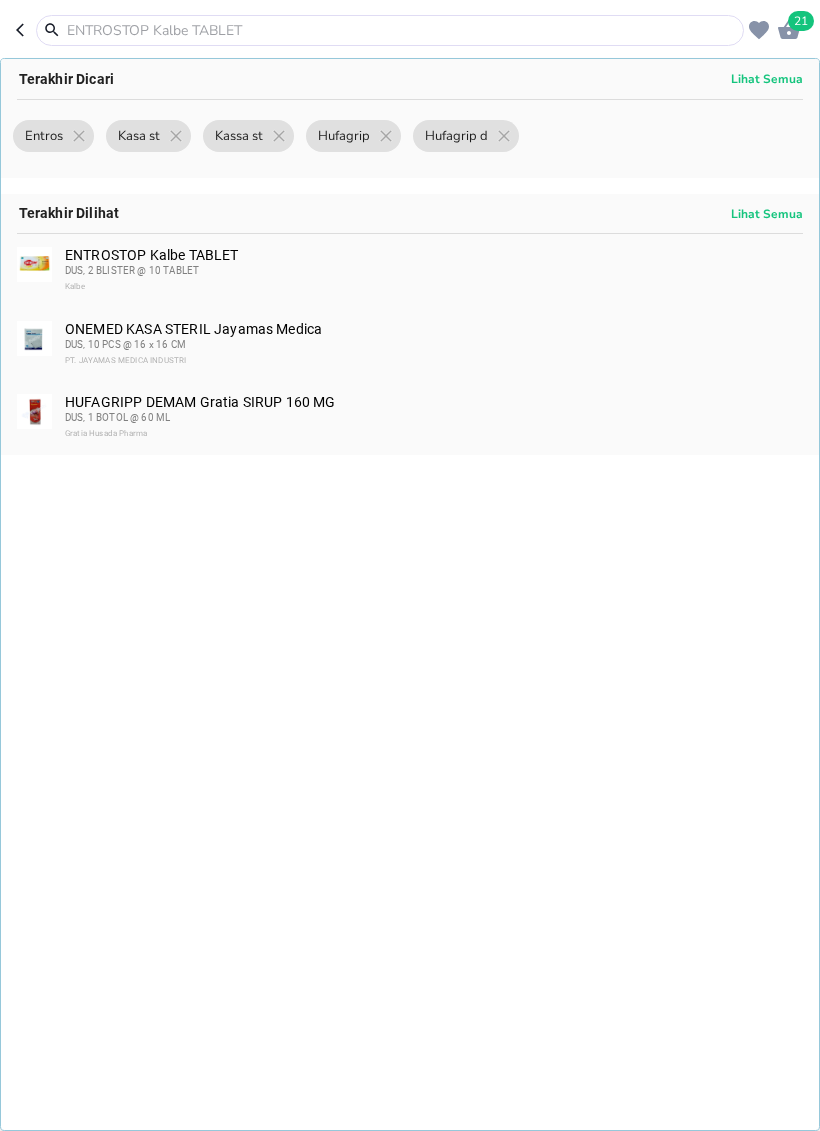 click at bounding box center [402, 30] 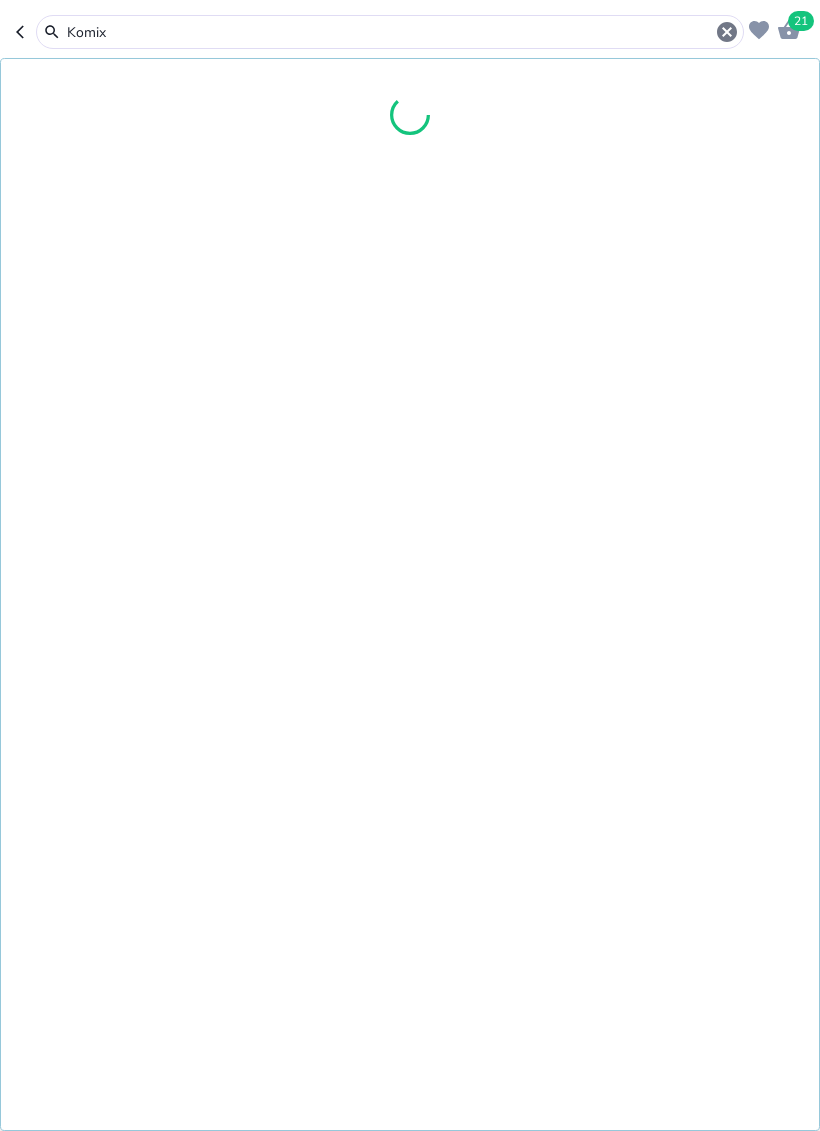type on "Komix j" 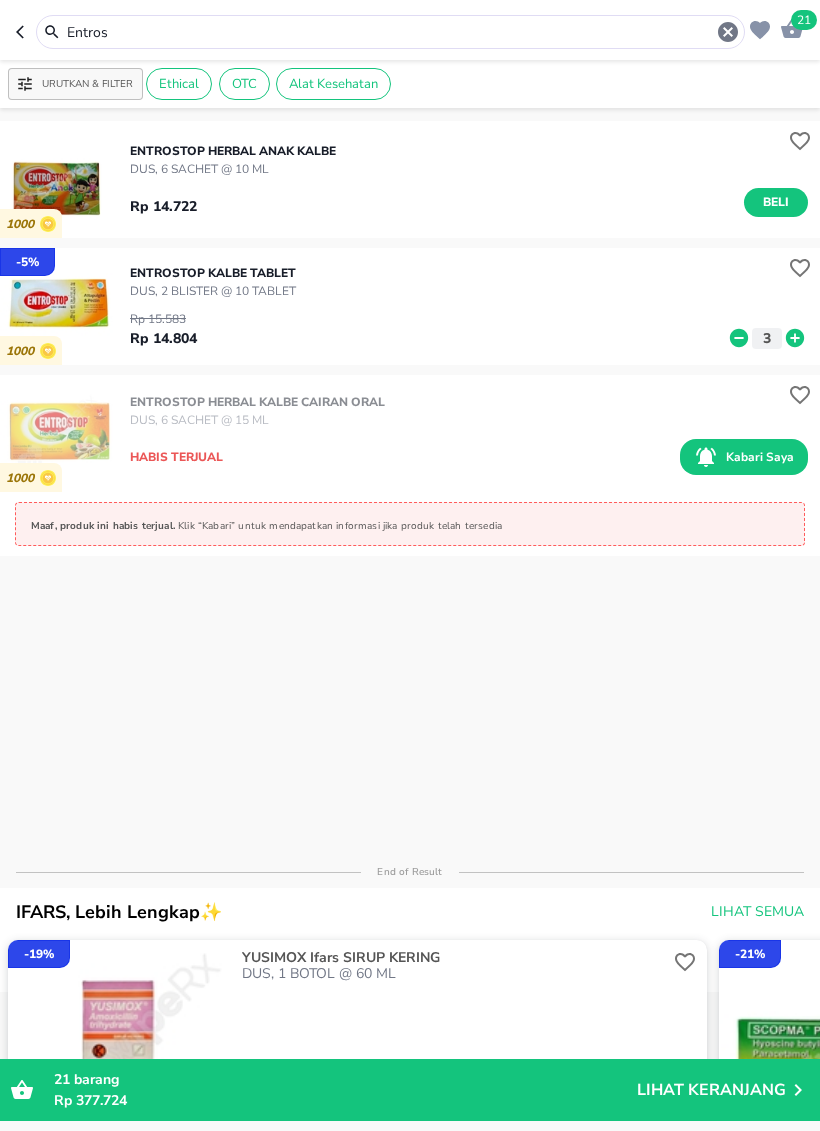 type on "Komix j" 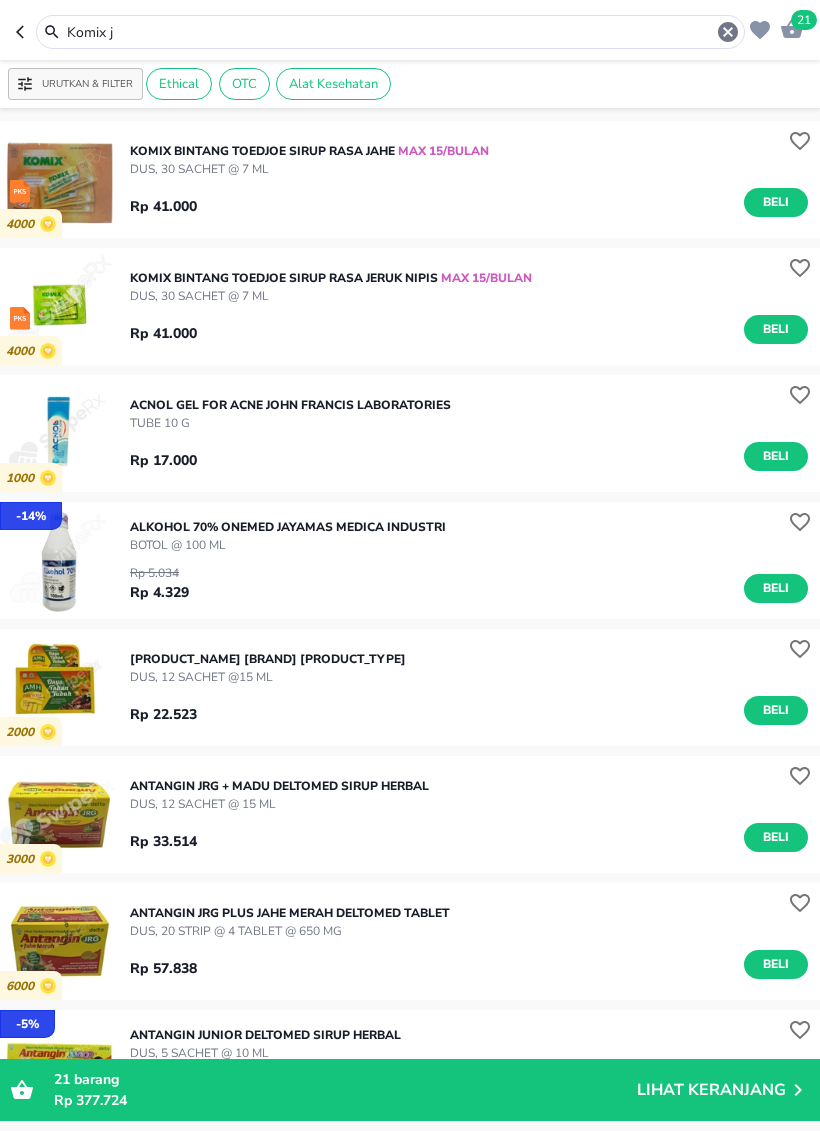 click on "MAX 15/BULAN" at bounding box center (485, 278) 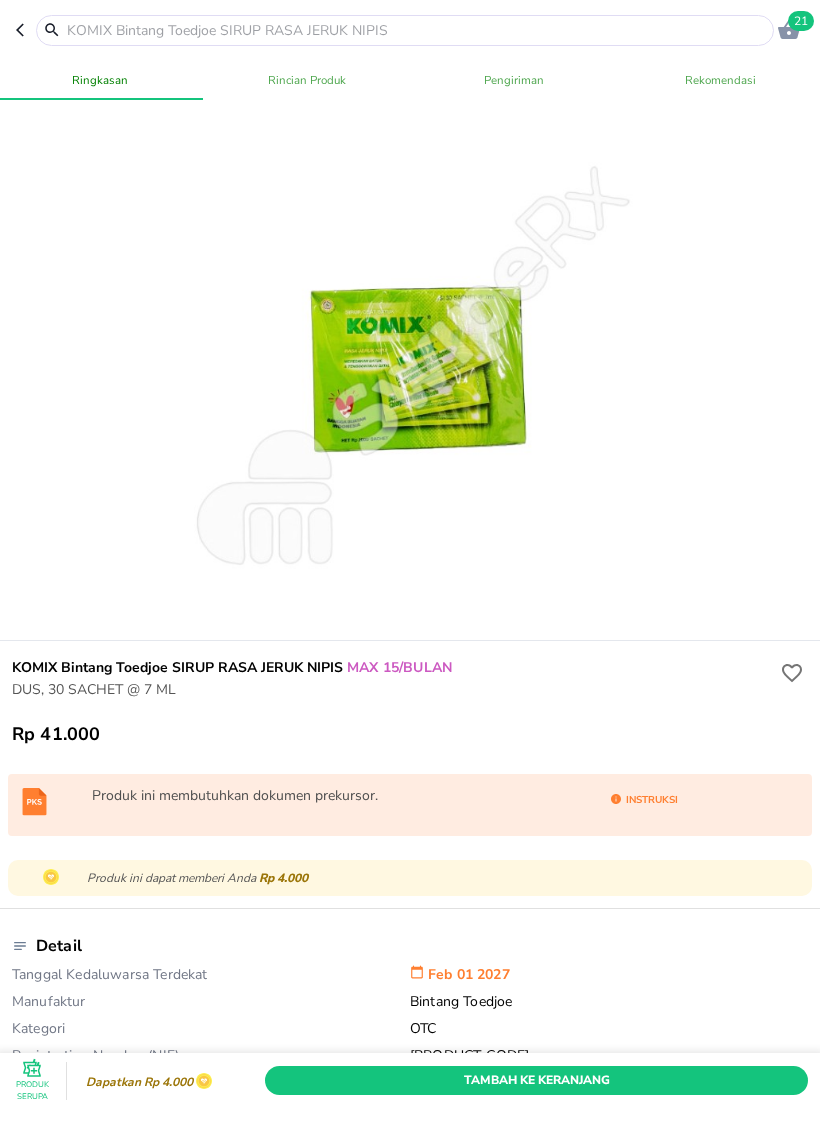 click on "Tambah Ke Keranjang" at bounding box center (536, 1080) 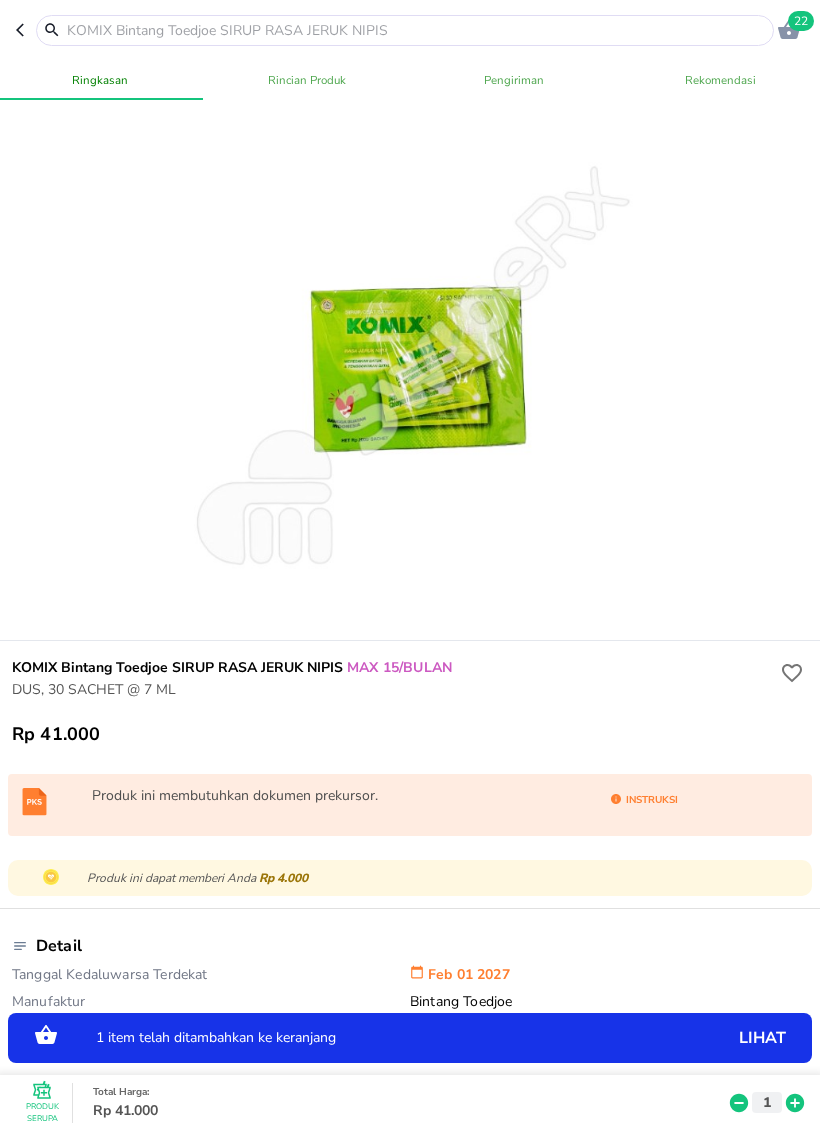 click at bounding box center (417, 30) 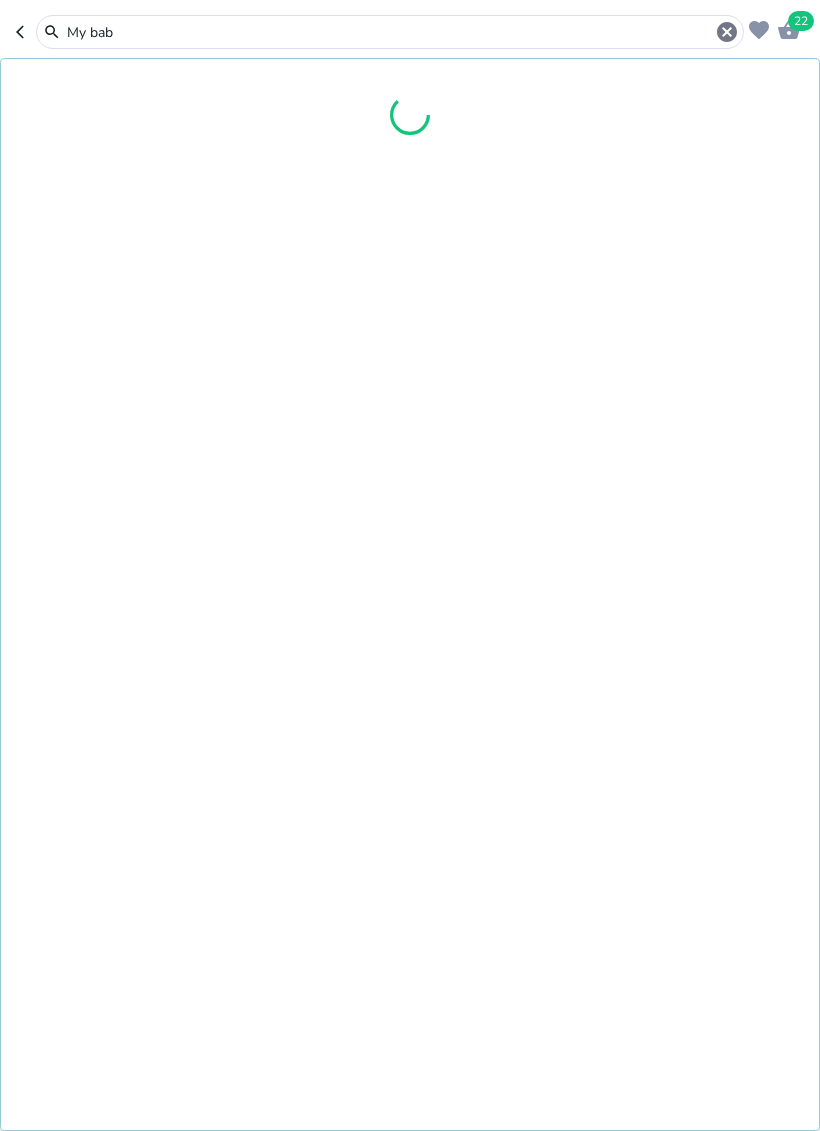type on "My baby" 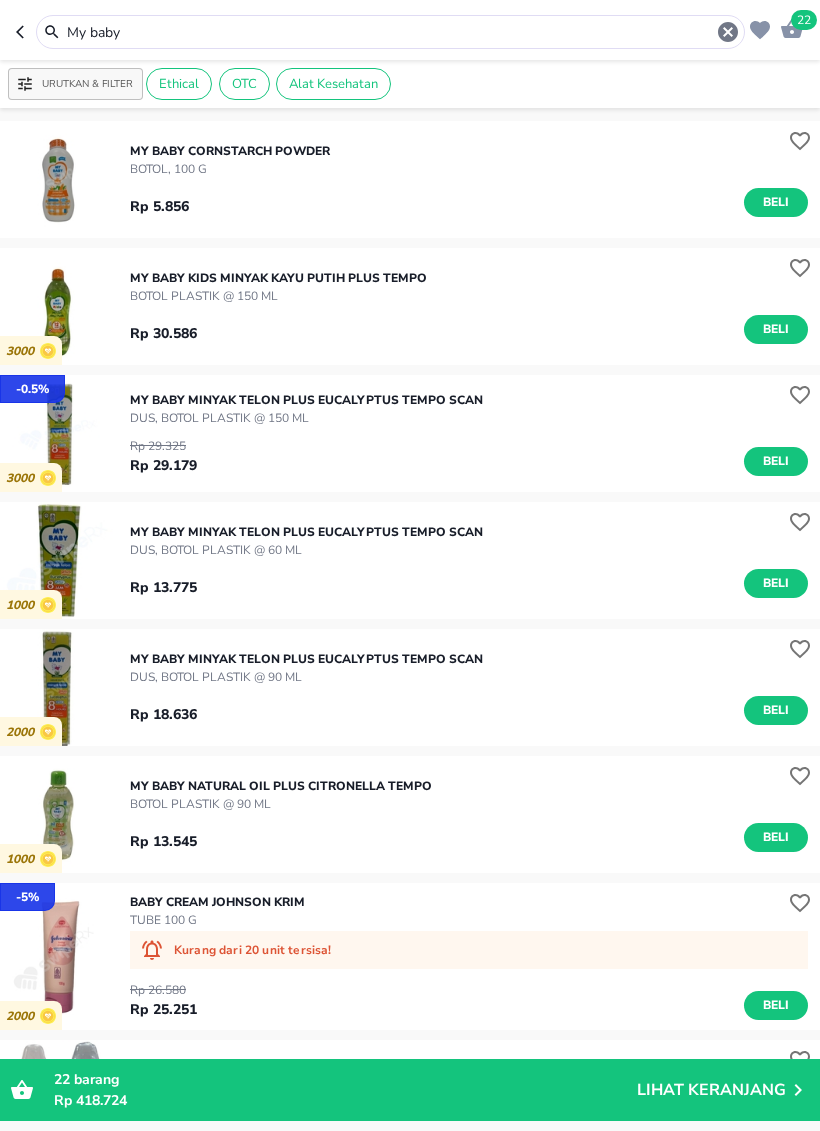 click on "Beli" at bounding box center [776, 583] 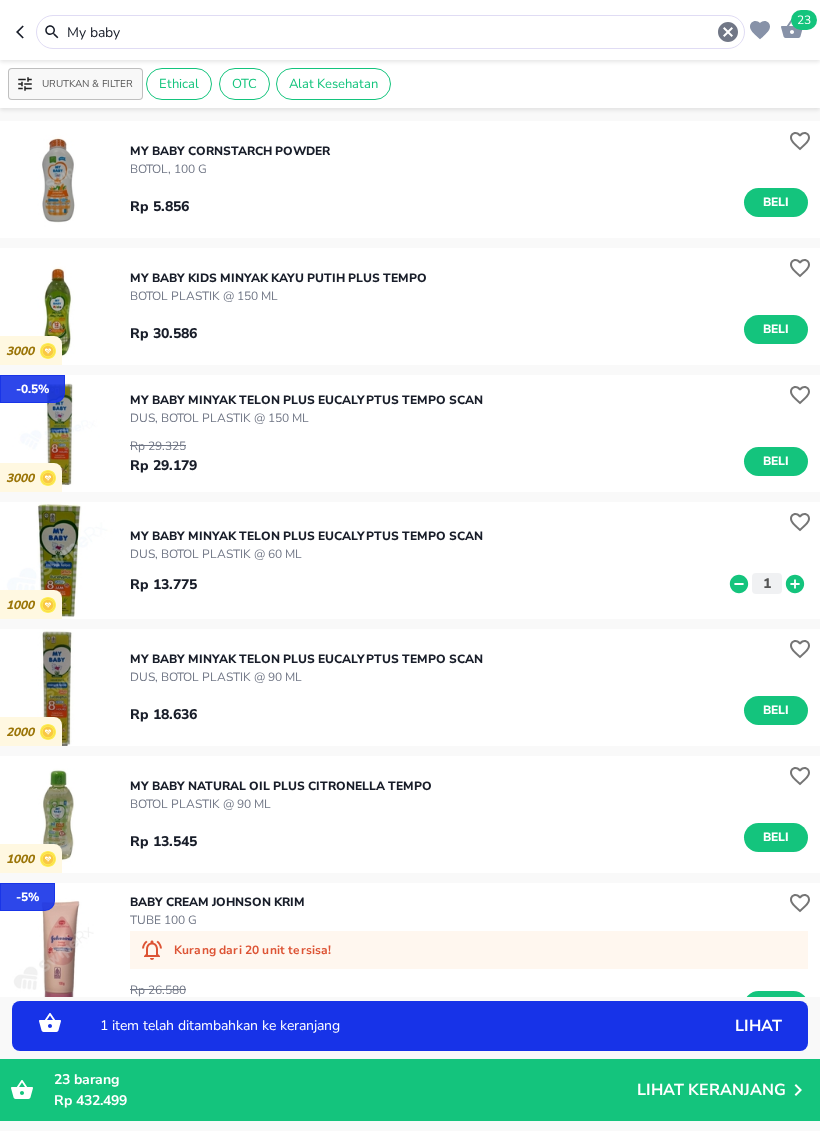 click 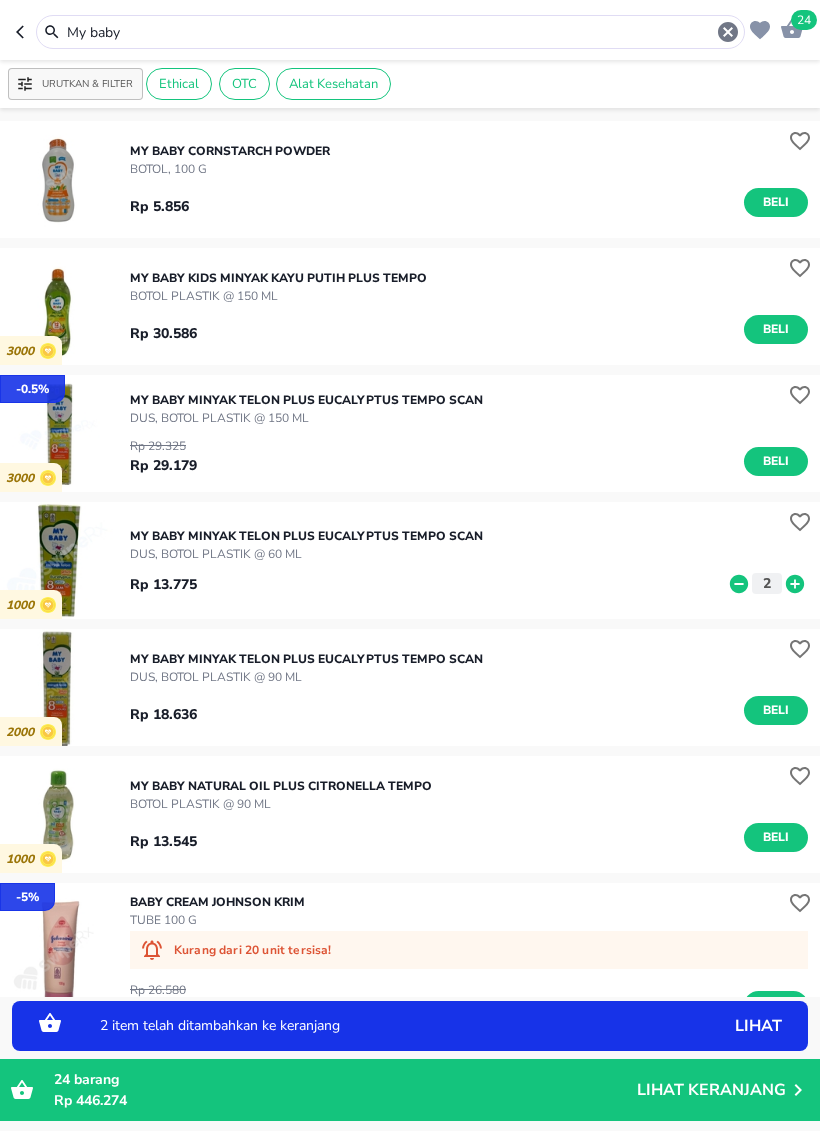 click on "My baby" at bounding box center [390, 32] 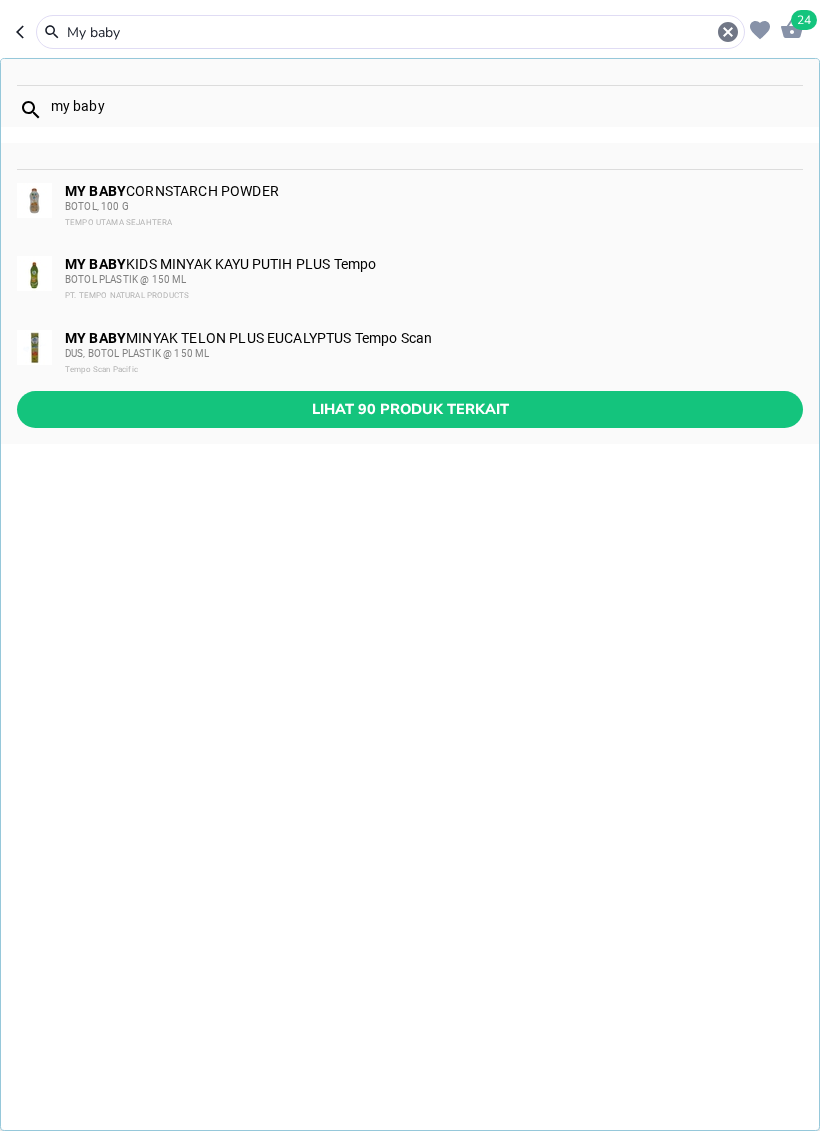 click on "My baby" at bounding box center [390, 32] 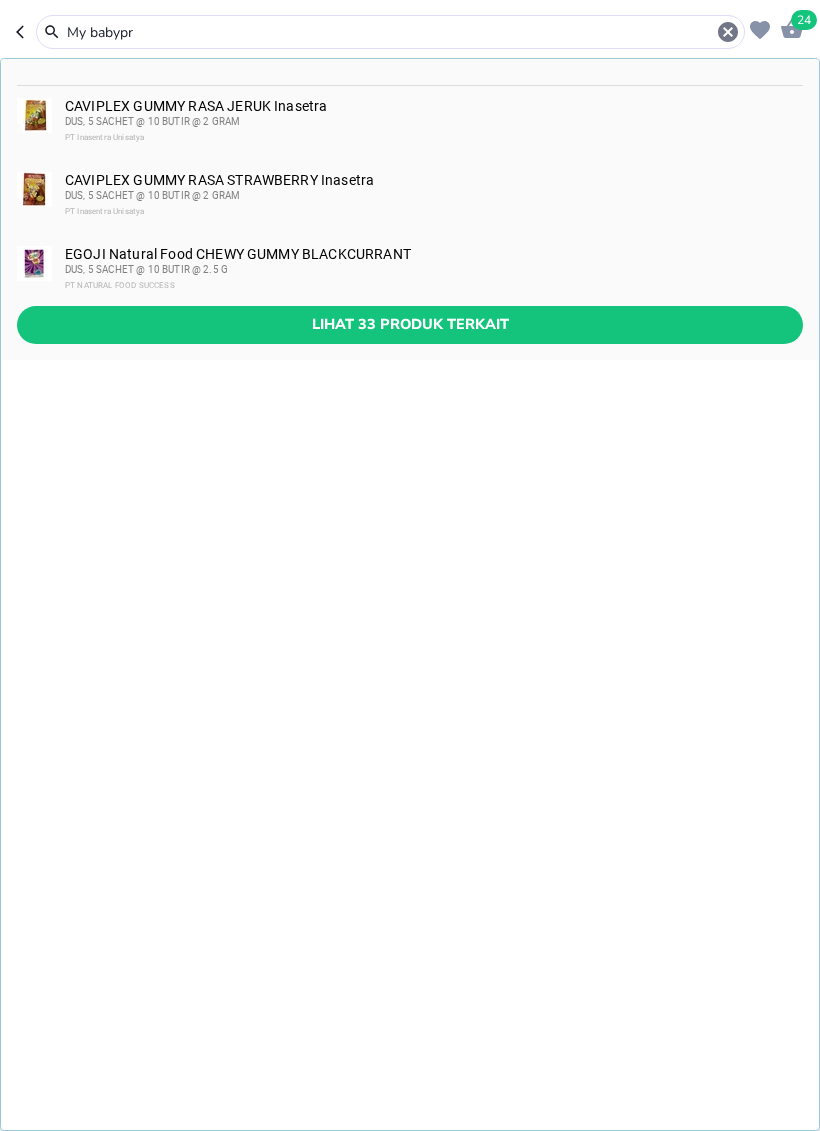 type on "My babypr" 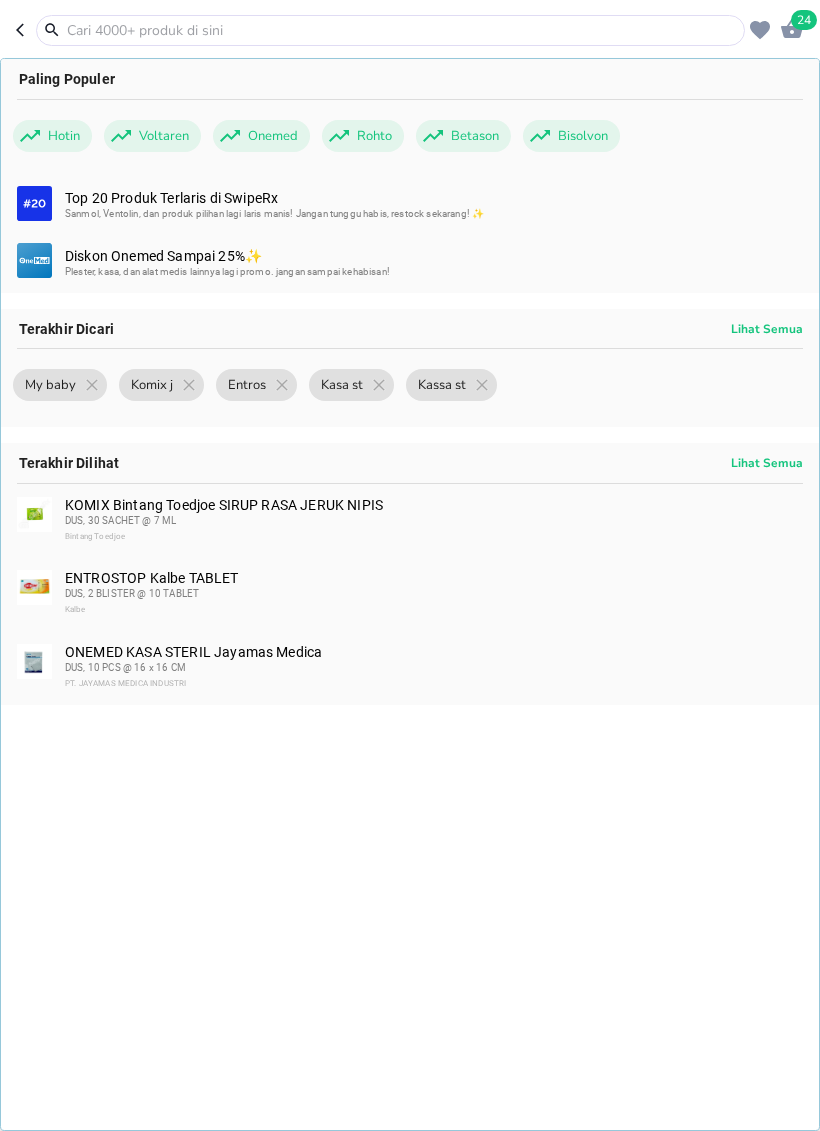 click at bounding box center [402, 30] 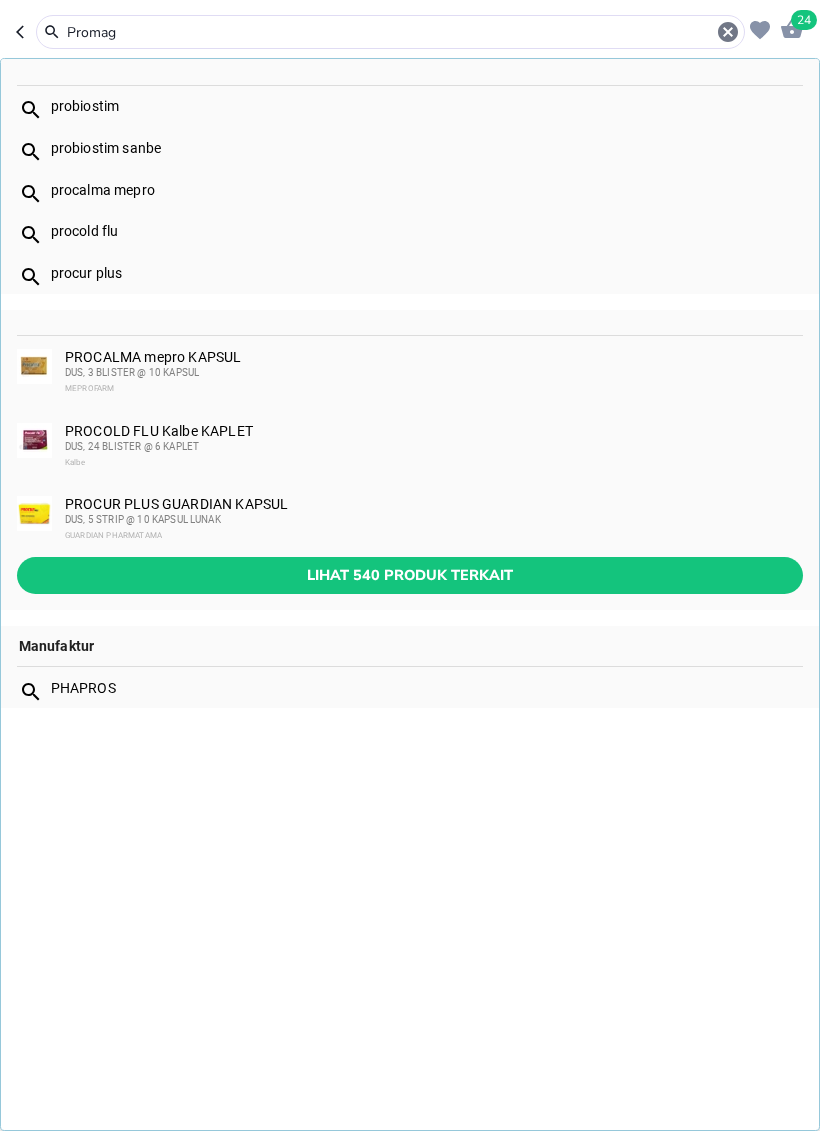 type on "Promag" 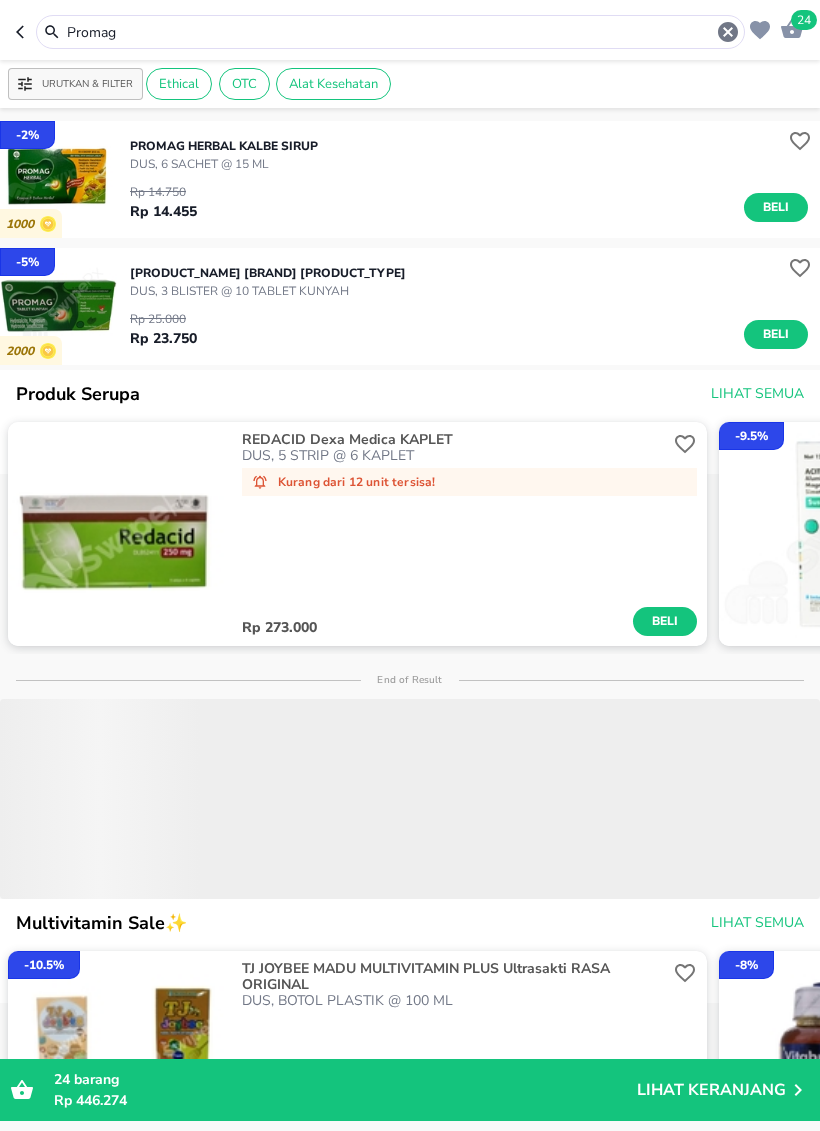 click on "Beli" at bounding box center (776, 334) 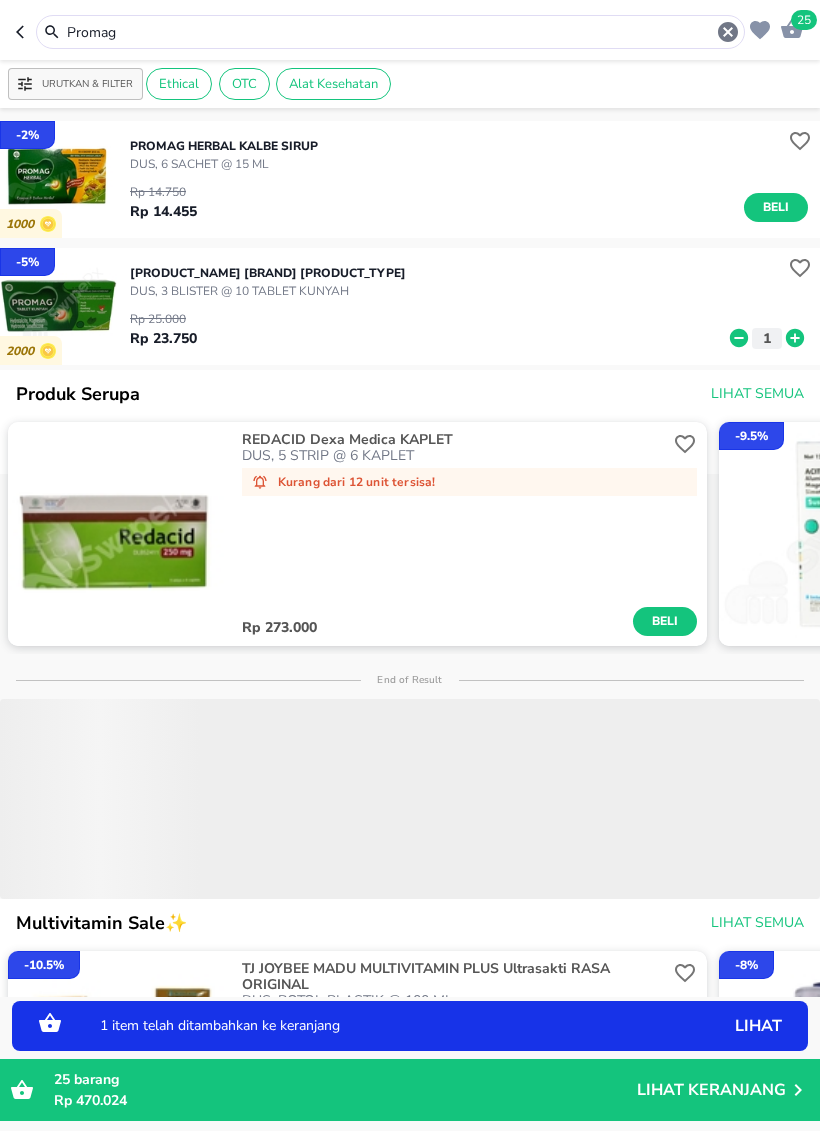 click 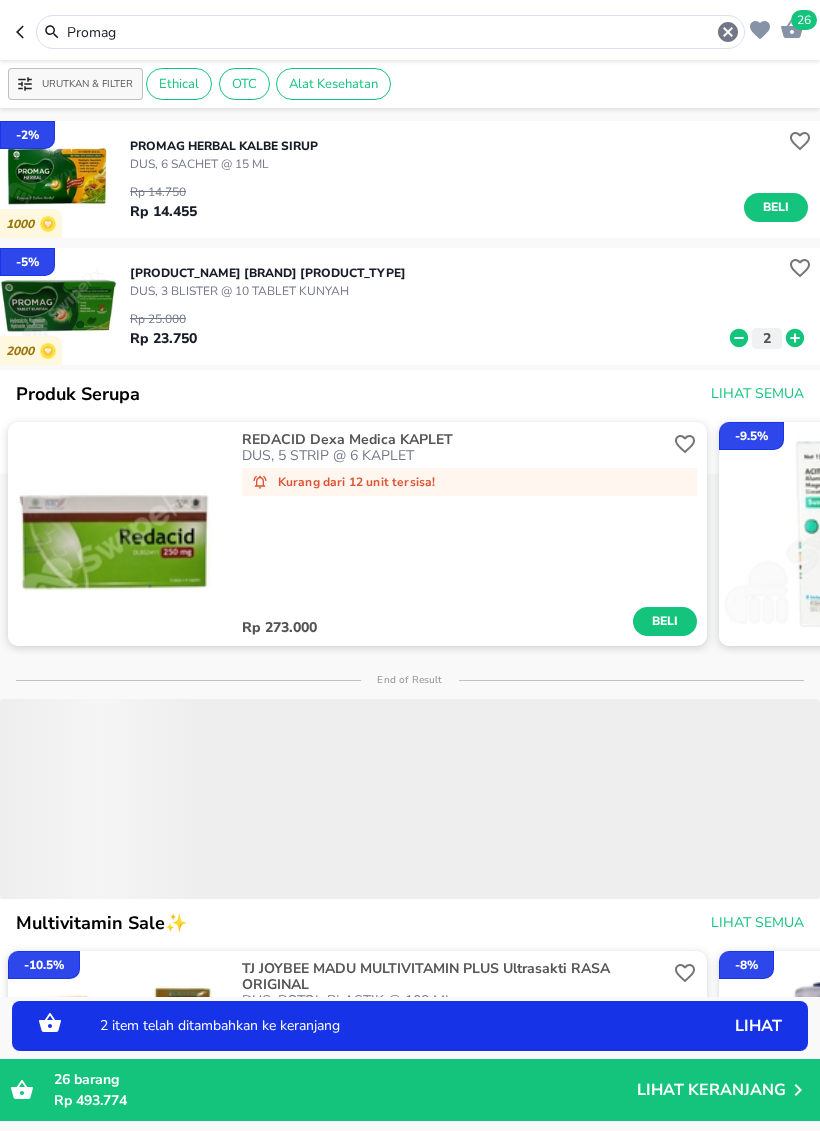 click on "Promag" at bounding box center [390, 32] 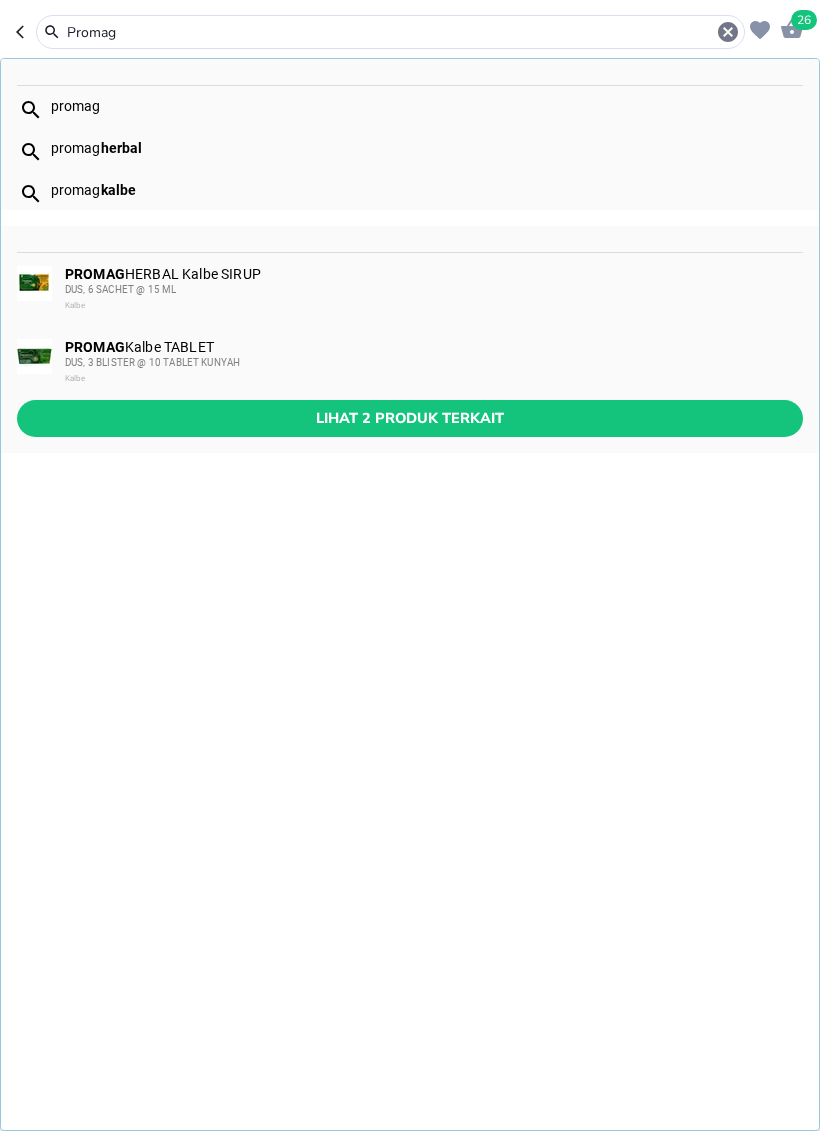 click 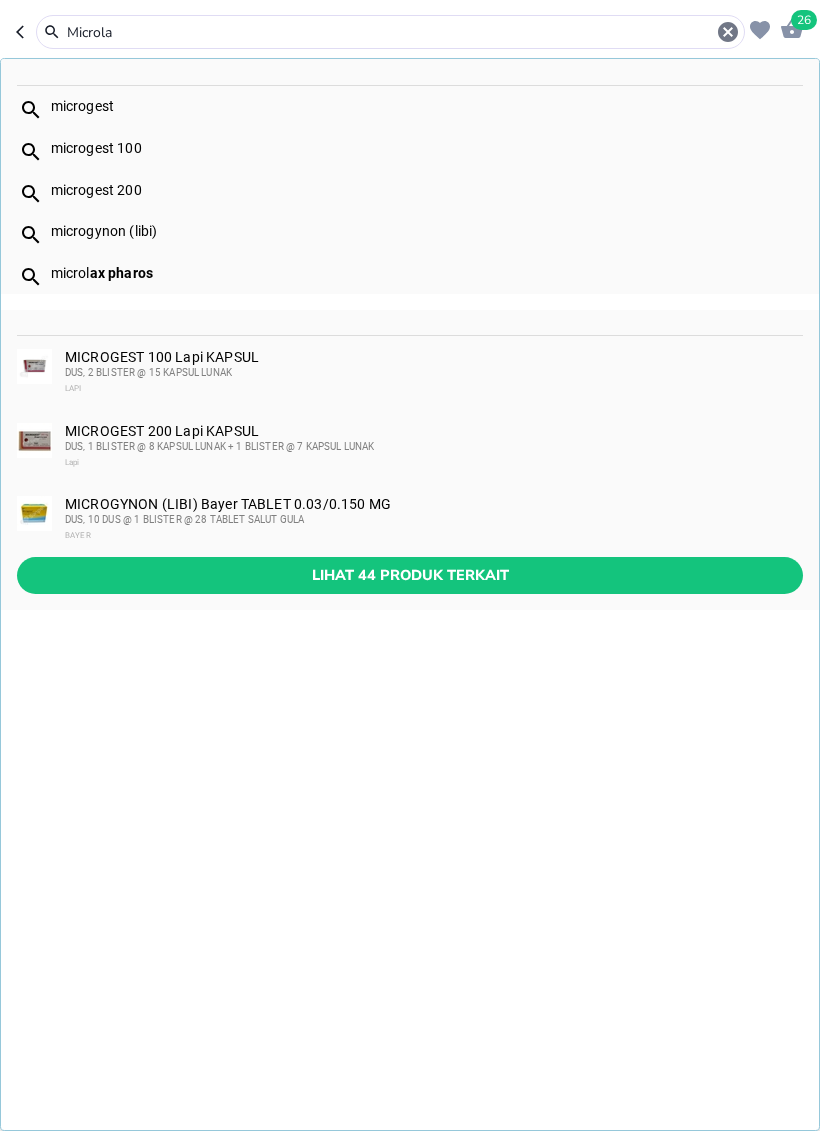 type on "Microla" 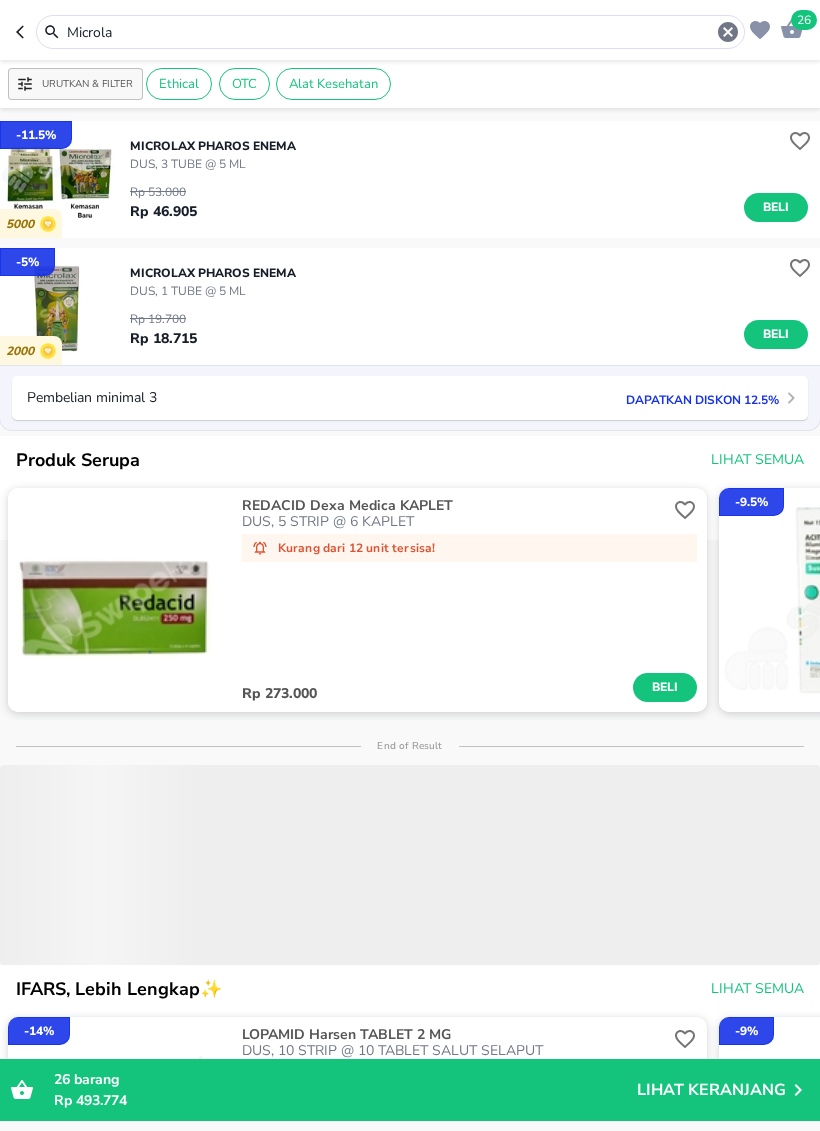click on "MICROLAX Pharos ENEMA" at bounding box center (213, 273) 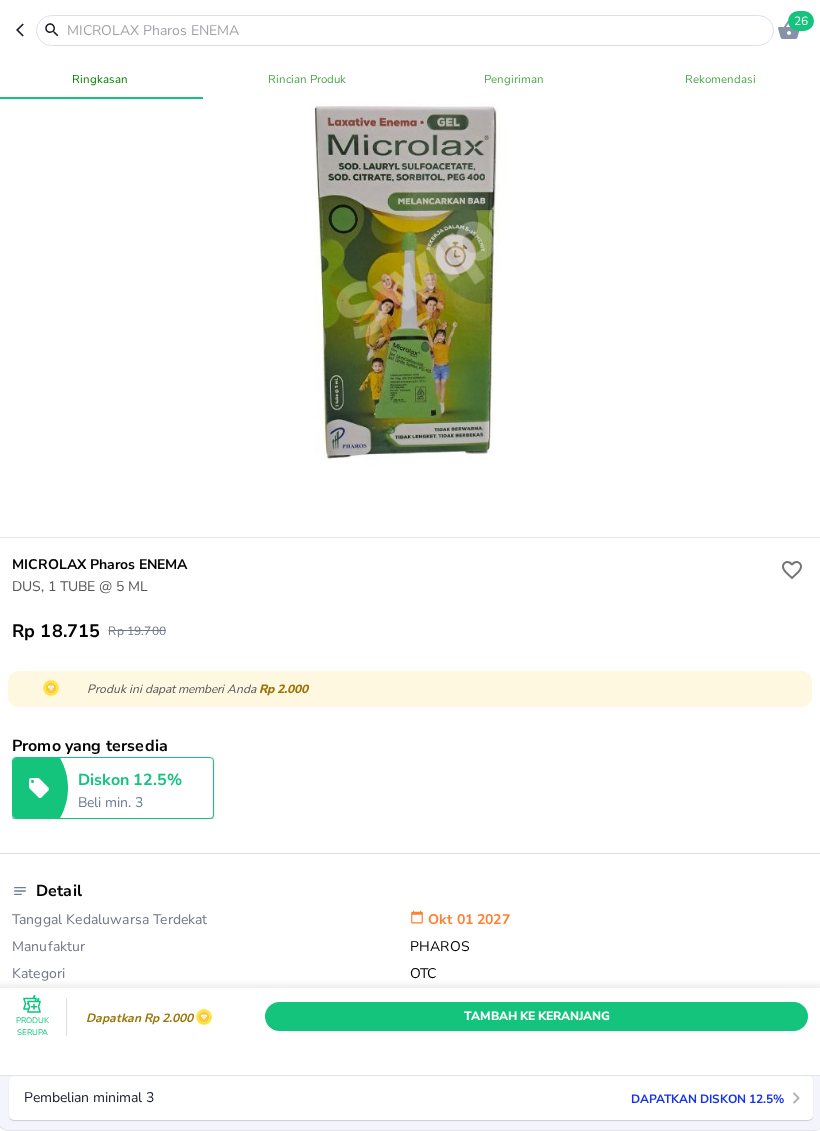 scroll, scrollTop: 104, scrollLeft: 0, axis: vertical 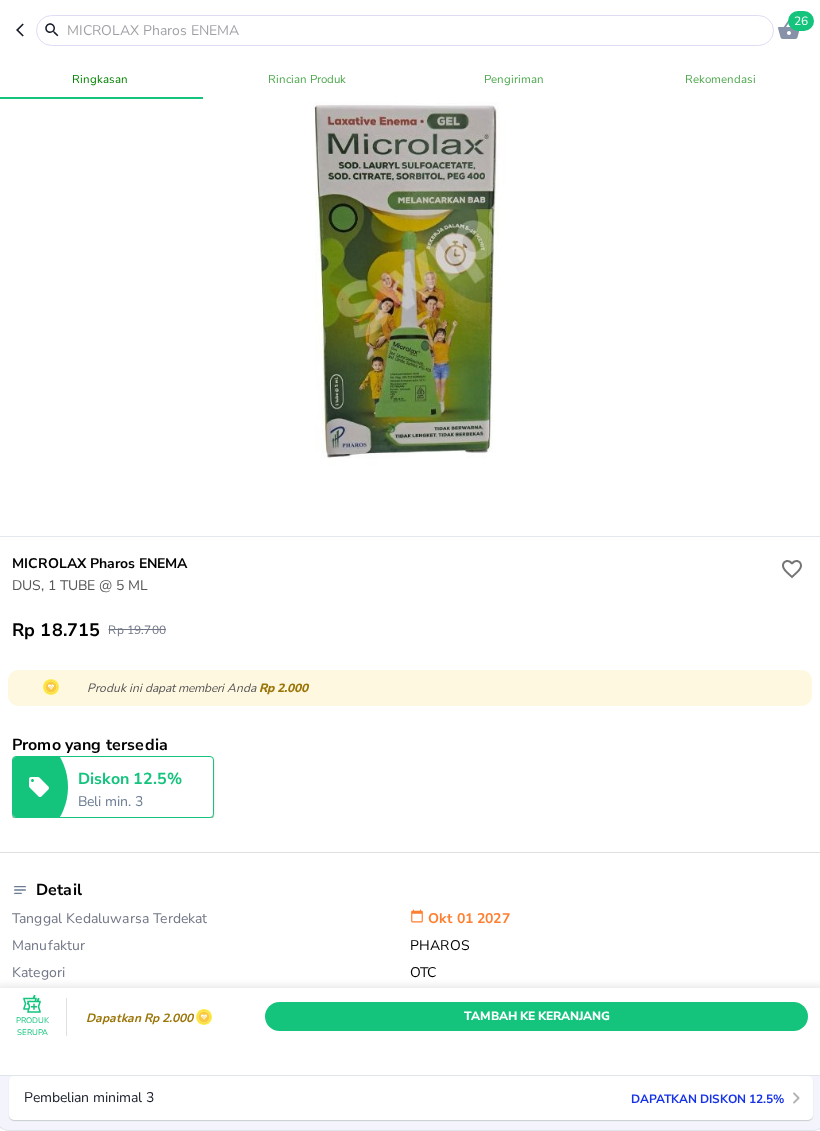 click on "Tambah Ke Keranjang" at bounding box center [536, 1016] 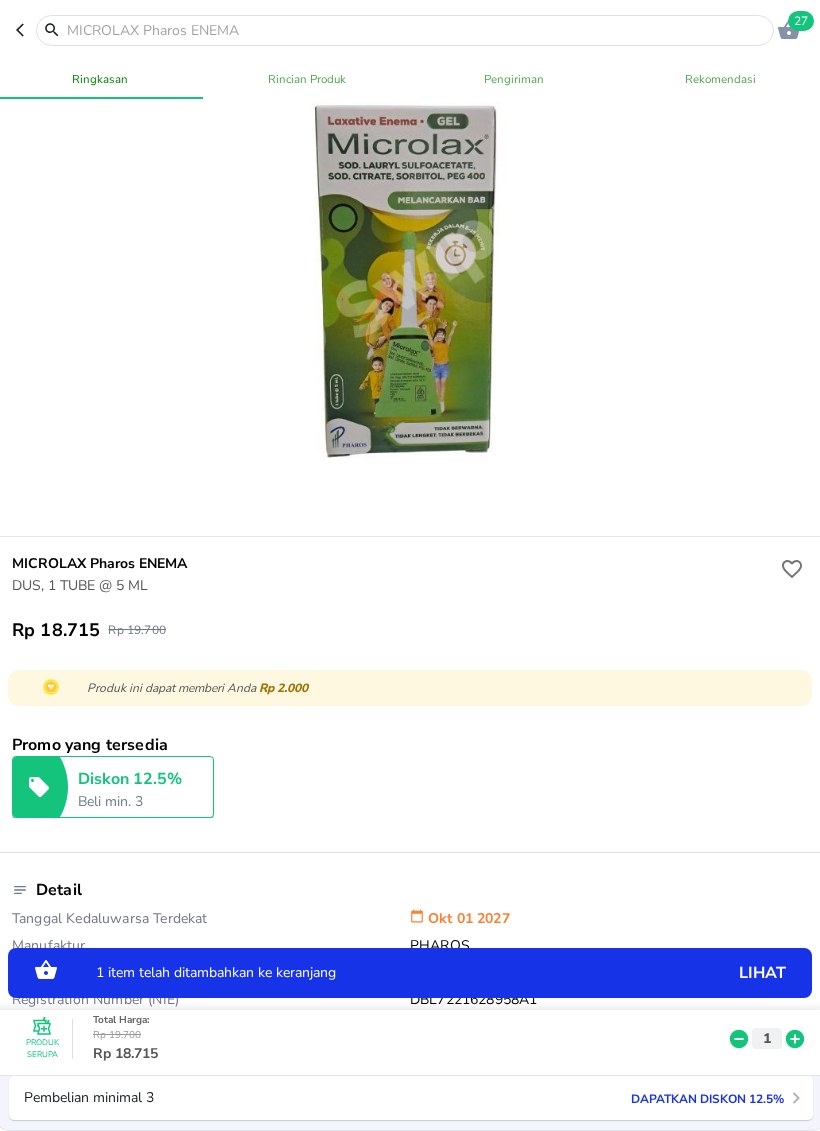 click 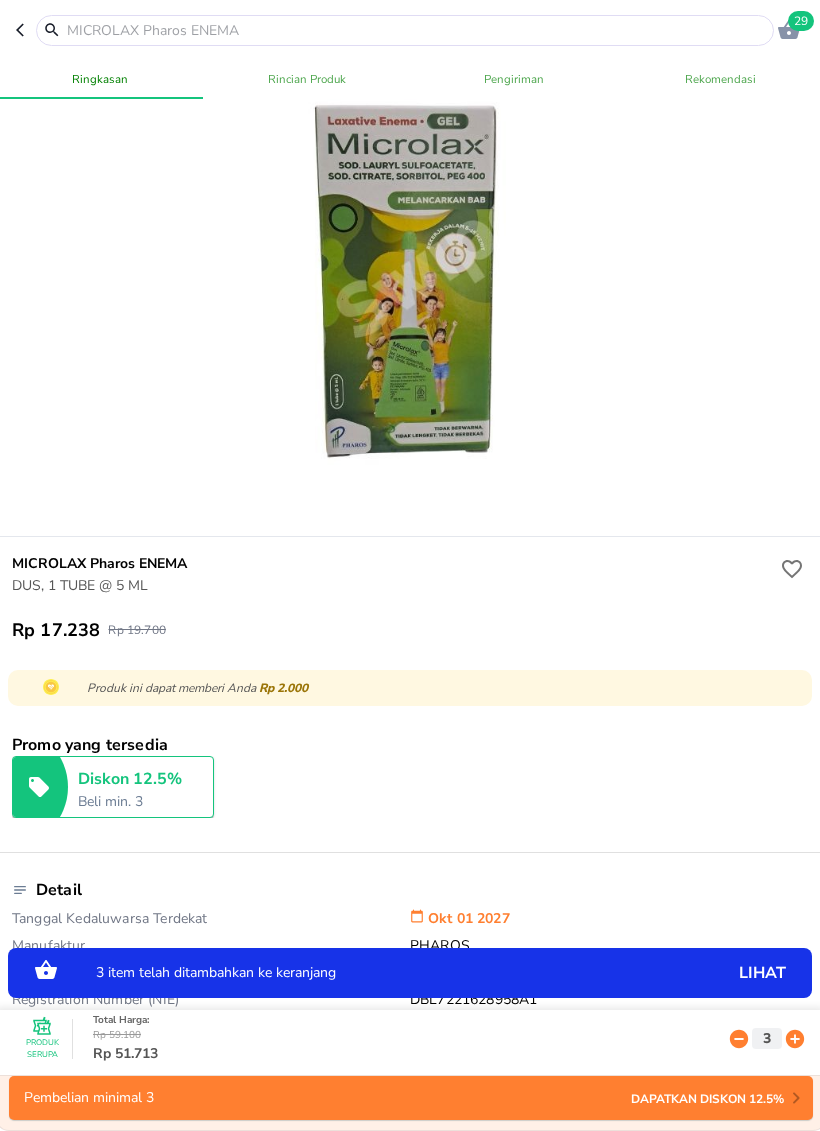 click 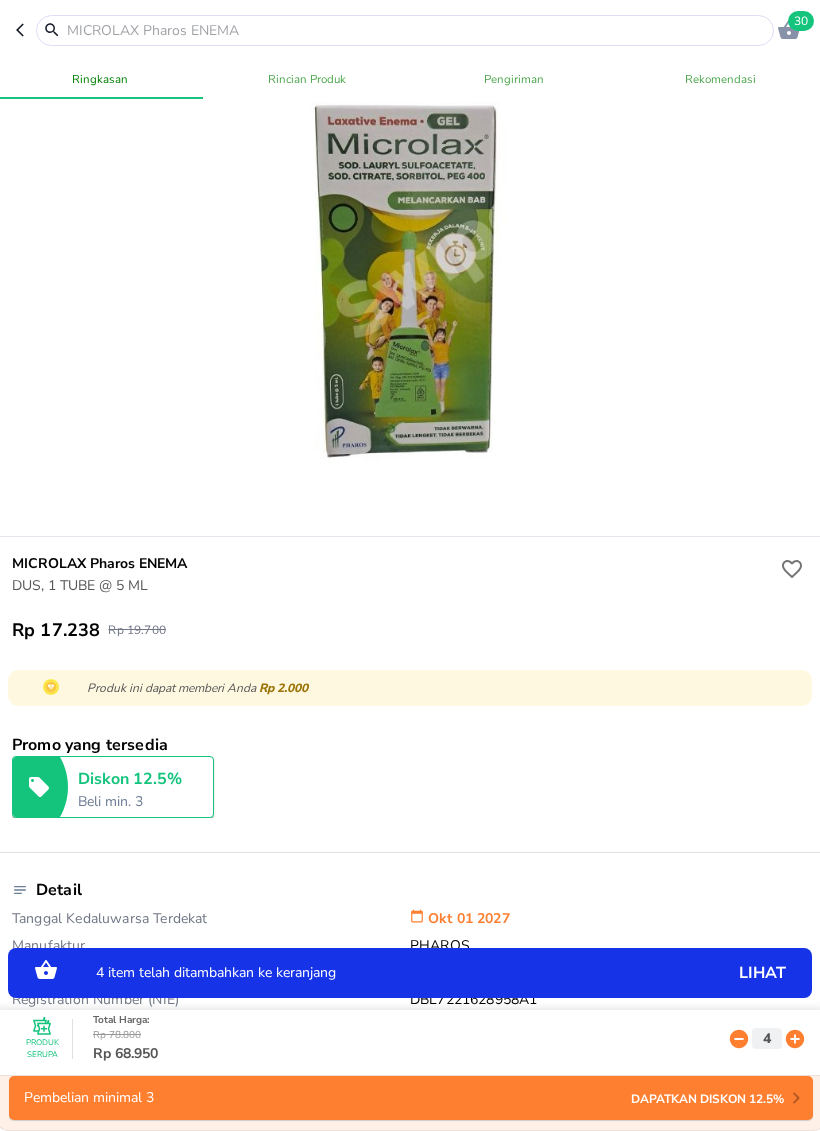 click 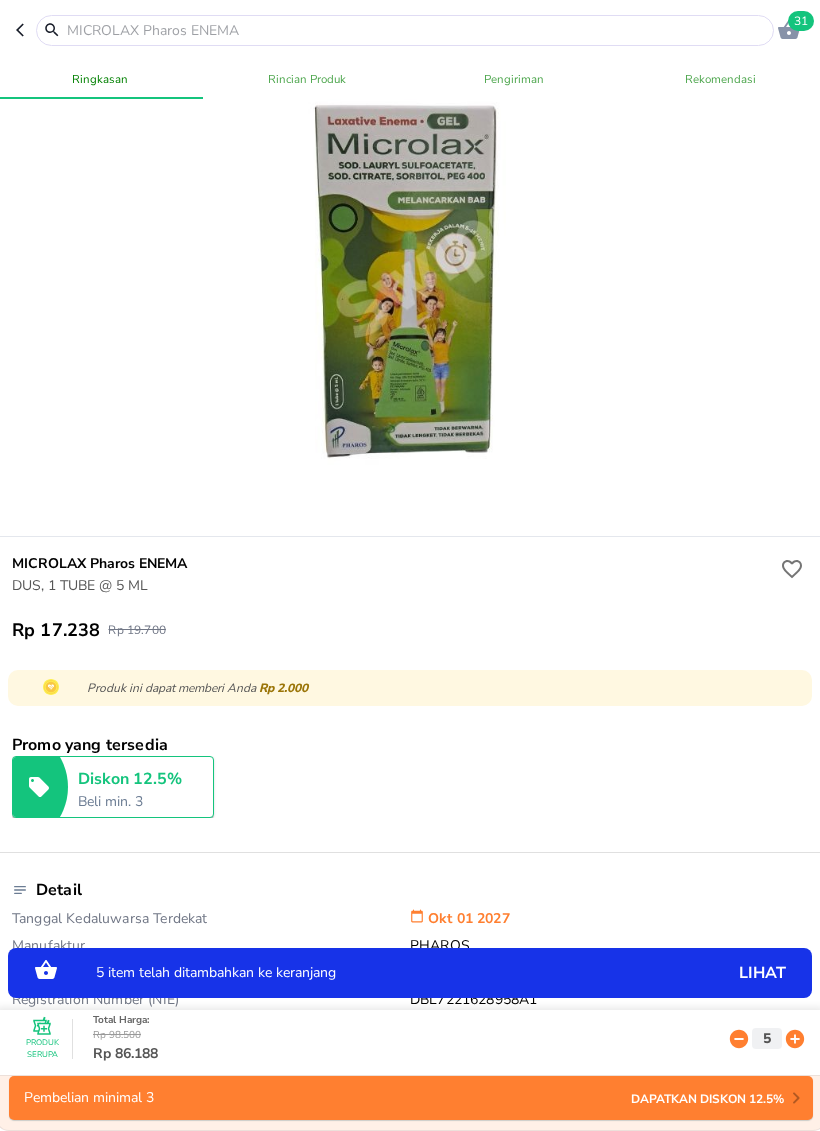 click 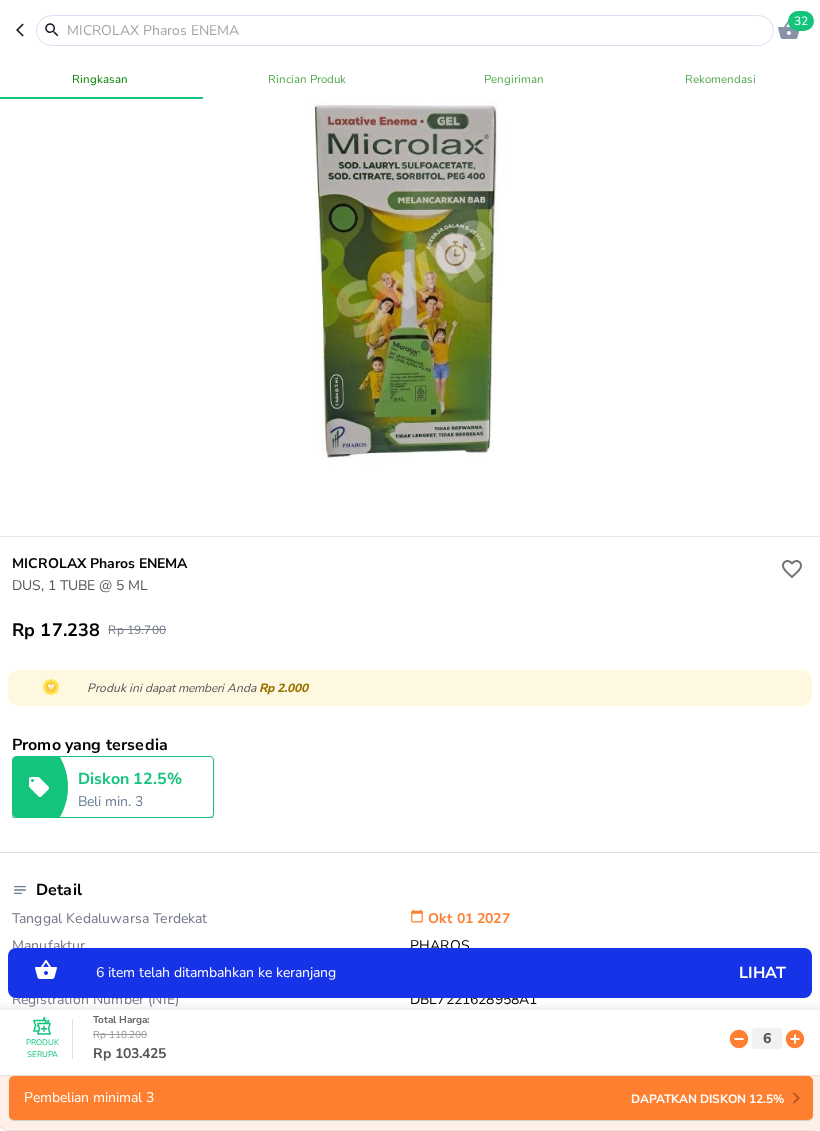 click 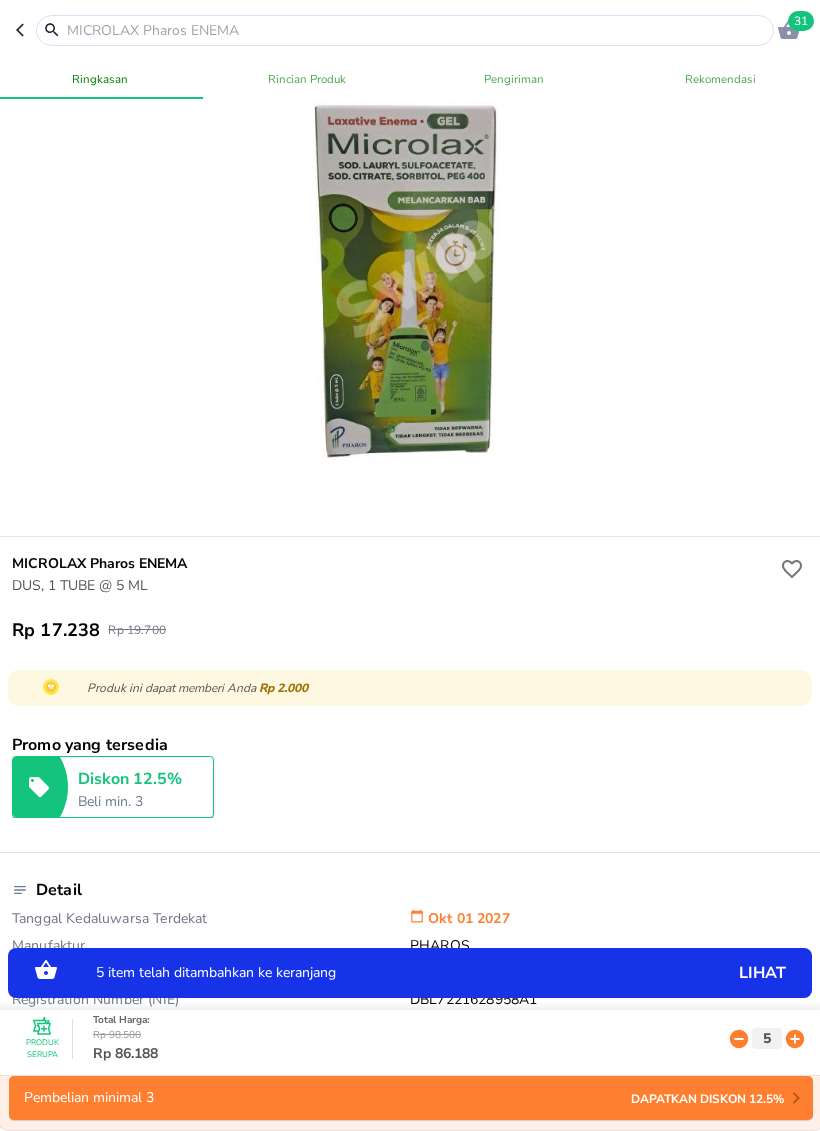 click 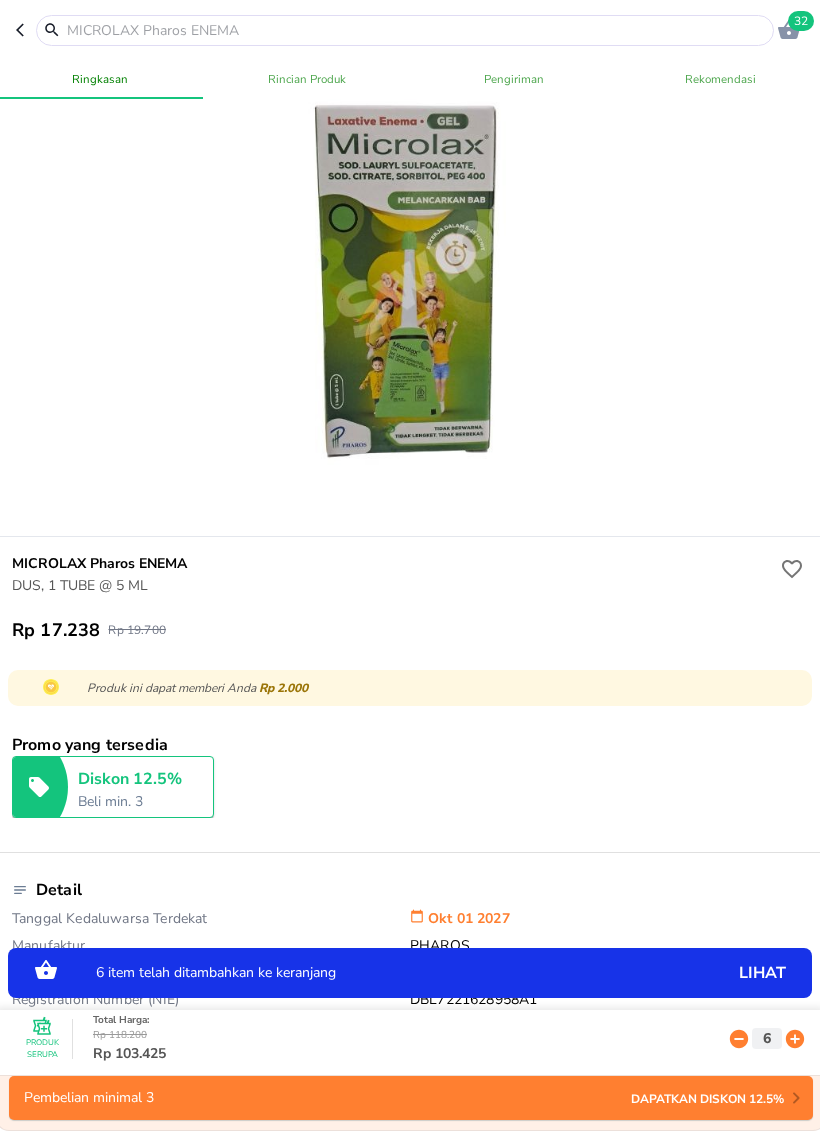 click 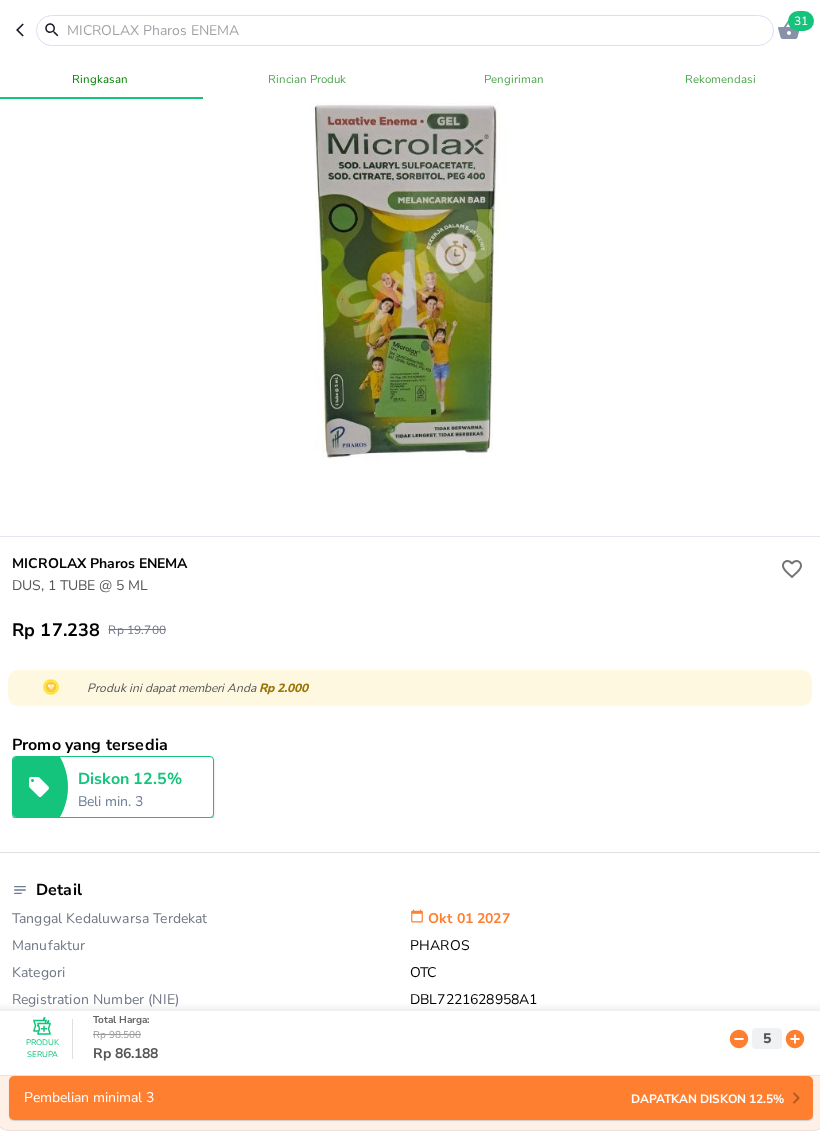 click on "Pembelian minimal 3 Dapatkan diskon 12.5%" at bounding box center (411, 1098) 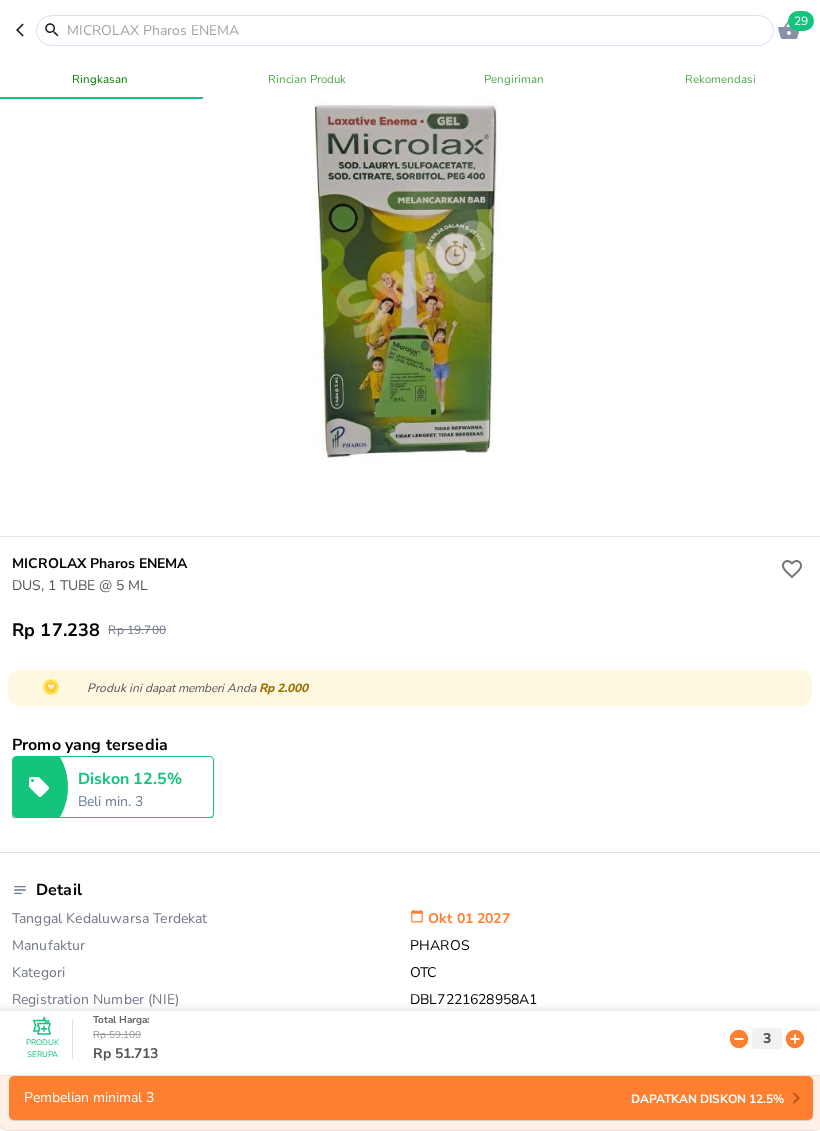 click 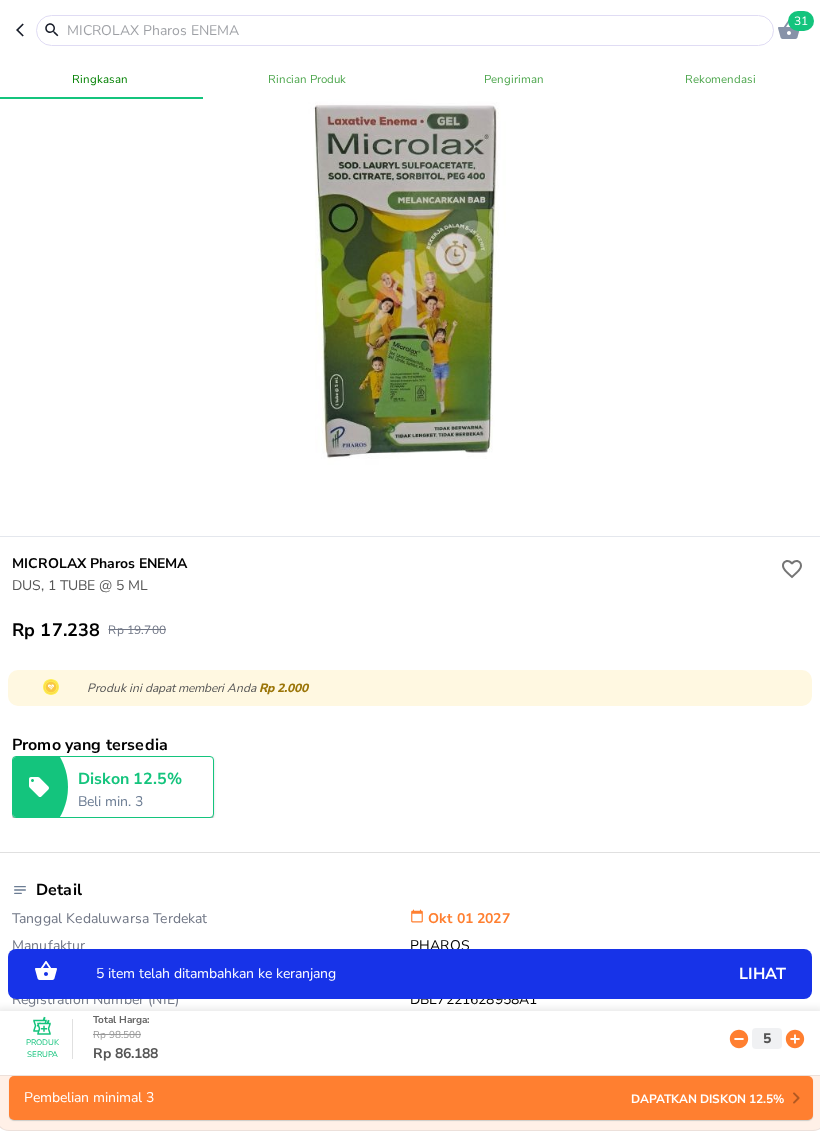 click at bounding box center (417, 30) 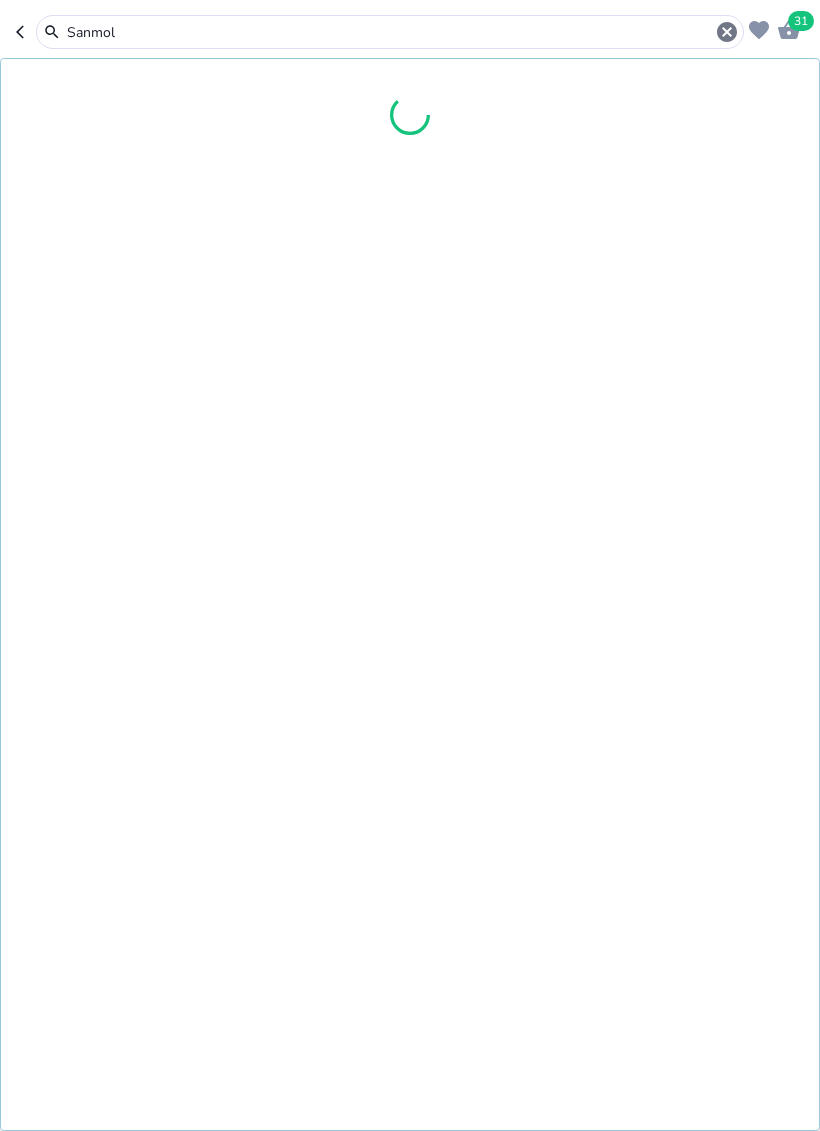 type on "Sanmol f" 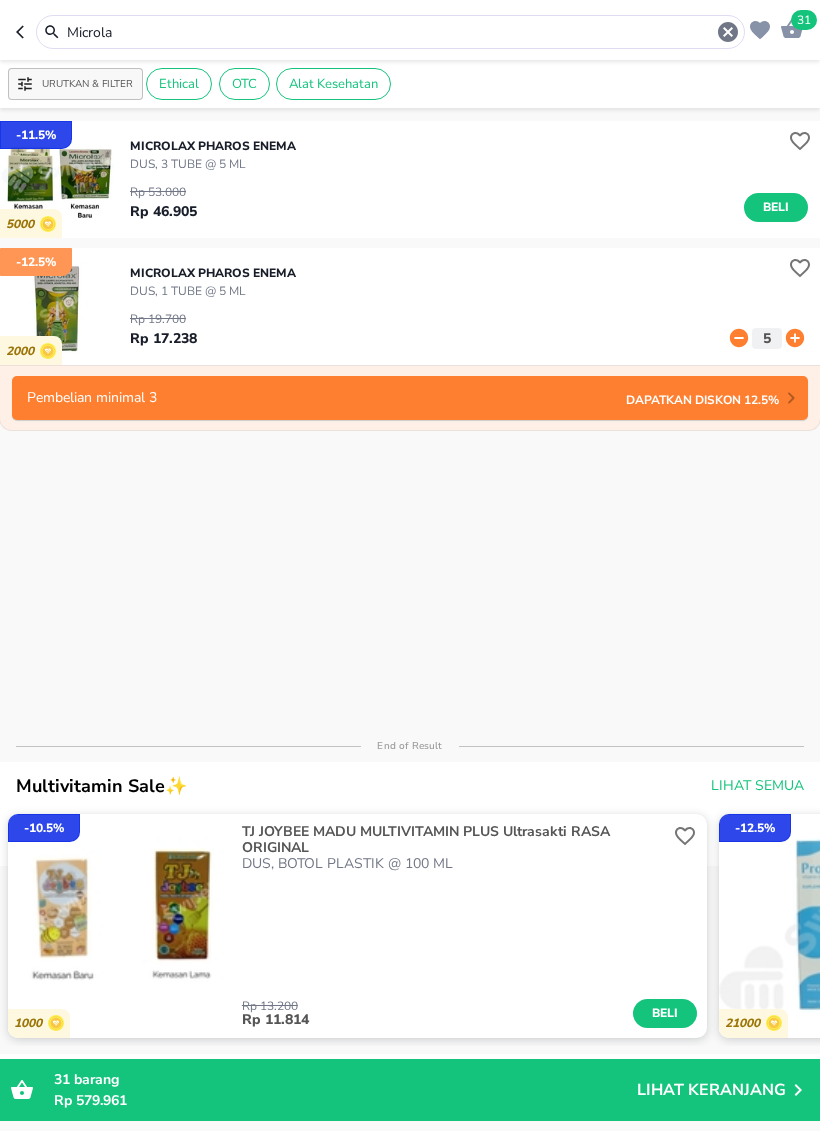 type on "Sanmol f" 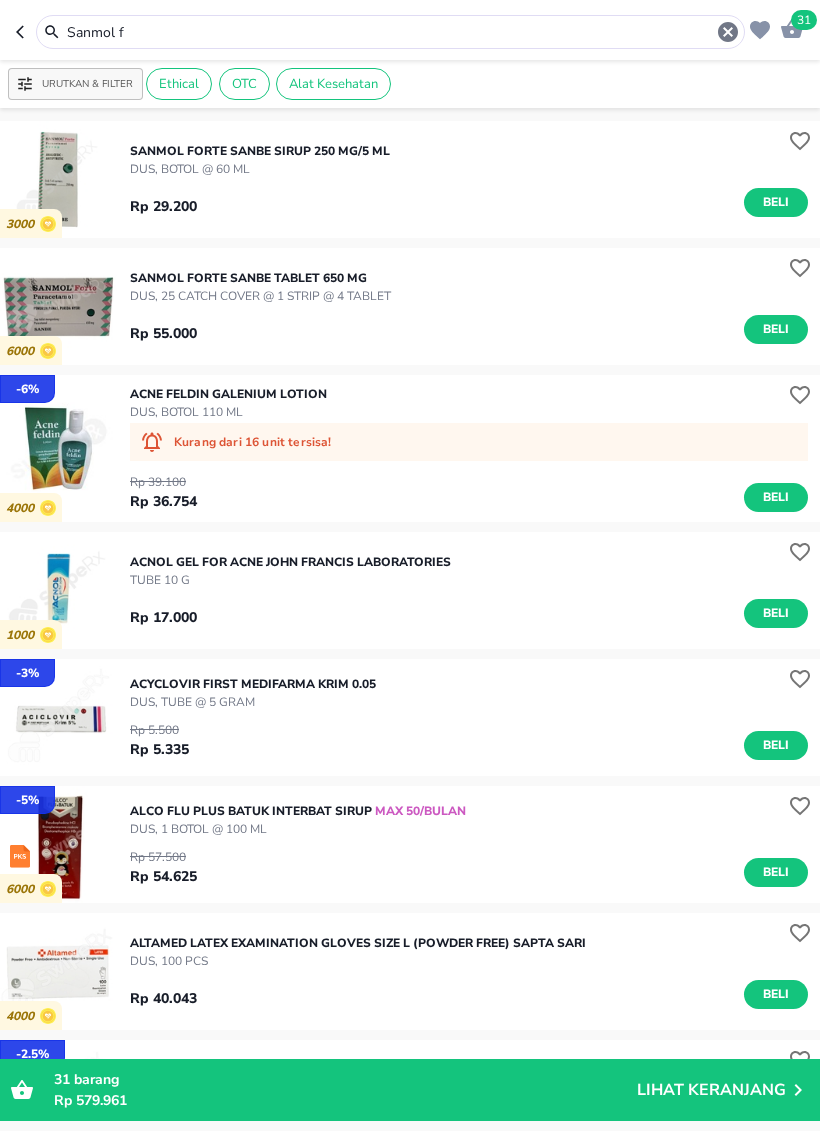 click on "Beli" at bounding box center (776, 202) 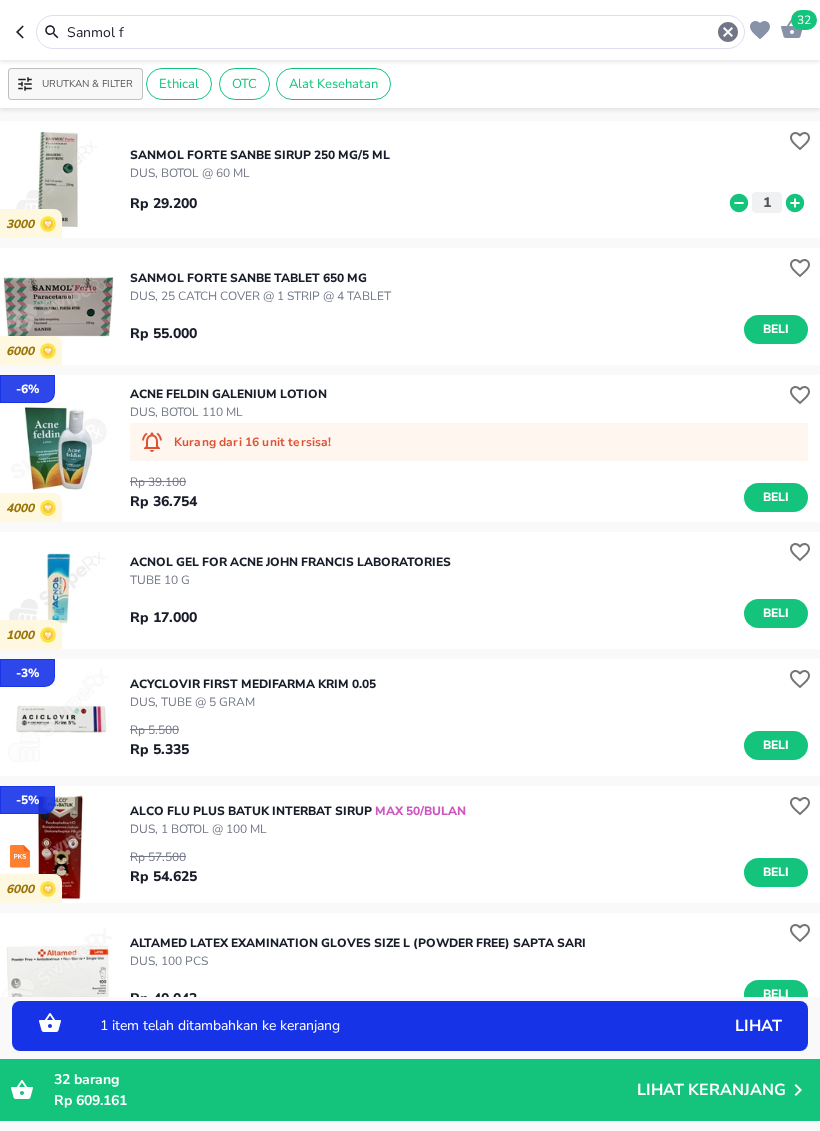 click on "1" at bounding box center (767, 202) 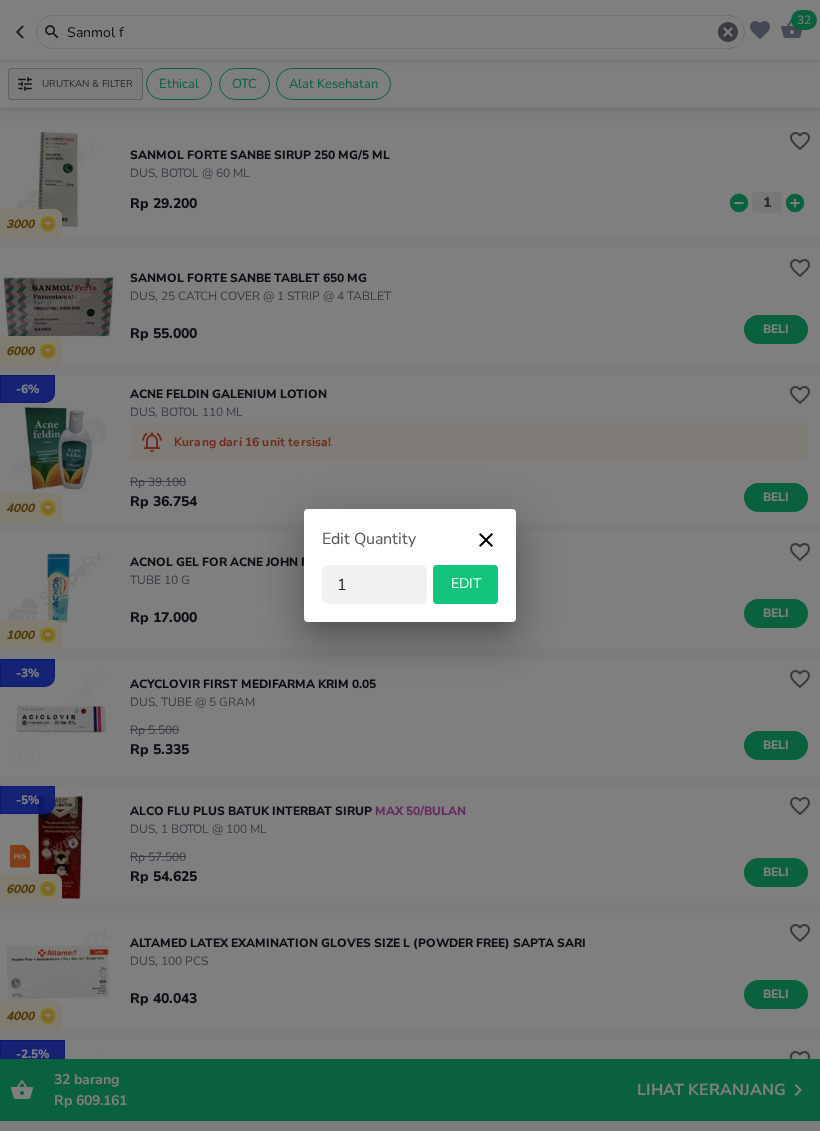 click on "Edit Quantity  1 EDIT" at bounding box center [410, 565] 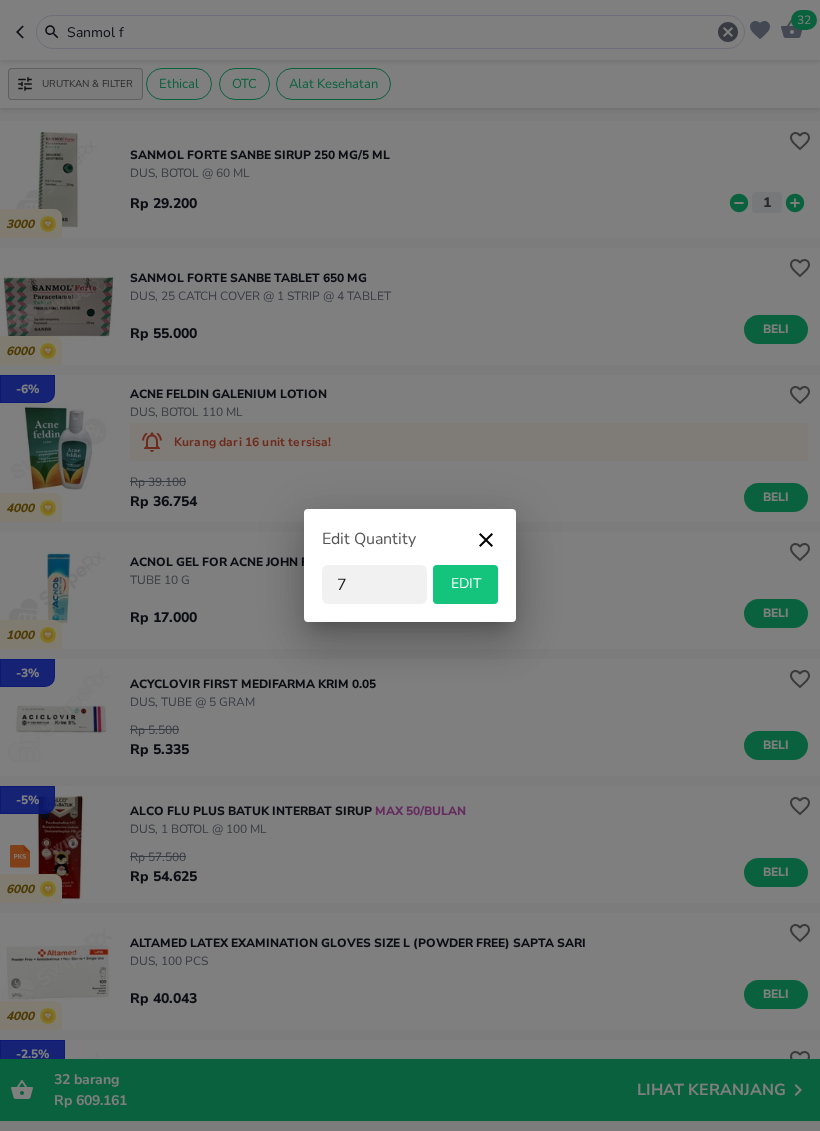 type on "7" 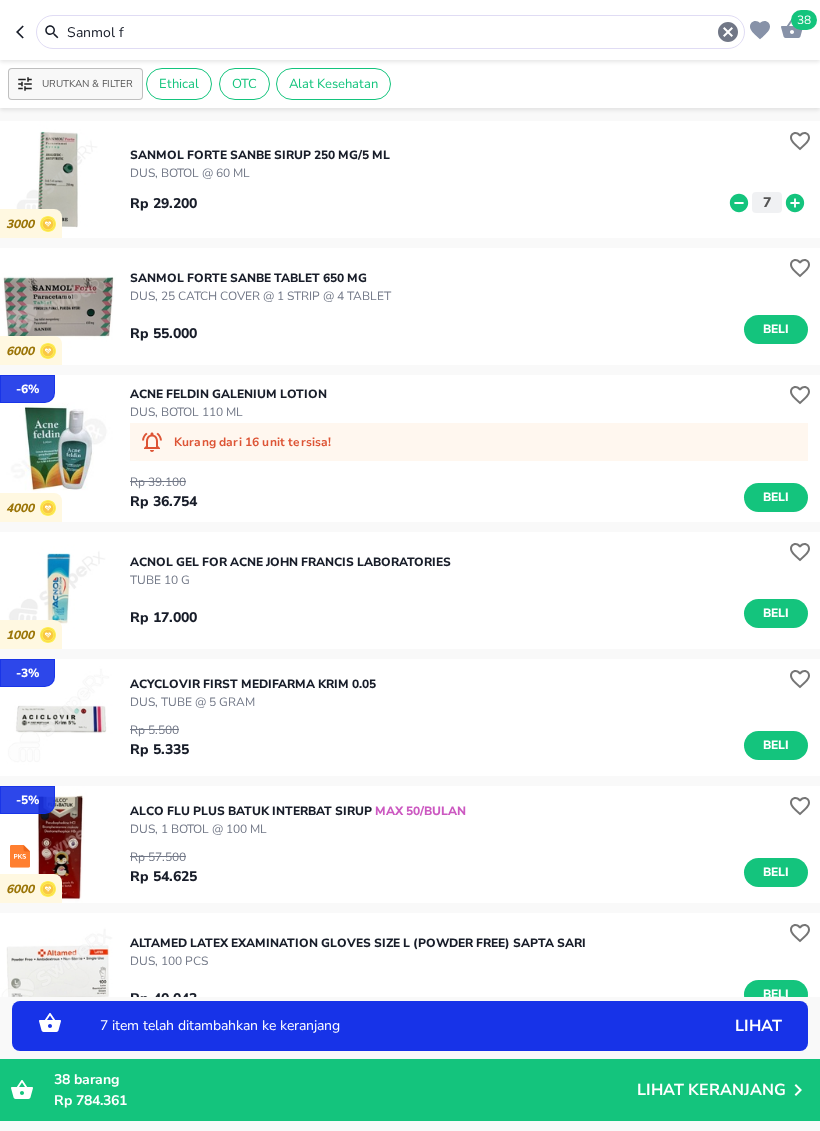 click on "Sanmol f" at bounding box center (390, 32) 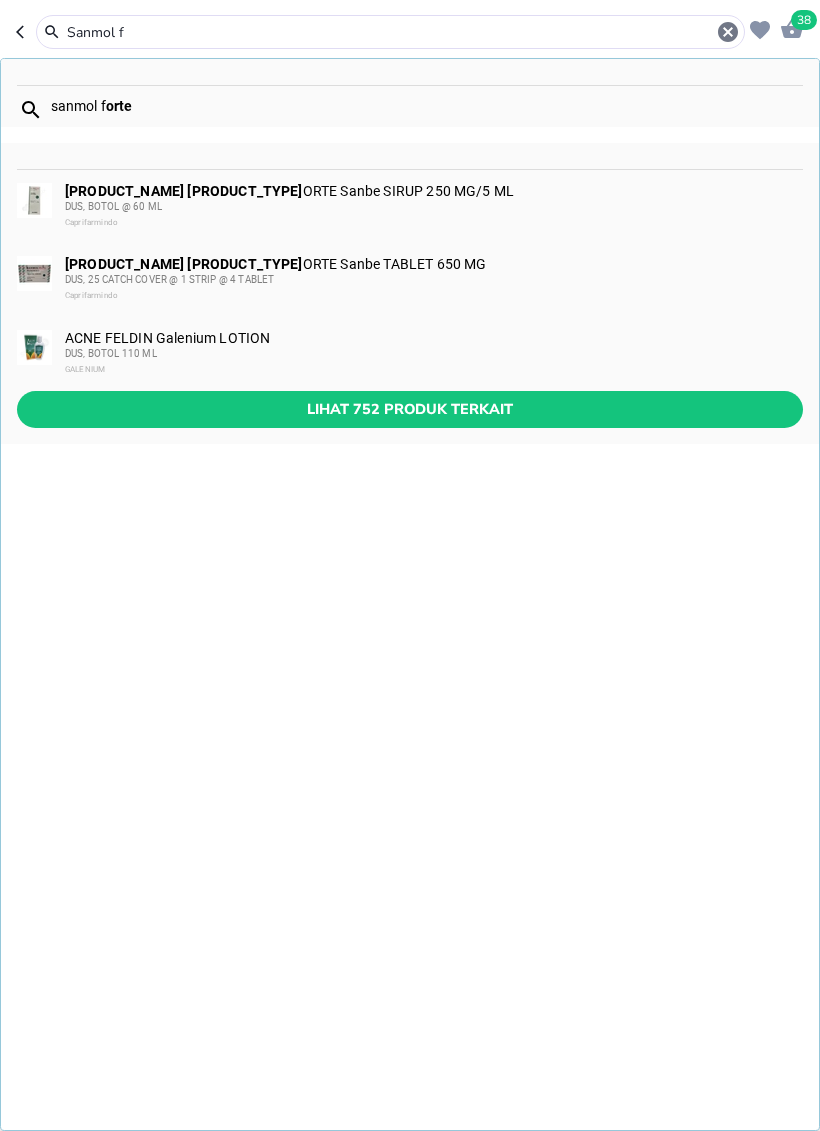 click 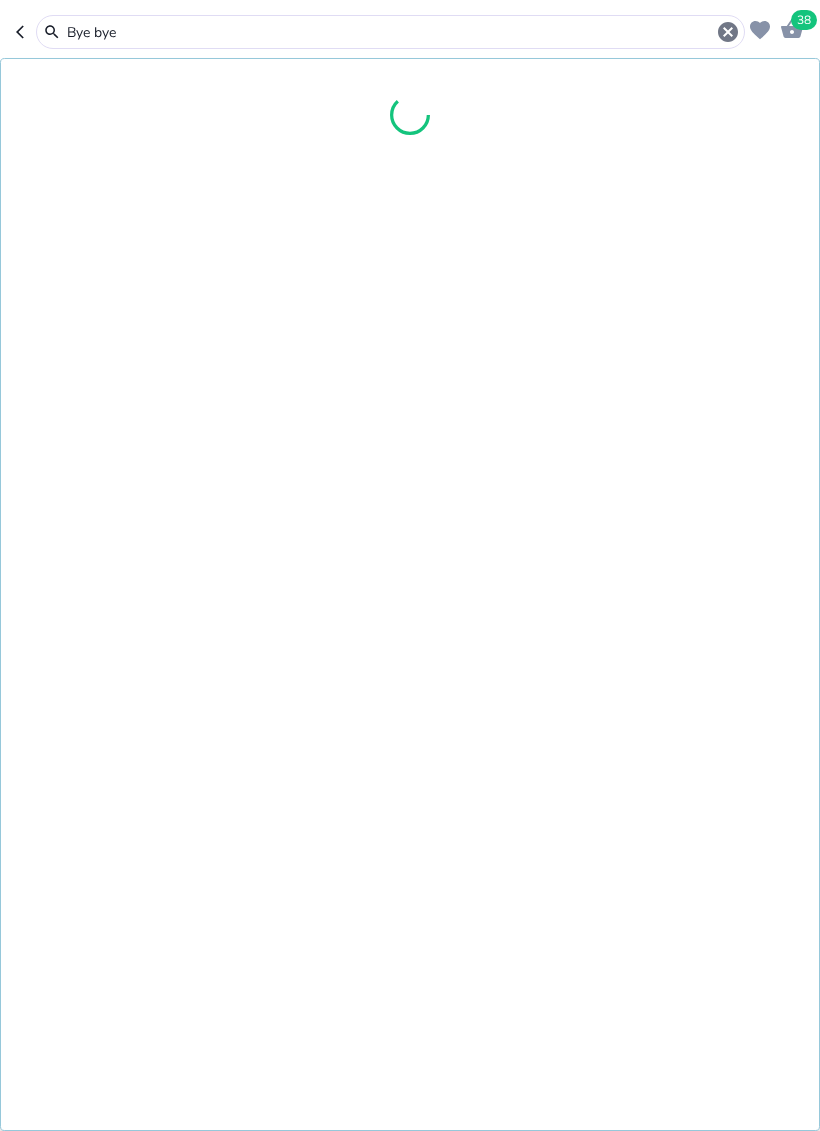 type on "Bye bye" 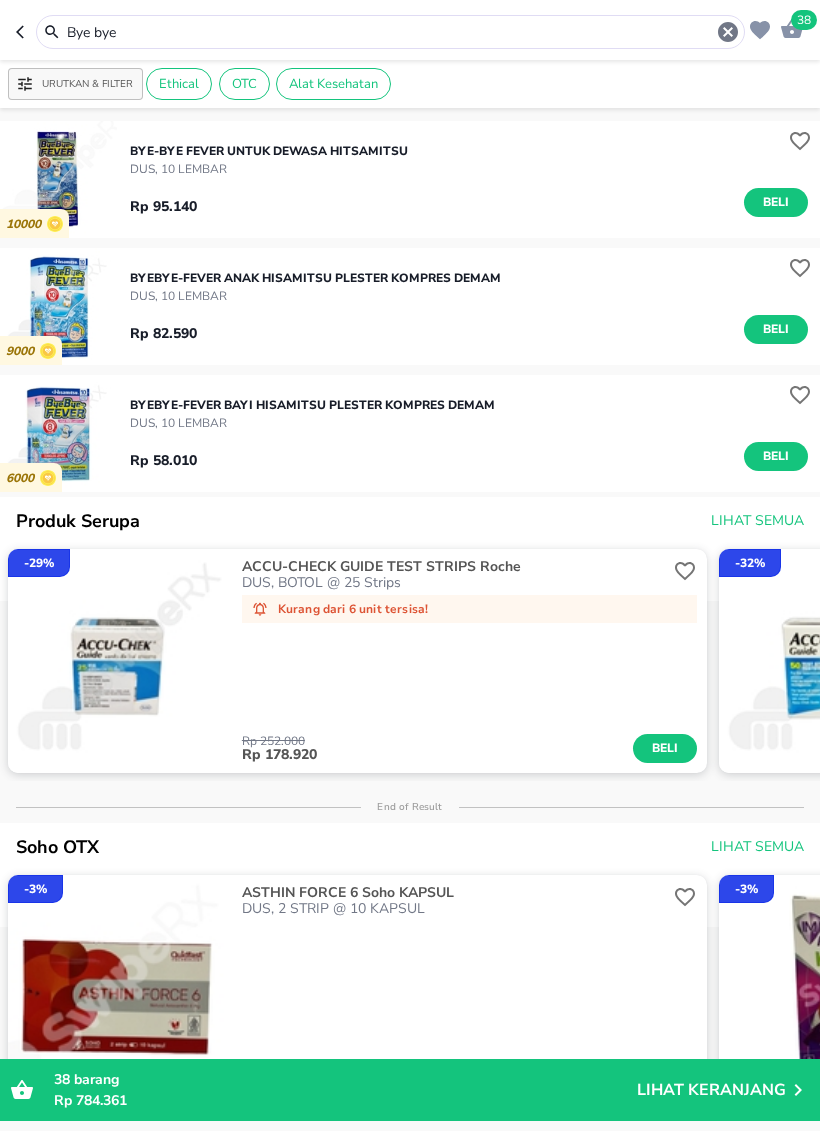 click on "Beli" at bounding box center (776, 456) 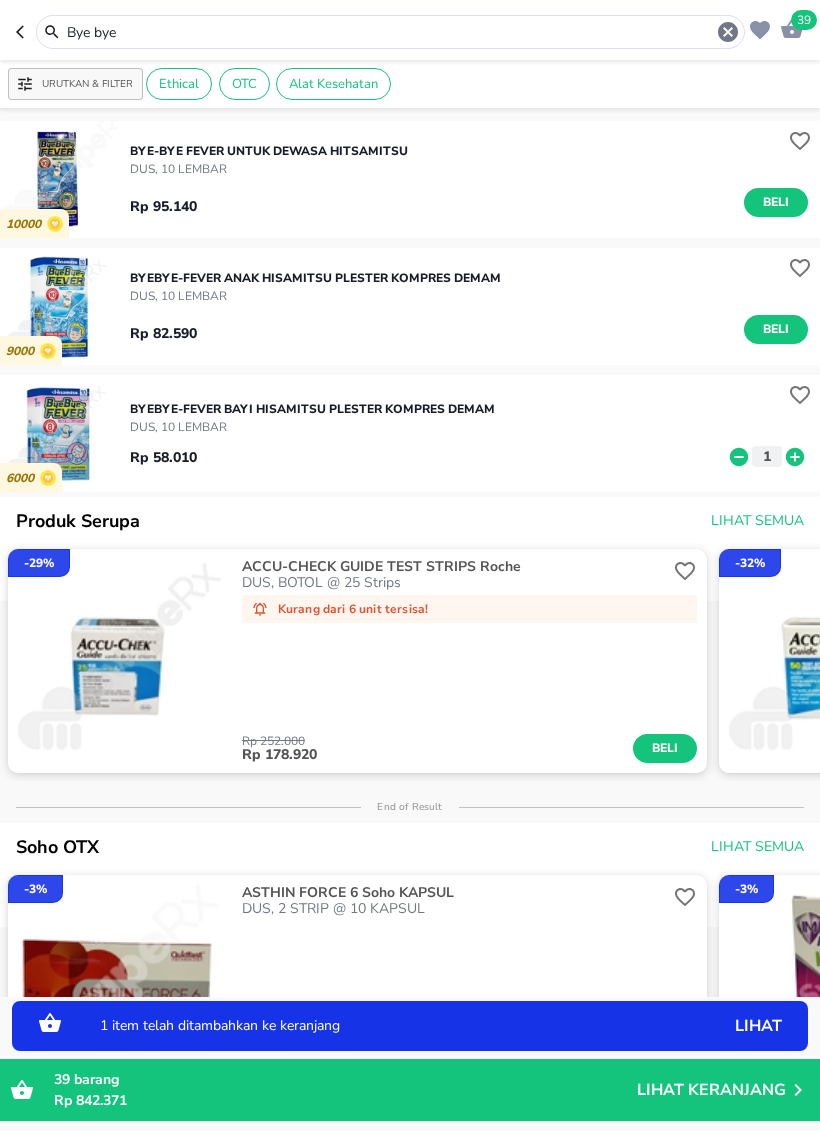 click 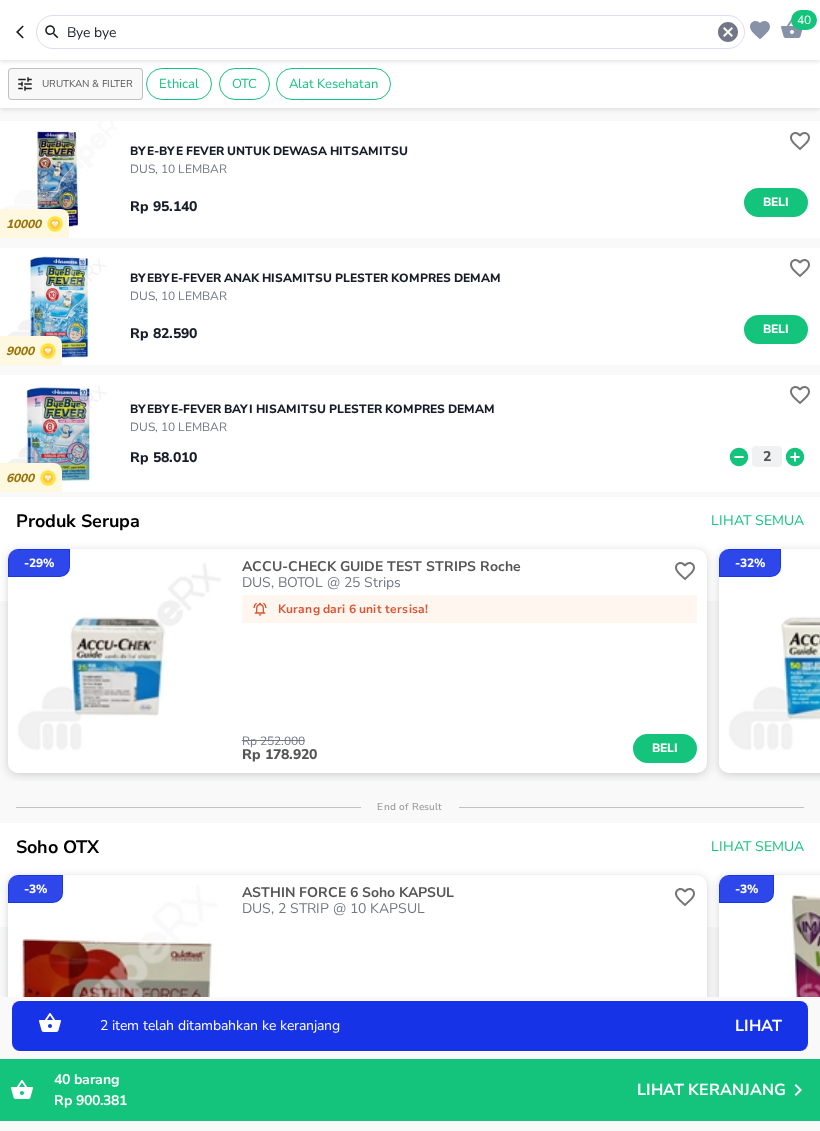 click on "Bye bye" at bounding box center (390, 32) 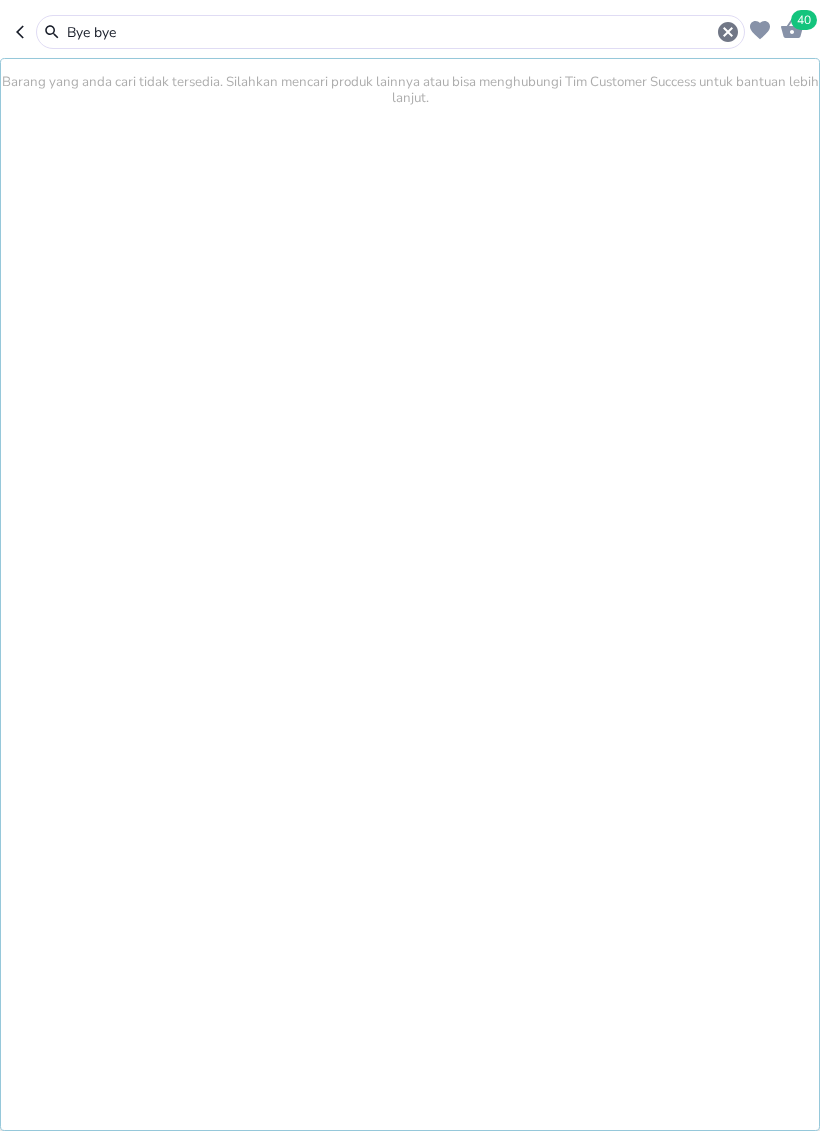 click 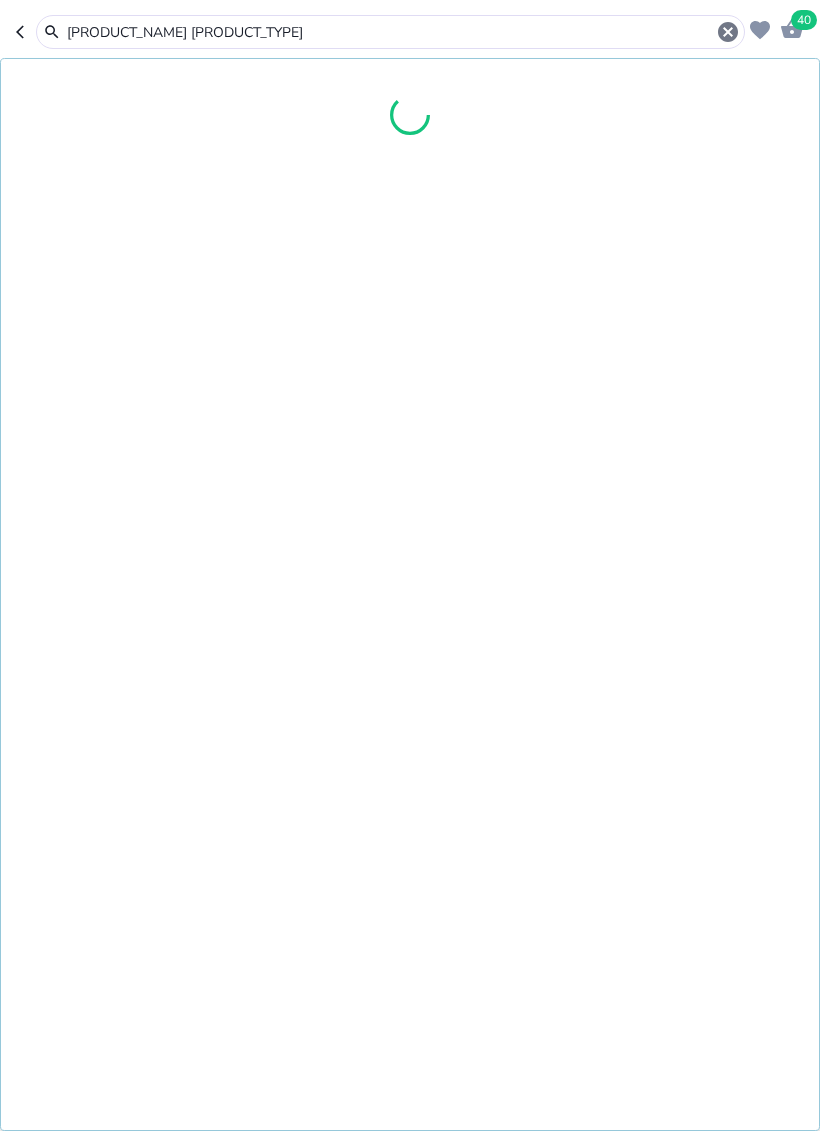 type on "[PRODUCT_NAME] [PRODUCT_TYPE]" 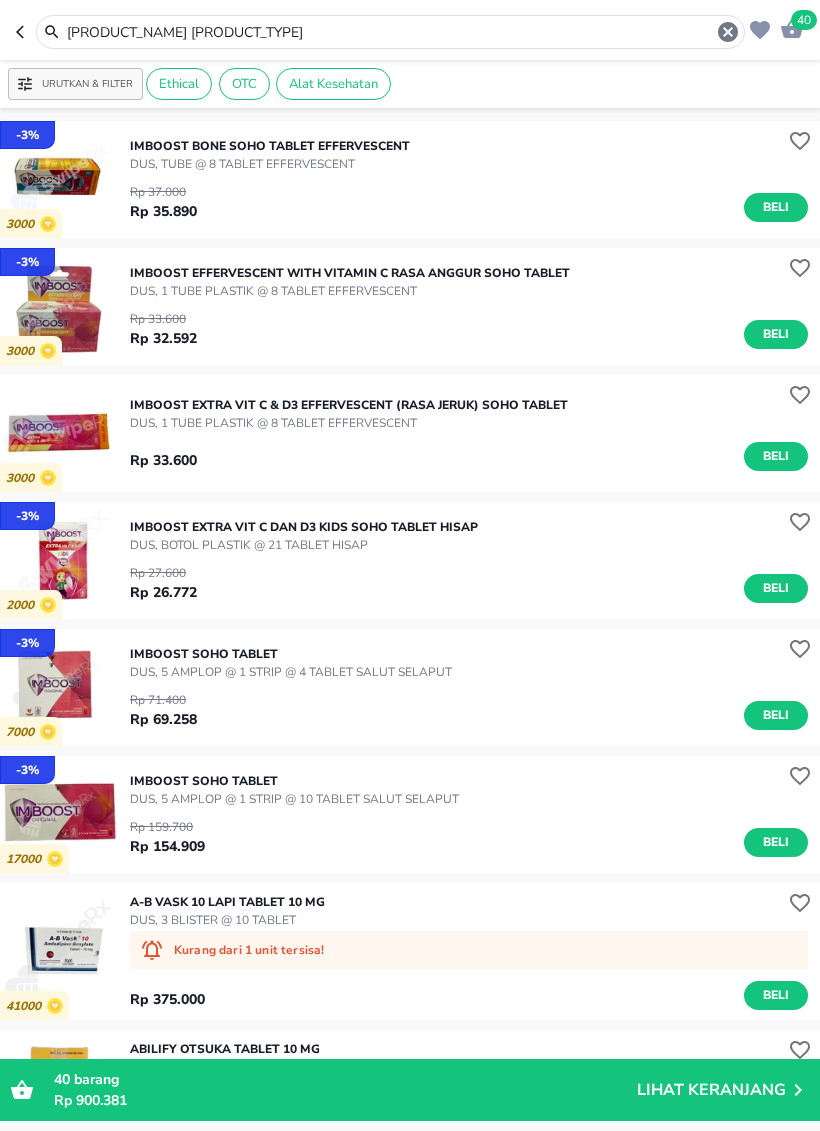 click on "DUS, 5 AMPLOP @ 1 STRIP @ 10 TABLET SALUT SELAPUT" at bounding box center (294, 799) 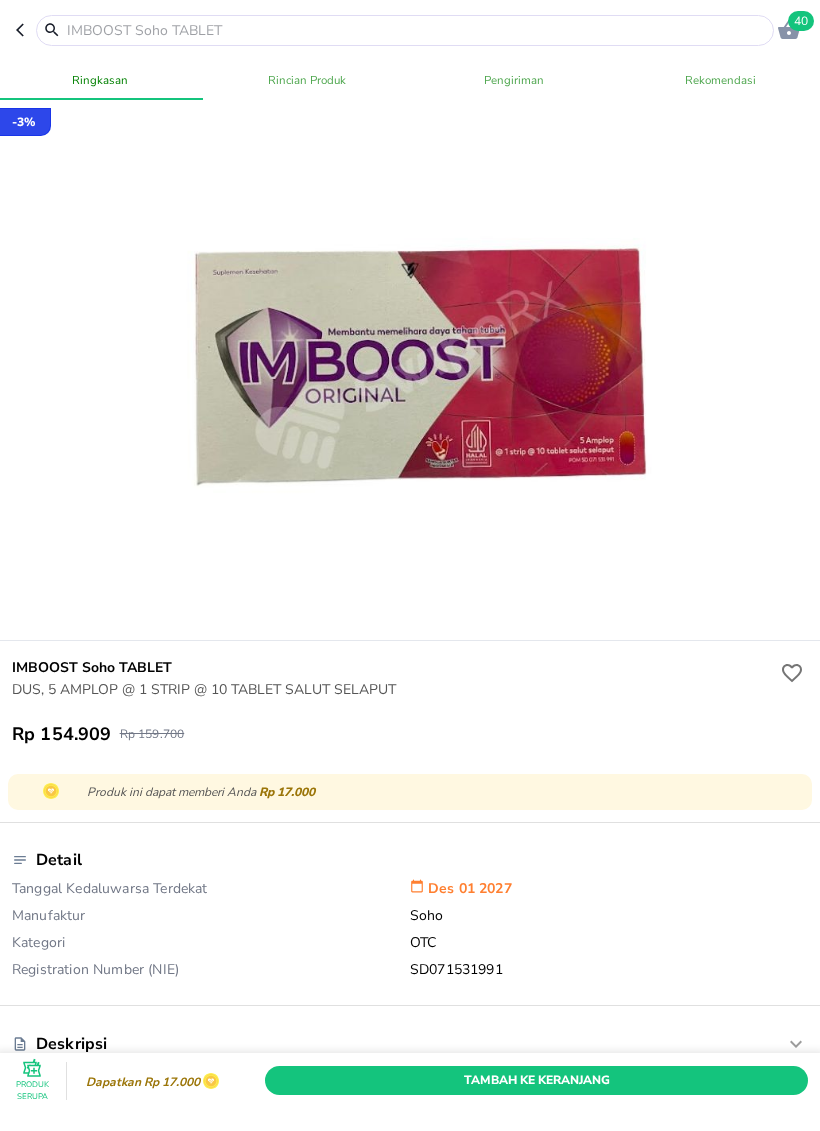 click on "Tambah Ke Keranjang" at bounding box center [536, 1080] 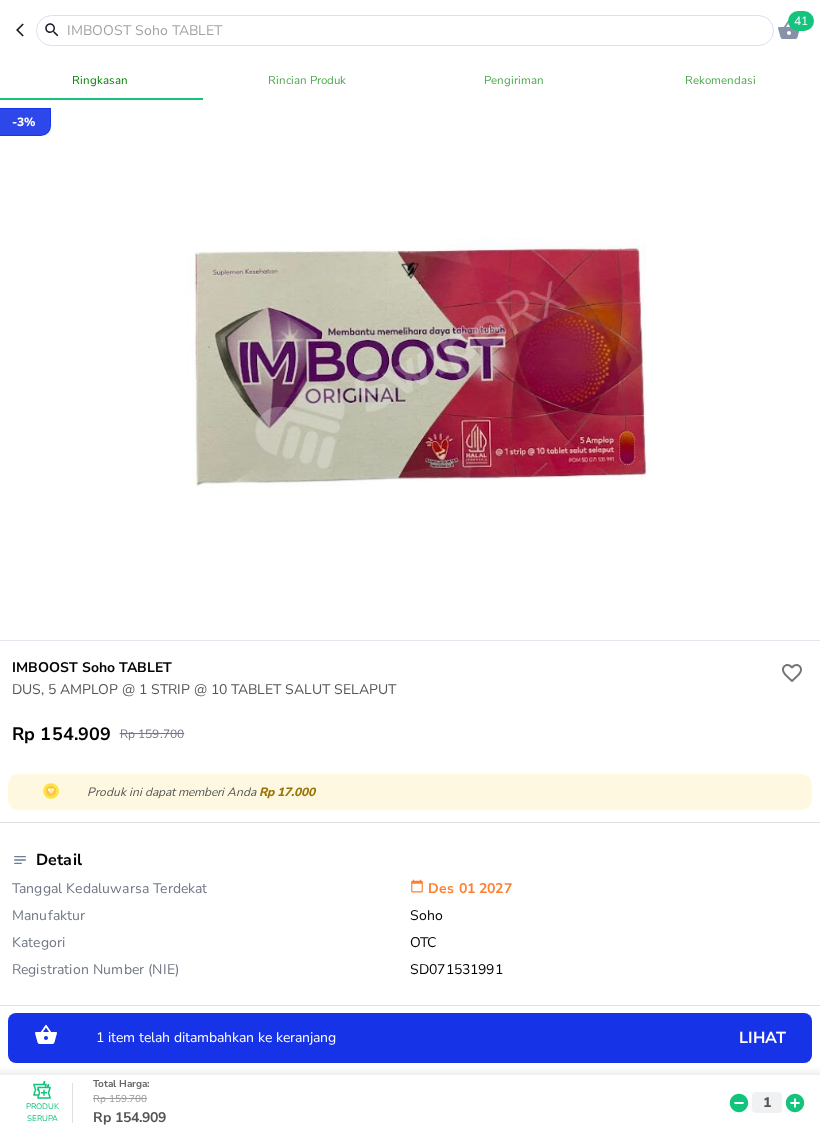 click at bounding box center (417, 30) 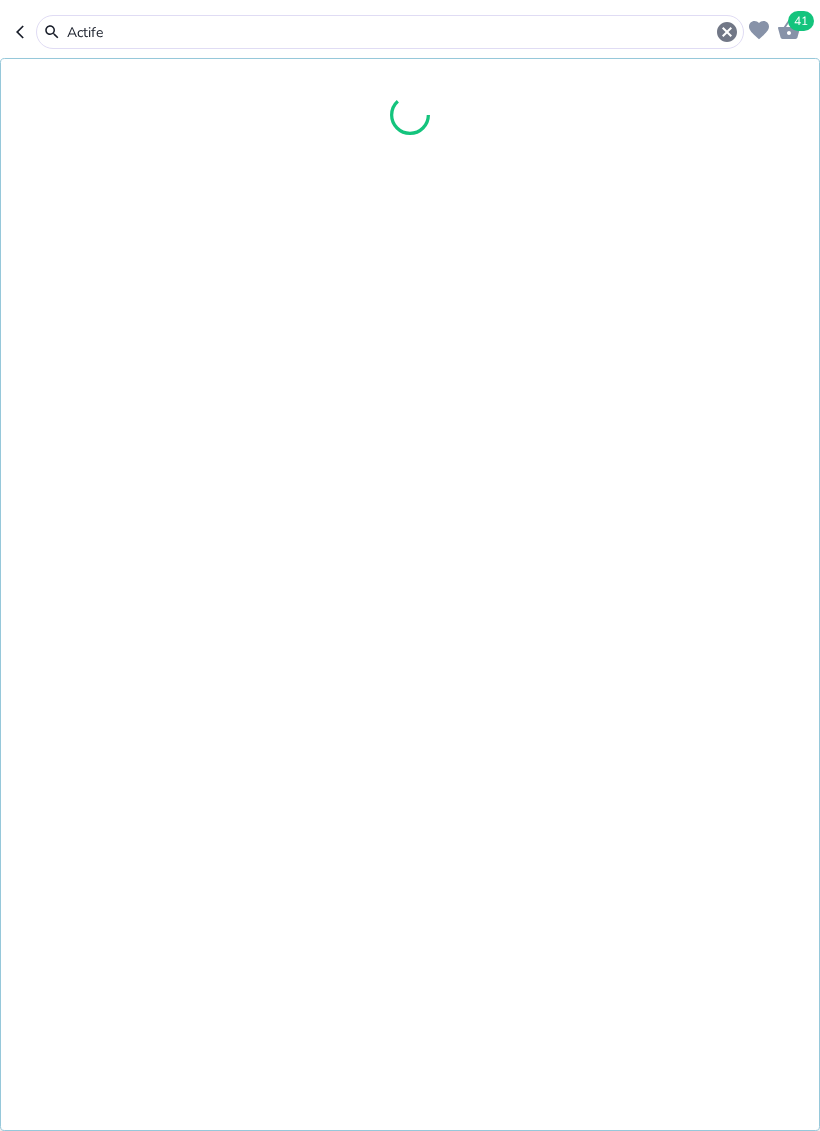 type on "Actifed" 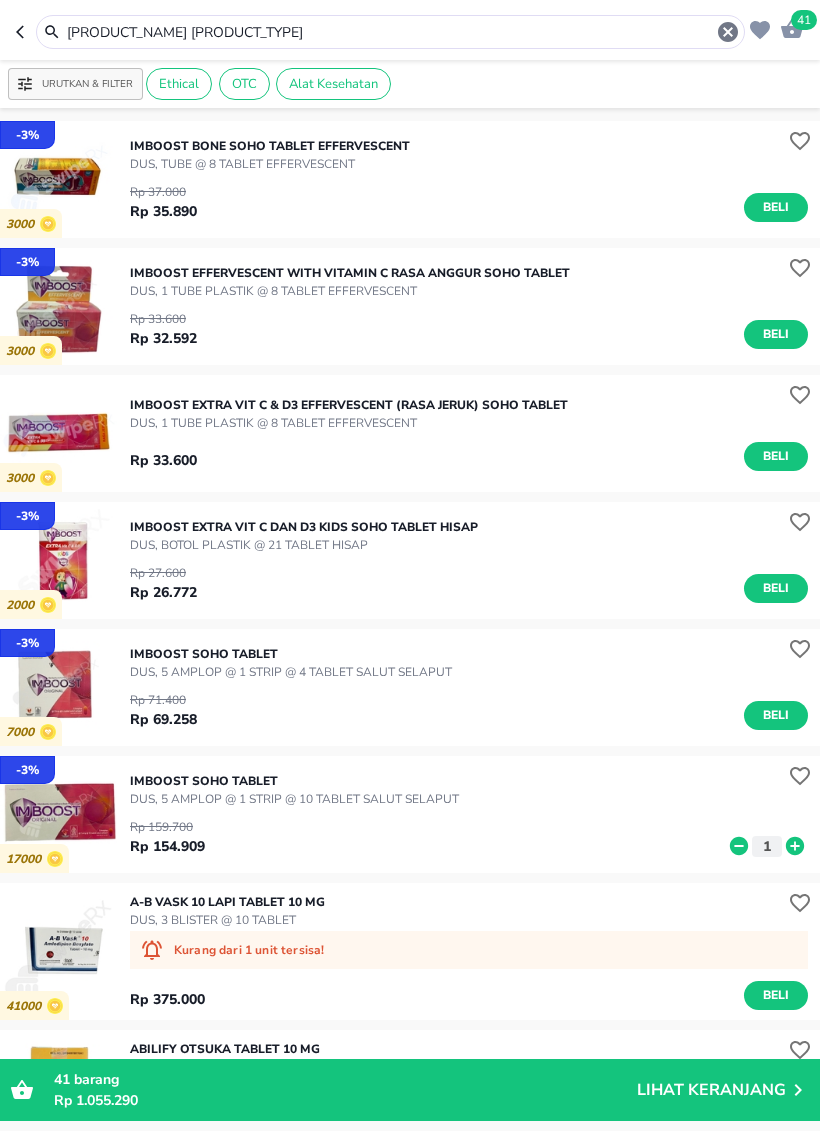 type on "Actifed" 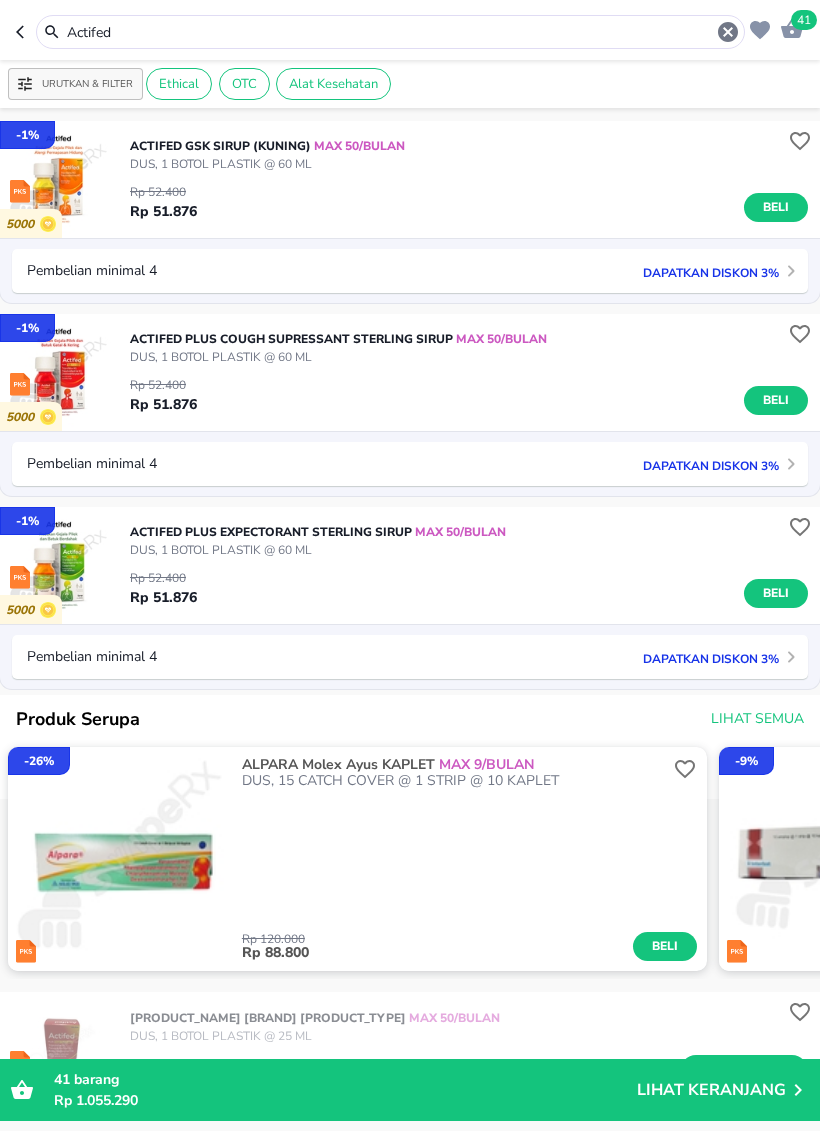 click on "ACTIFED PLUS COUGH SUPRESSANT Sterling SIRUP   MAX 50/BULAN" at bounding box center (338, 339) 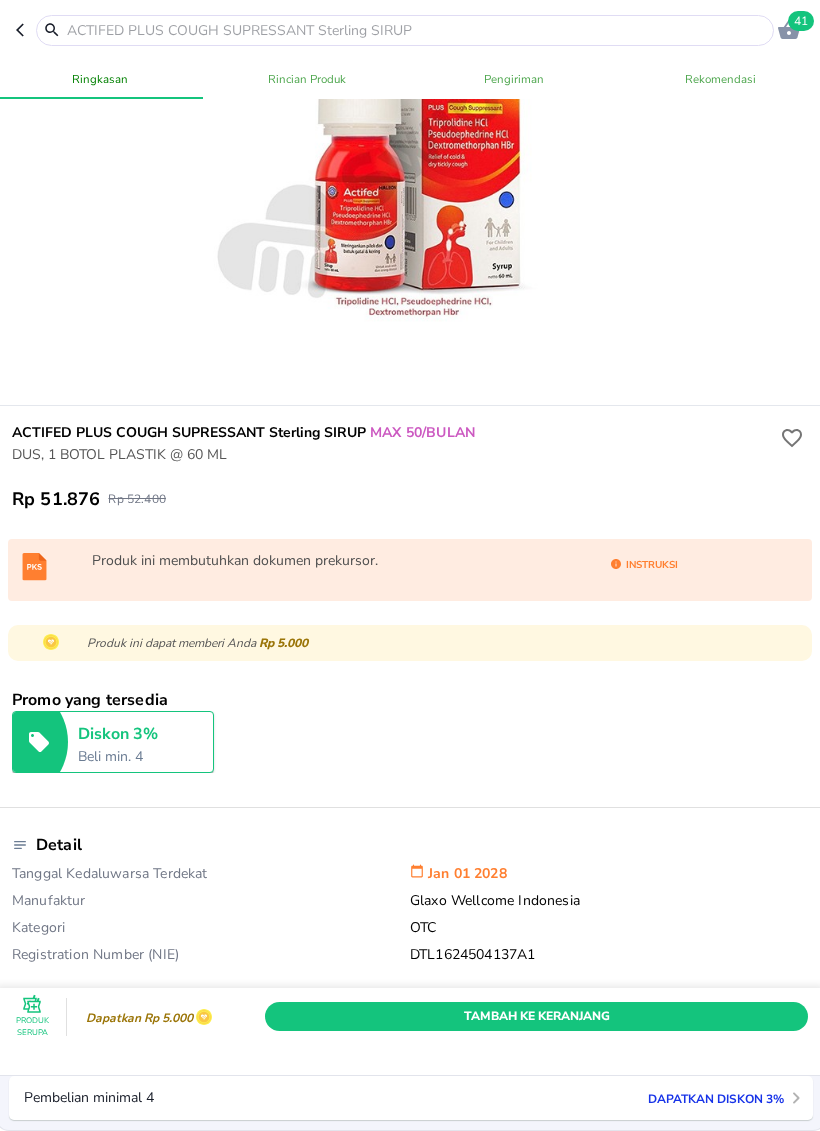 scroll, scrollTop: 236, scrollLeft: 0, axis: vertical 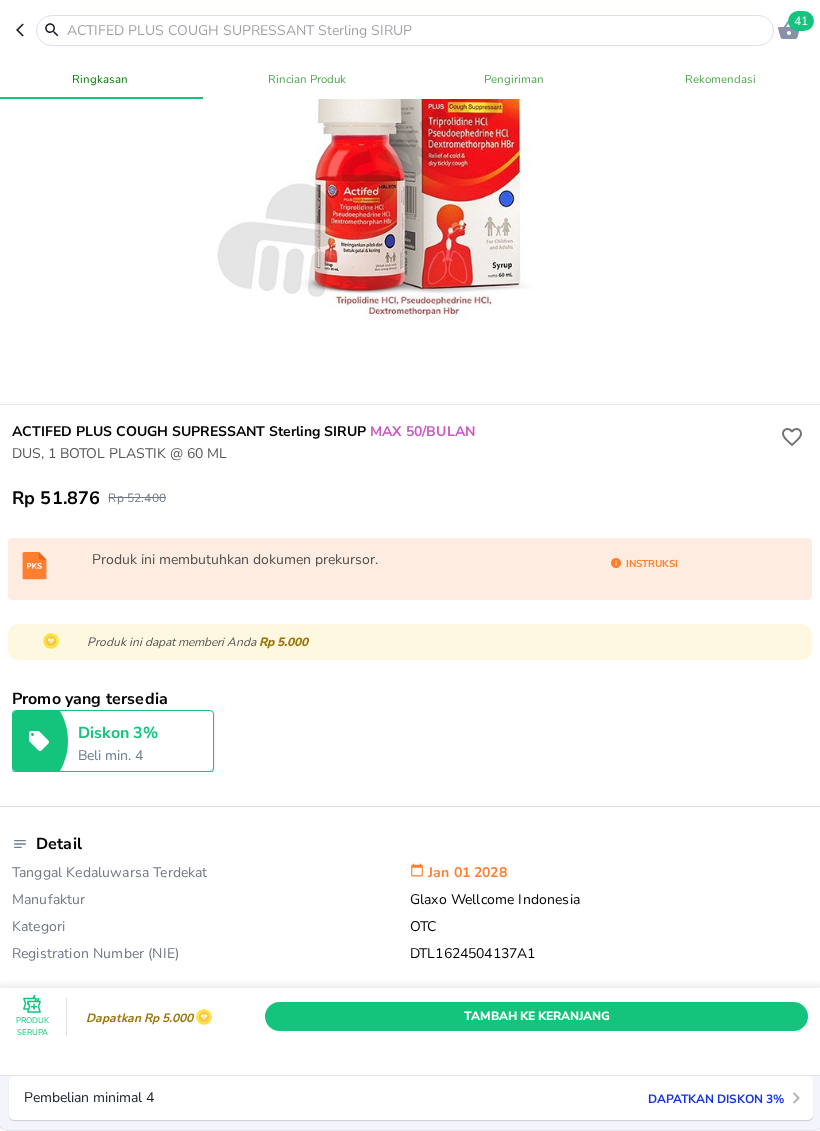 click on "Tambah Ke Keranjang" at bounding box center [536, 1016] 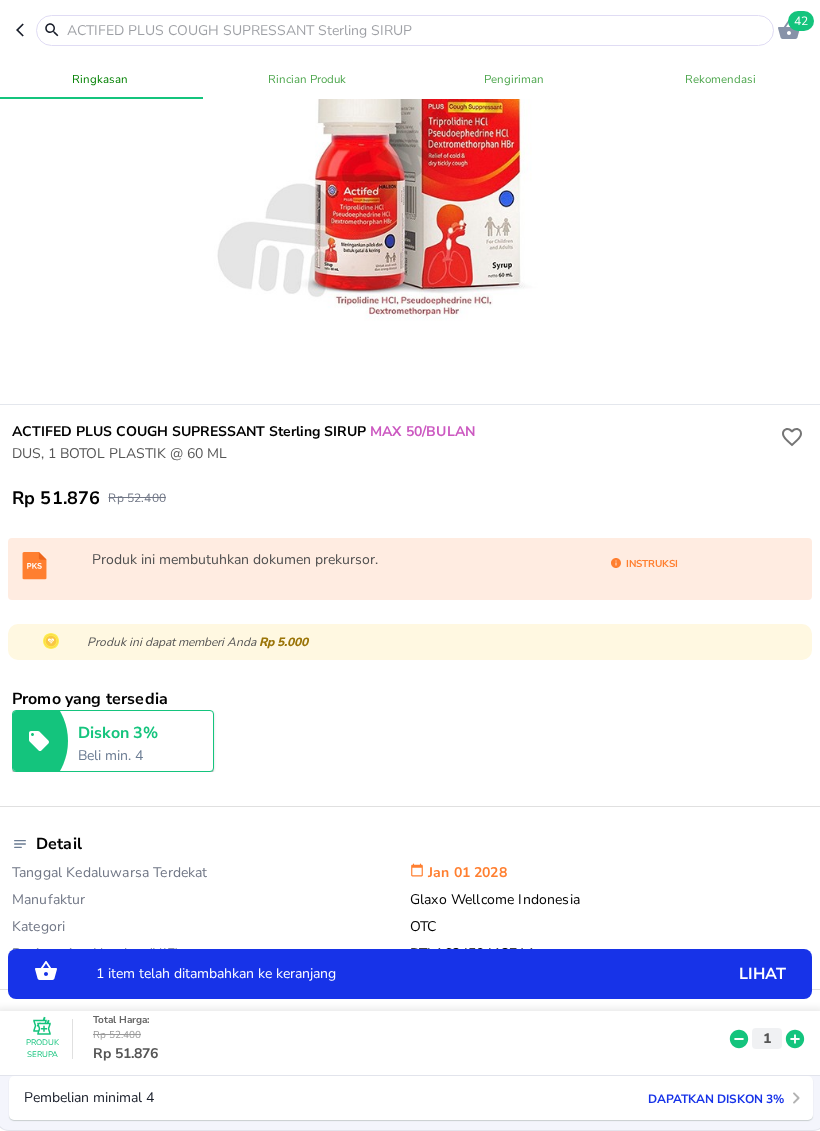 click at bounding box center (417, 30) 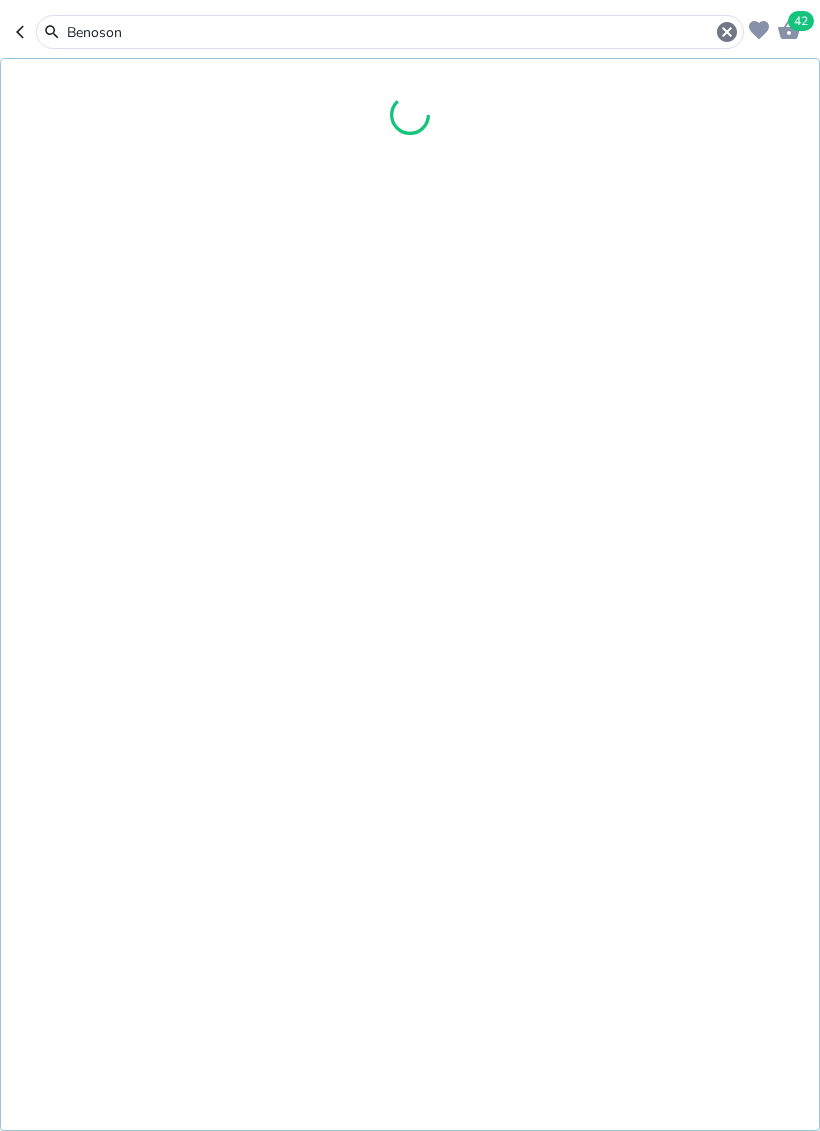 type on "Benoson n" 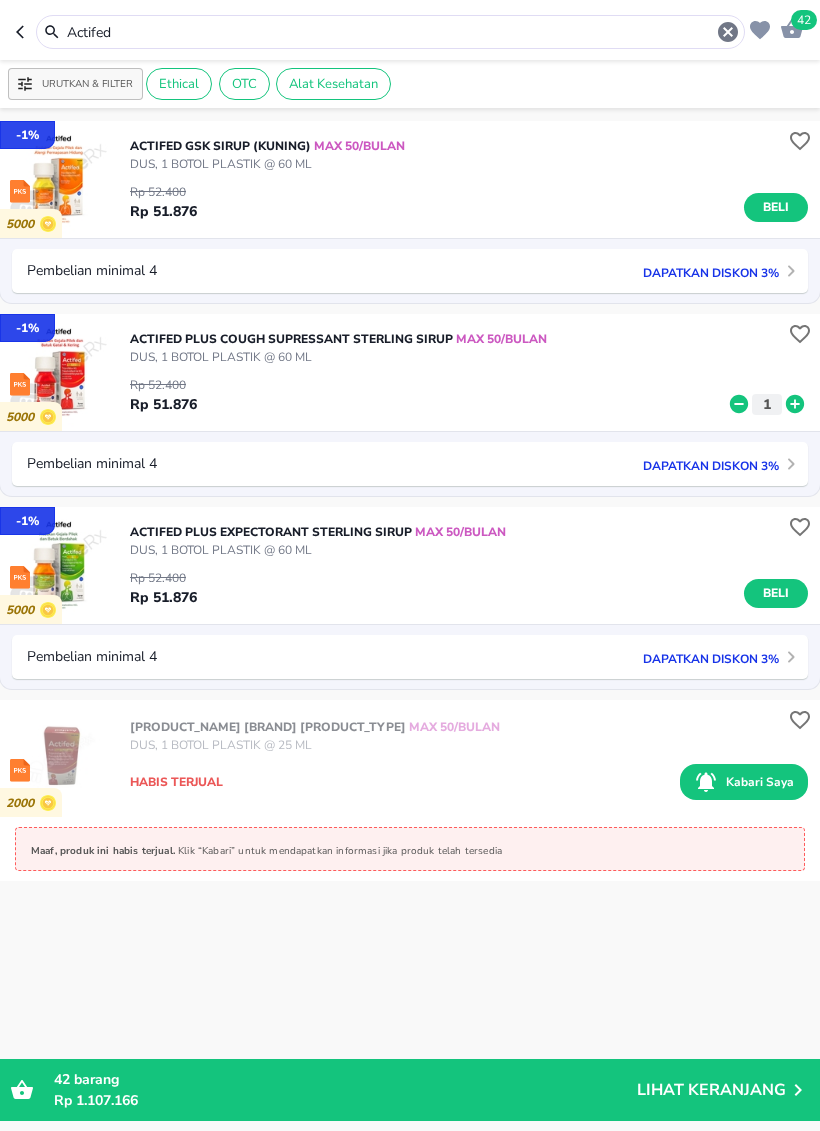 type on "Benoson n" 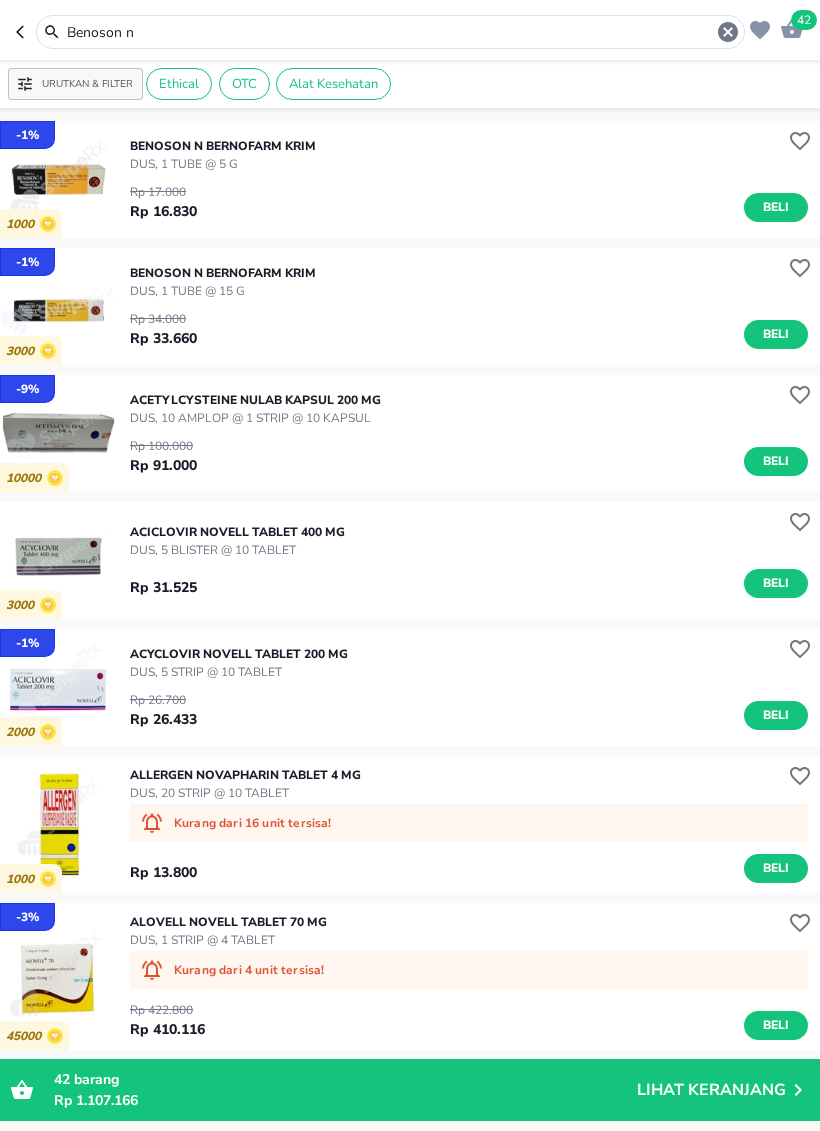 click on "BENOSON N Bernofarm KRIM" at bounding box center (223, 146) 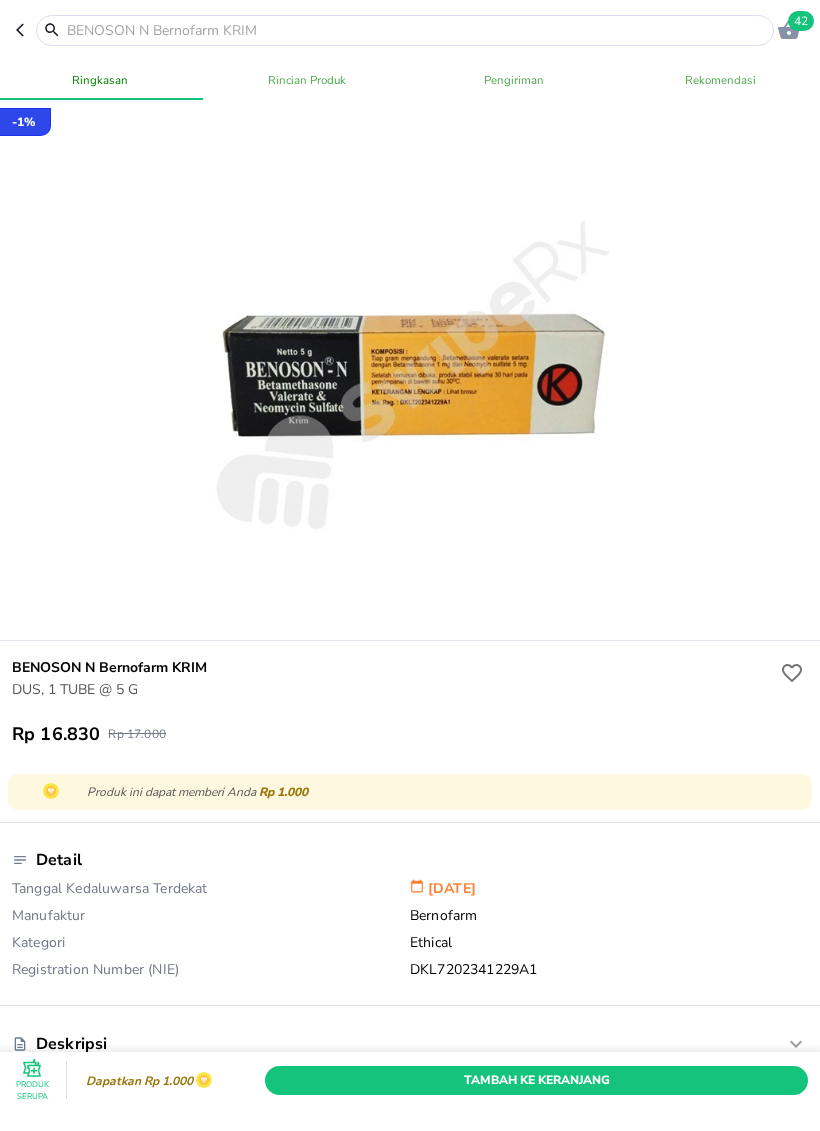 click on "Tambah Ke Keranjang" at bounding box center [536, 1080] 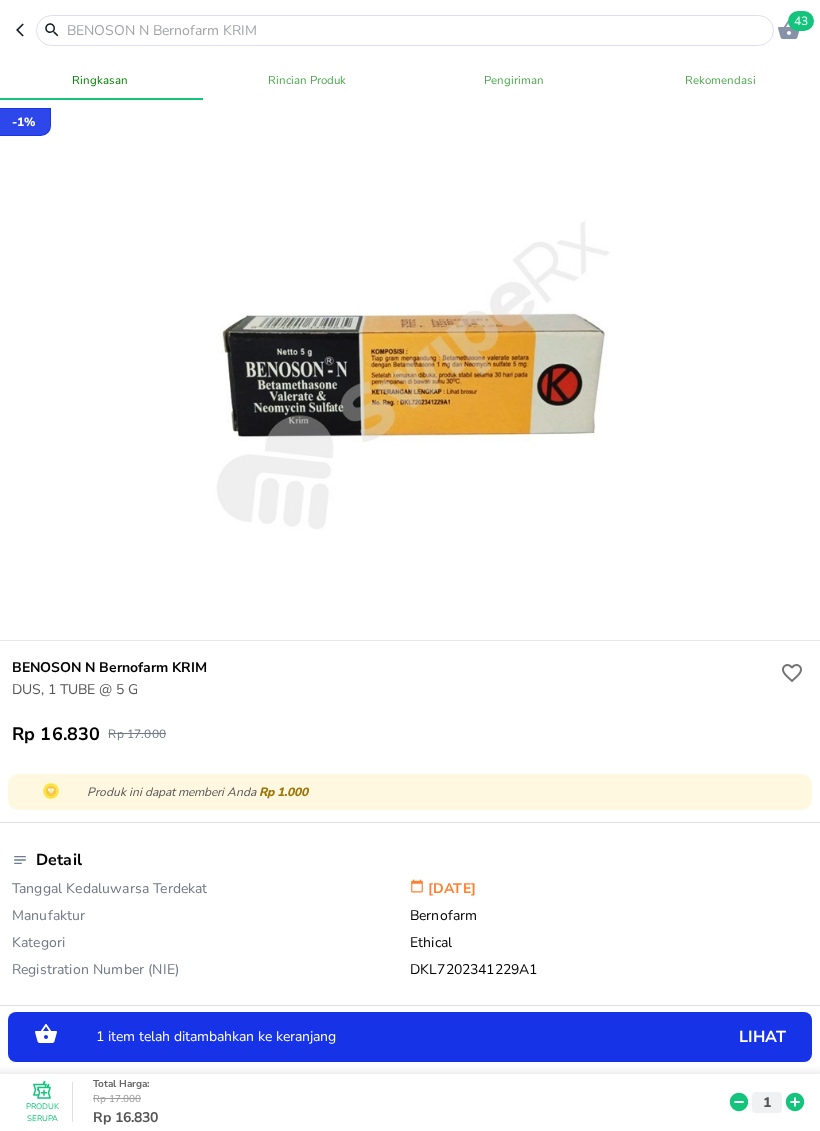 click on "1" at bounding box center [767, 1102] 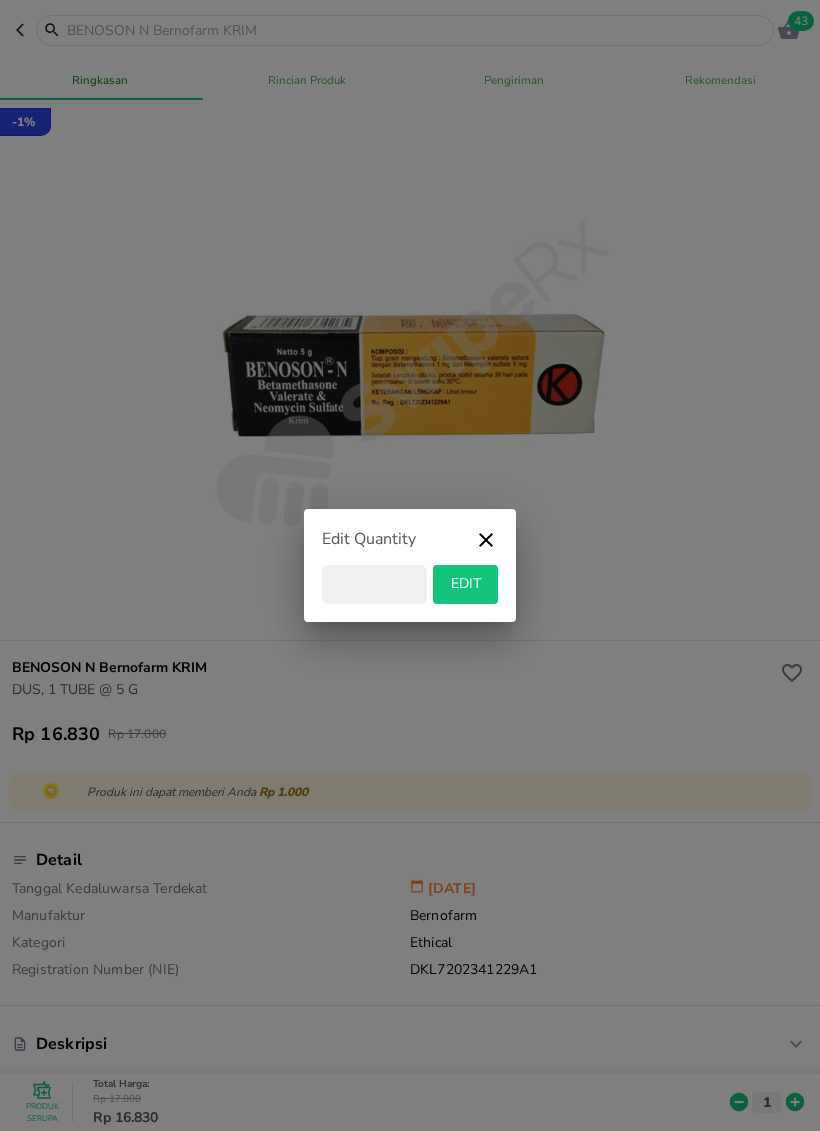 type on "2" 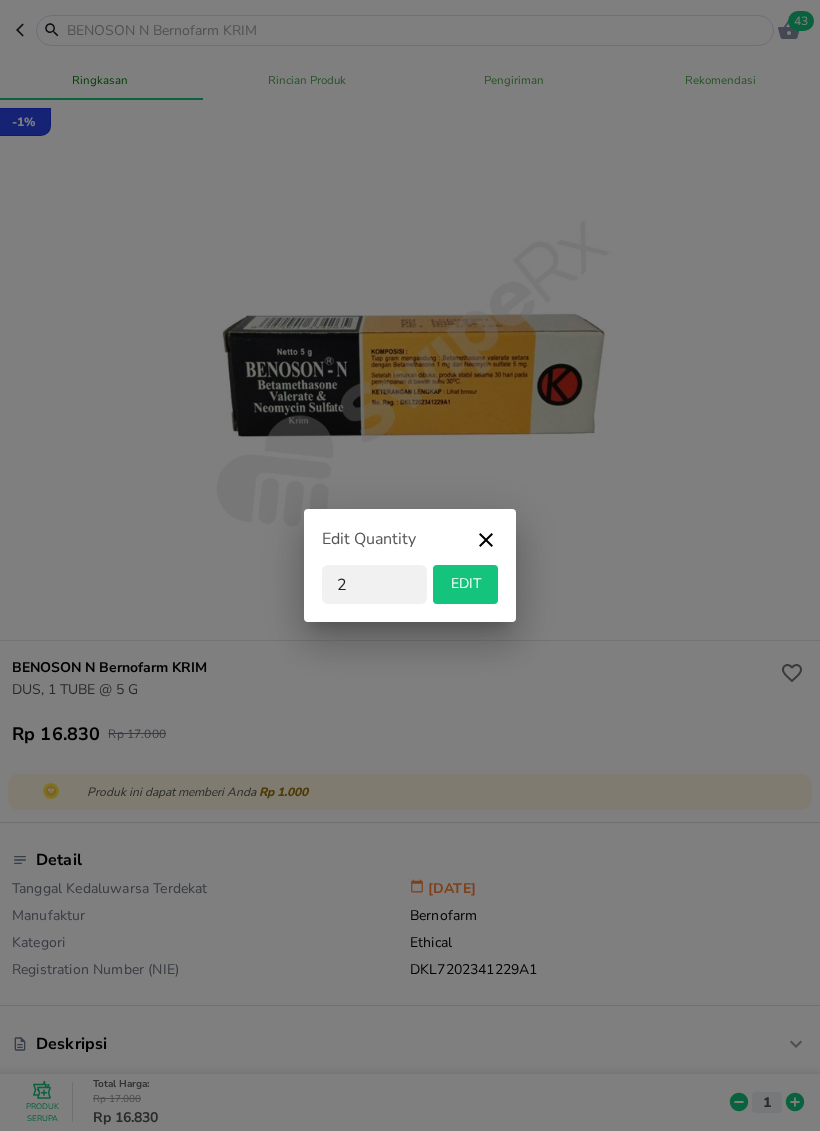 click on "EDIT" at bounding box center (465, 584) 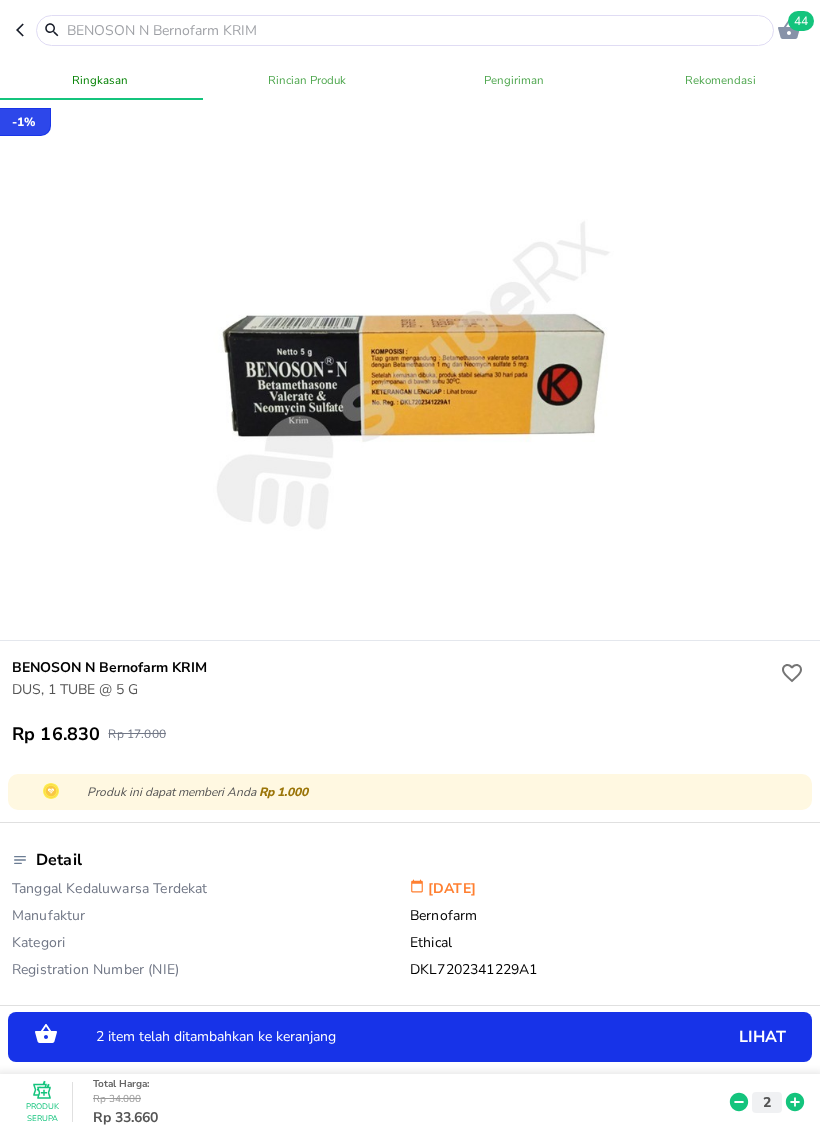 click at bounding box center (417, 30) 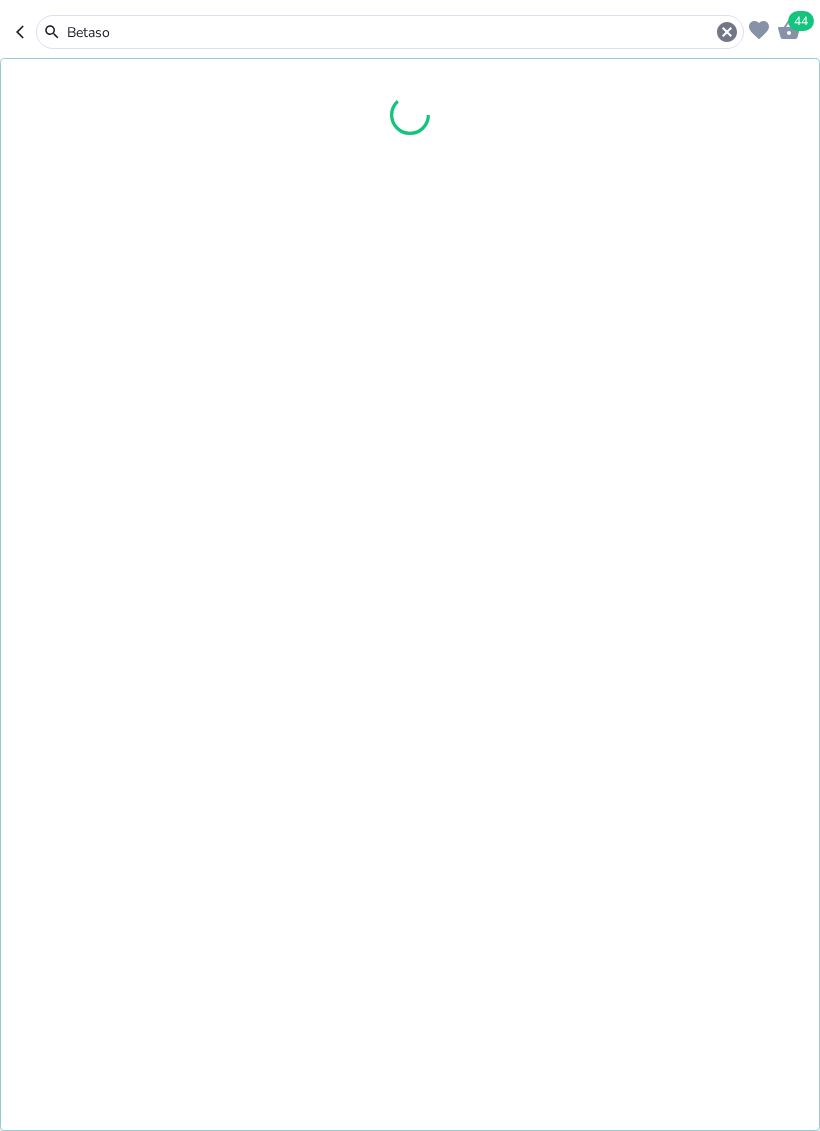 type on "Betason" 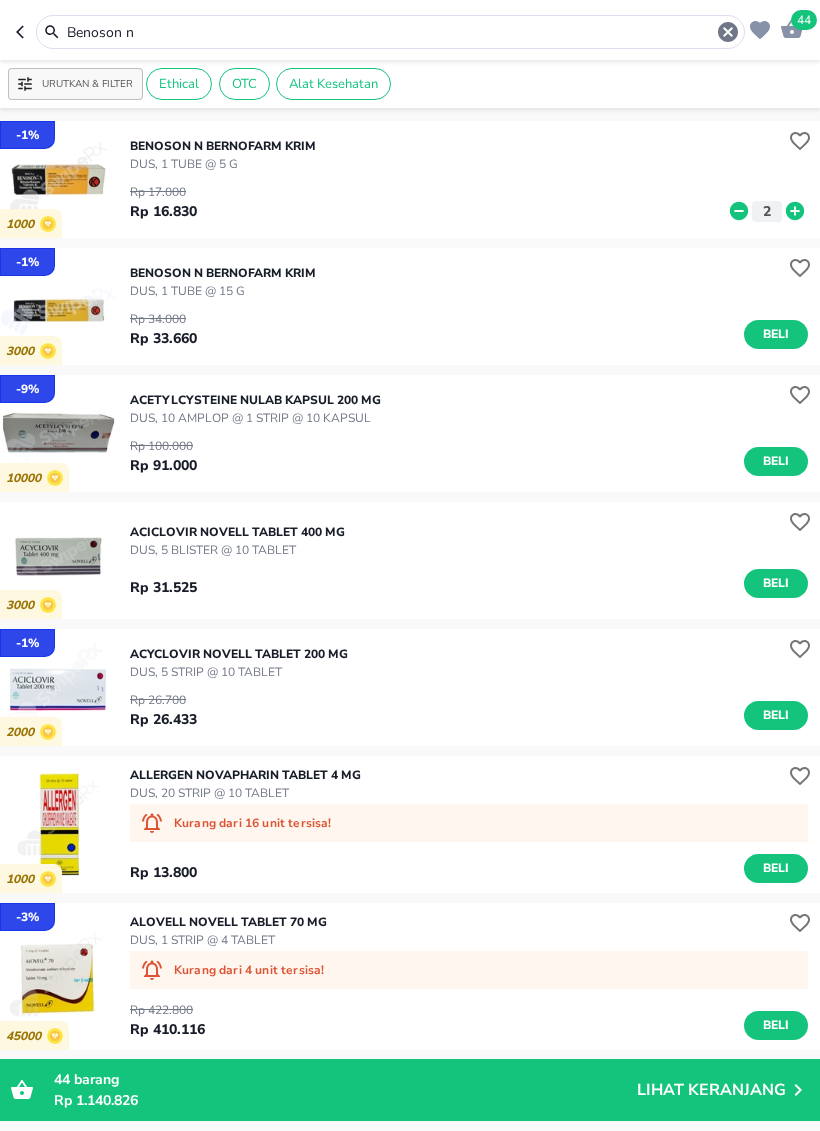 type on "Betason" 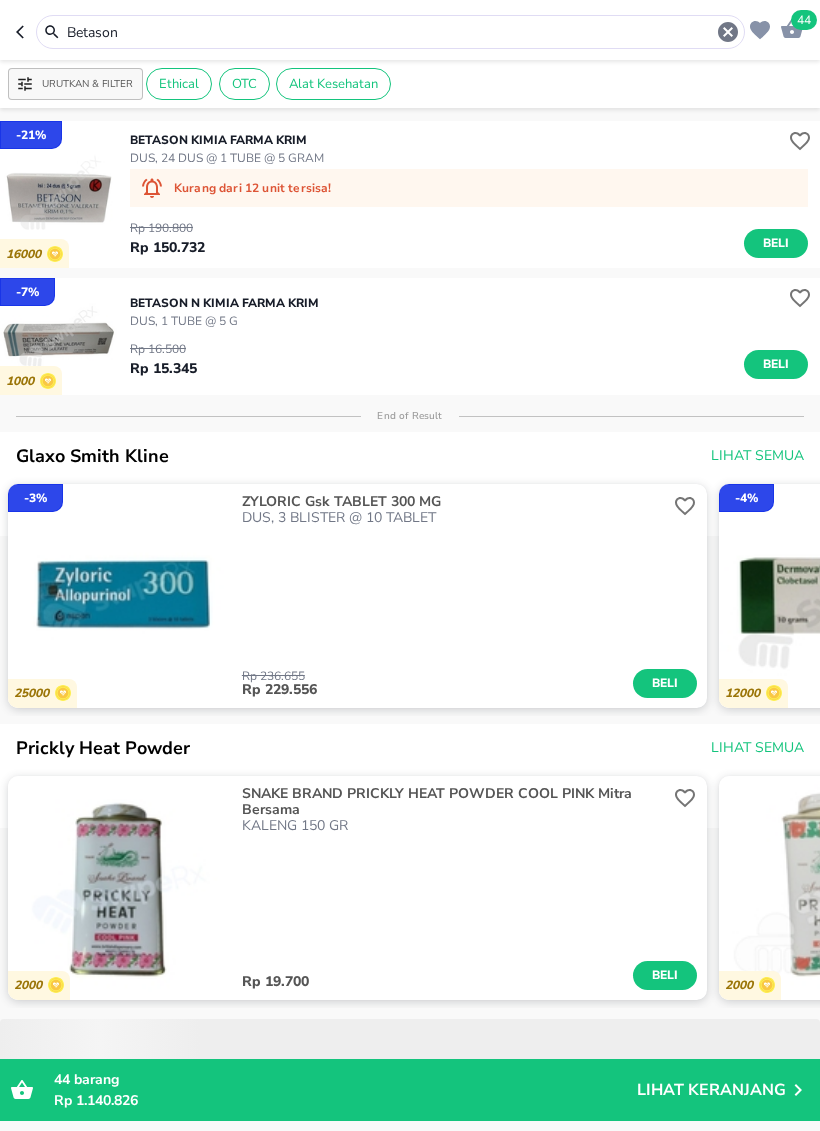 click on "BETASON N Kimia Farma KRIM" at bounding box center (224, 303) 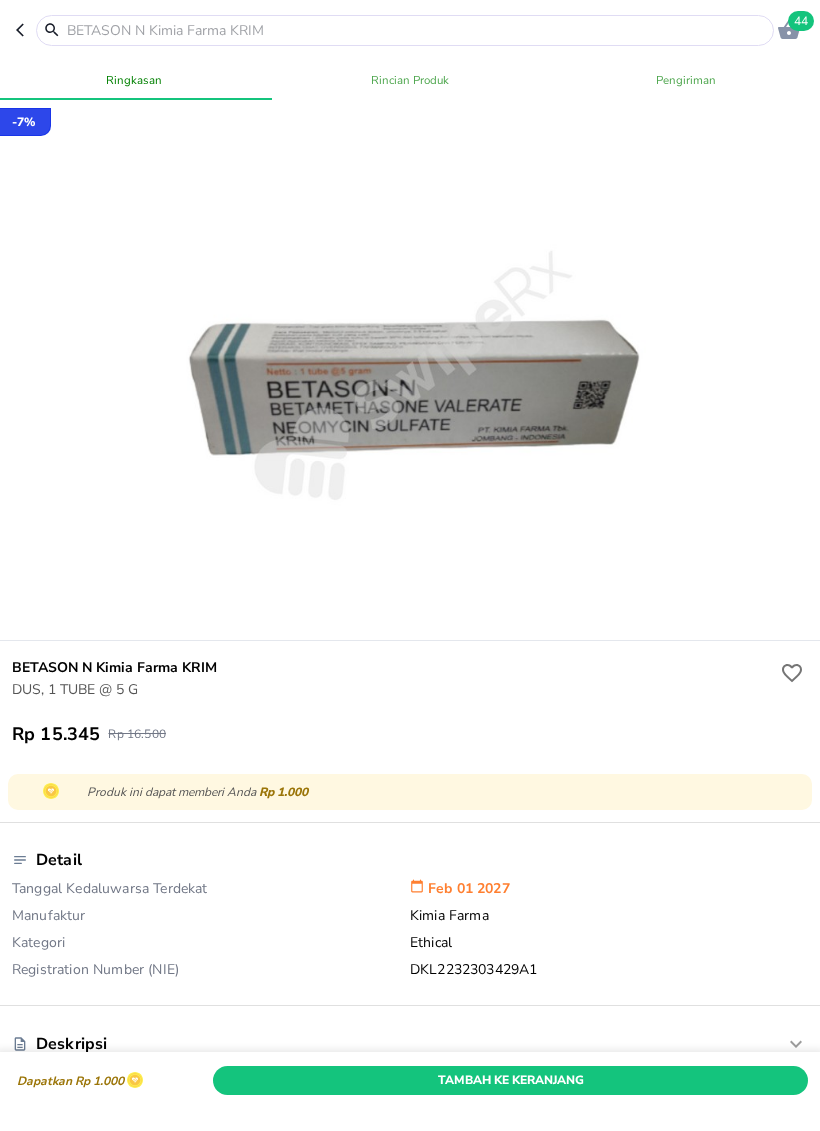 click on "Tambah Ke Keranjang" at bounding box center (510, 1080) 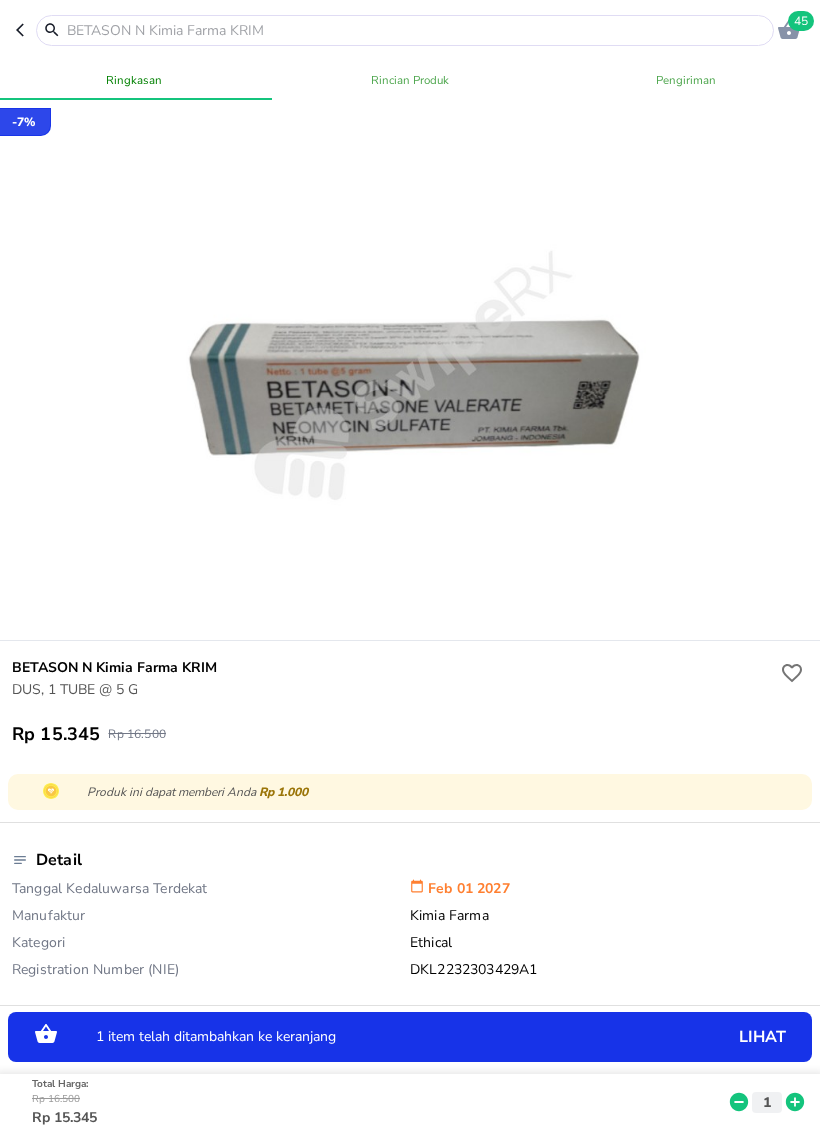 click on "1" at bounding box center (767, 1102) 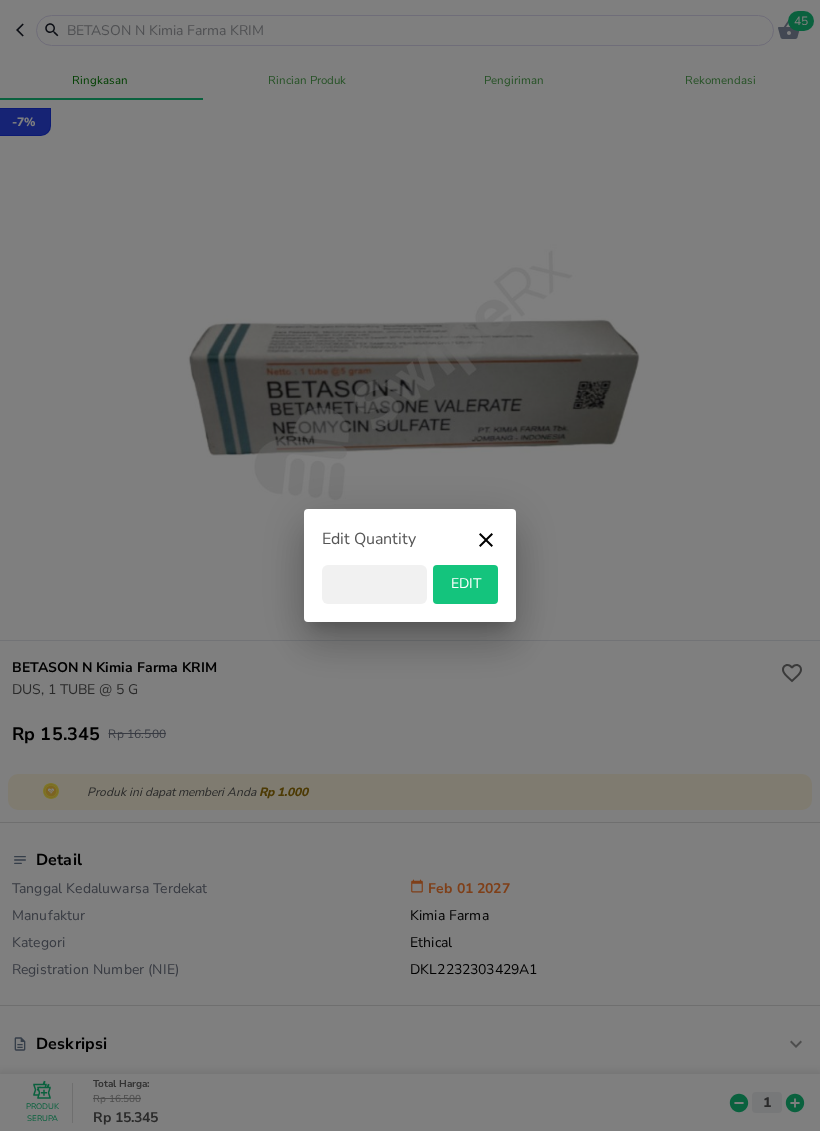 type on "2" 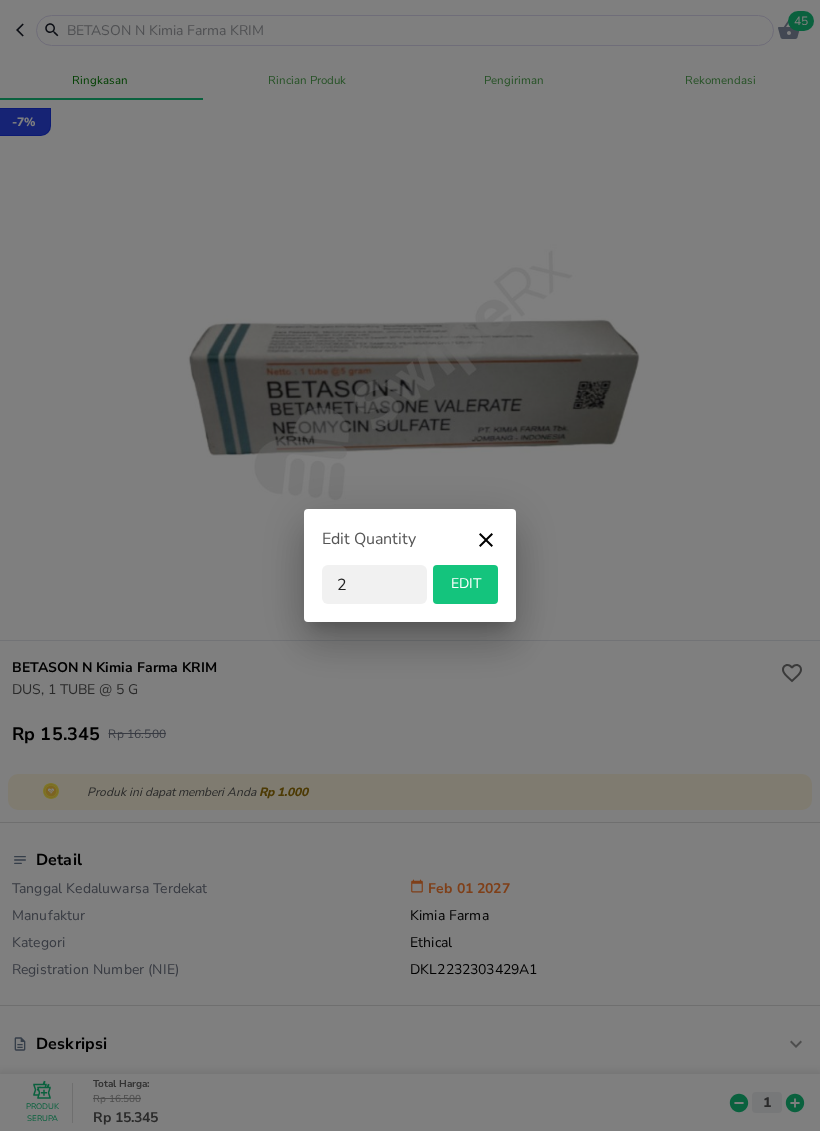 click on "EDIT" at bounding box center [465, 584] 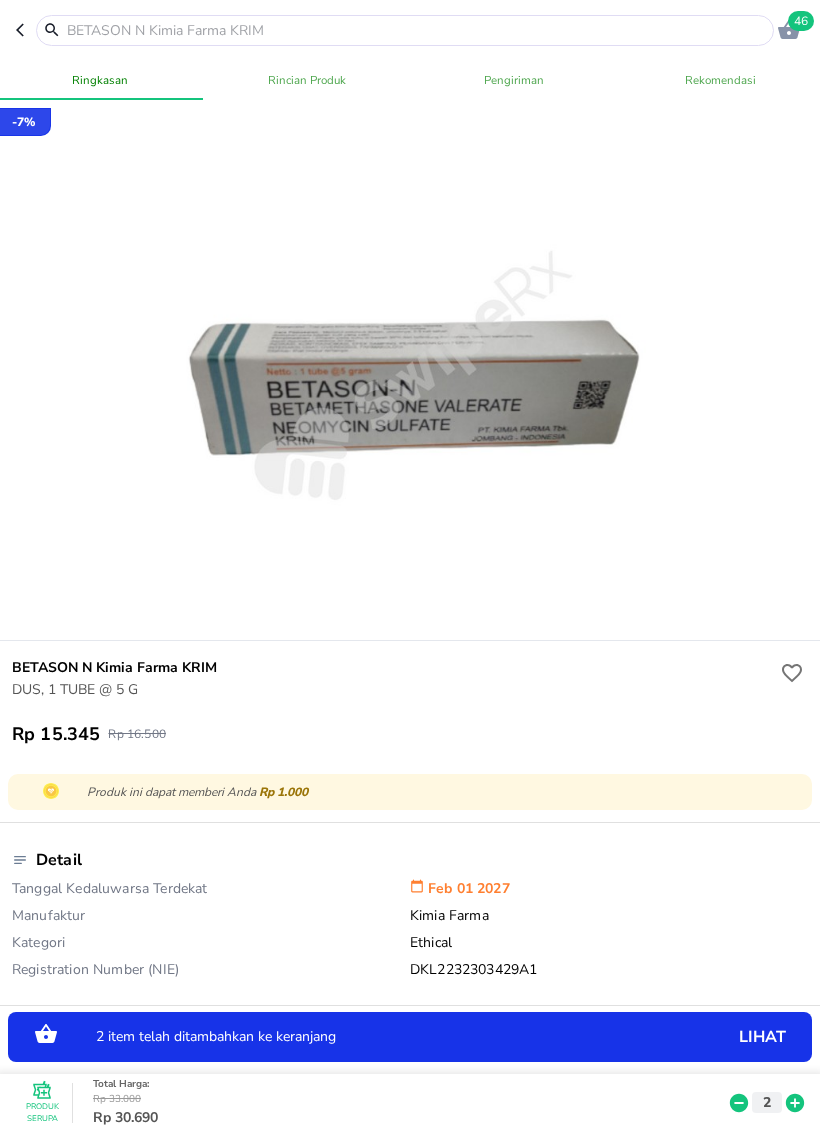 click at bounding box center [417, 30] 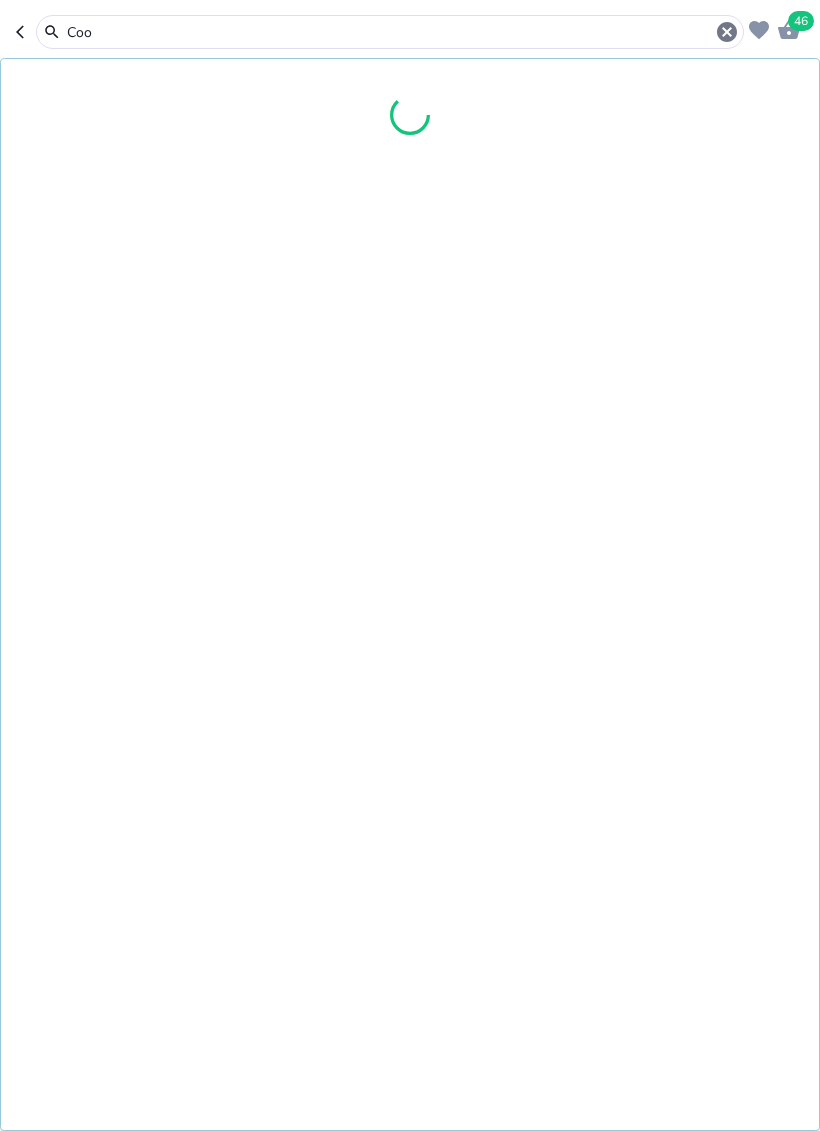 type on "Cool" 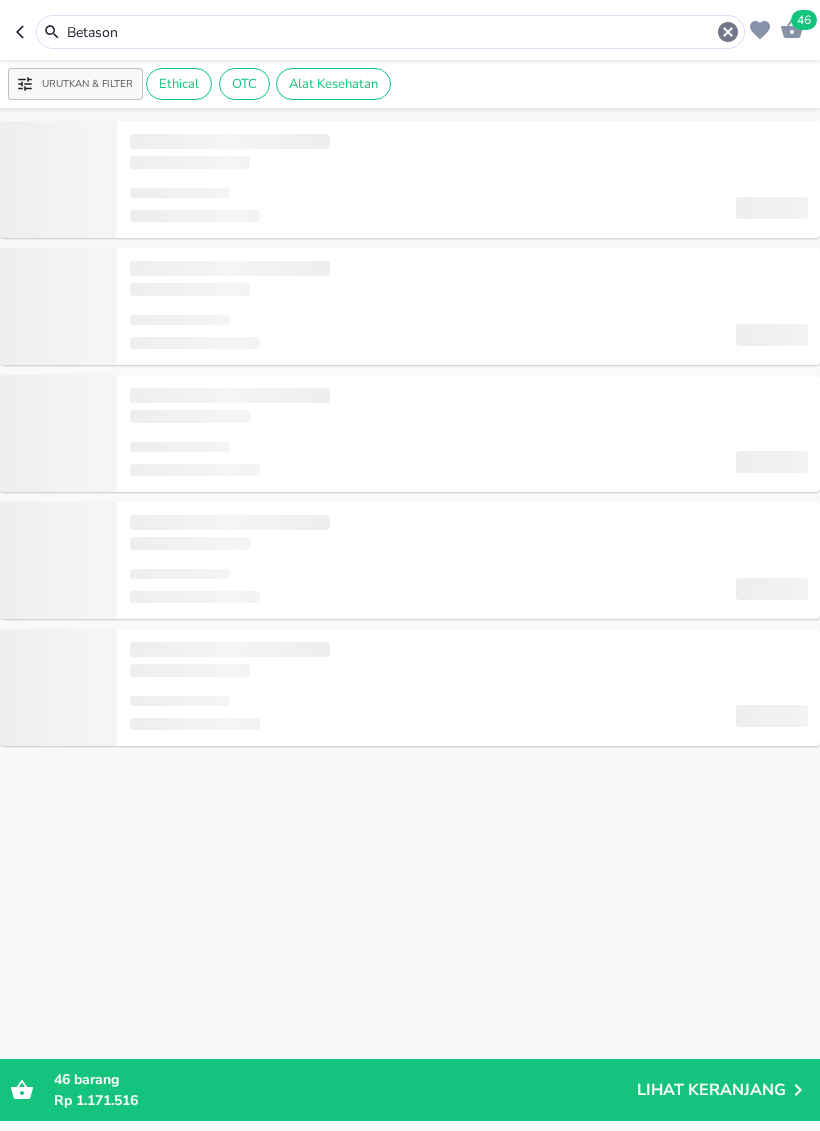type on "Cool" 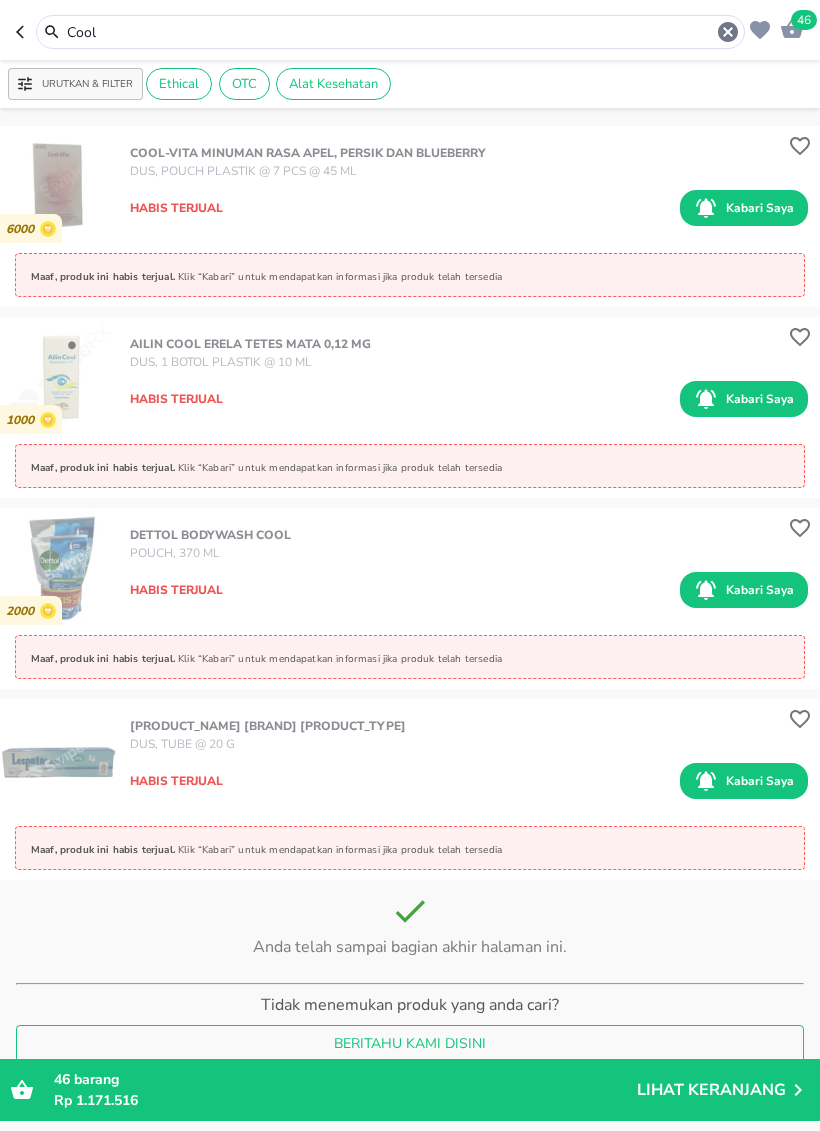 scroll, scrollTop: 3963, scrollLeft: 0, axis: vertical 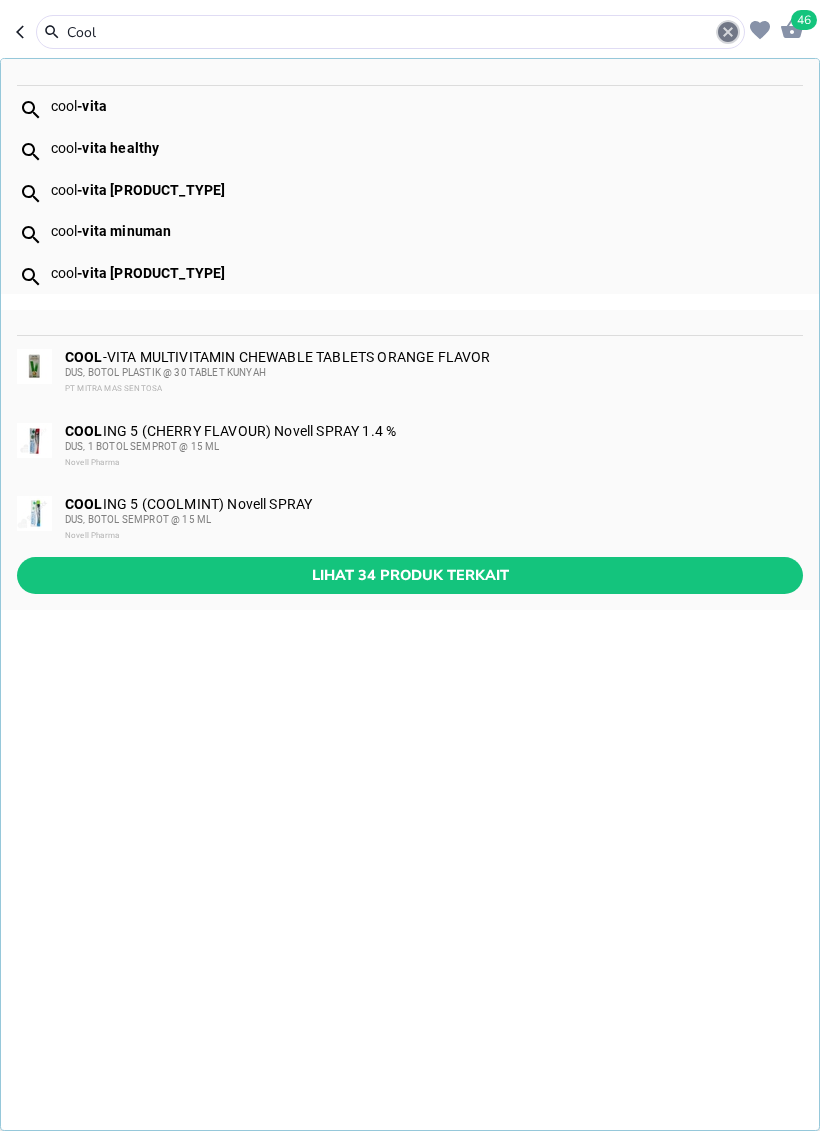 click 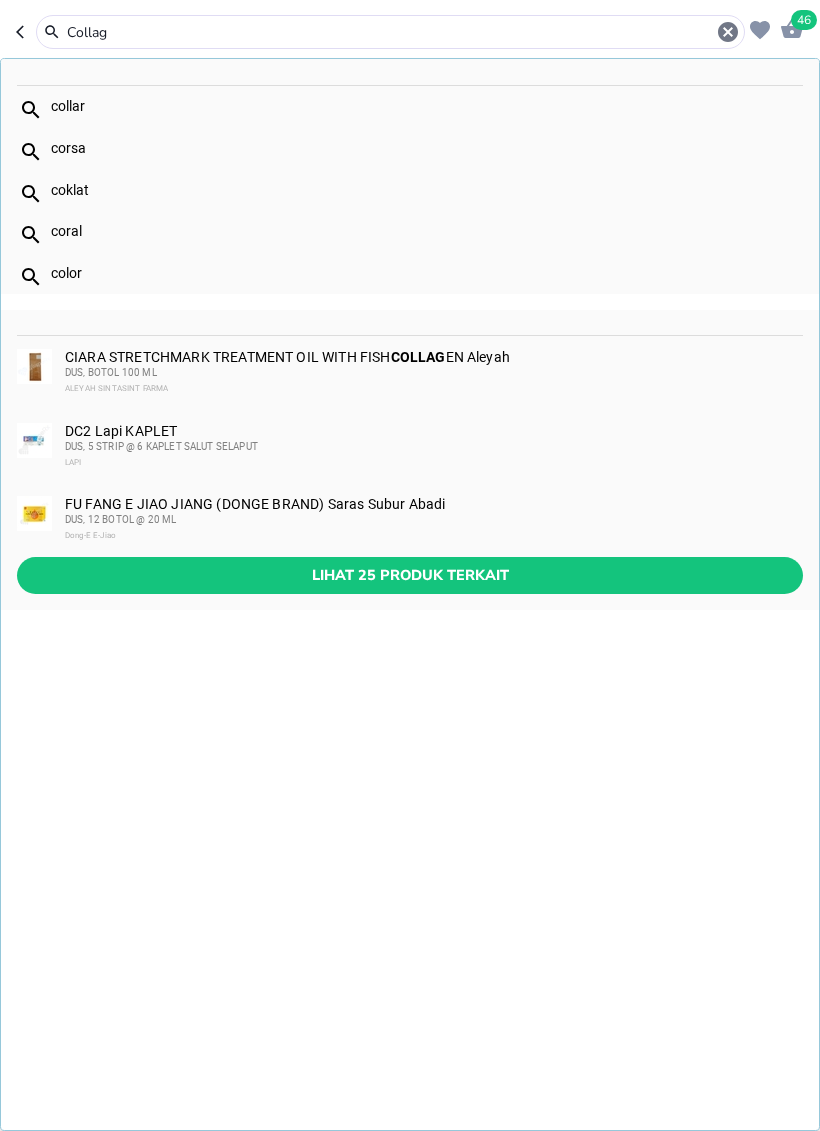 type on "Collag" 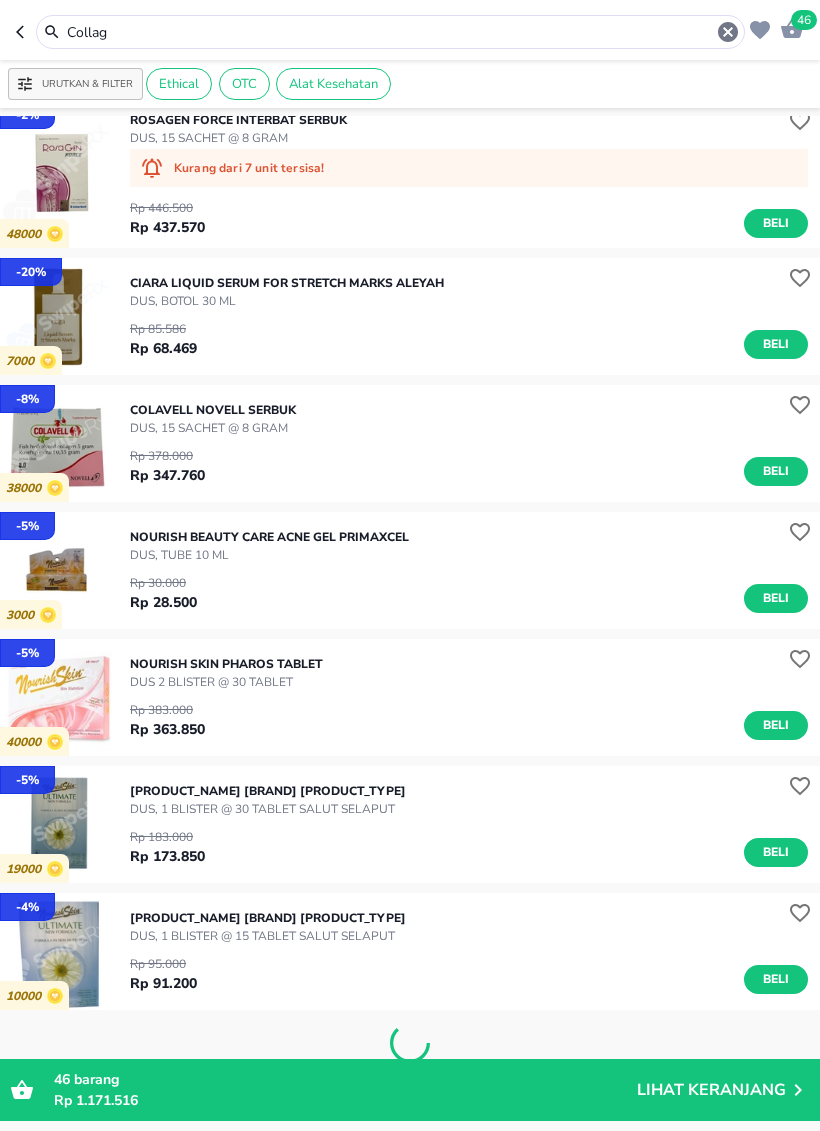 scroll, scrollTop: 1126, scrollLeft: 0, axis: vertical 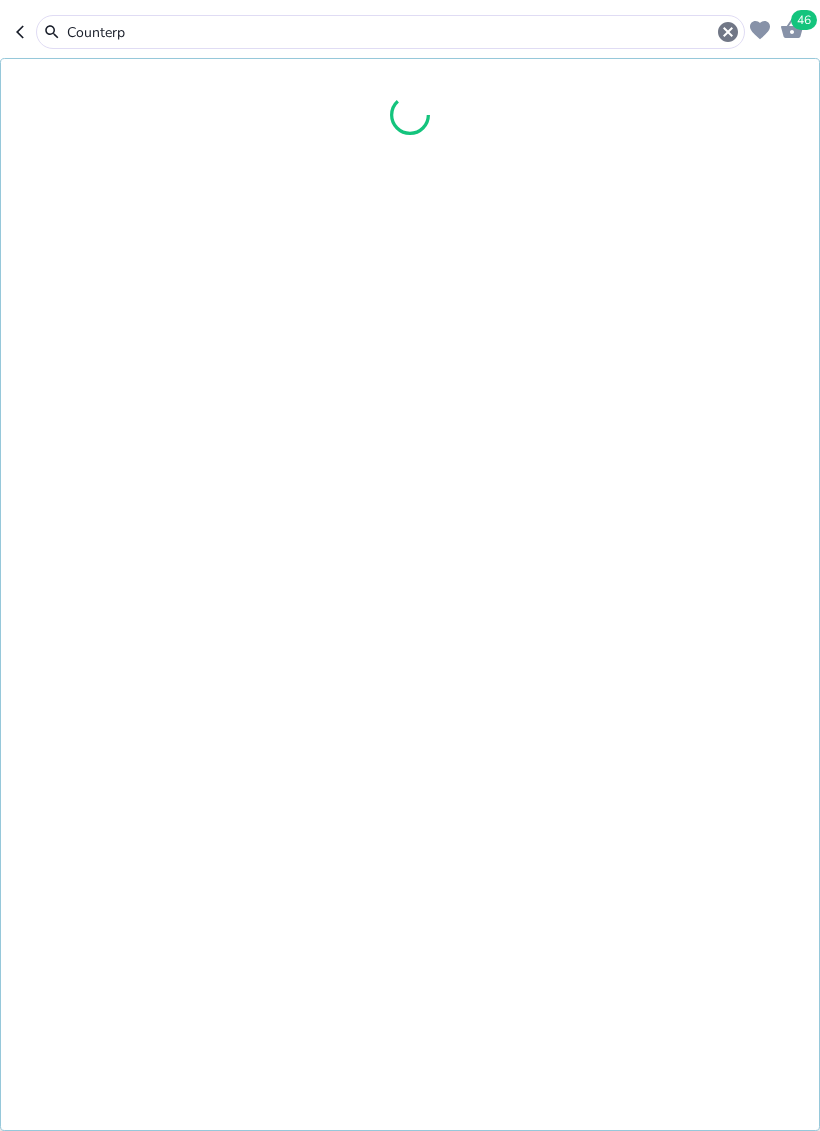 type on "Counterp" 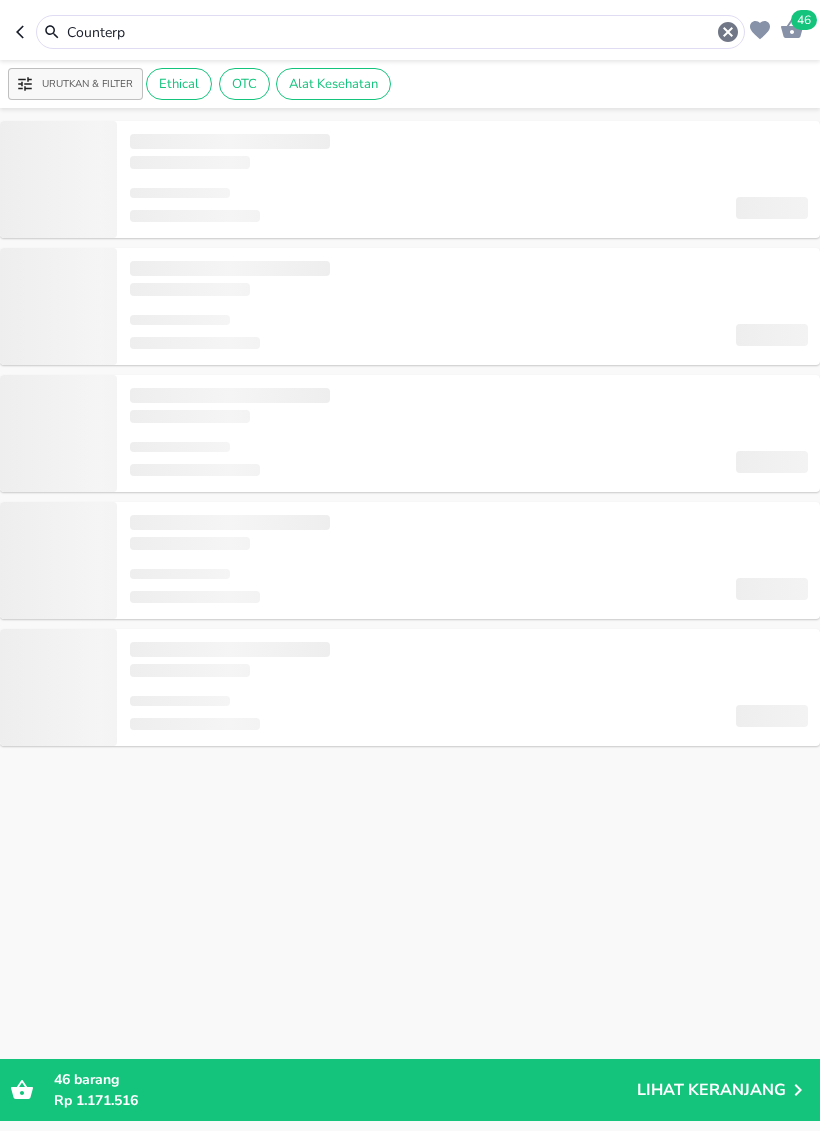 scroll, scrollTop: 0, scrollLeft: 0, axis: both 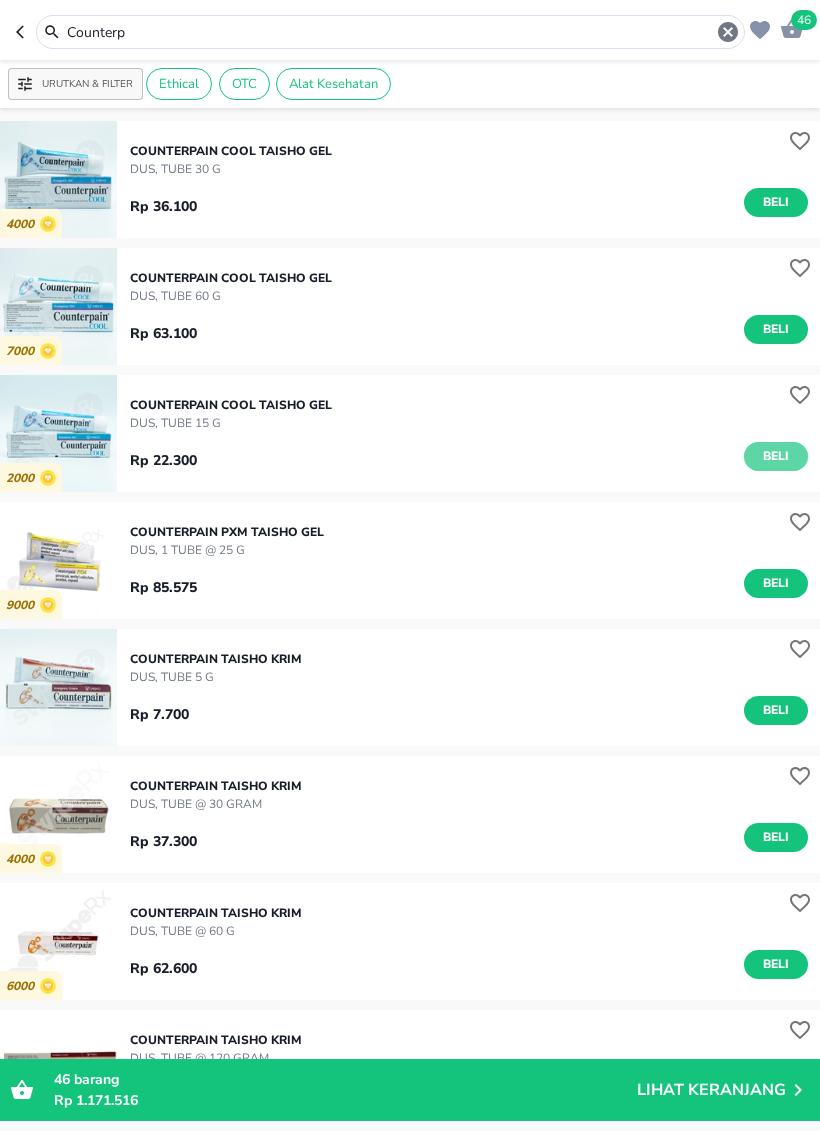 click on "Beli" at bounding box center [776, 456] 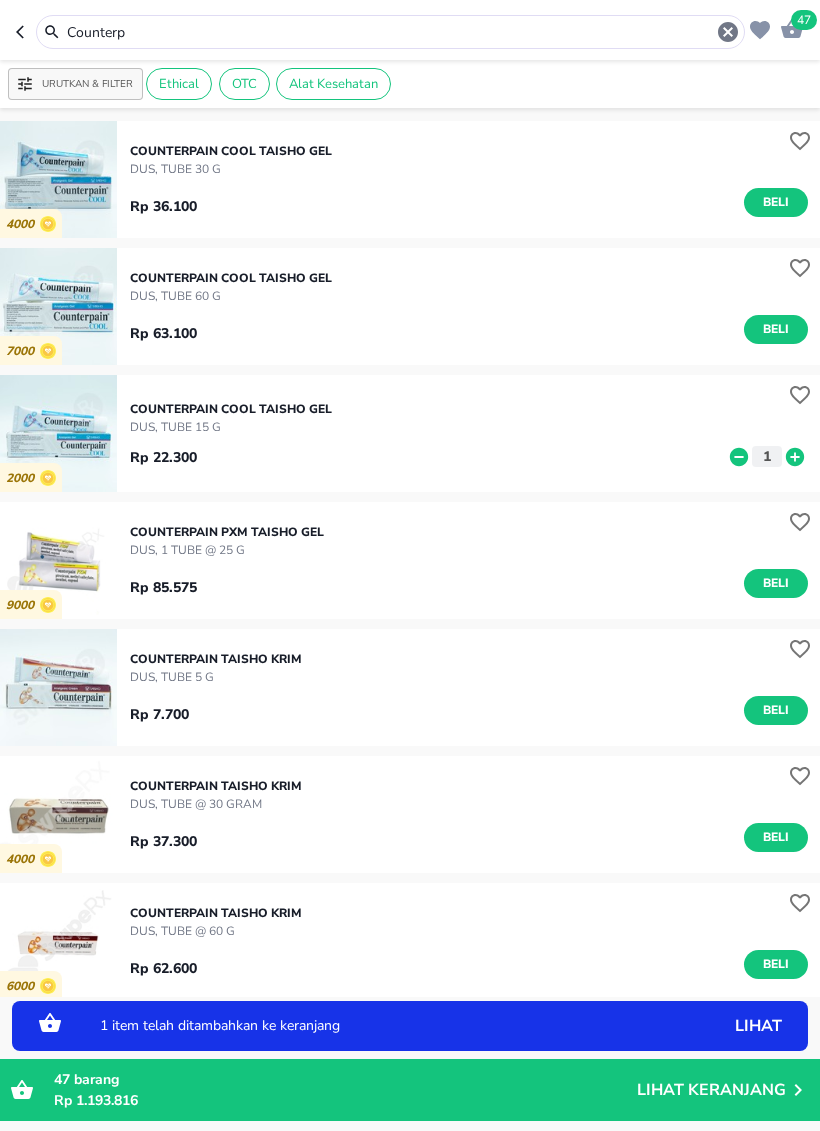 click on "Counterp" at bounding box center (390, 32) 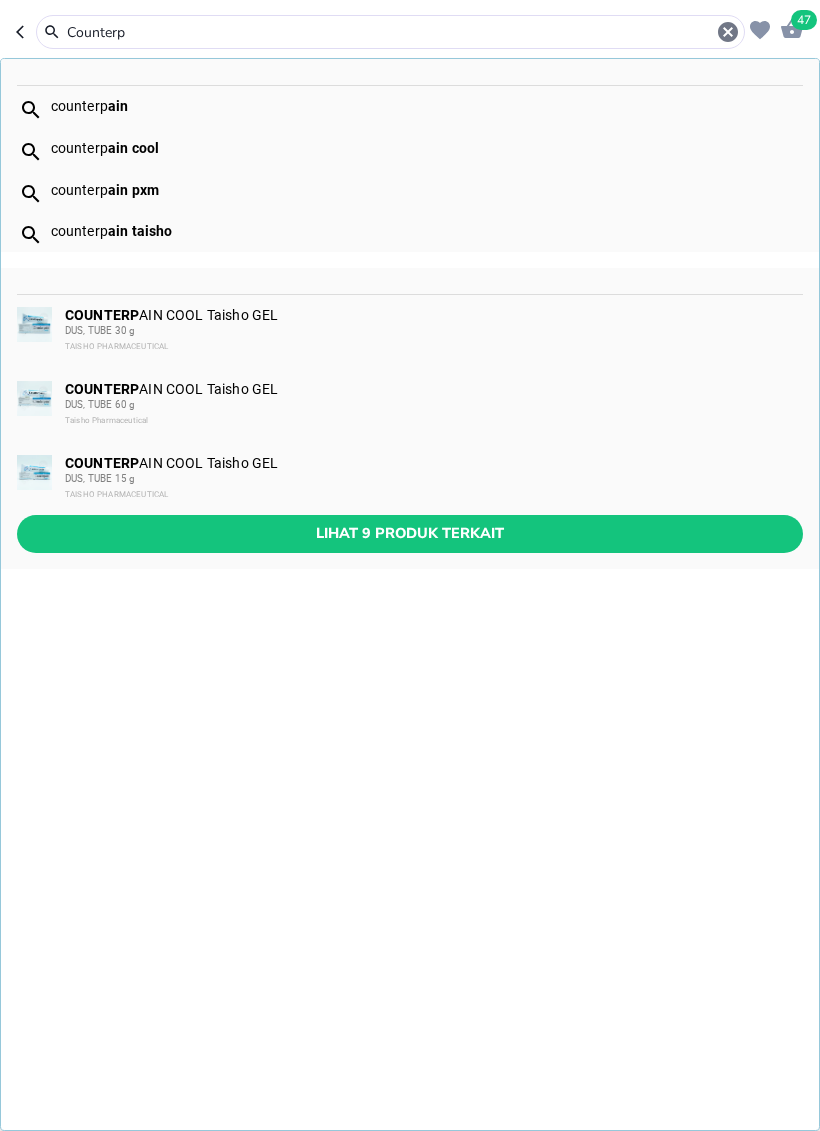 click 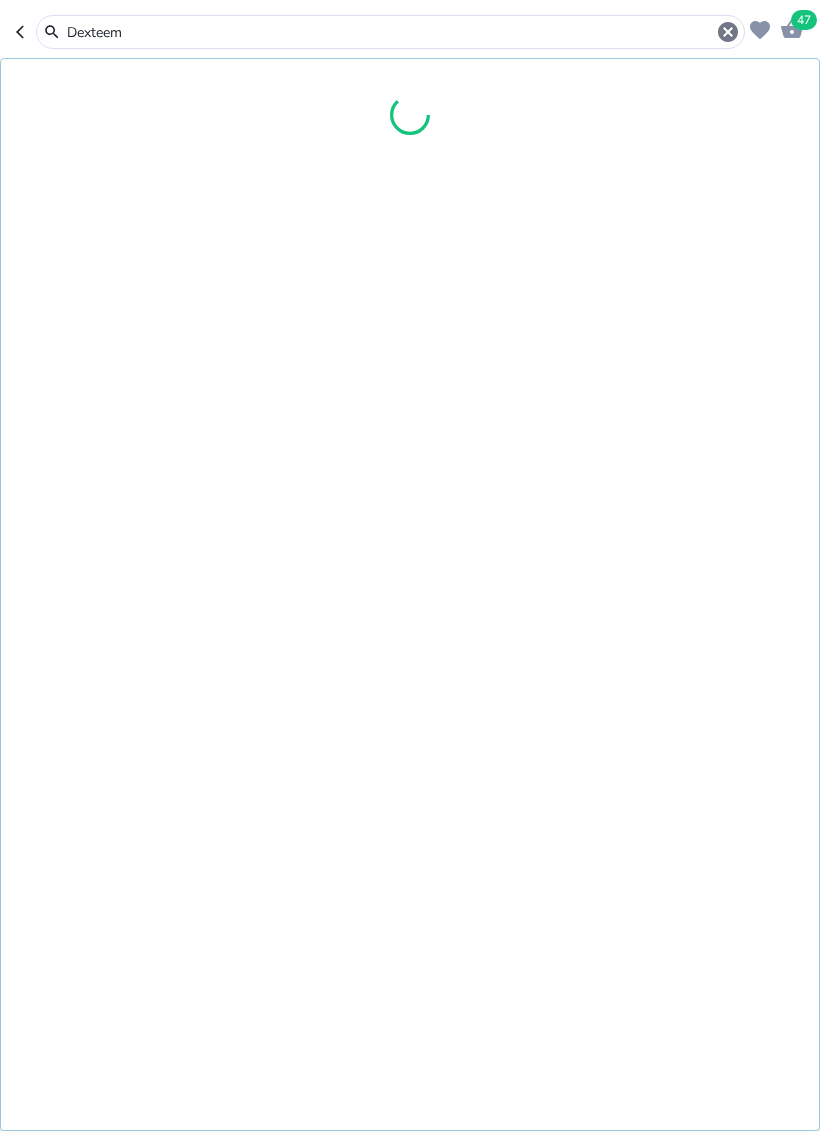 type on "Dexteem" 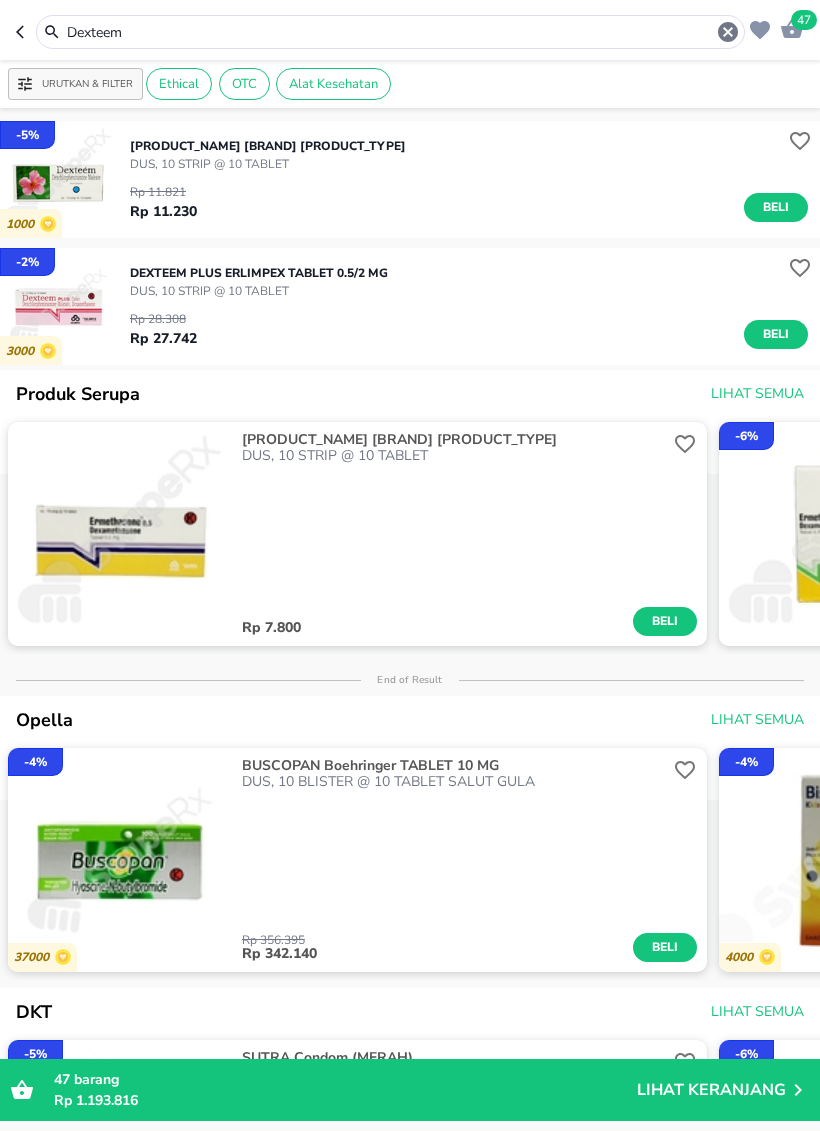 click on "DUS, 10 STRIP @ 10 TABLET" at bounding box center (259, 291) 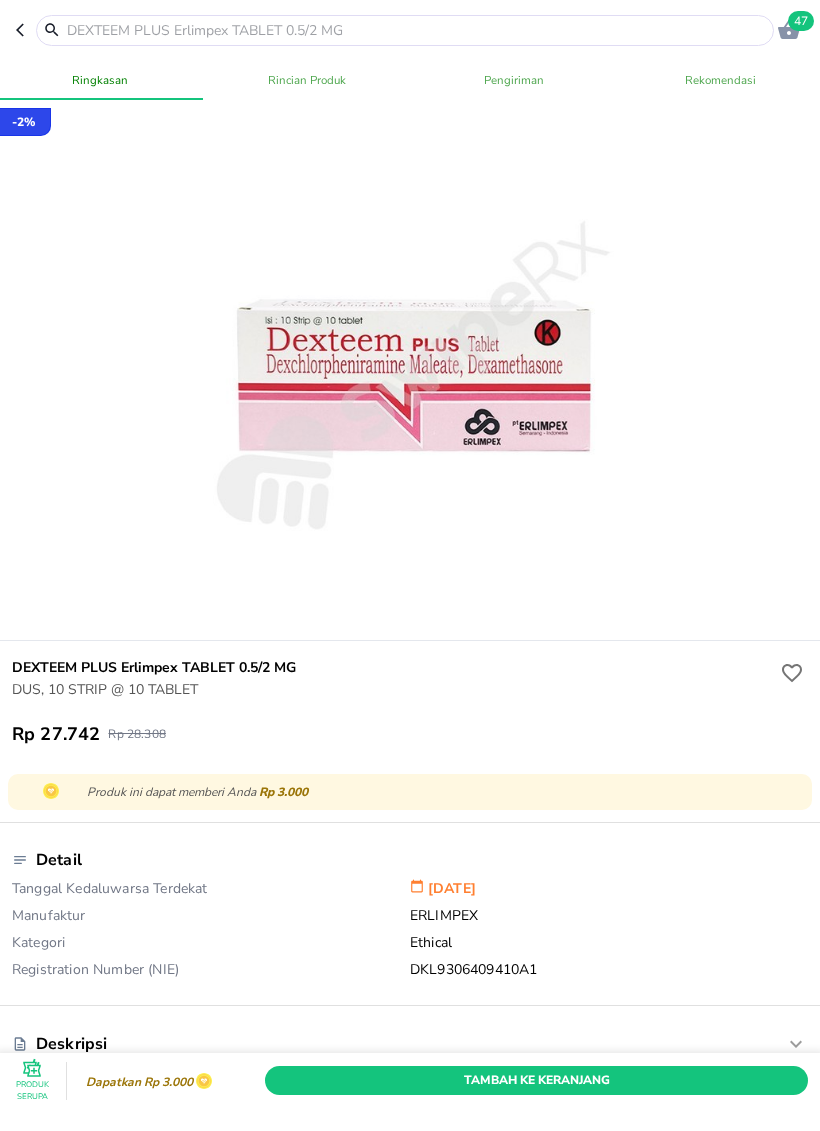 click on "Tambah Ke Keranjang" at bounding box center [536, 1080] 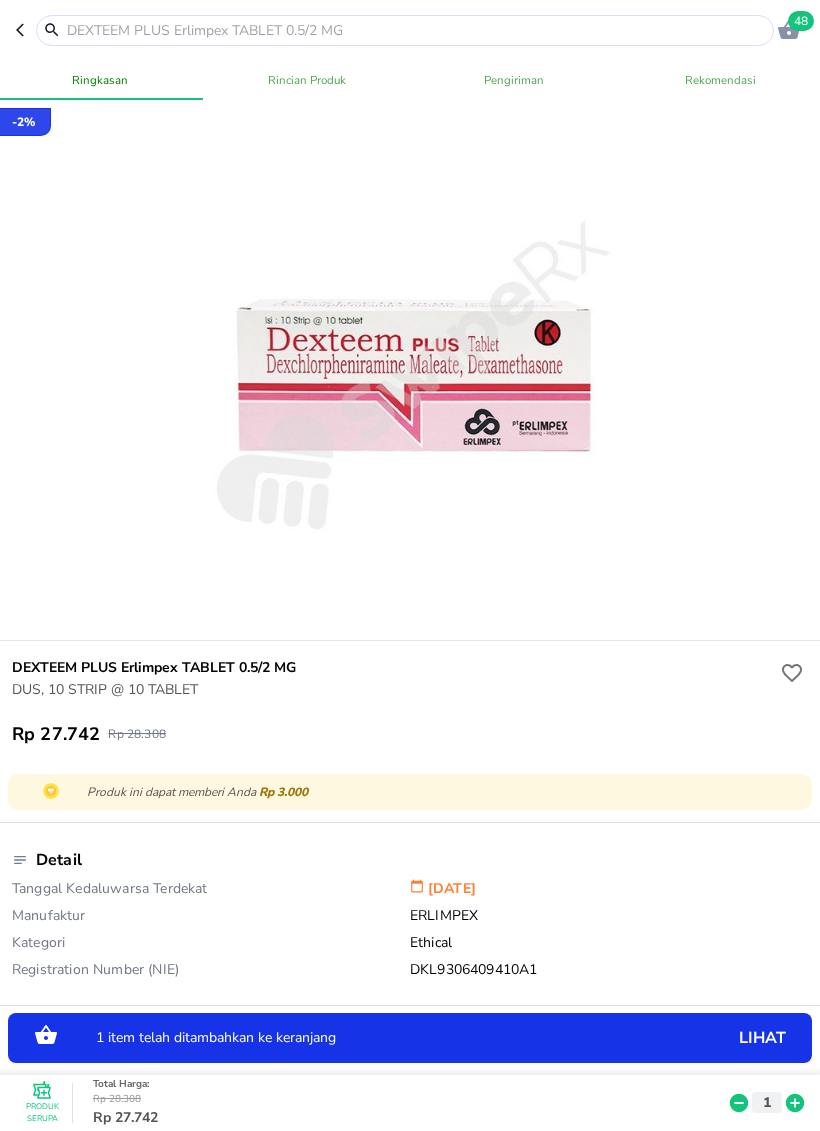 click at bounding box center [417, 30] 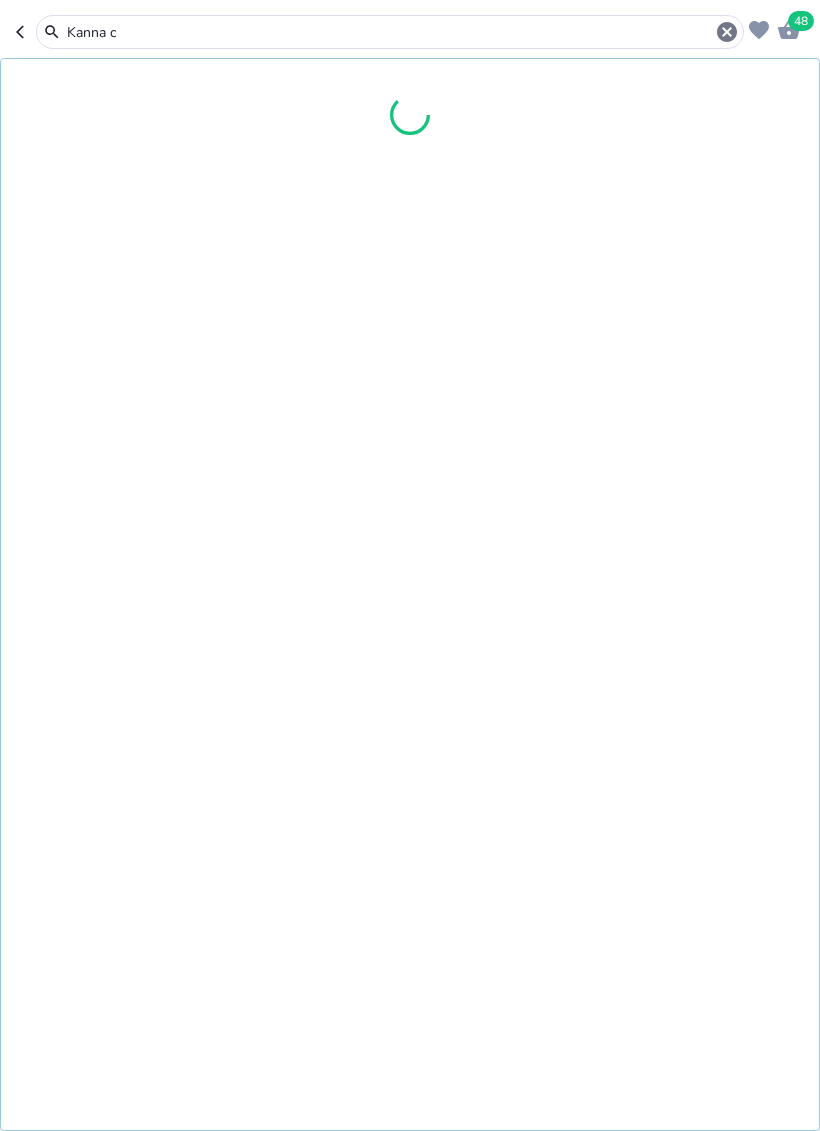 type on "Kanna cr" 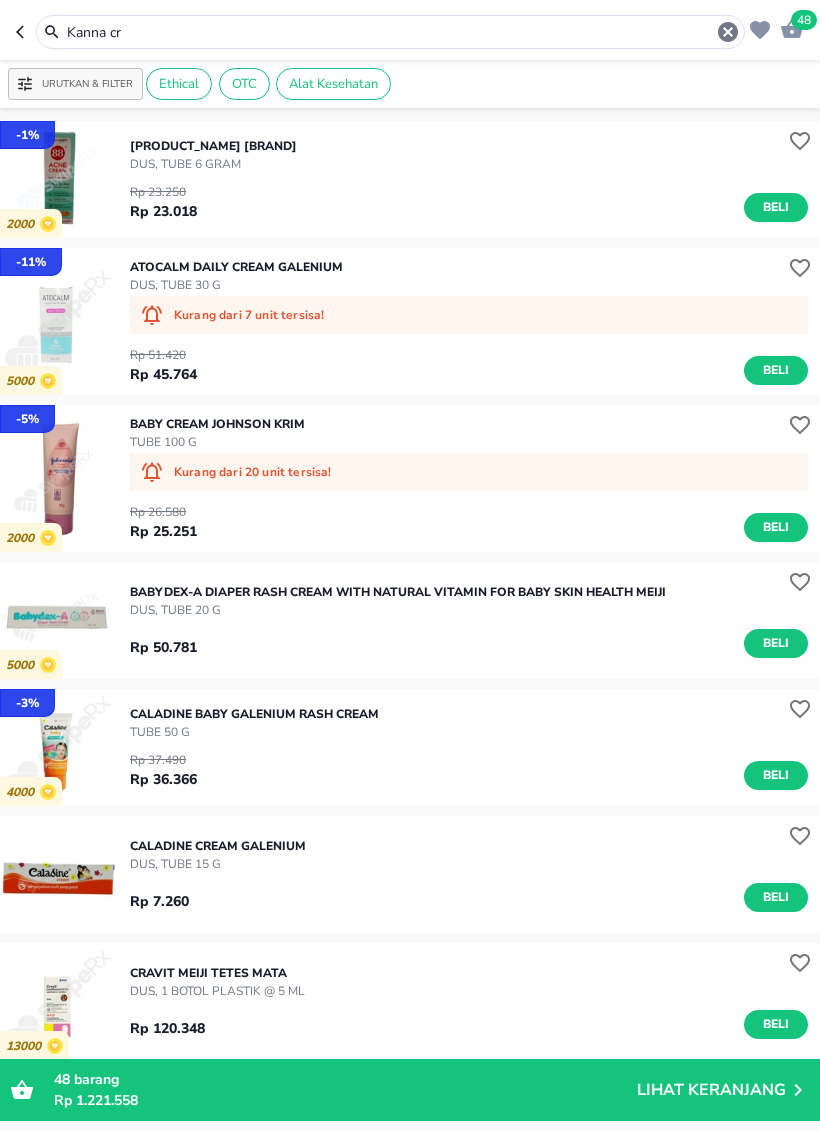 scroll, scrollTop: -2, scrollLeft: 0, axis: vertical 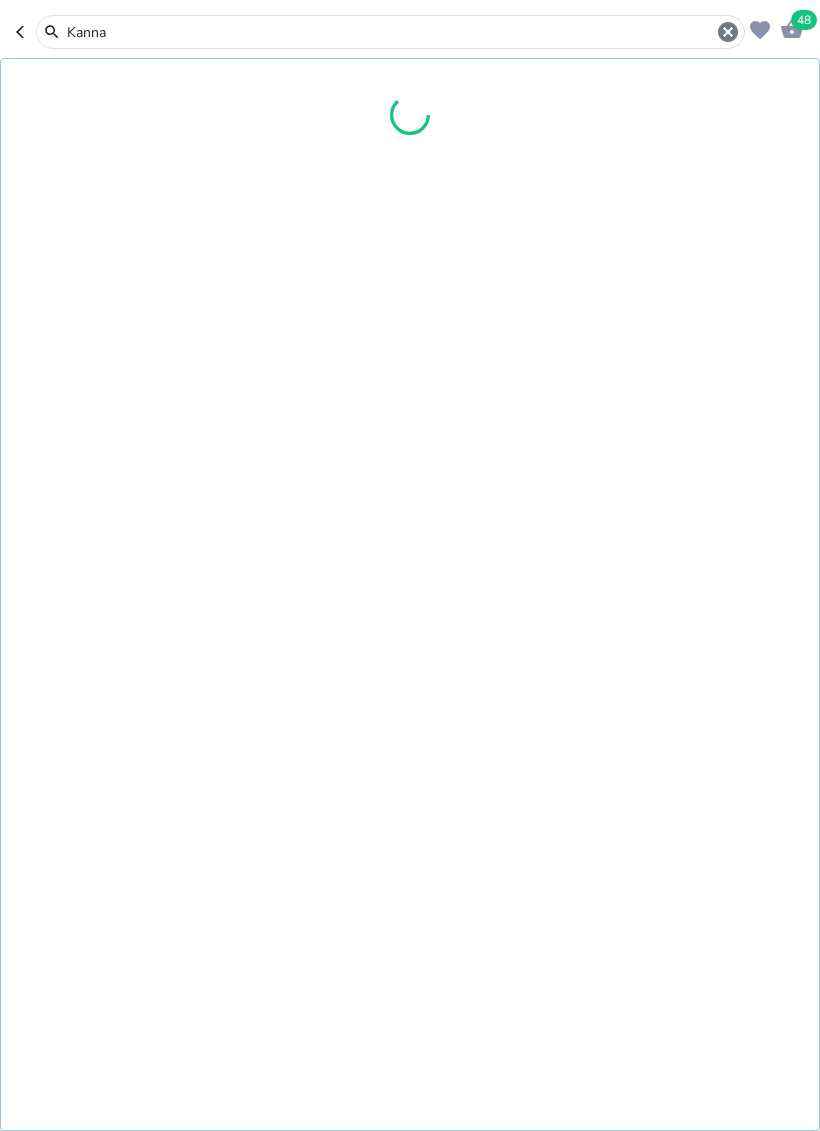 type on "Kanna" 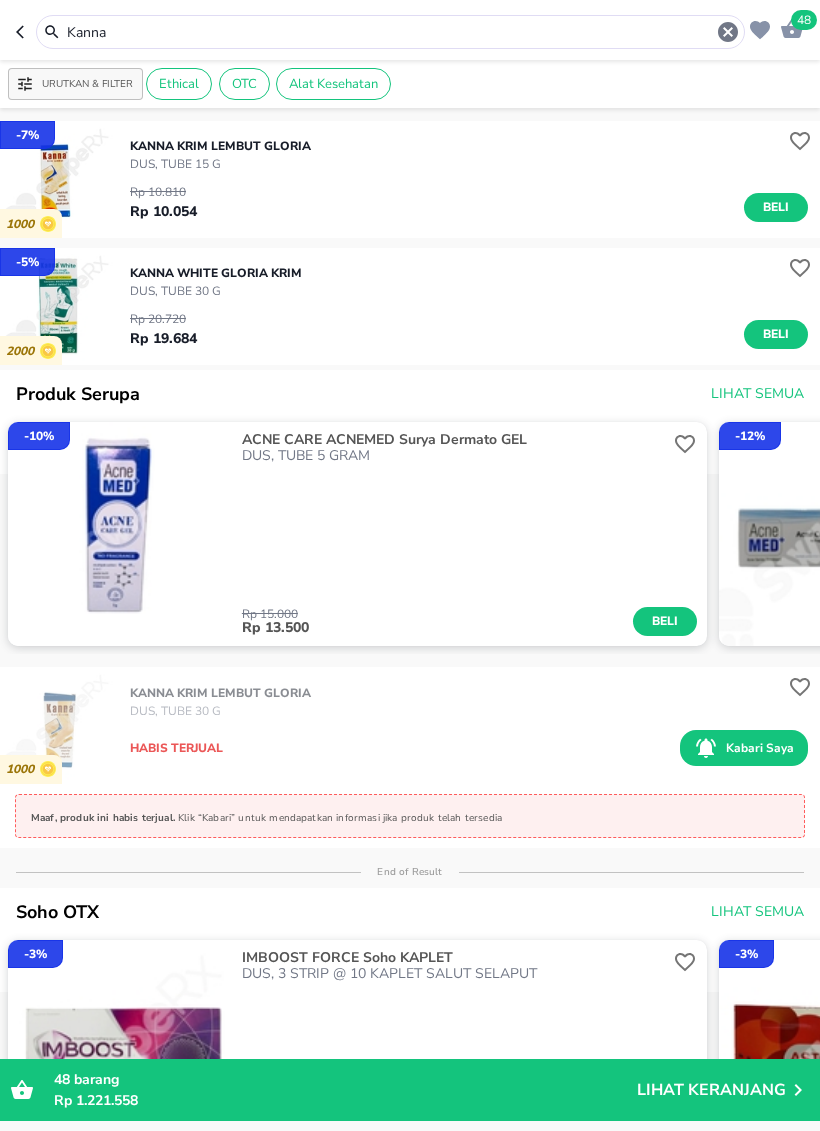 click on "Beli" at bounding box center (776, 207) 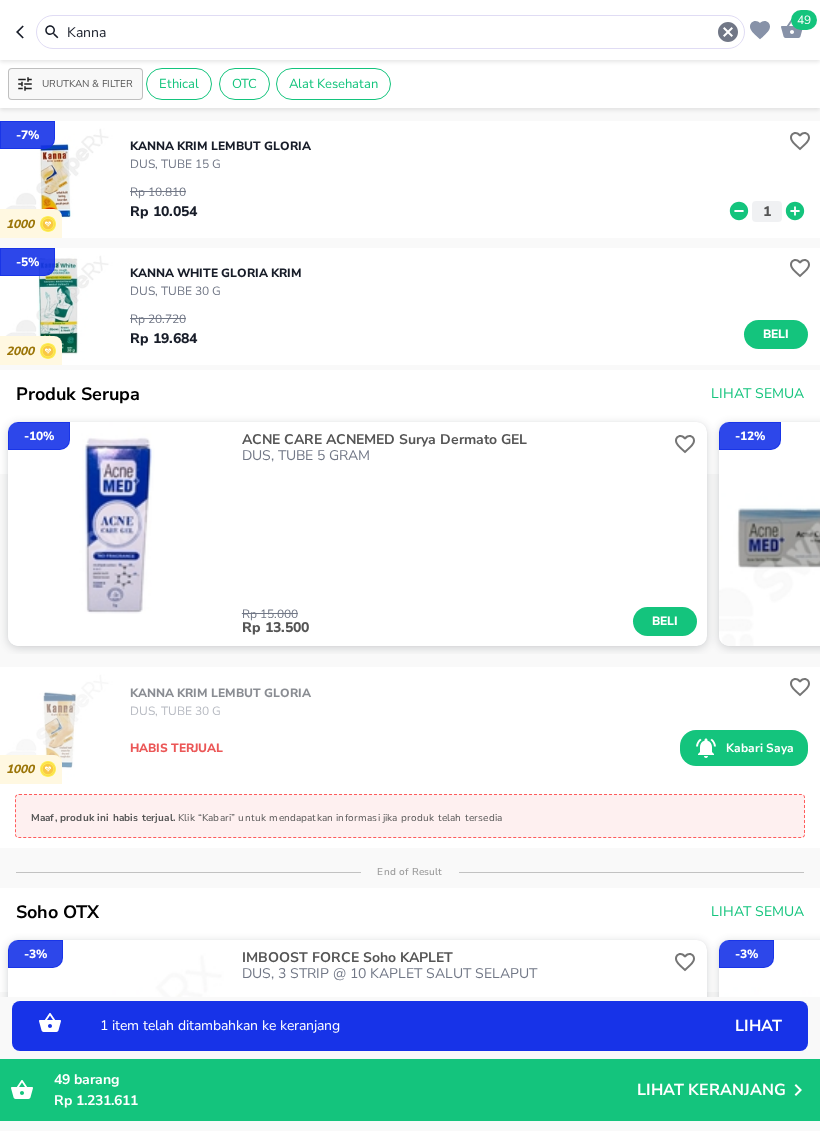 click on "Kanna" at bounding box center (390, 32) 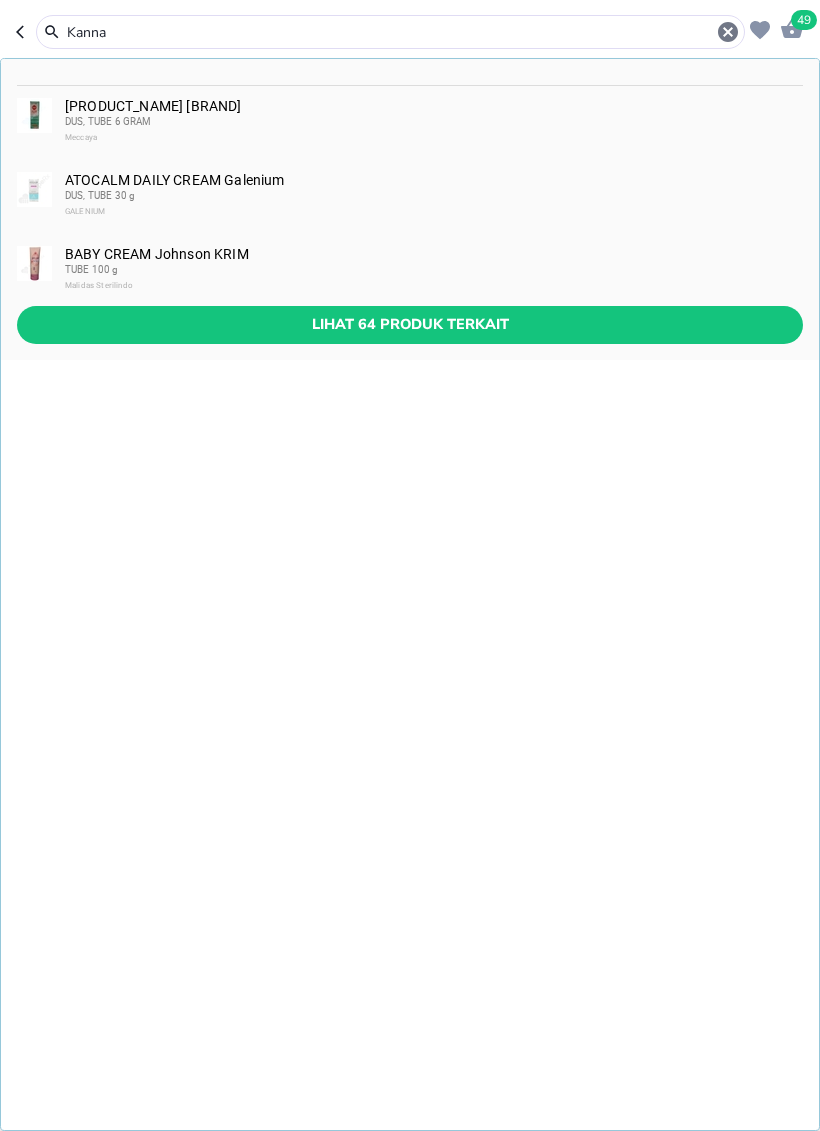 click 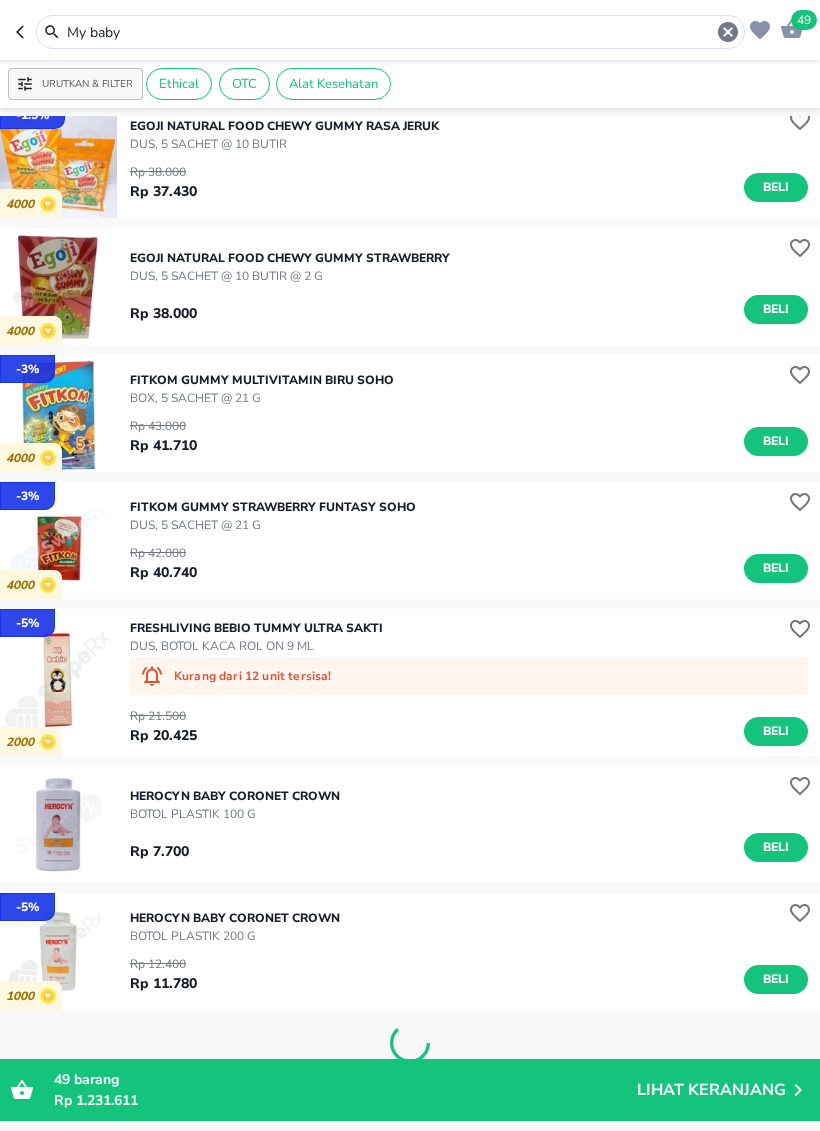 scroll, scrollTop: 4980, scrollLeft: 0, axis: vertical 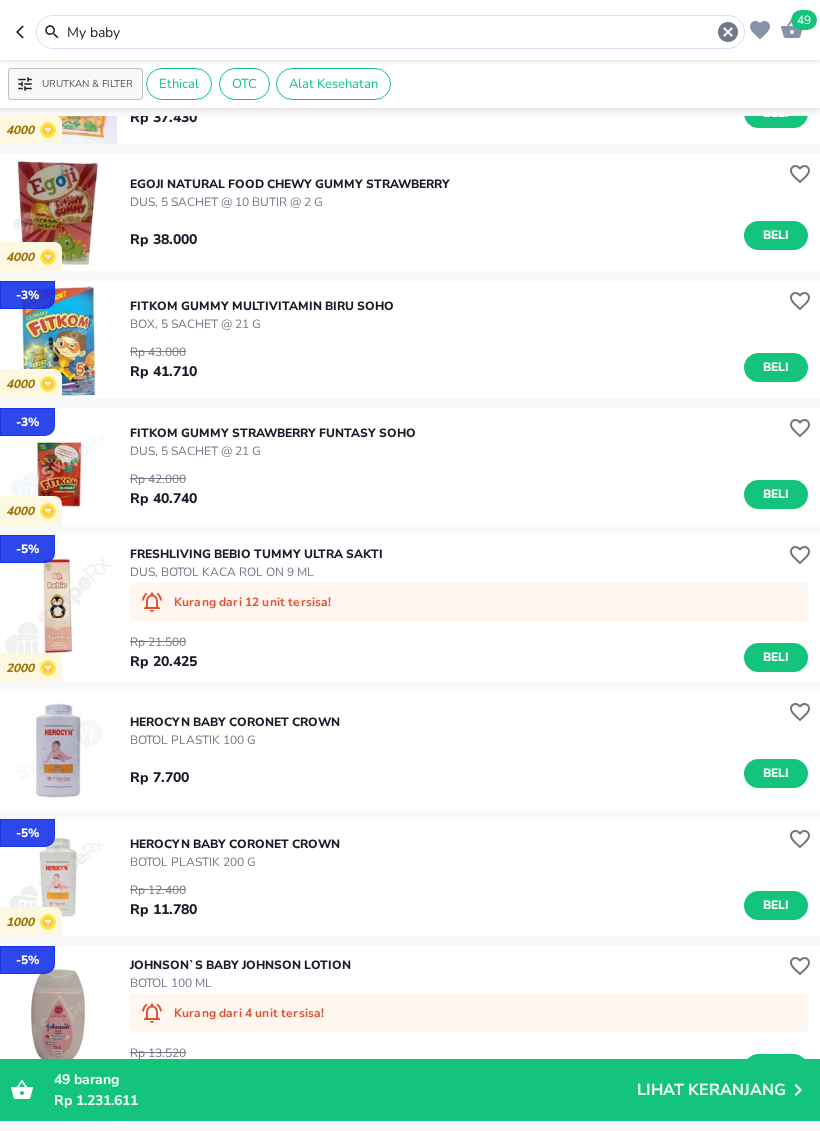 click on "My baby" at bounding box center (390, 32) 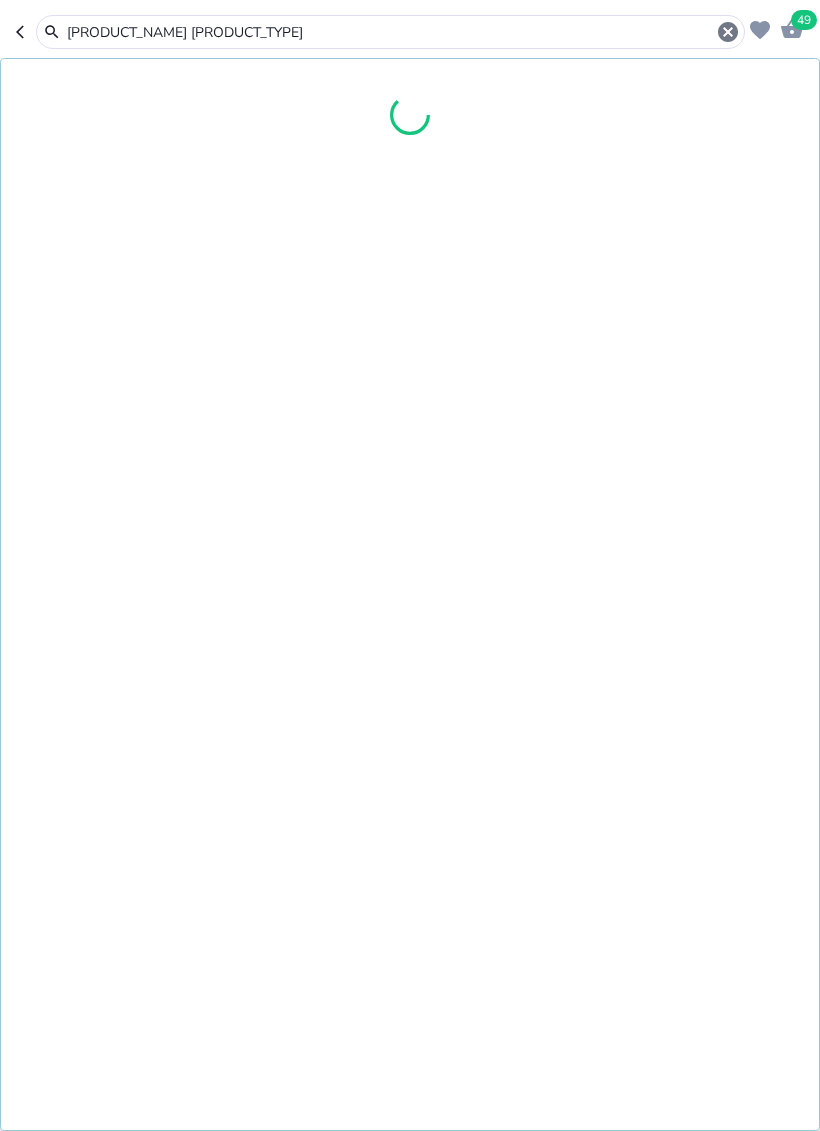 type on "[PRODUCT_NAME] [PRODUCT_TYPE]" 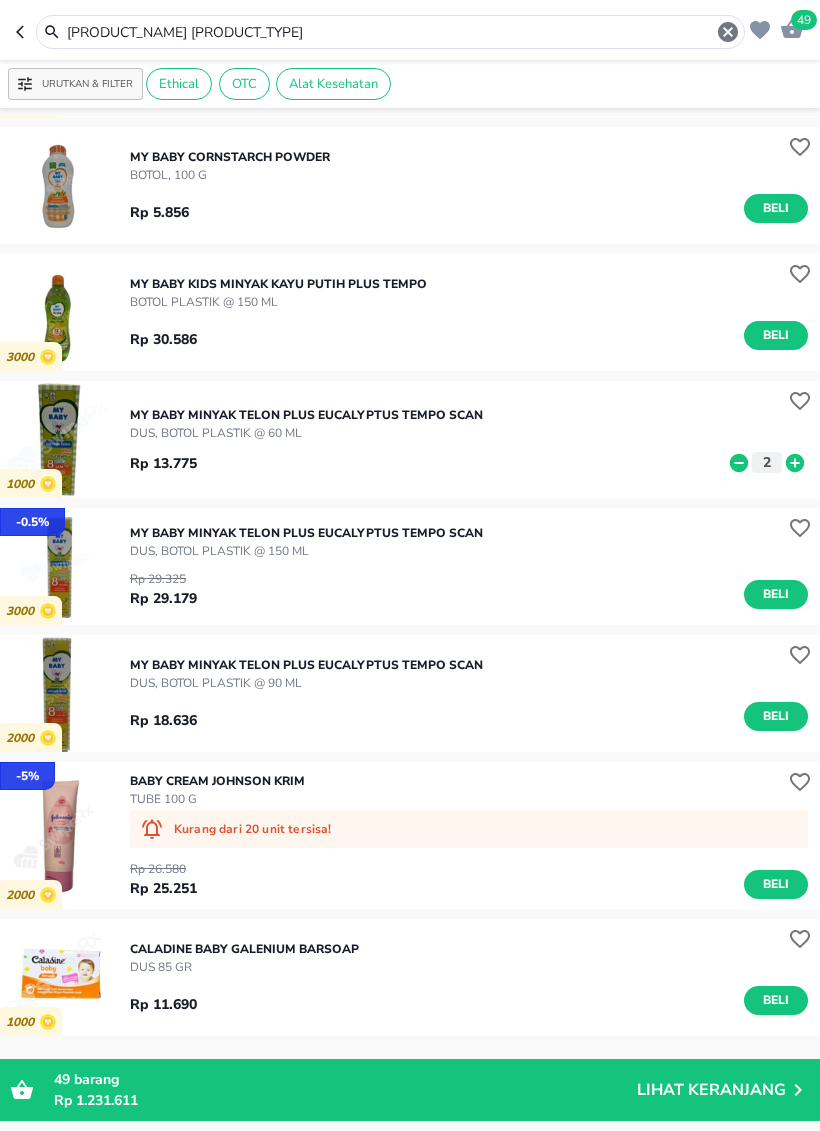 scroll, scrollTop: 150, scrollLeft: 0, axis: vertical 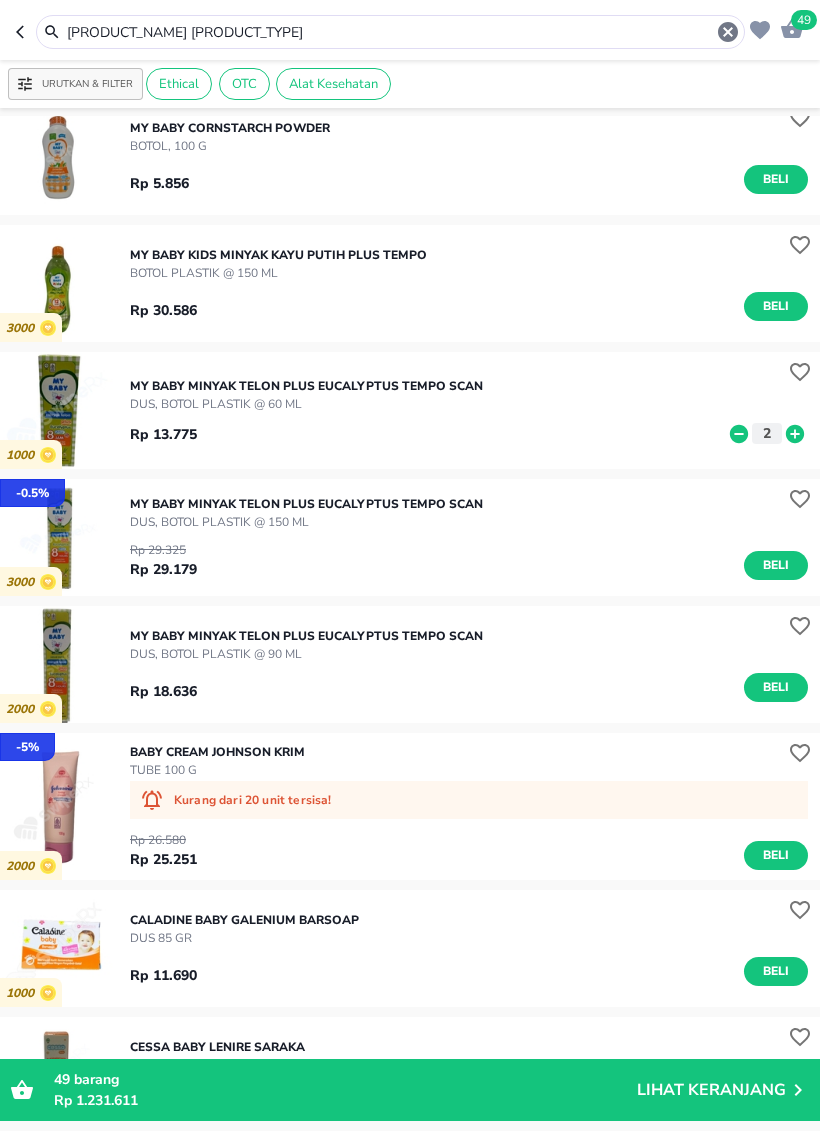 click on "[PRODUCT_NAME] [PRODUCT_TYPE]" at bounding box center [390, 32] 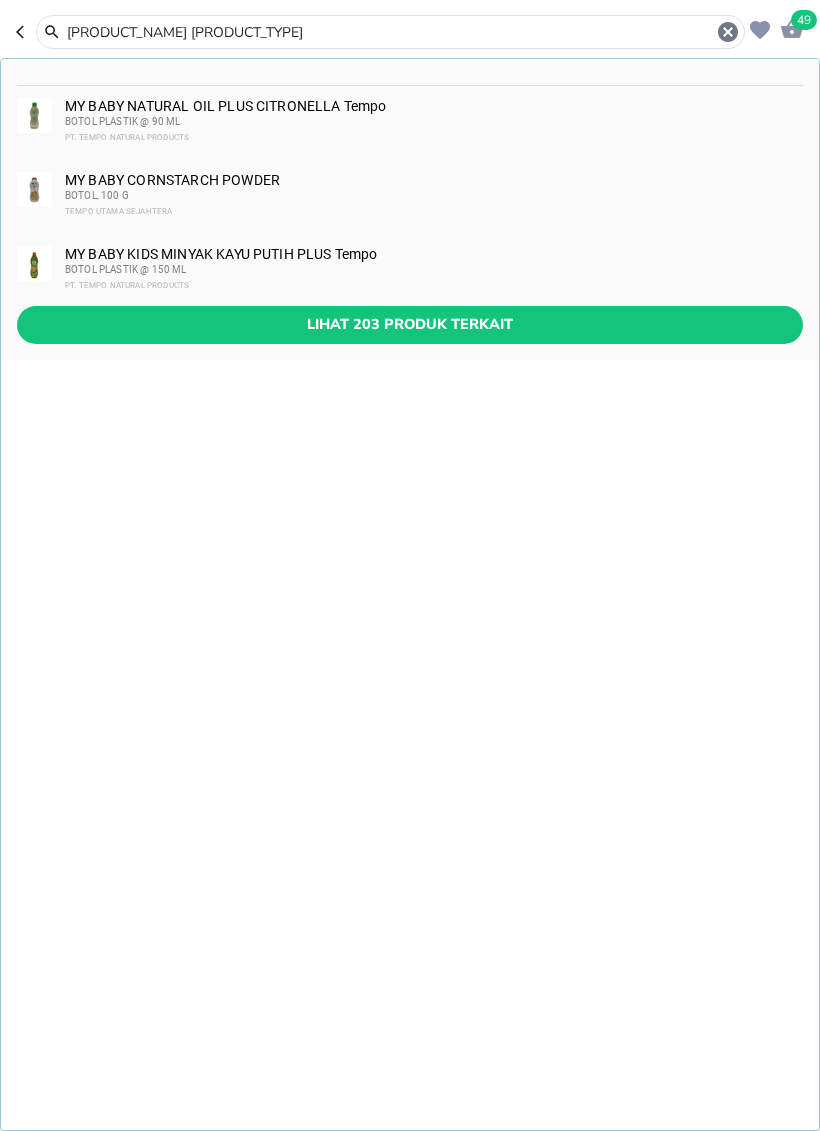 click on "[PRODUCT_NAME] [PRODUCT_TYPE]" at bounding box center [390, 32] 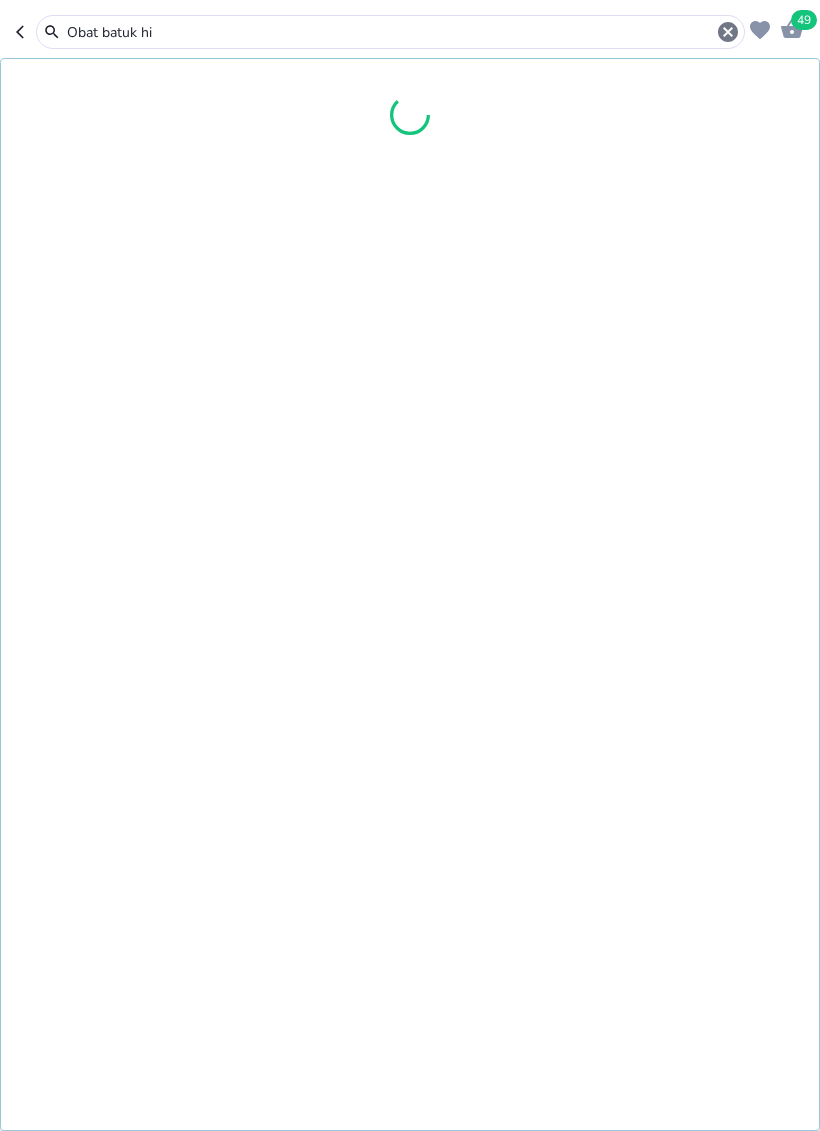 type on "Obat batuk hi" 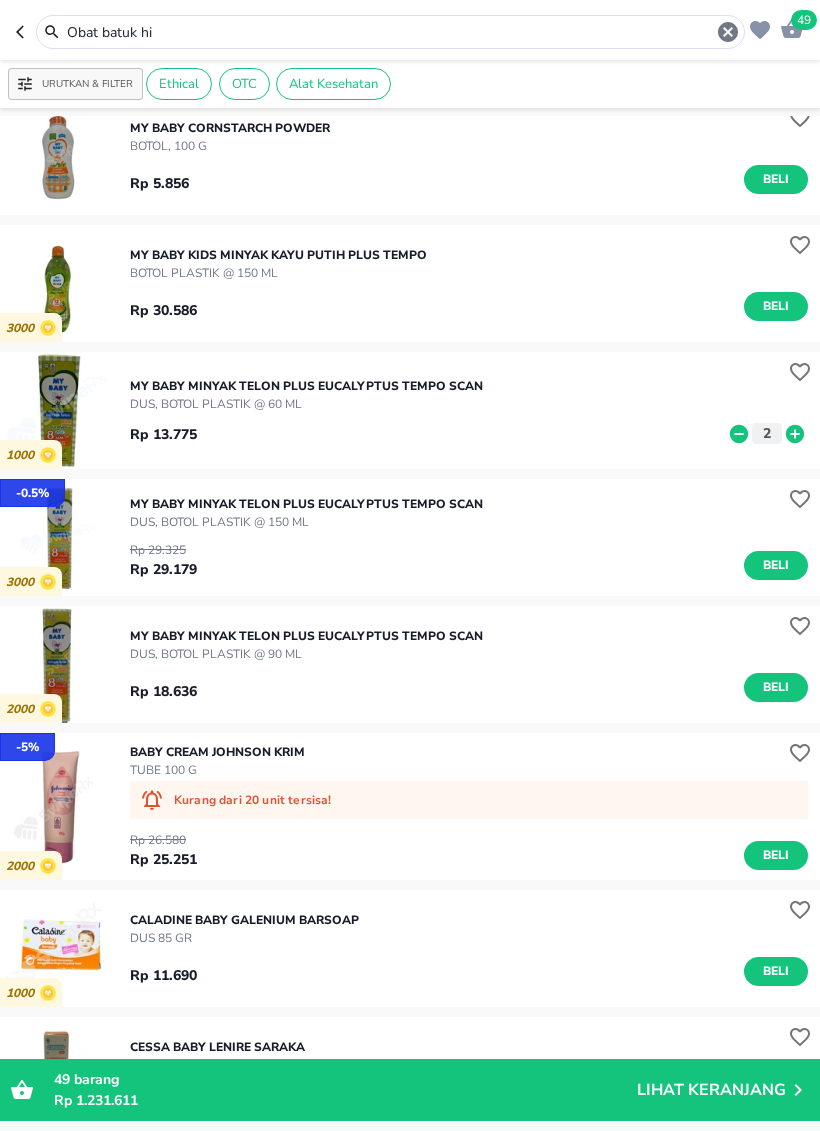 scroll, scrollTop: 0, scrollLeft: 0, axis: both 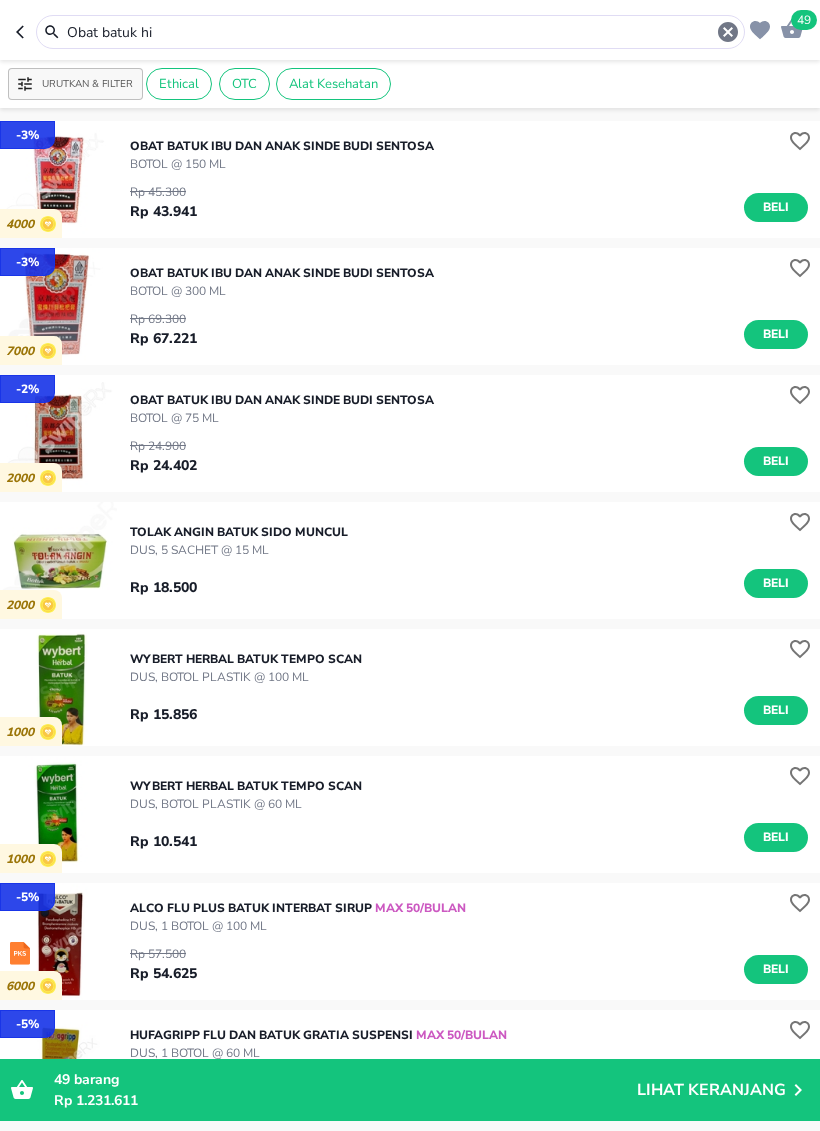 click 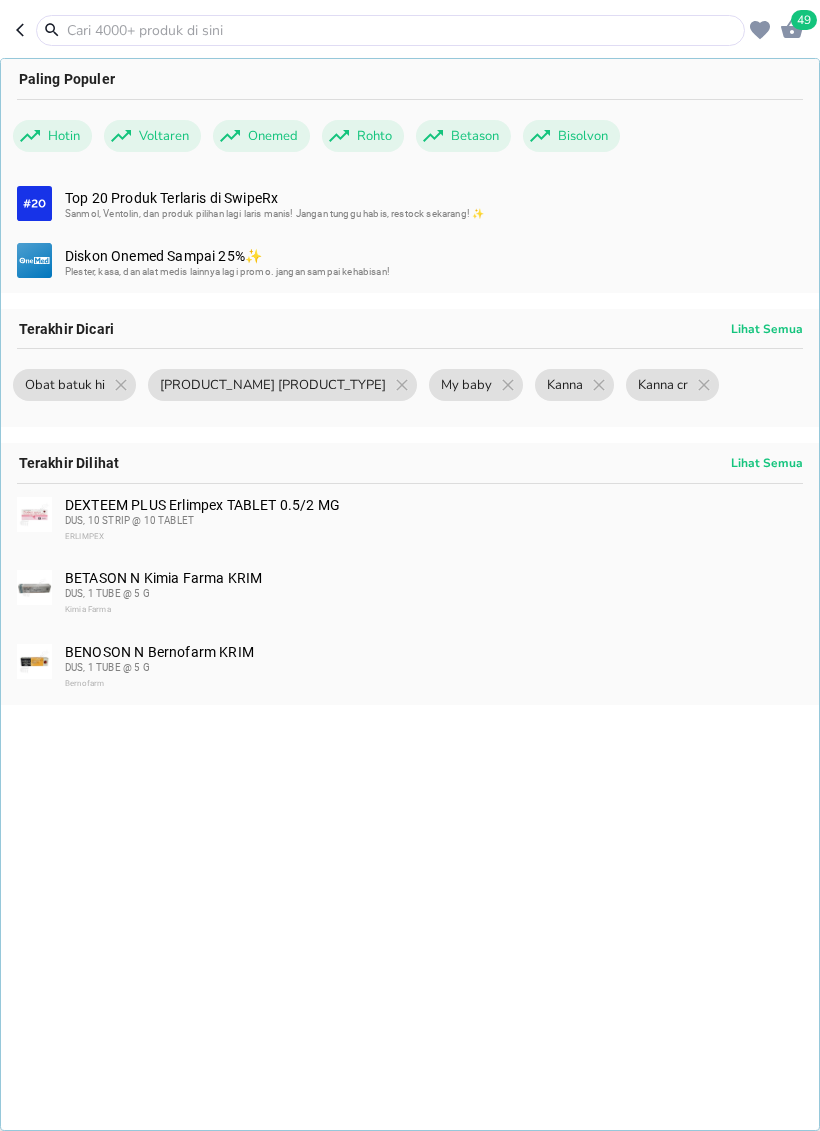 scroll, scrollTop: 0, scrollLeft: 0, axis: both 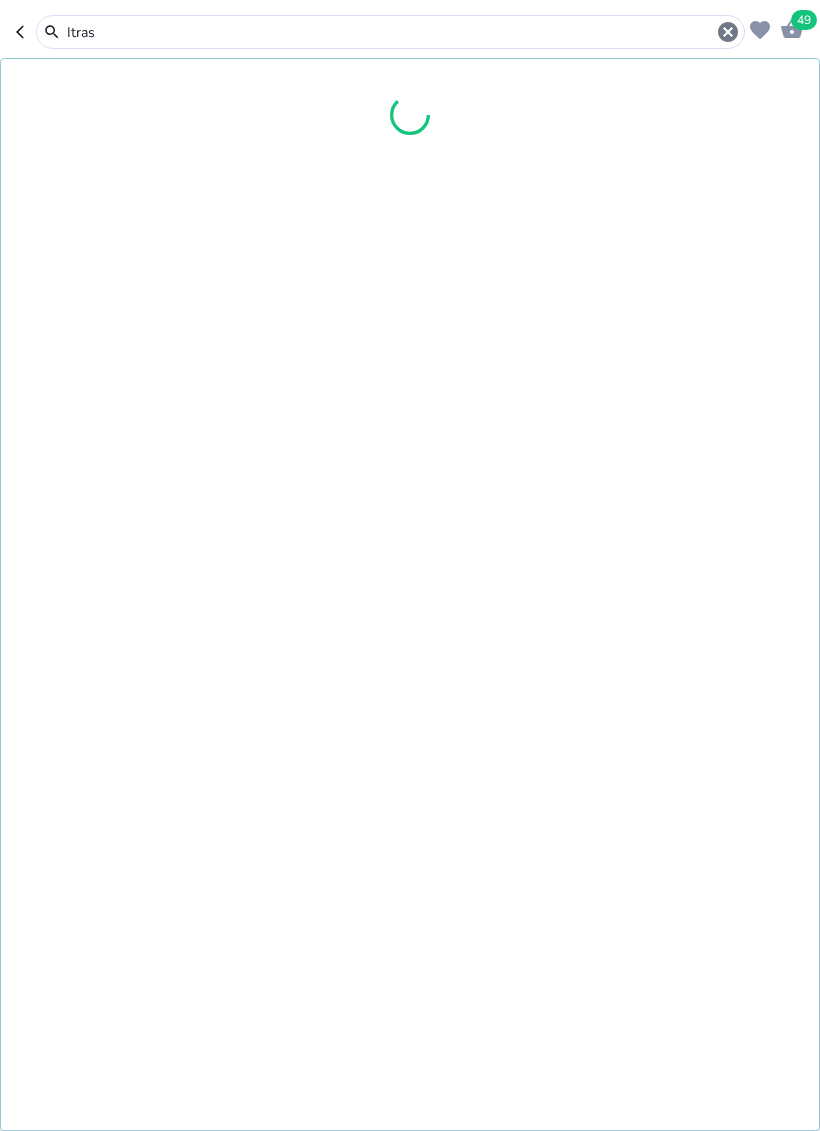 type on "Itras" 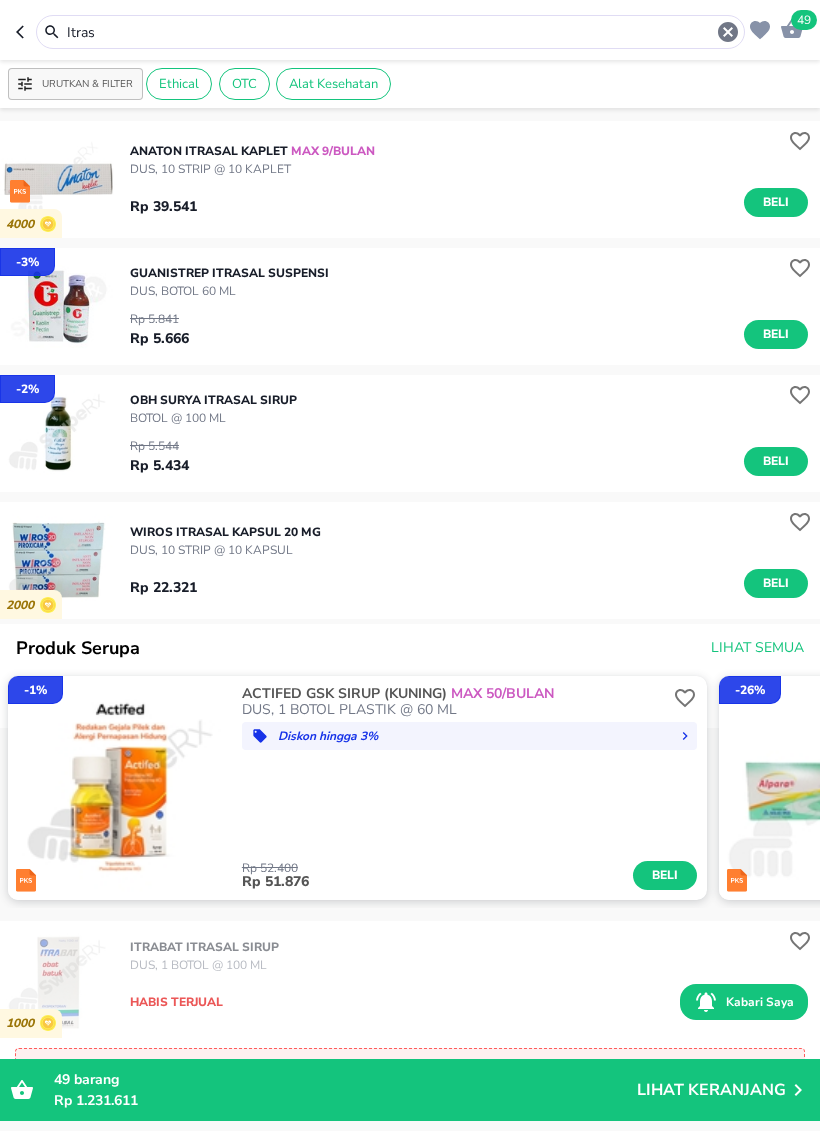 click on "Beli" at bounding box center [776, 461] 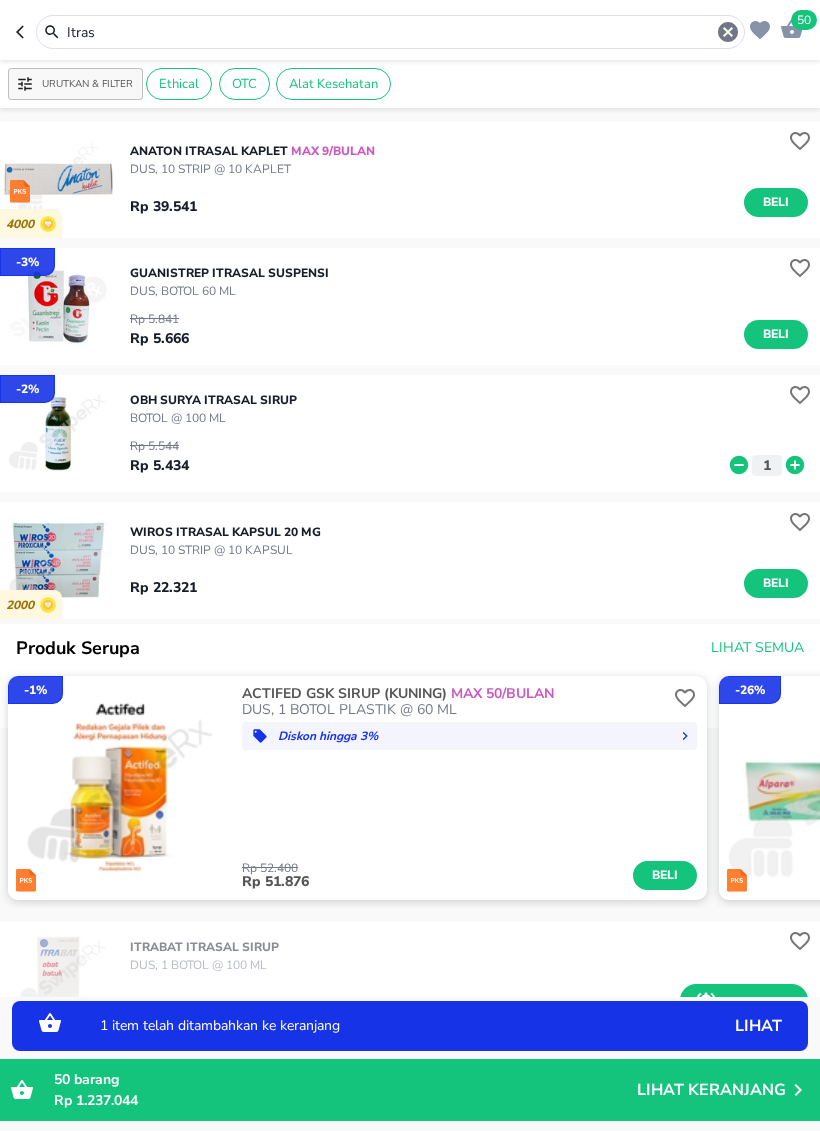 click on "OBH Surya Itrasal SIRUP" at bounding box center (213, 400) 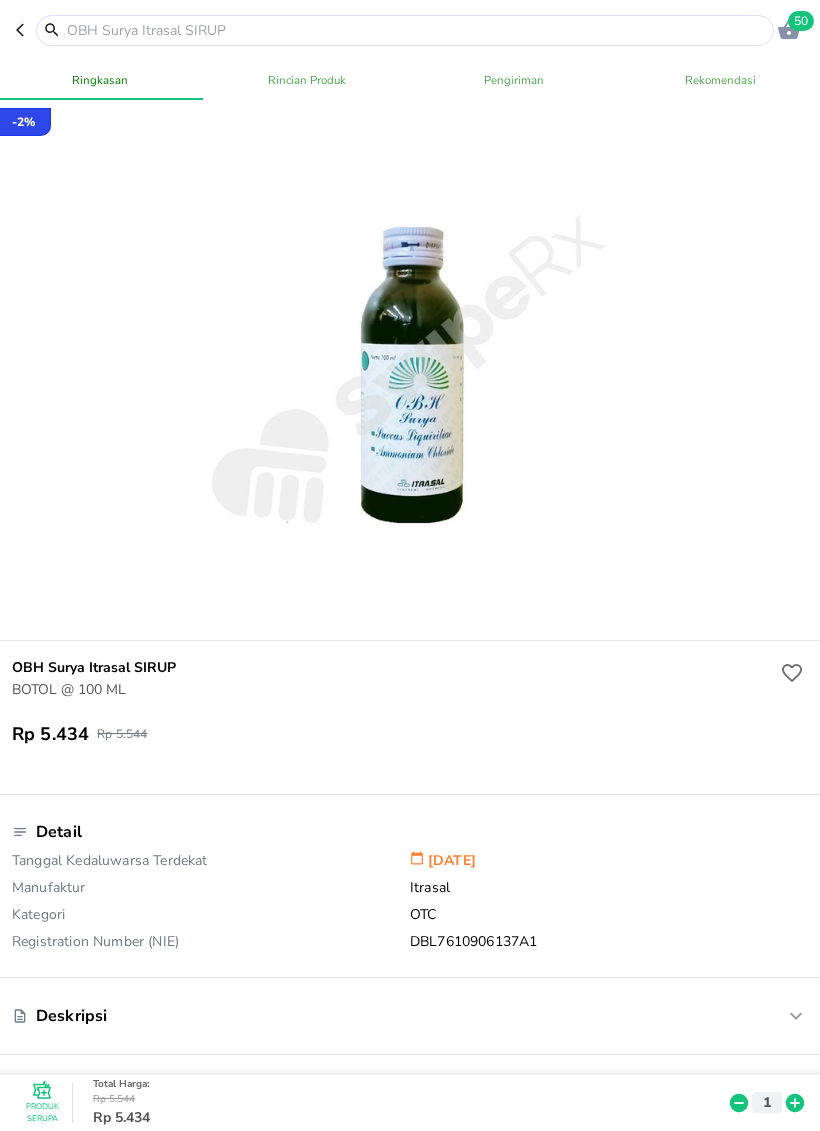 click at bounding box center (417, 30) 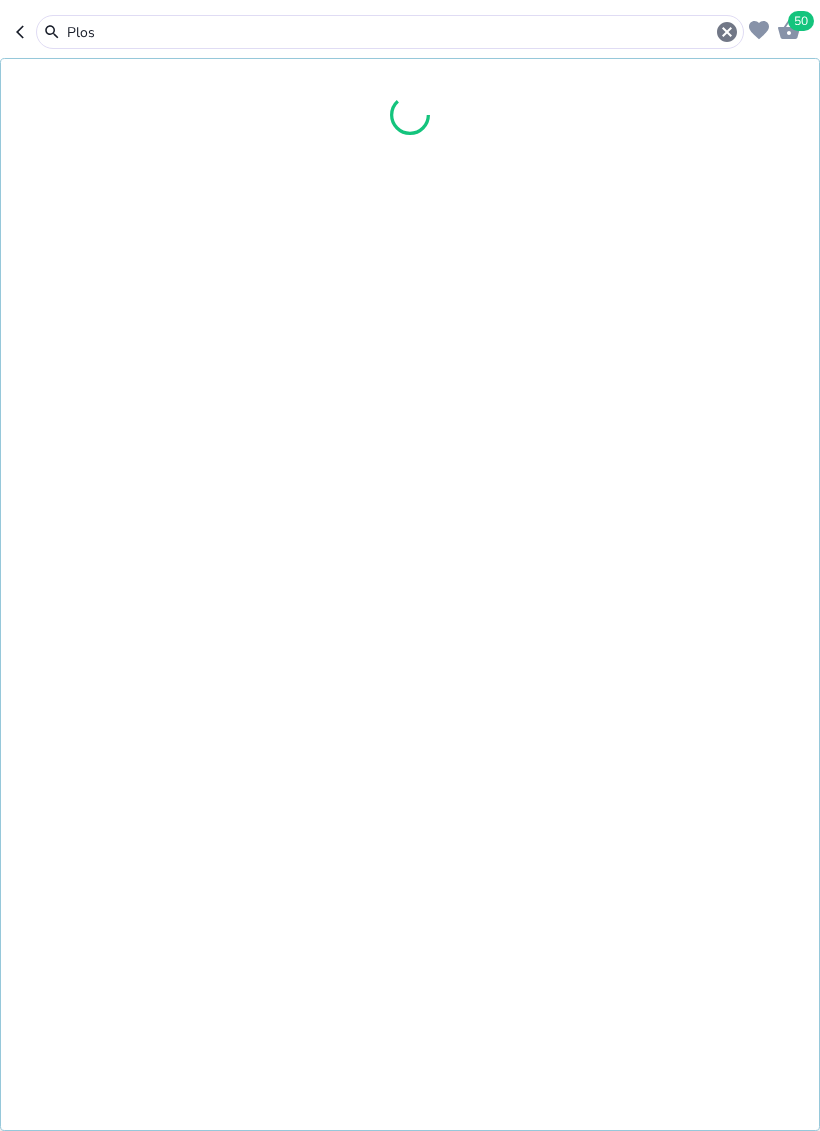 type on "Ploss" 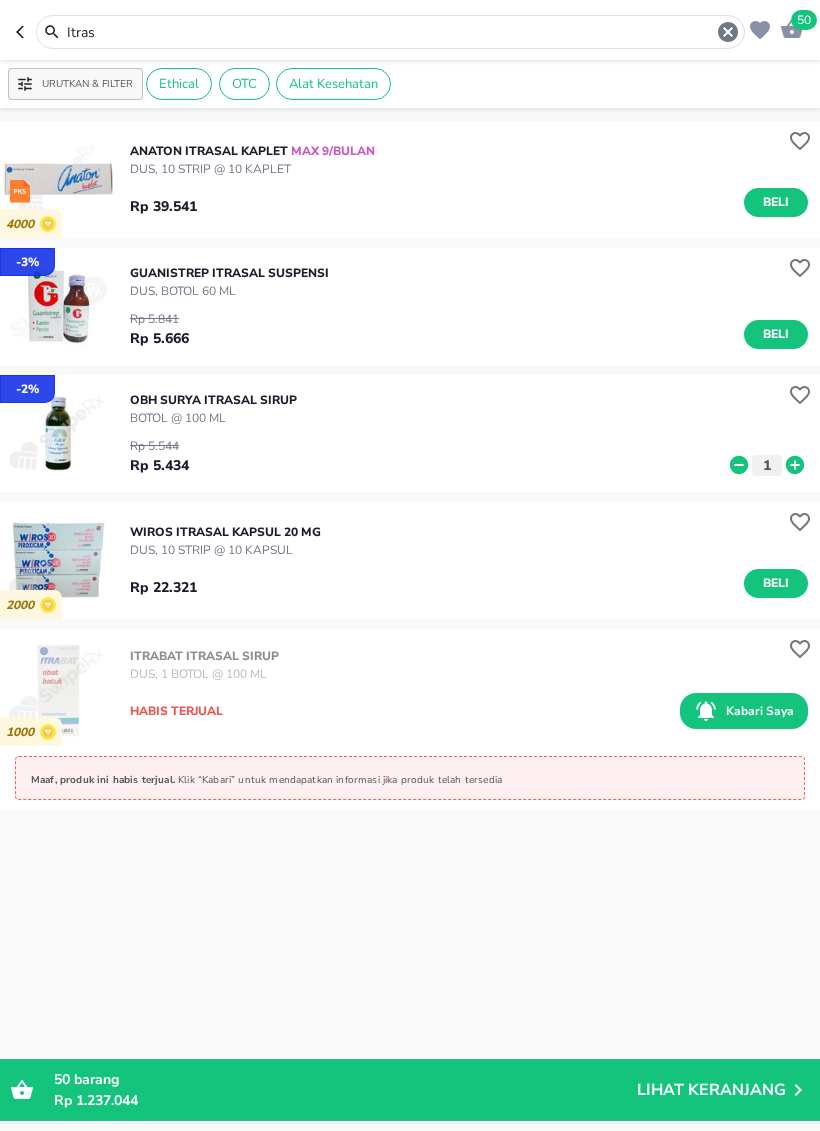 type on "Ploss" 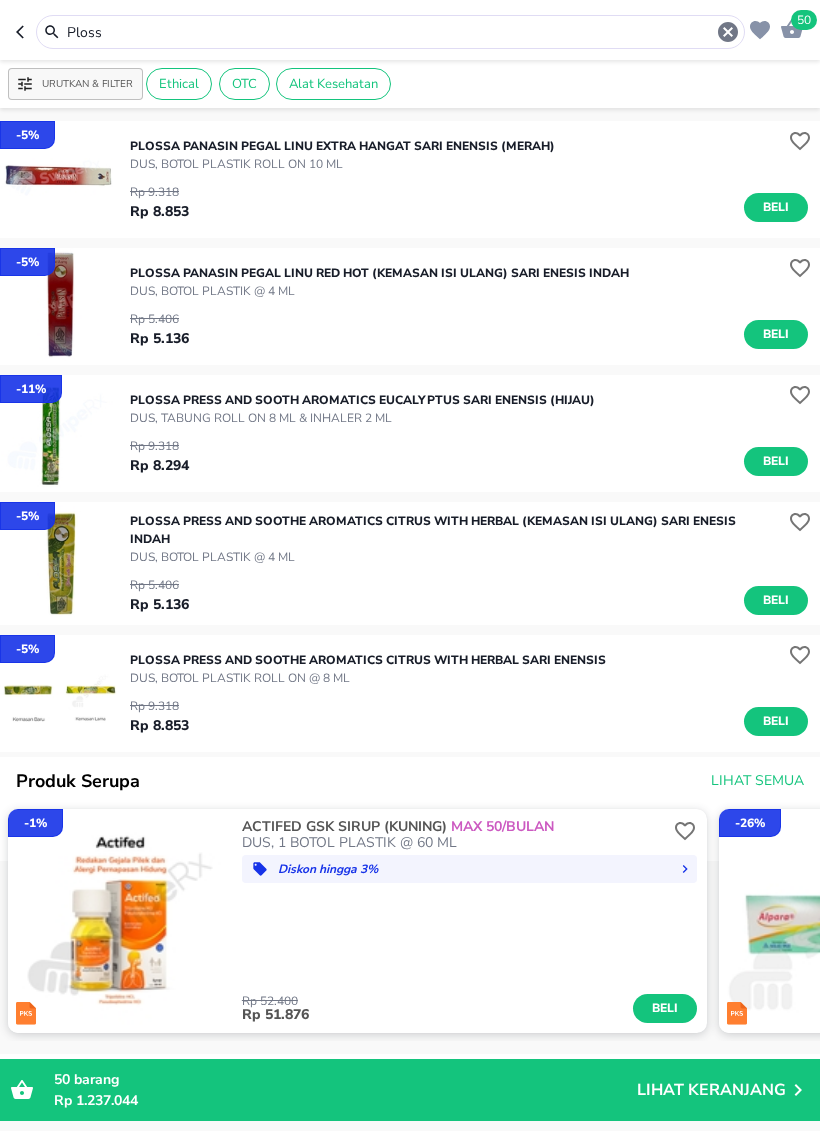 click on "Beli" at bounding box center (776, 207) 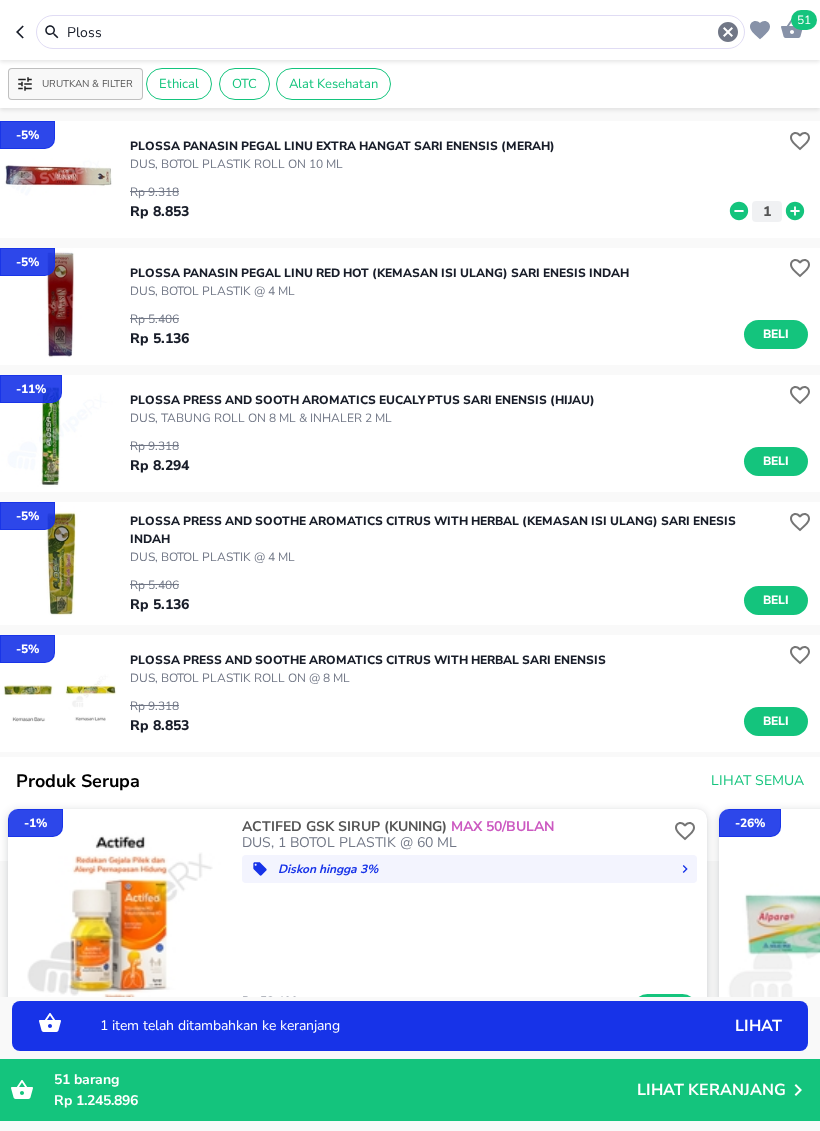 click 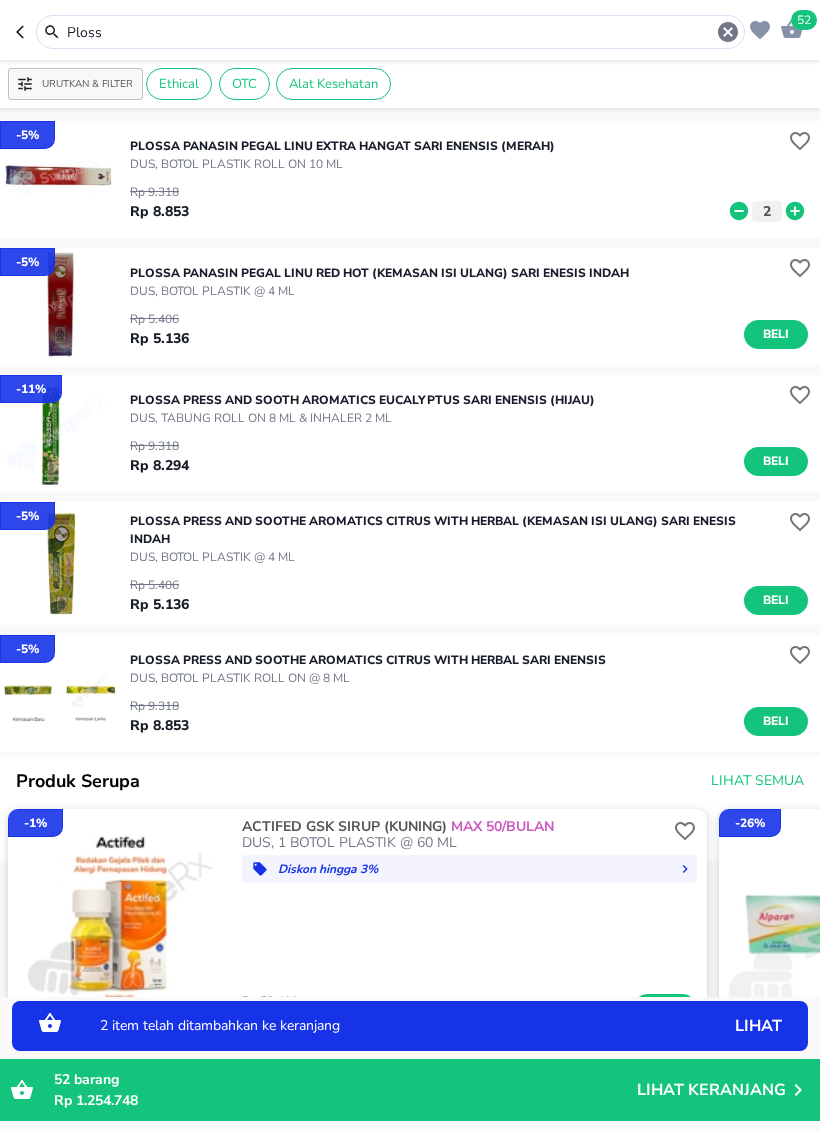 click 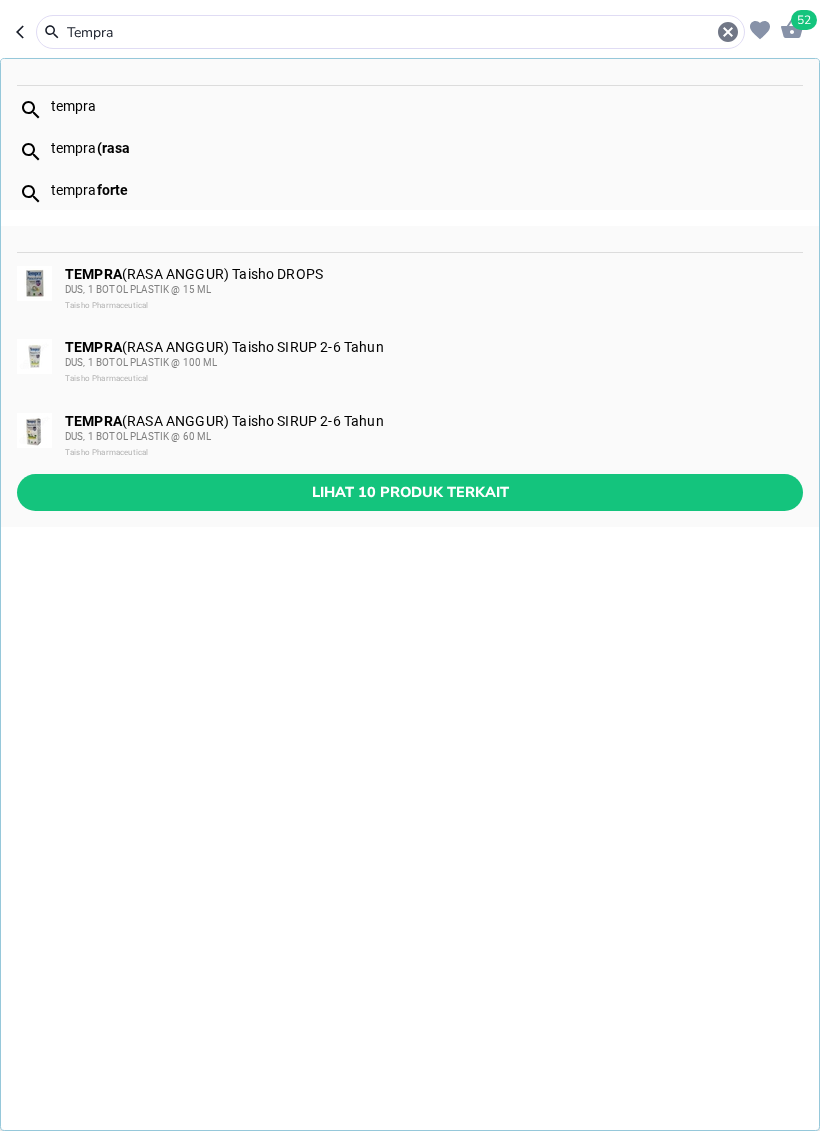 type on "Tempra" 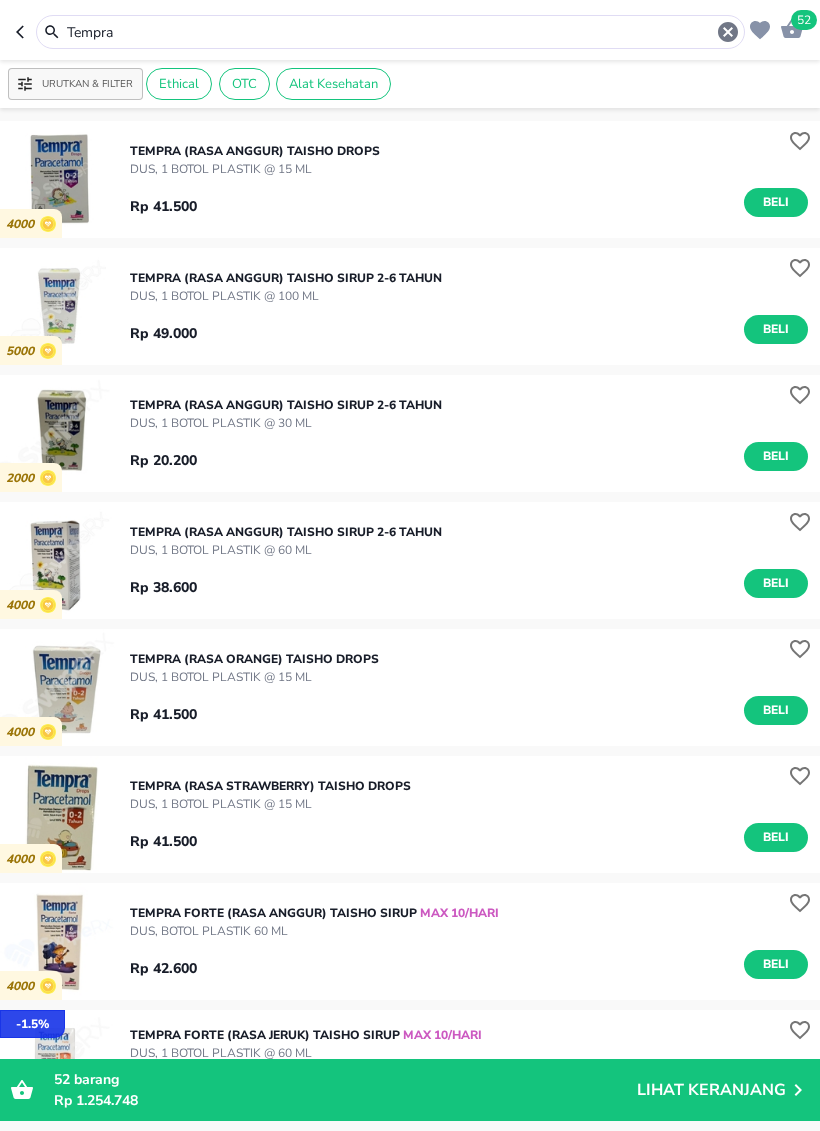 click on "Beli" at bounding box center [776, 202] 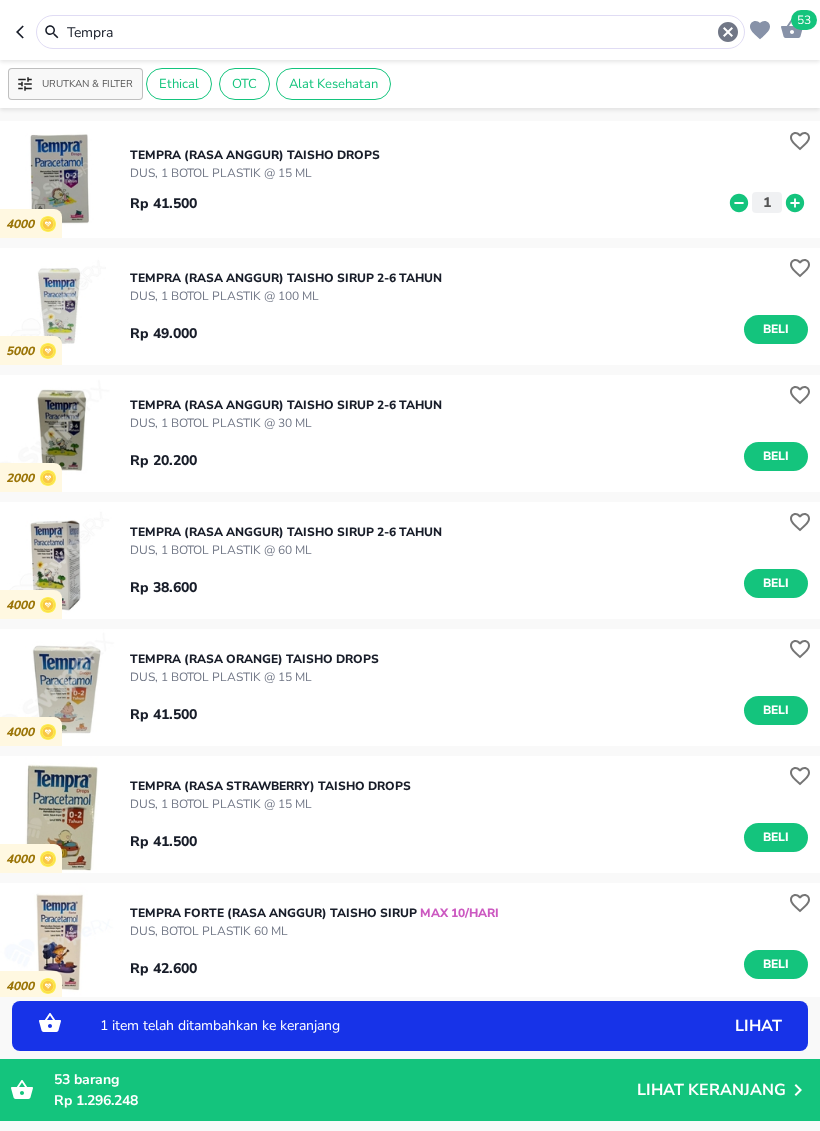 click on "DUS, 1 BOTOL PLASTIK @ 15 ML" at bounding box center [255, 173] 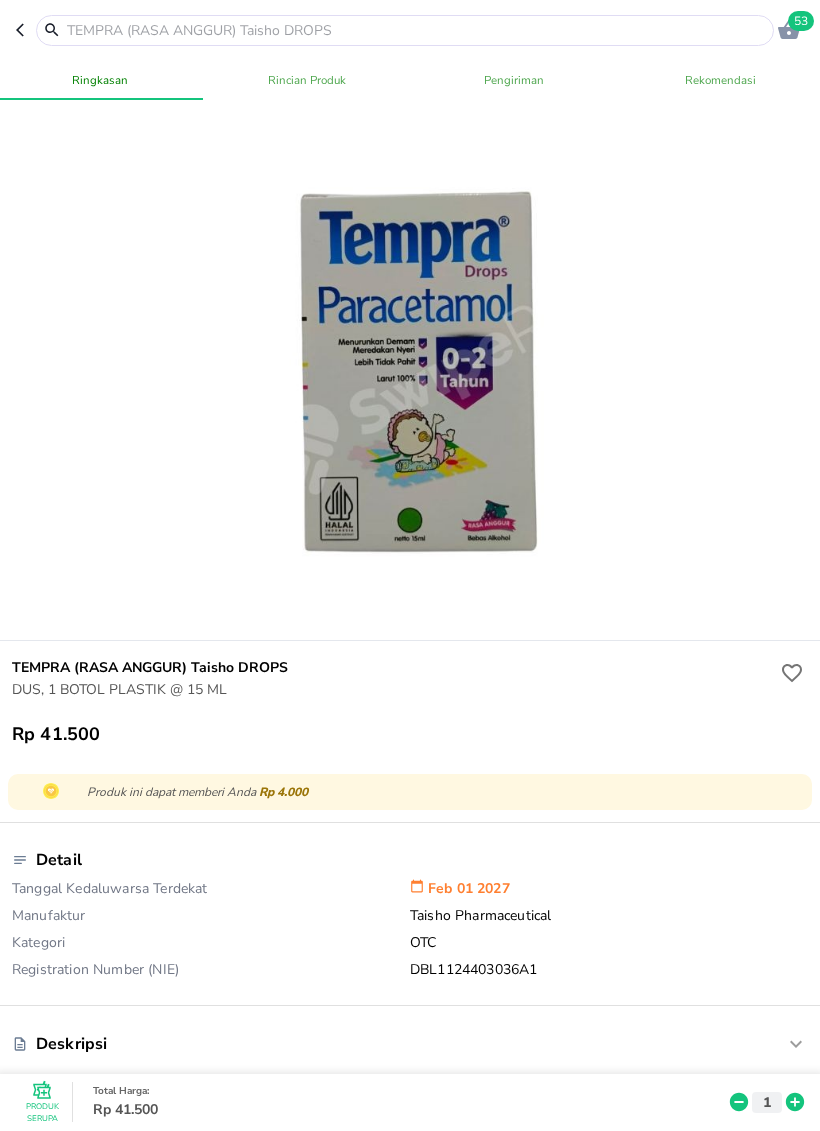 click at bounding box center (417, 30) 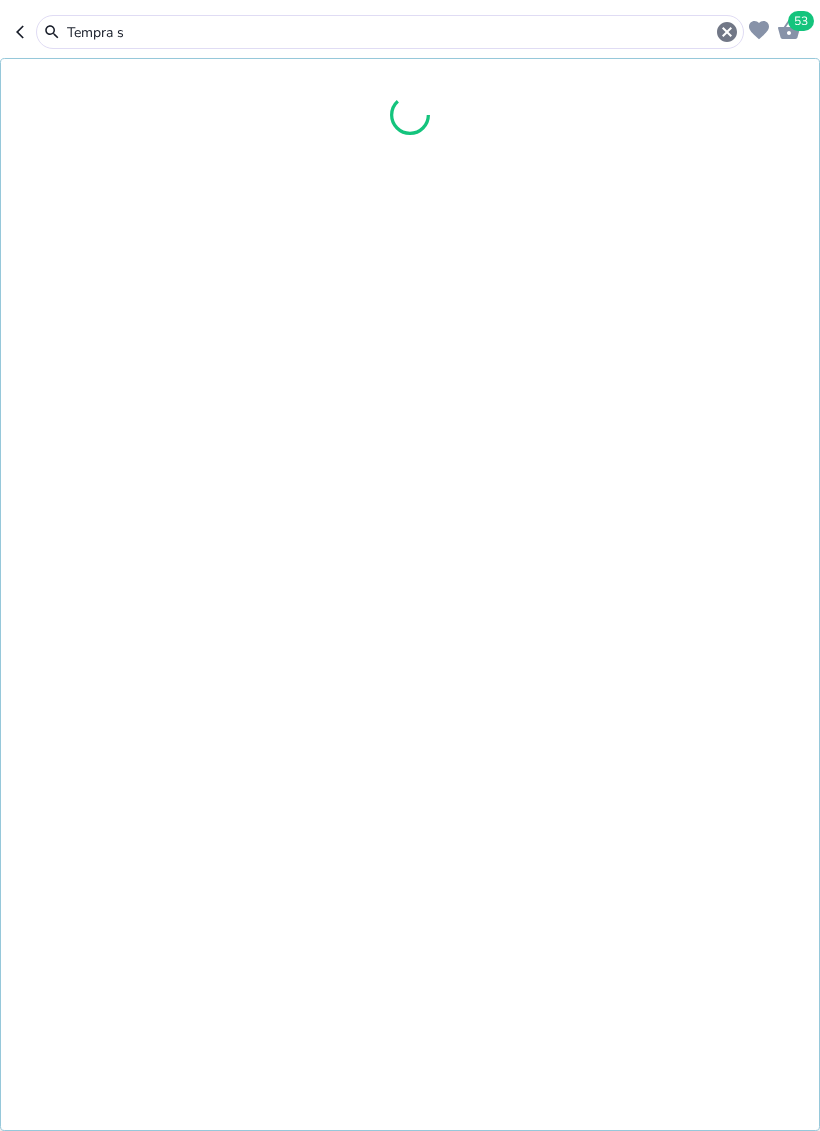 type on "Tempra sy" 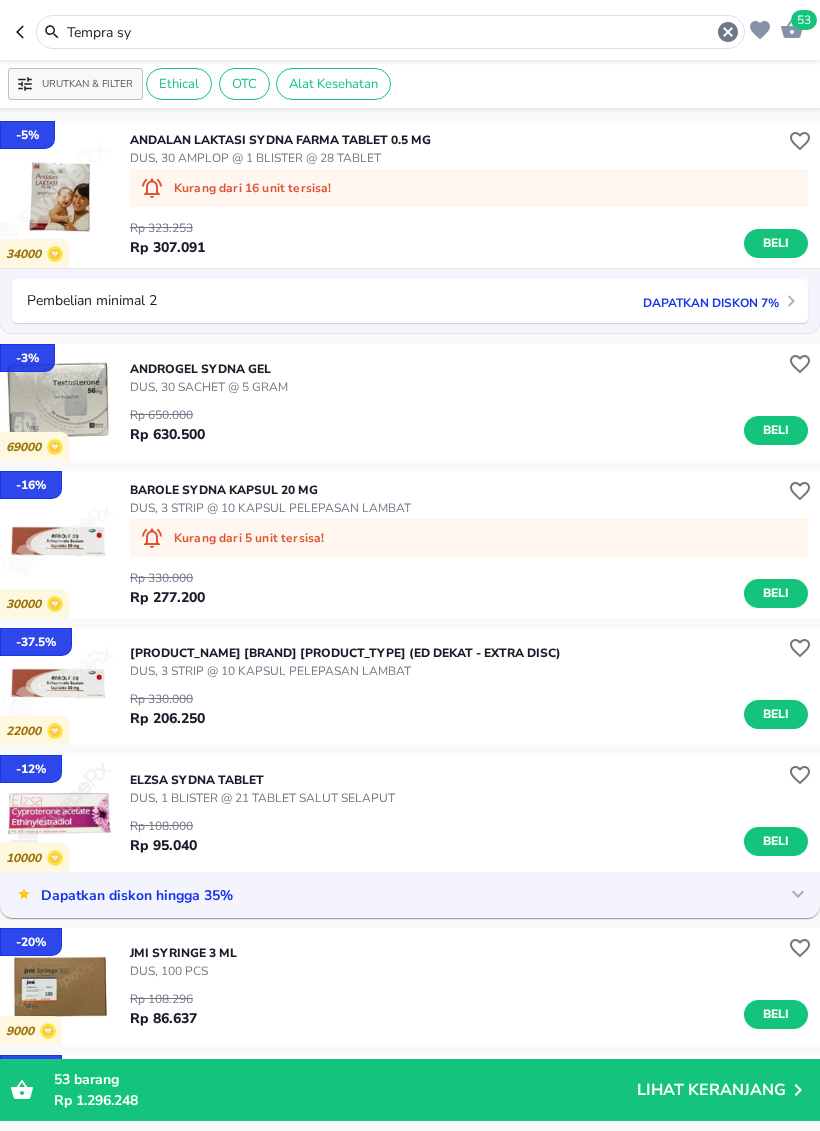 click on "Tempra sy" at bounding box center [390, 32] 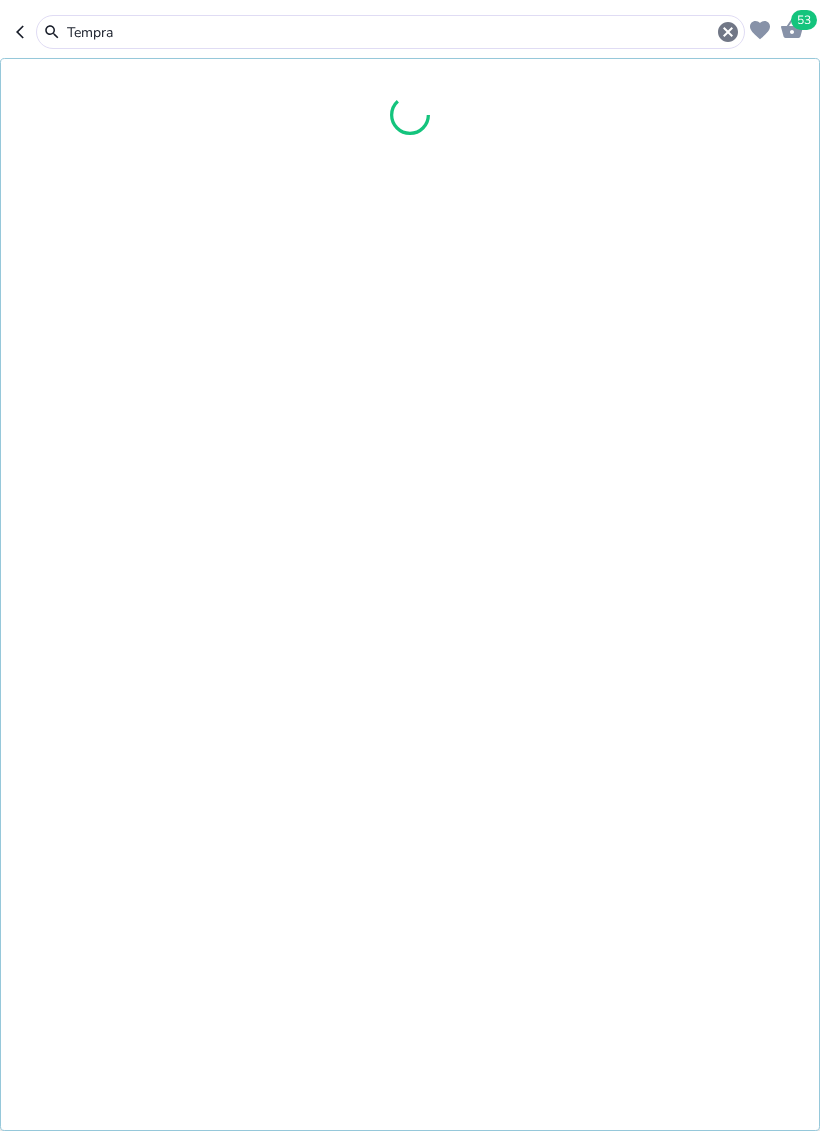 type on "Tempra" 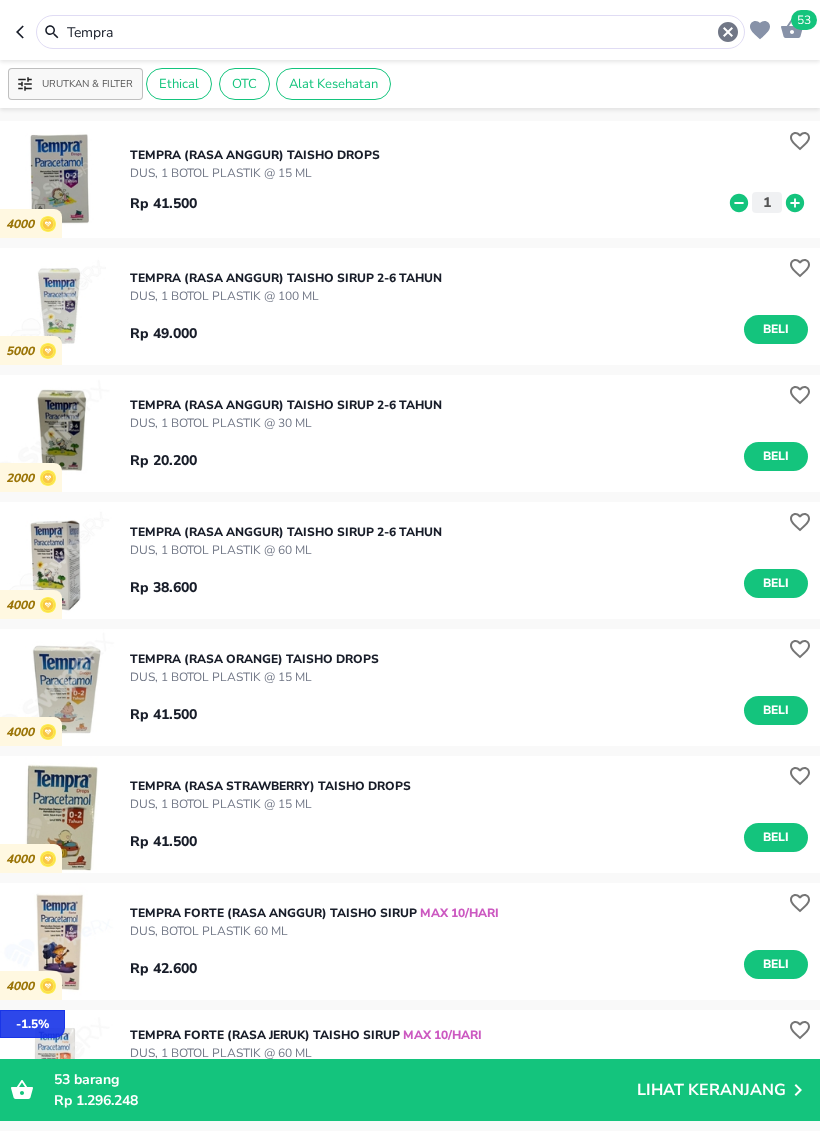 click on "DUS, 1 BOTOL PLASTIK @ 60 ML" at bounding box center [286, 550] 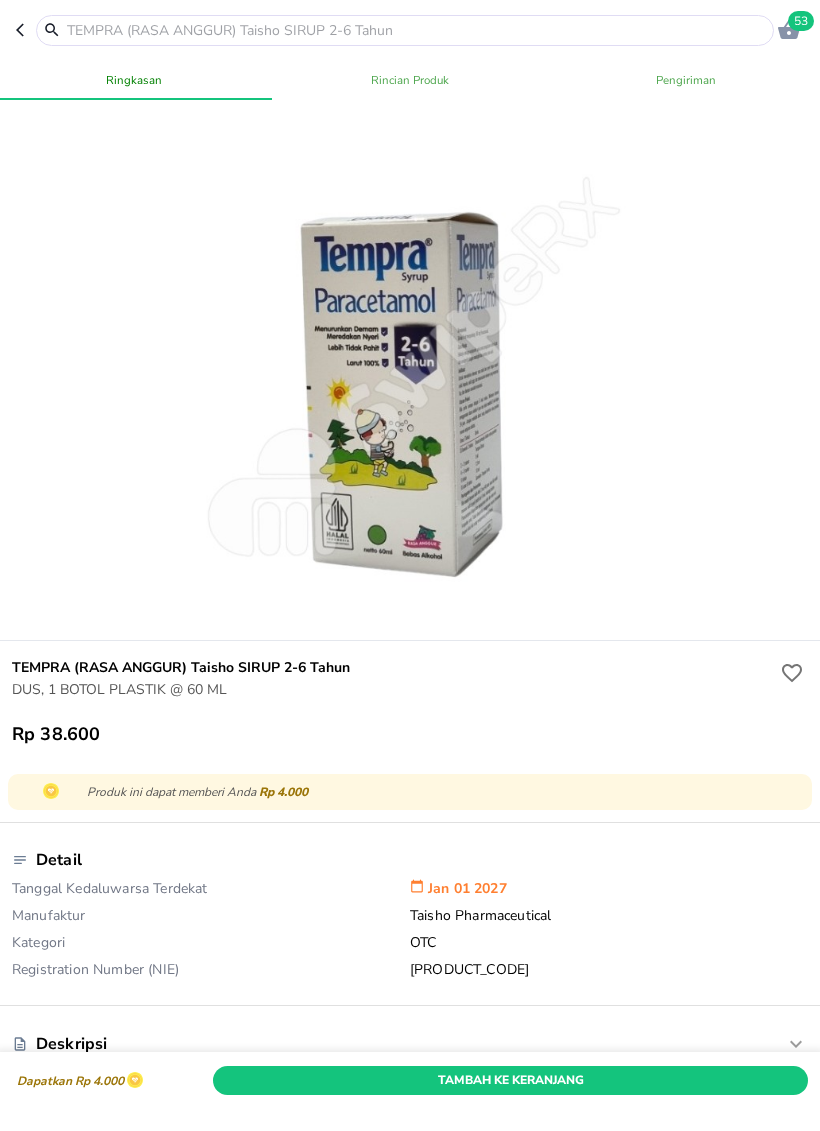 click on "Tambah Ke Keranjang" at bounding box center [510, 1080] 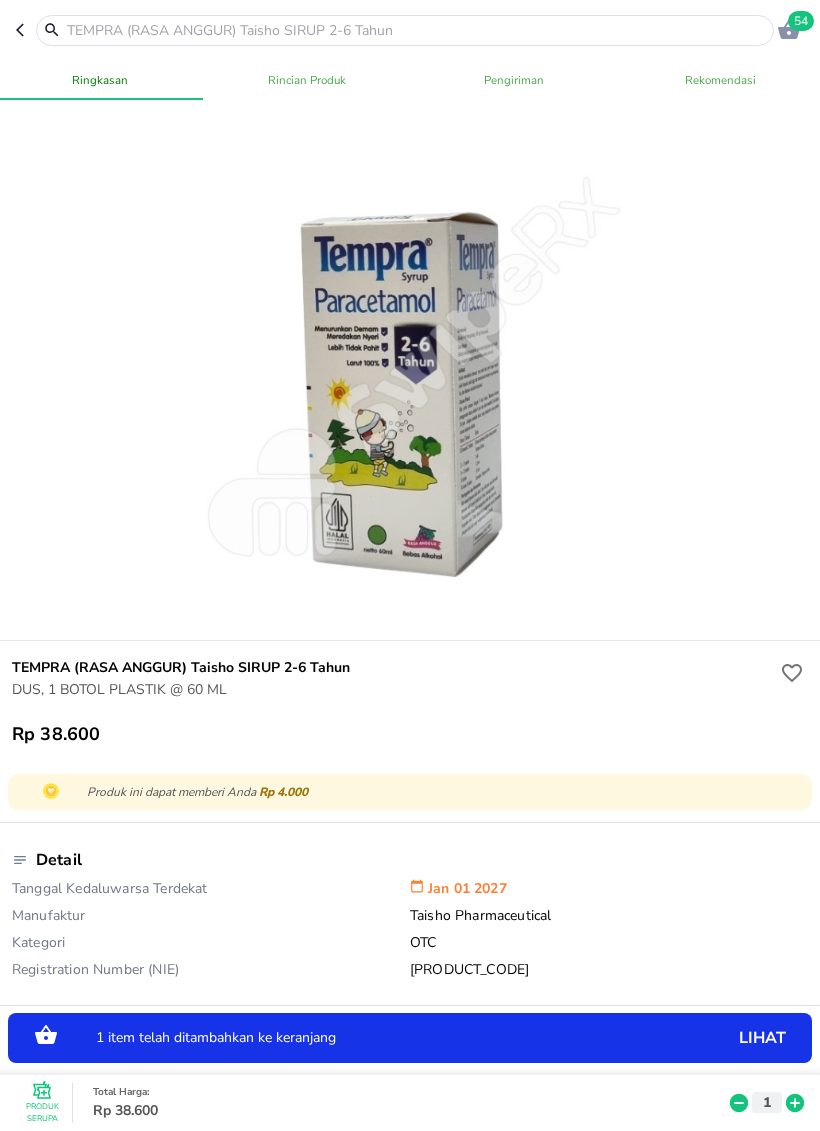 click at bounding box center [417, 30] 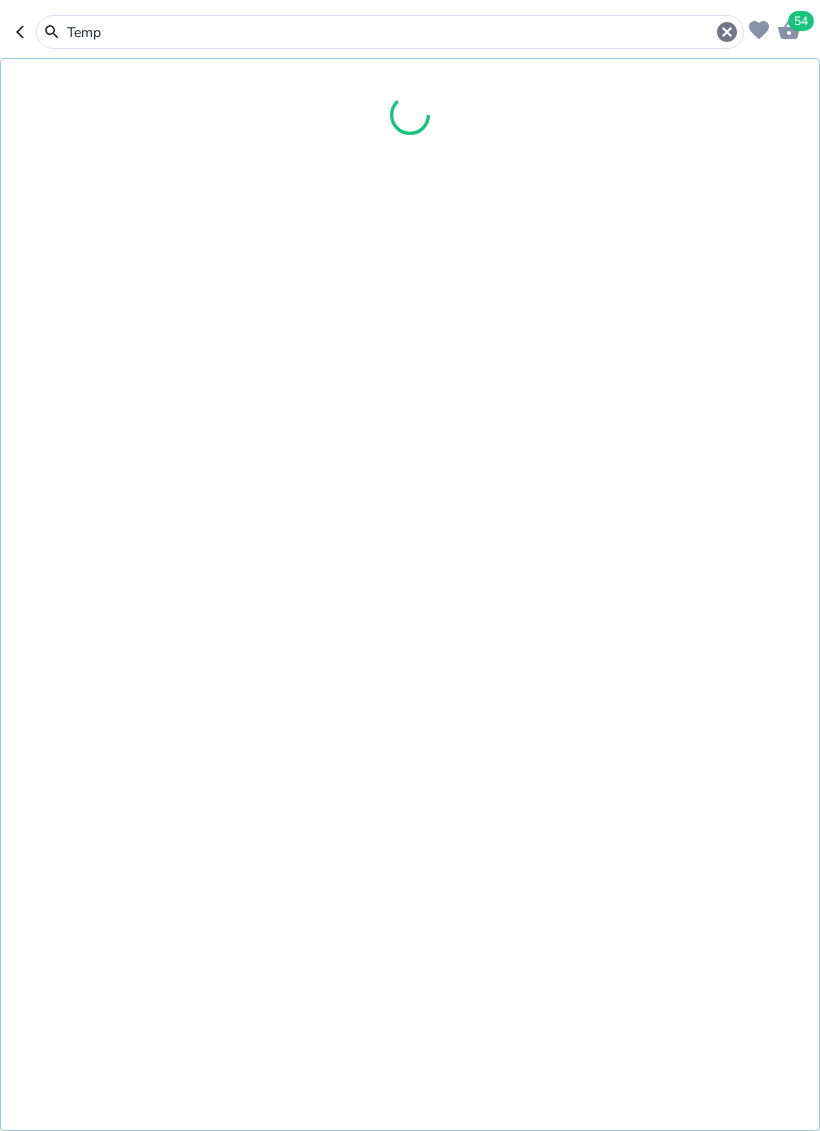 type on "Tempr" 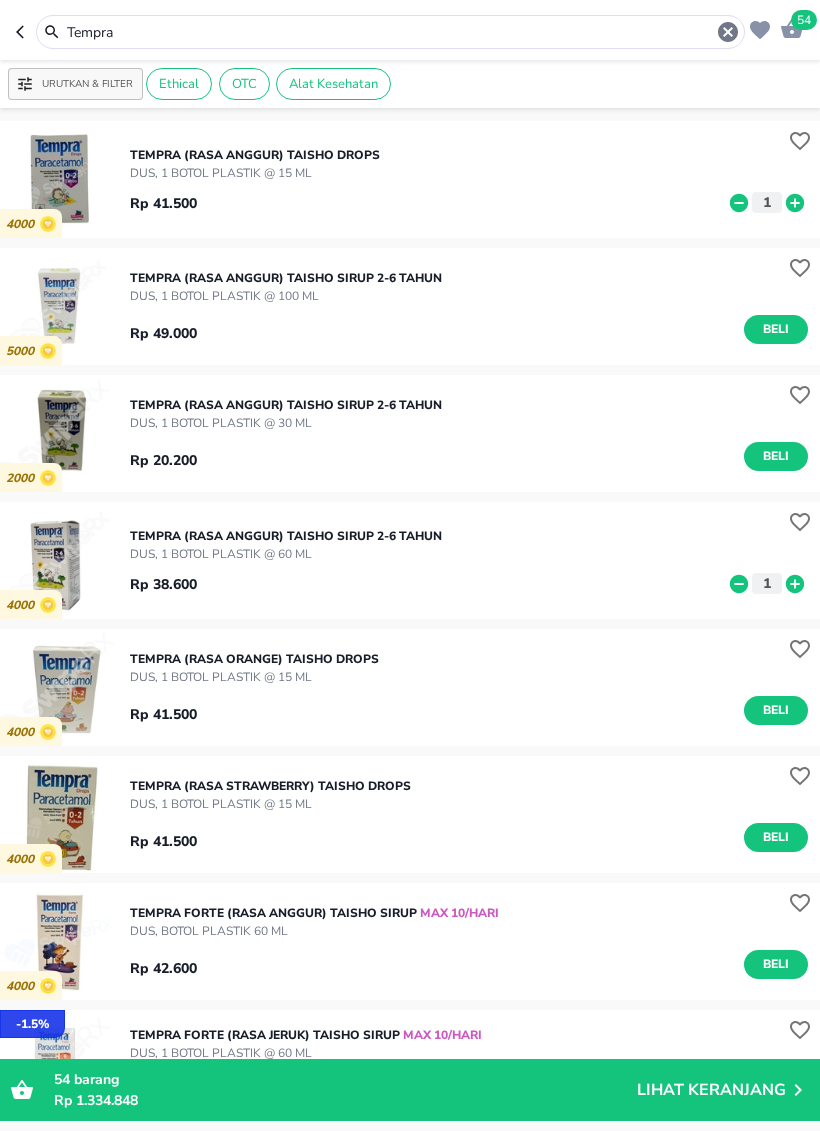 type on "Tempr" 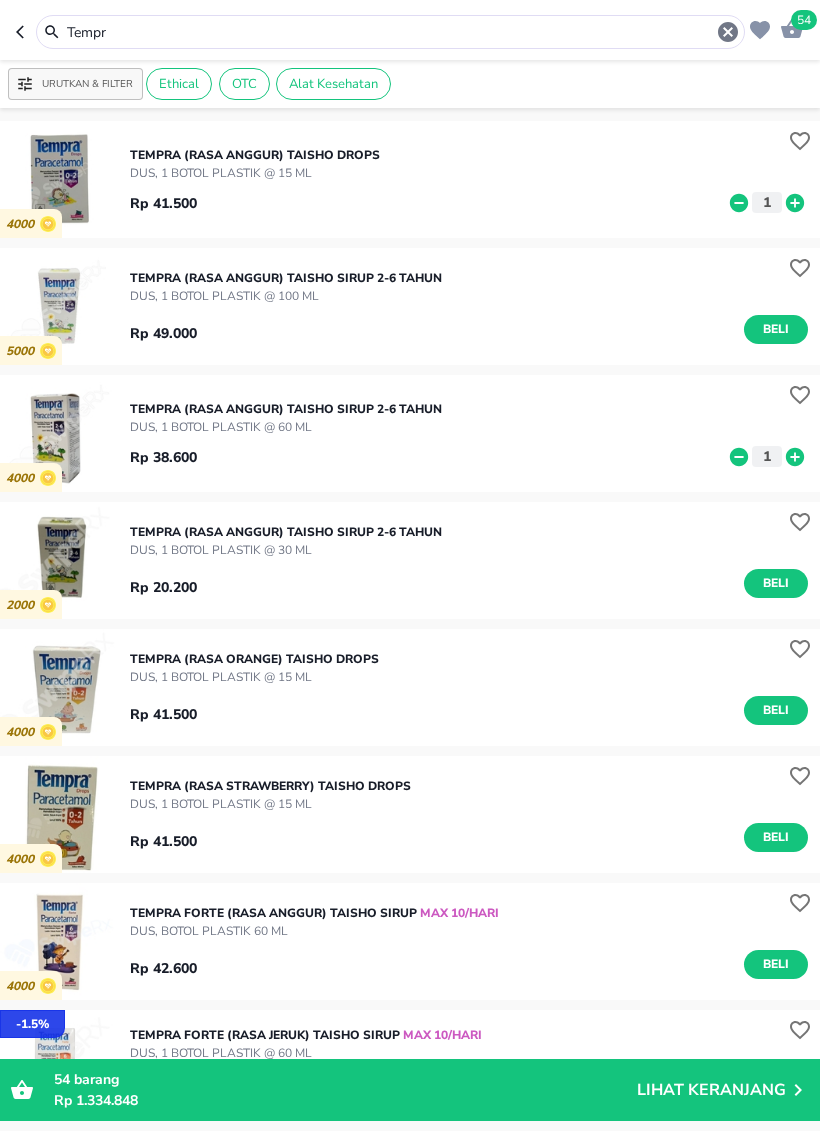click on "Tempr" at bounding box center [390, 32] 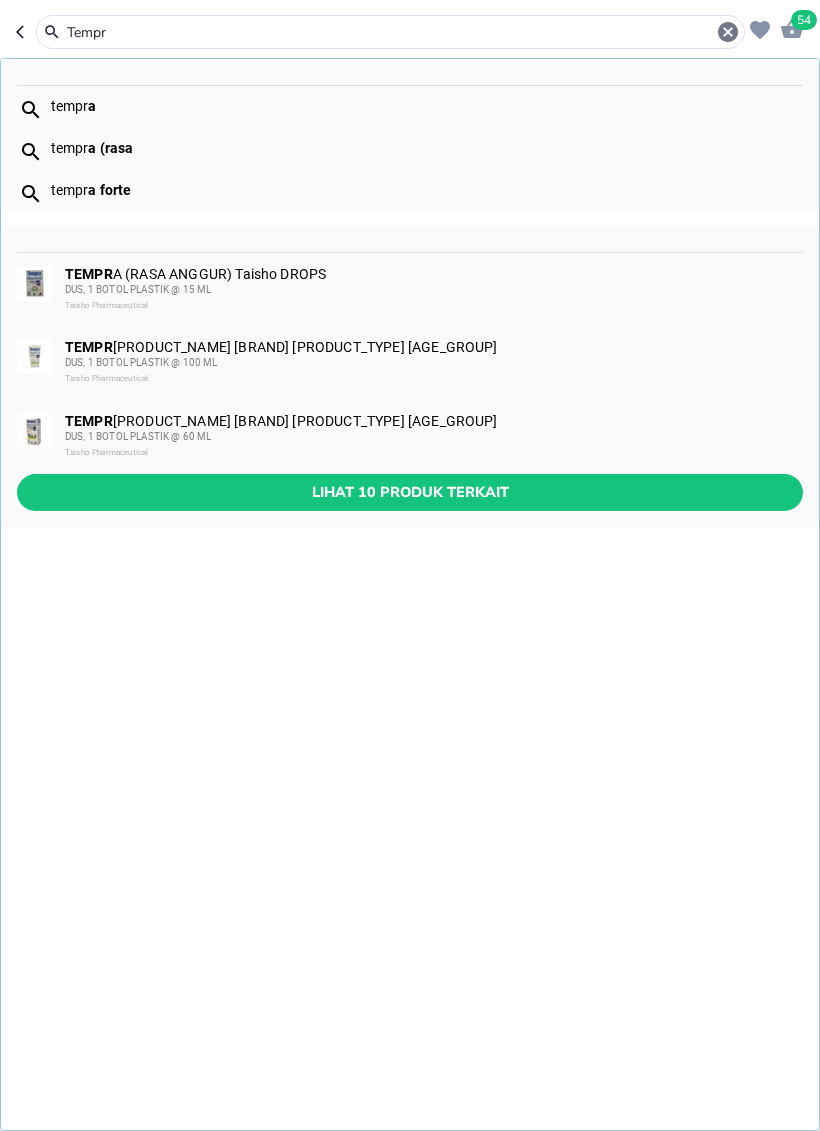 click 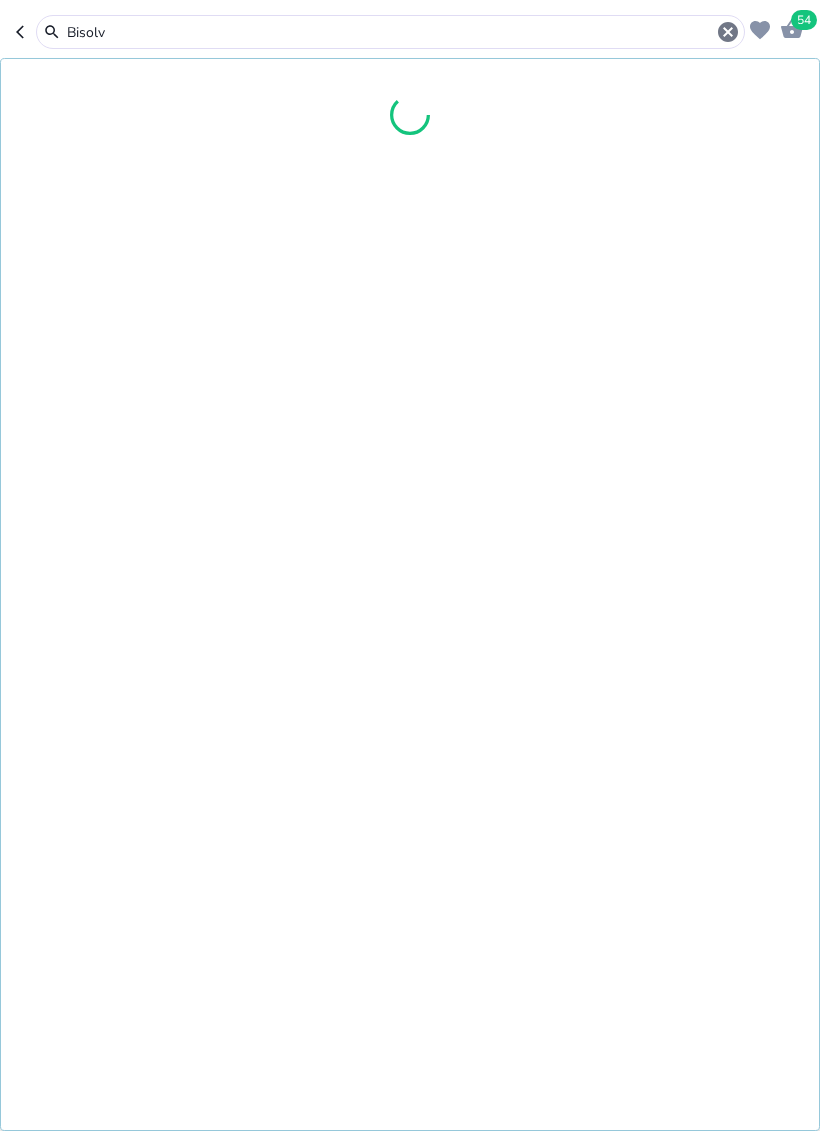 type on "Bisolv" 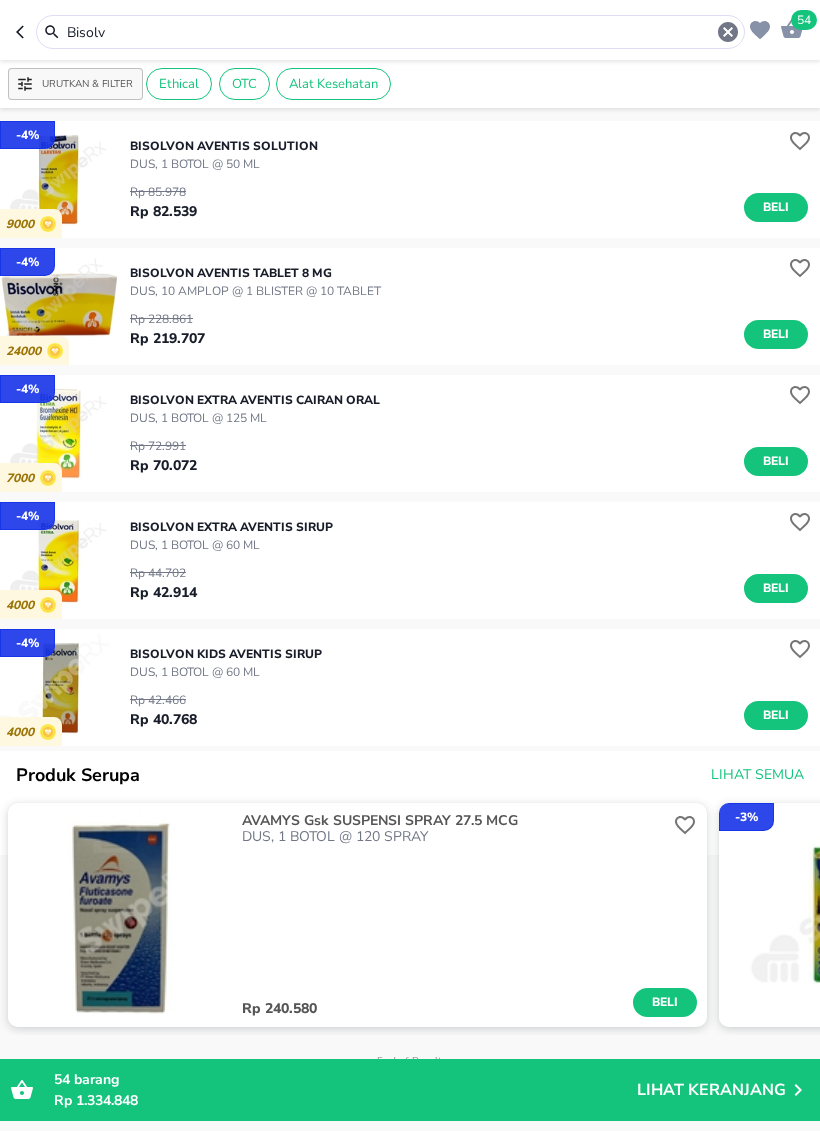 click on "BISOLVON KIDS Aventis SIRUP" at bounding box center [226, 654] 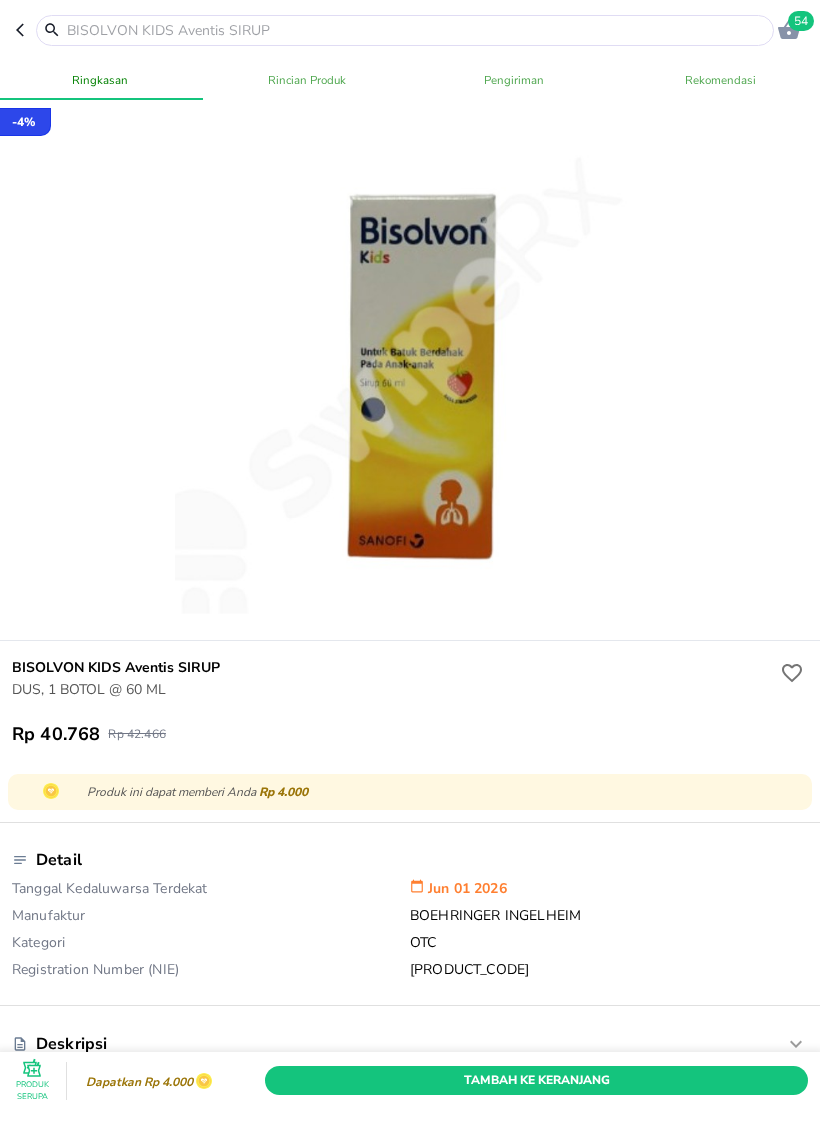 click on "Tambah Ke Keranjang" at bounding box center (536, 1080) 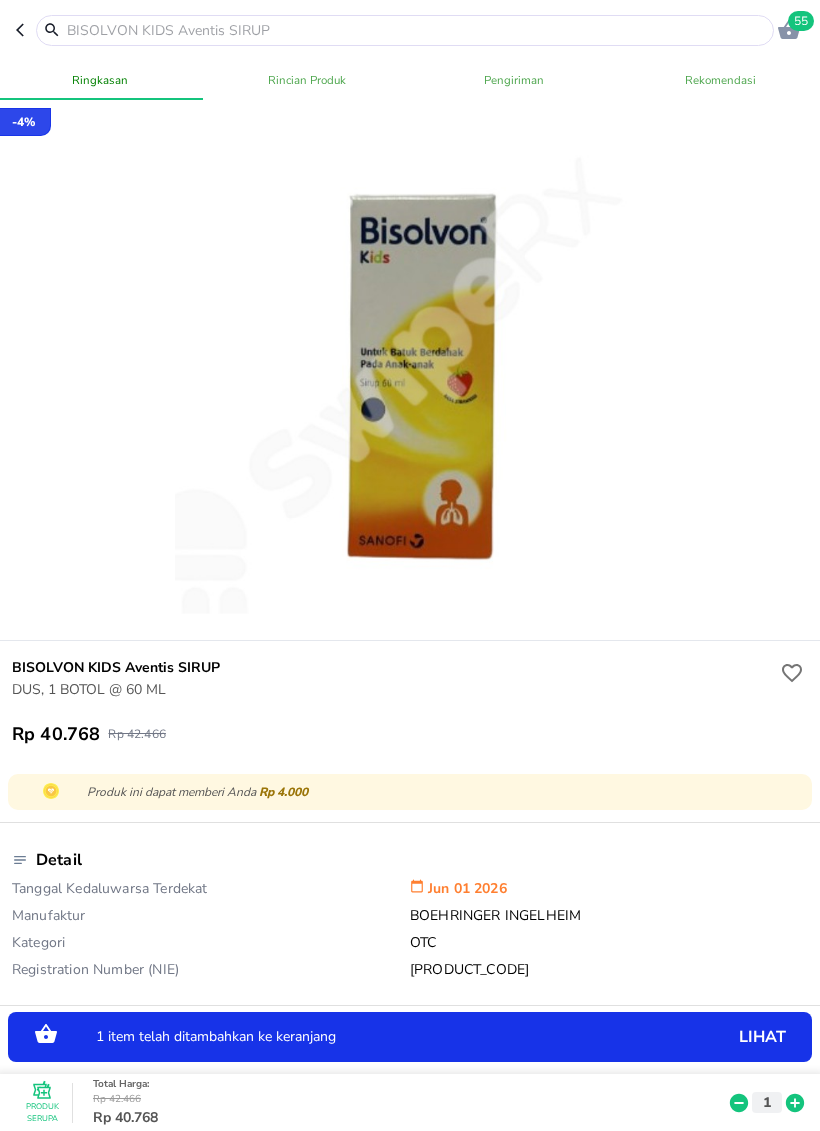 click at bounding box center (417, 30) 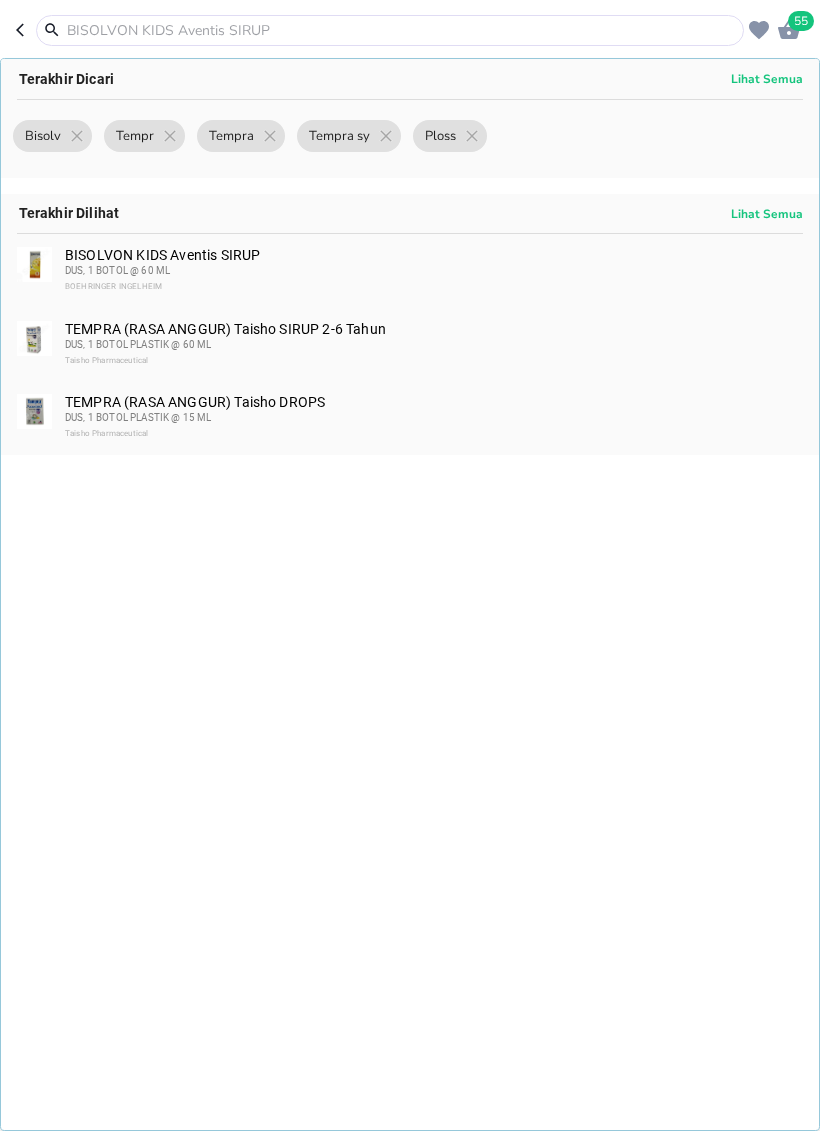 click at bounding box center (402, 30) 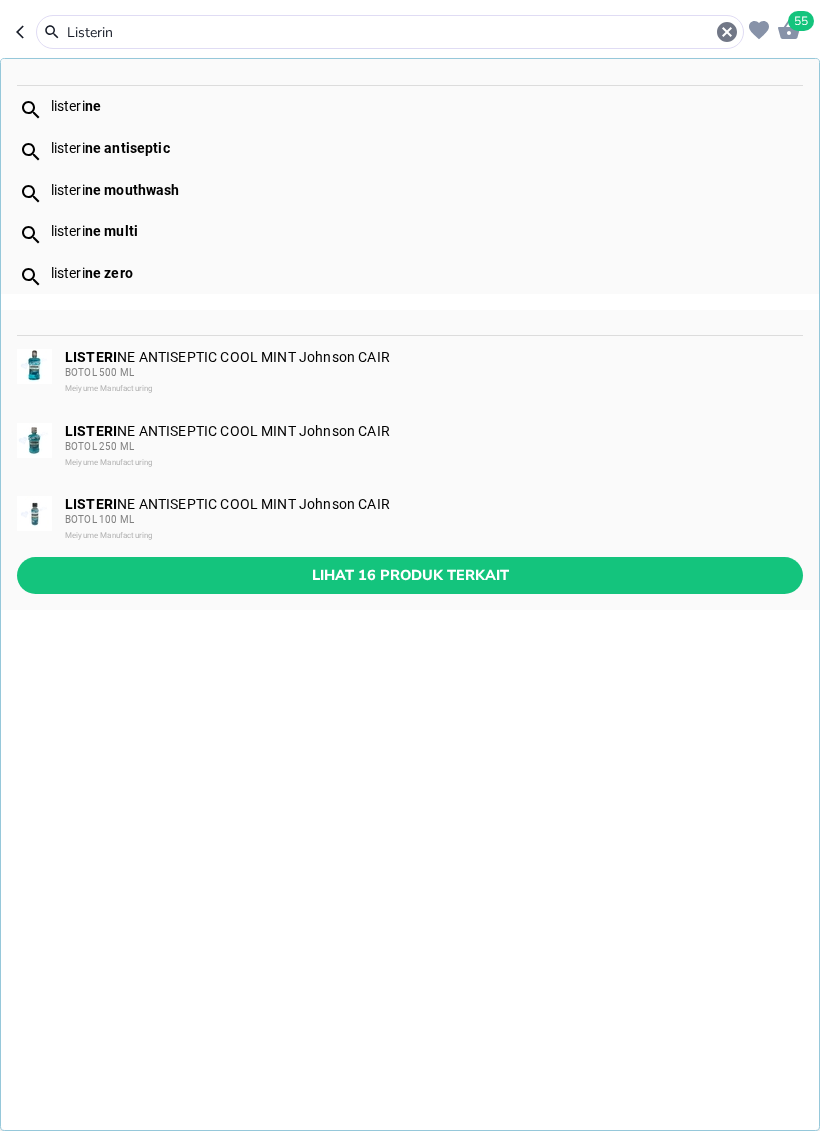 type on "Listerine" 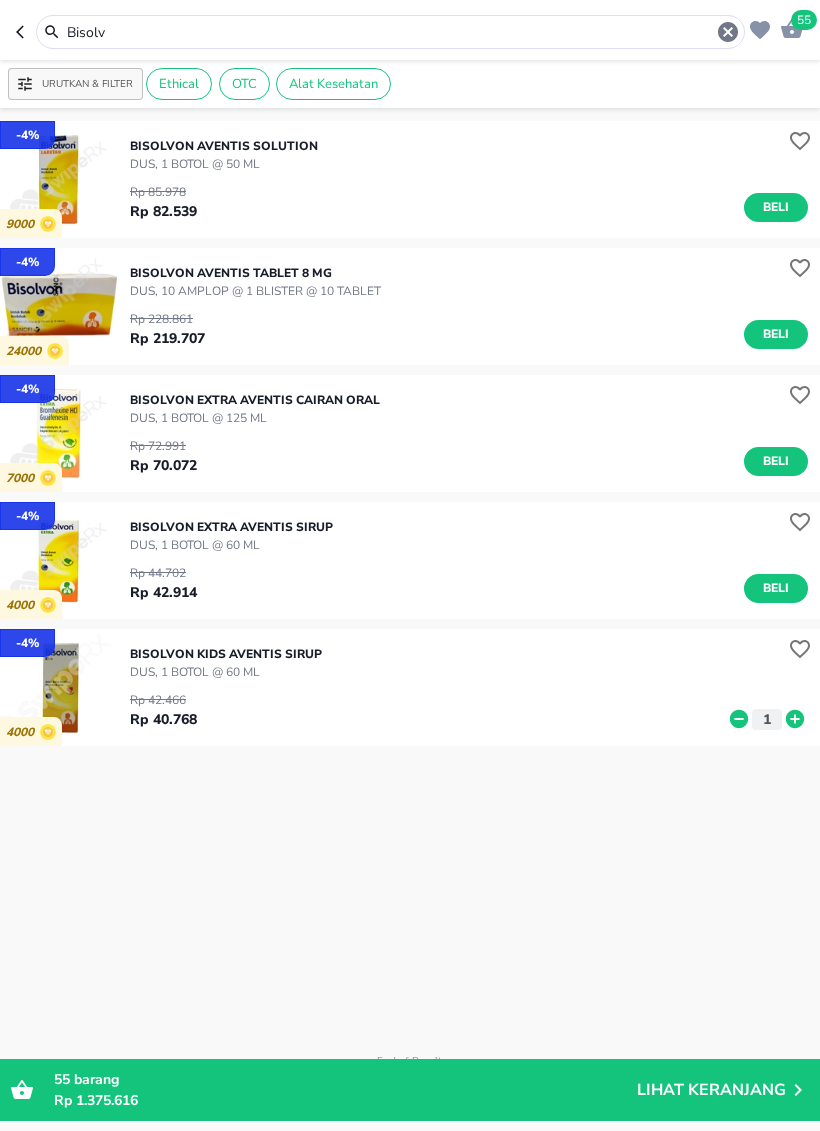 type on "Listerine" 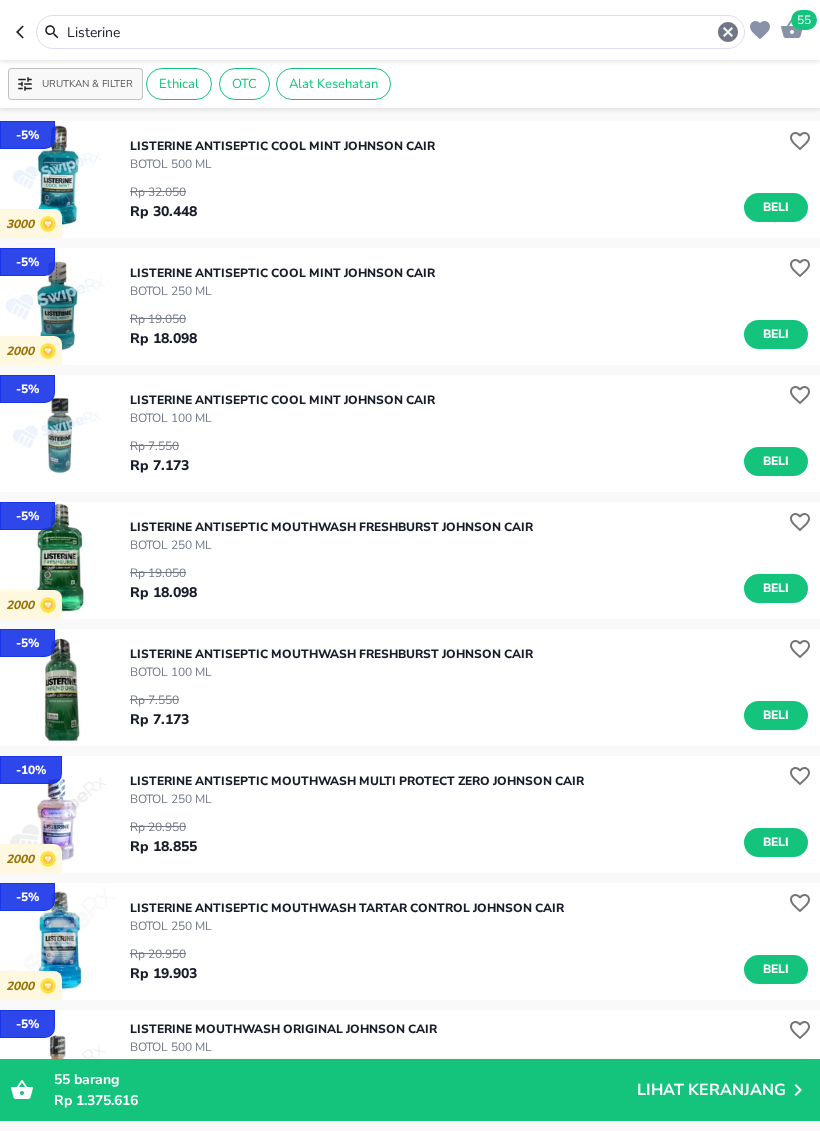 click on "Beli" at bounding box center [776, 334] 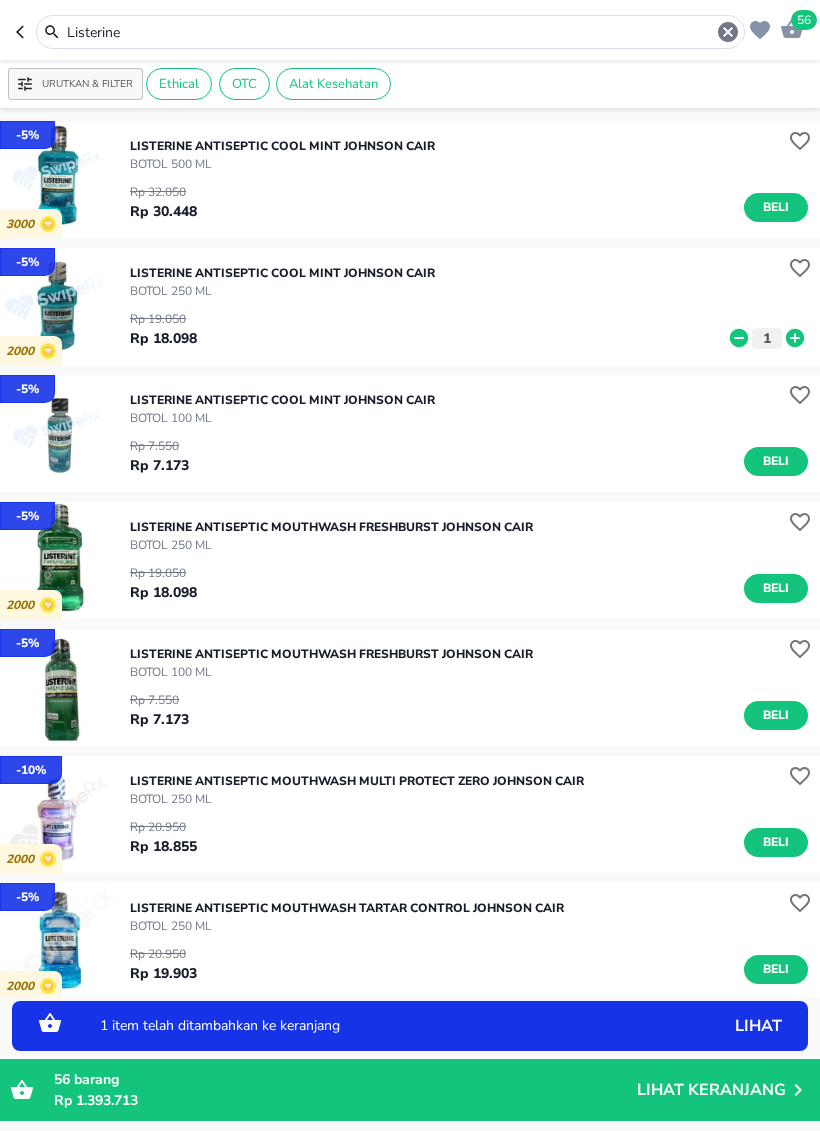 click on "Listerine" at bounding box center (390, 32) 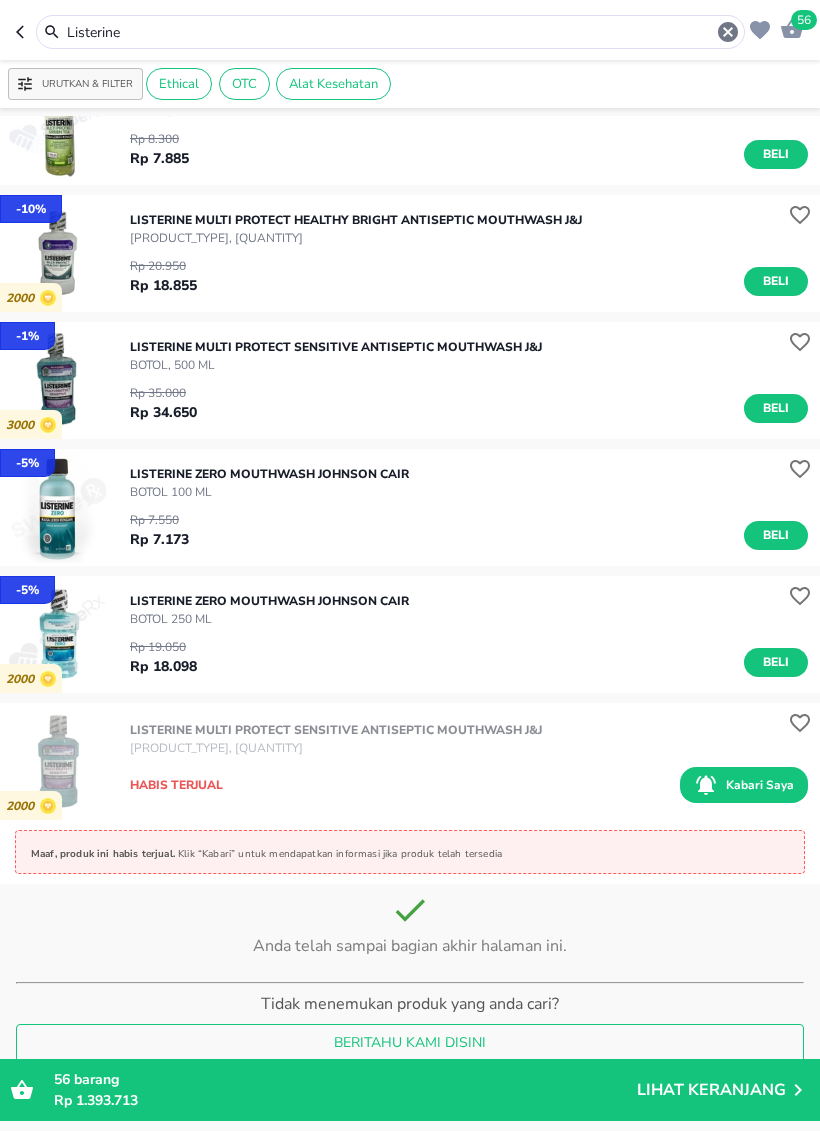 scroll, scrollTop: 1352, scrollLeft: 0, axis: vertical 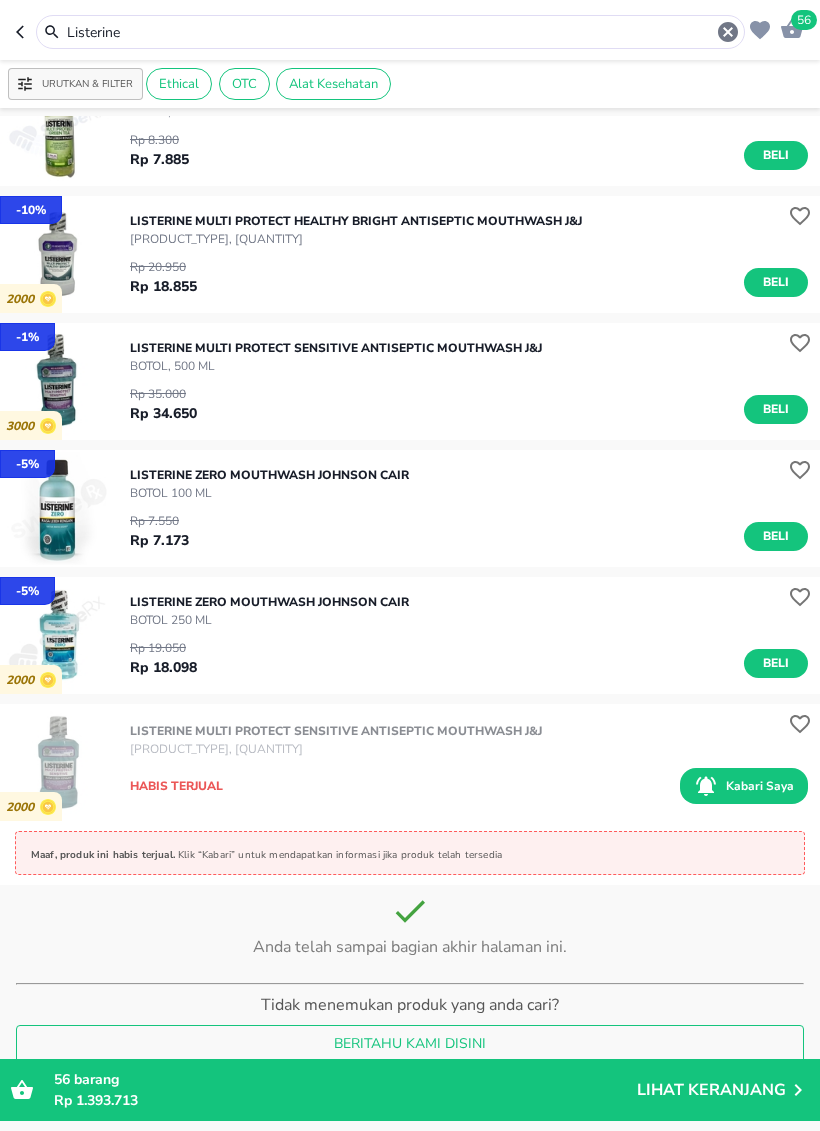 click on "Beli" at bounding box center (776, 663) 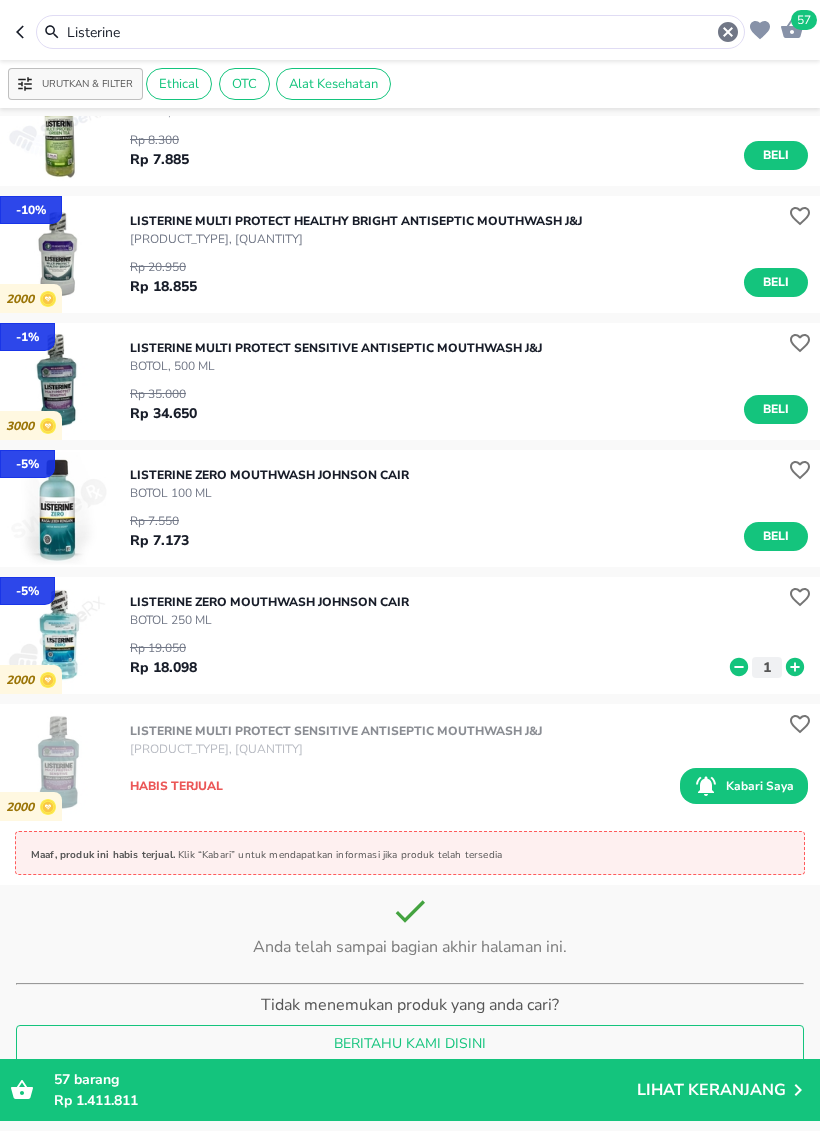 click 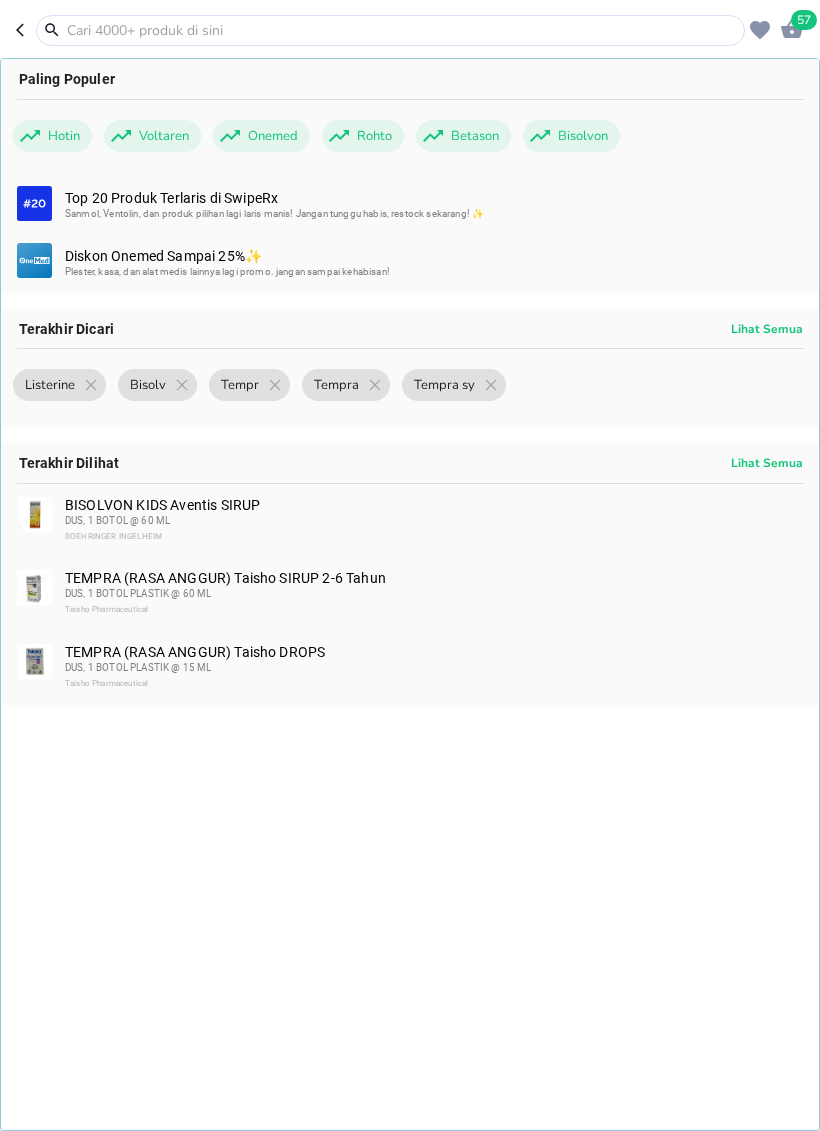 click at bounding box center [402, 30] 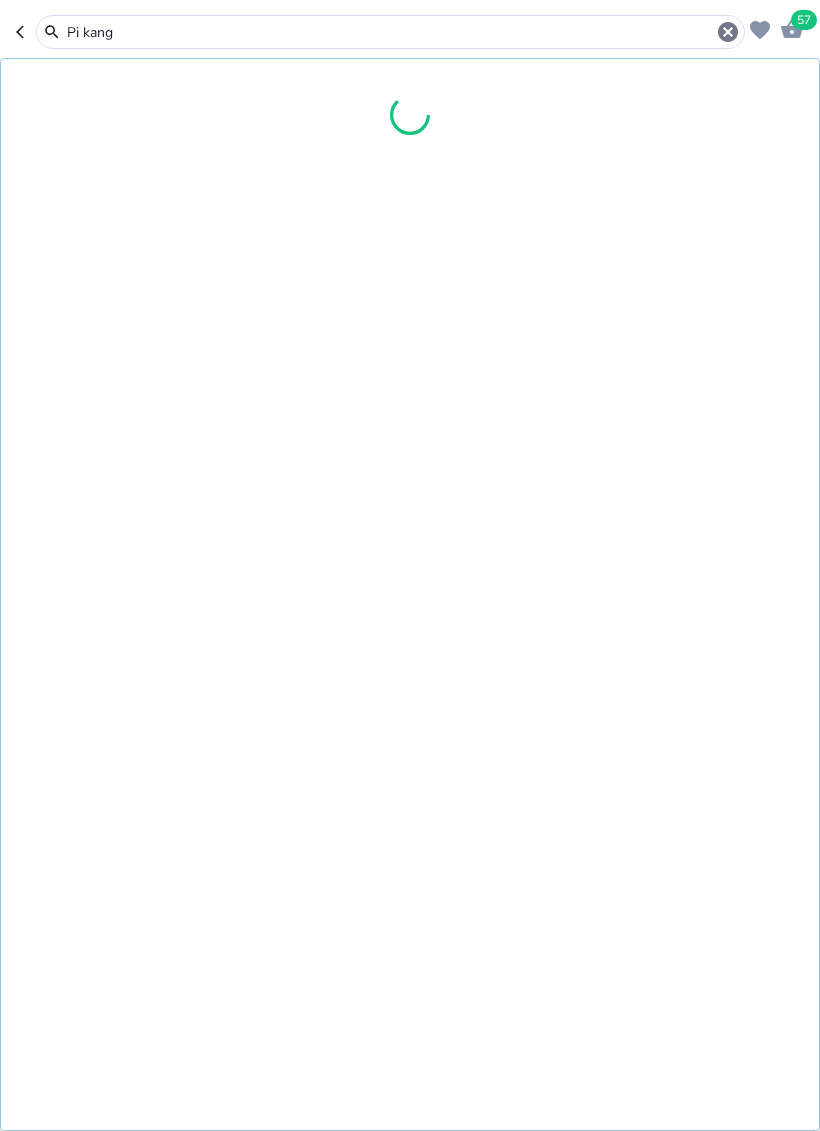 type on "Pi kang" 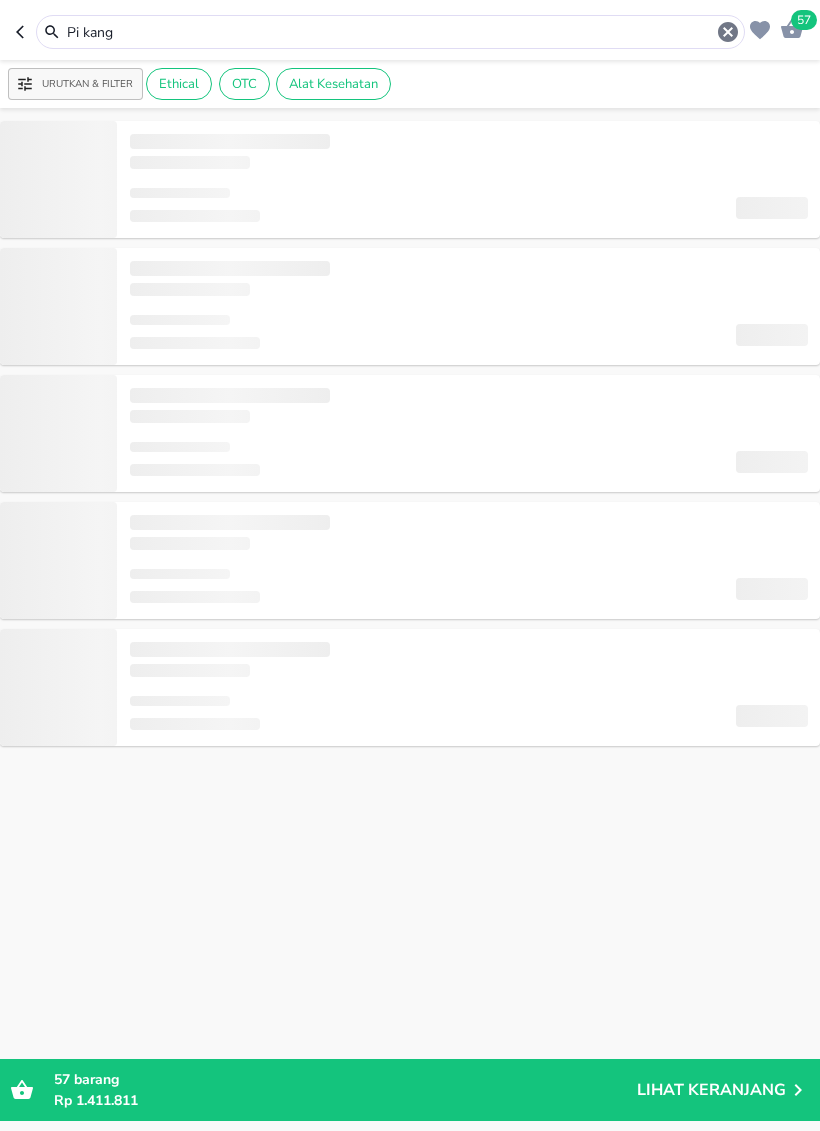 scroll, scrollTop: 0, scrollLeft: 0, axis: both 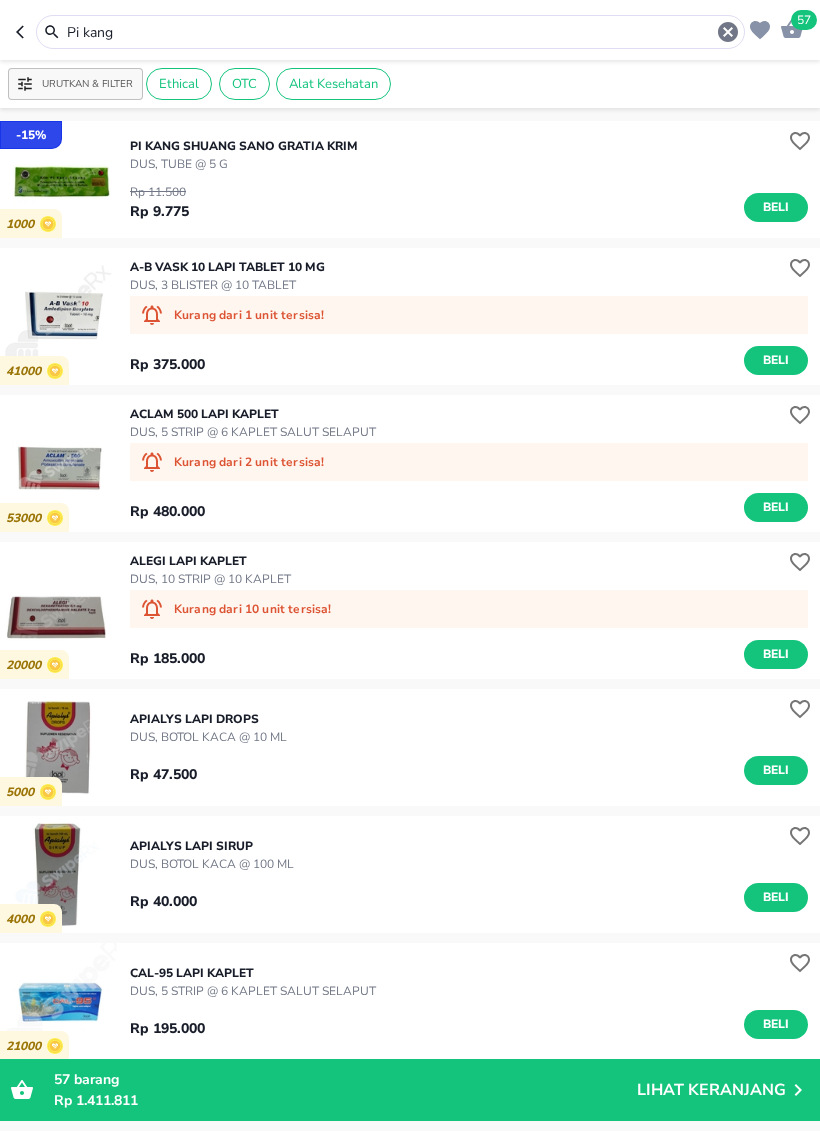 click on "Beli" at bounding box center [776, 207] 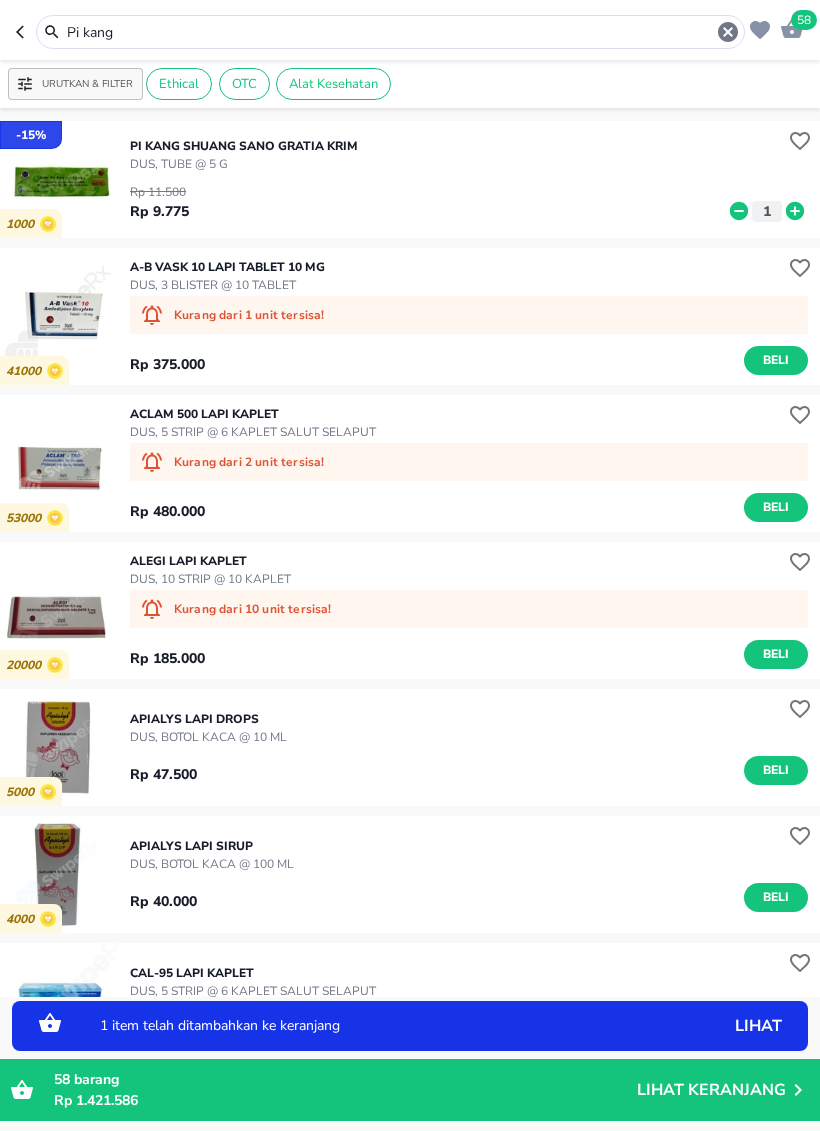 click 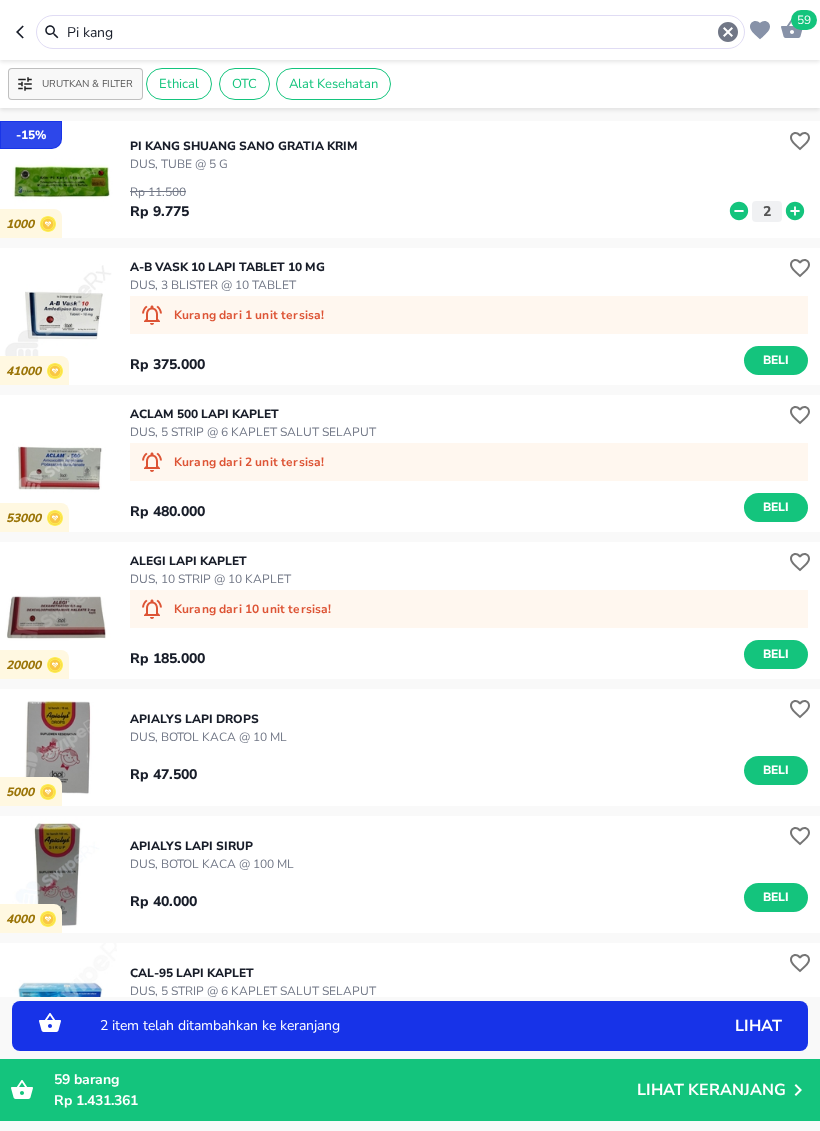 click 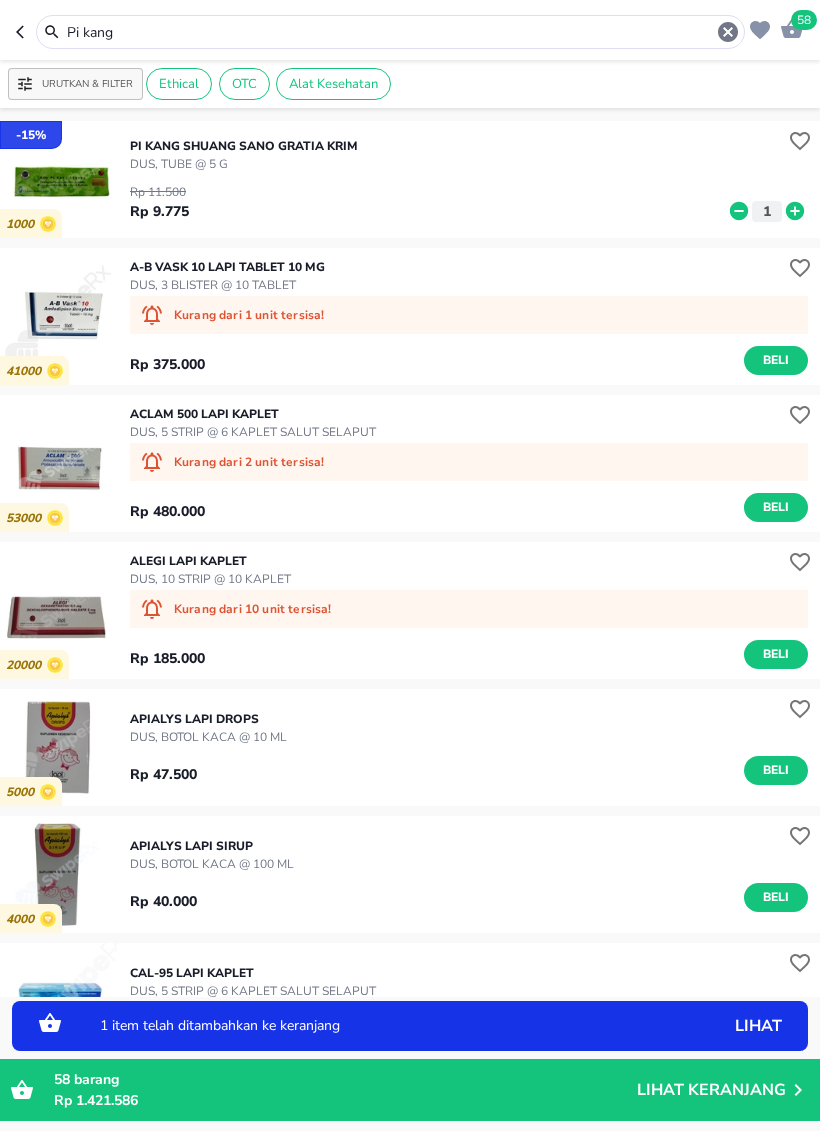 click on "Pi kang" at bounding box center (390, 32) 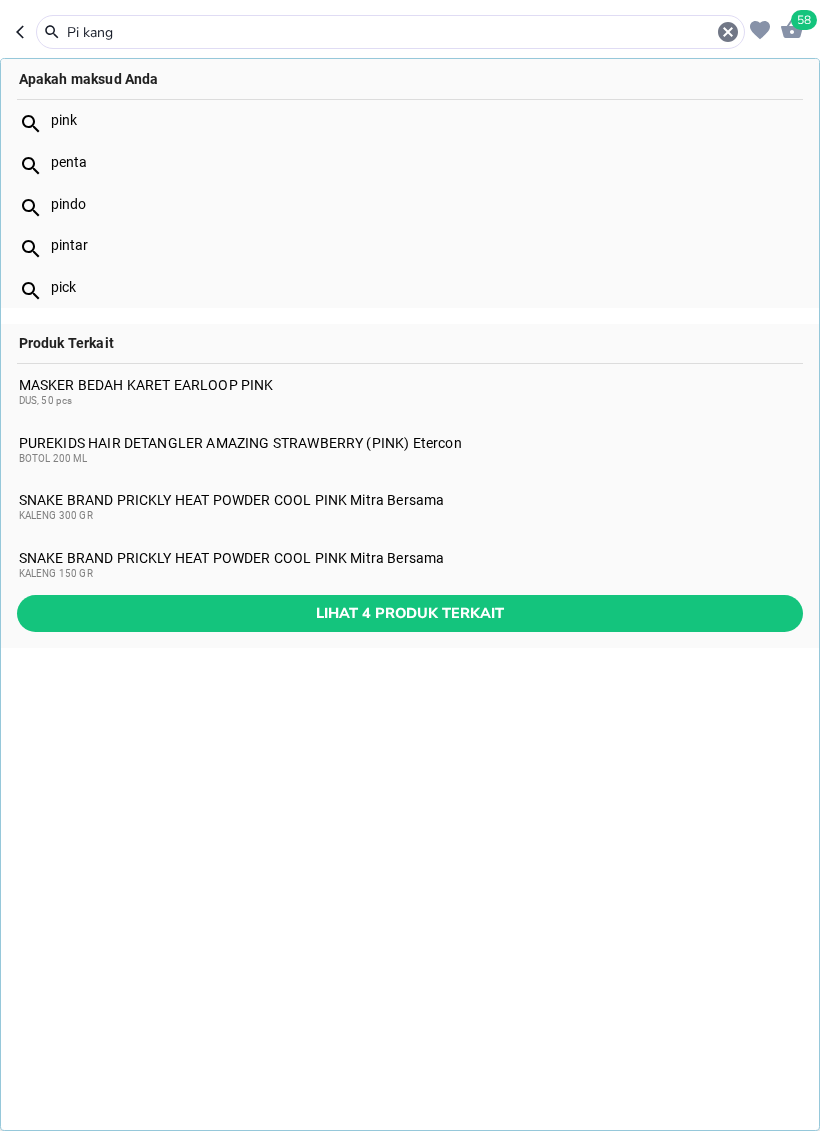 click 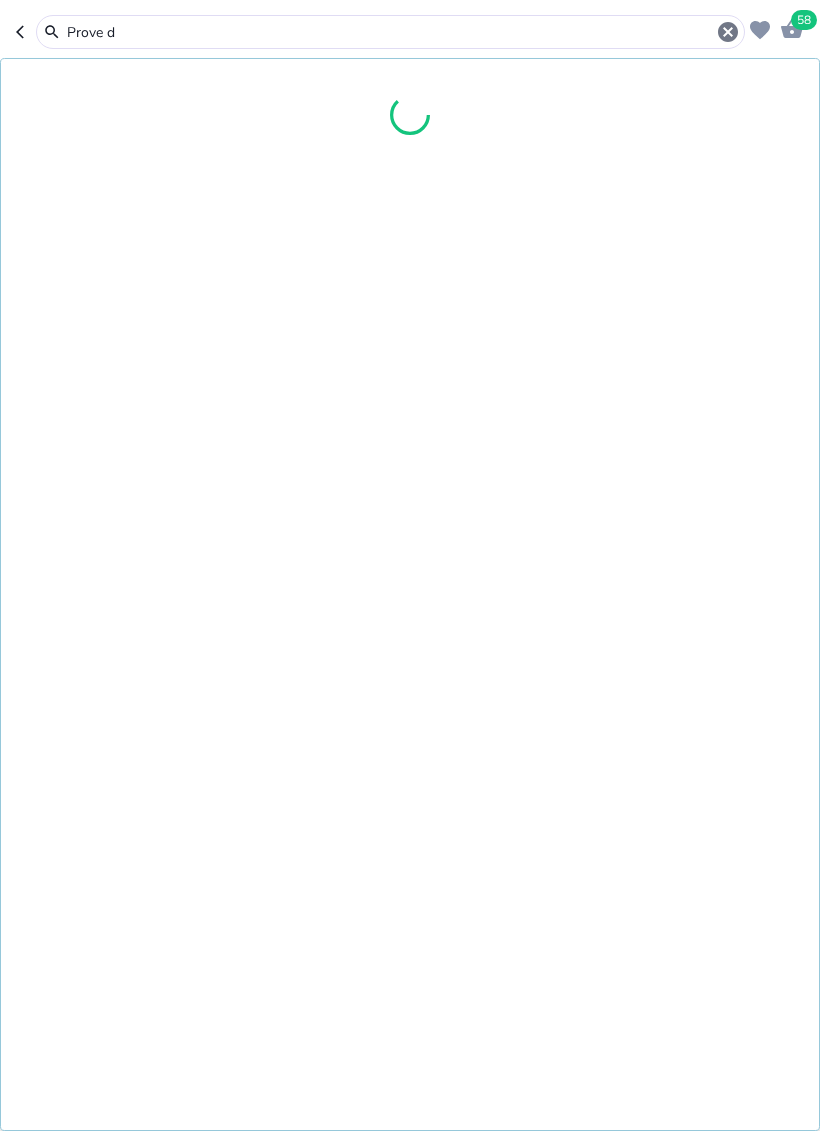 type on "Prove d" 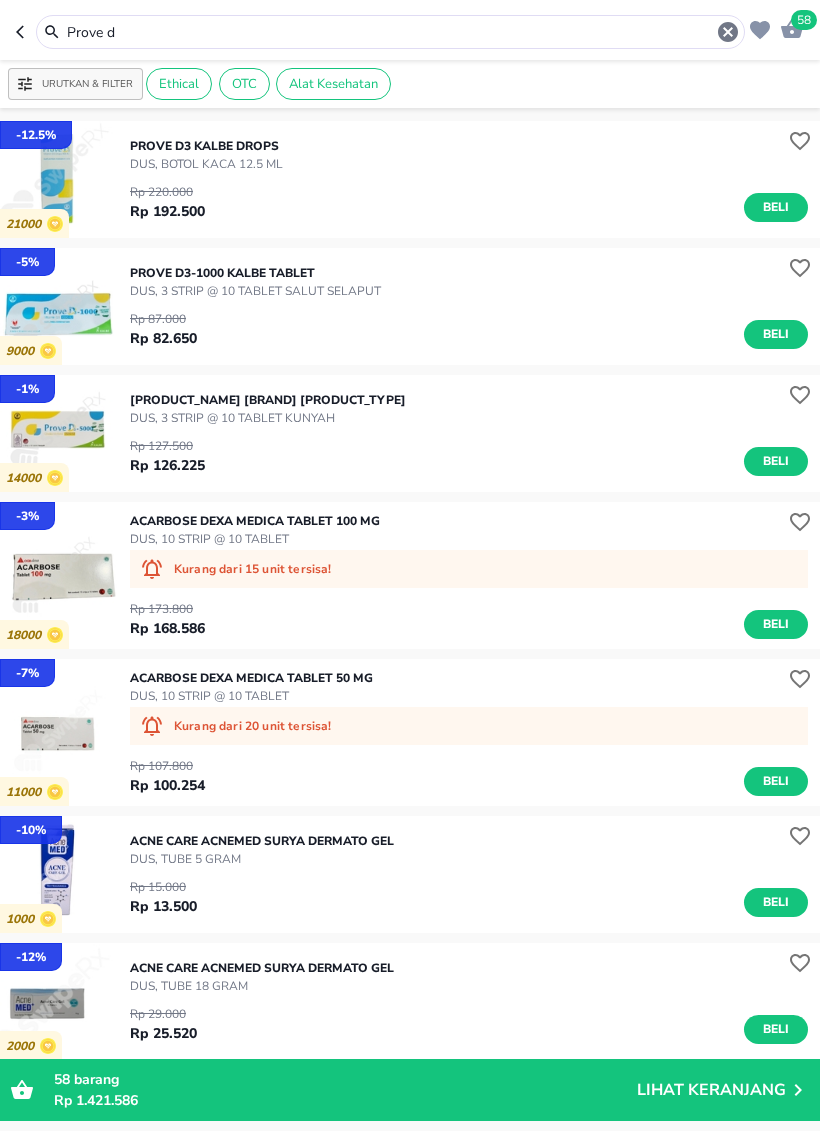click on "DUS, 3 STRIP @ 10 TABLET SALUT SELAPUT" at bounding box center (255, 291) 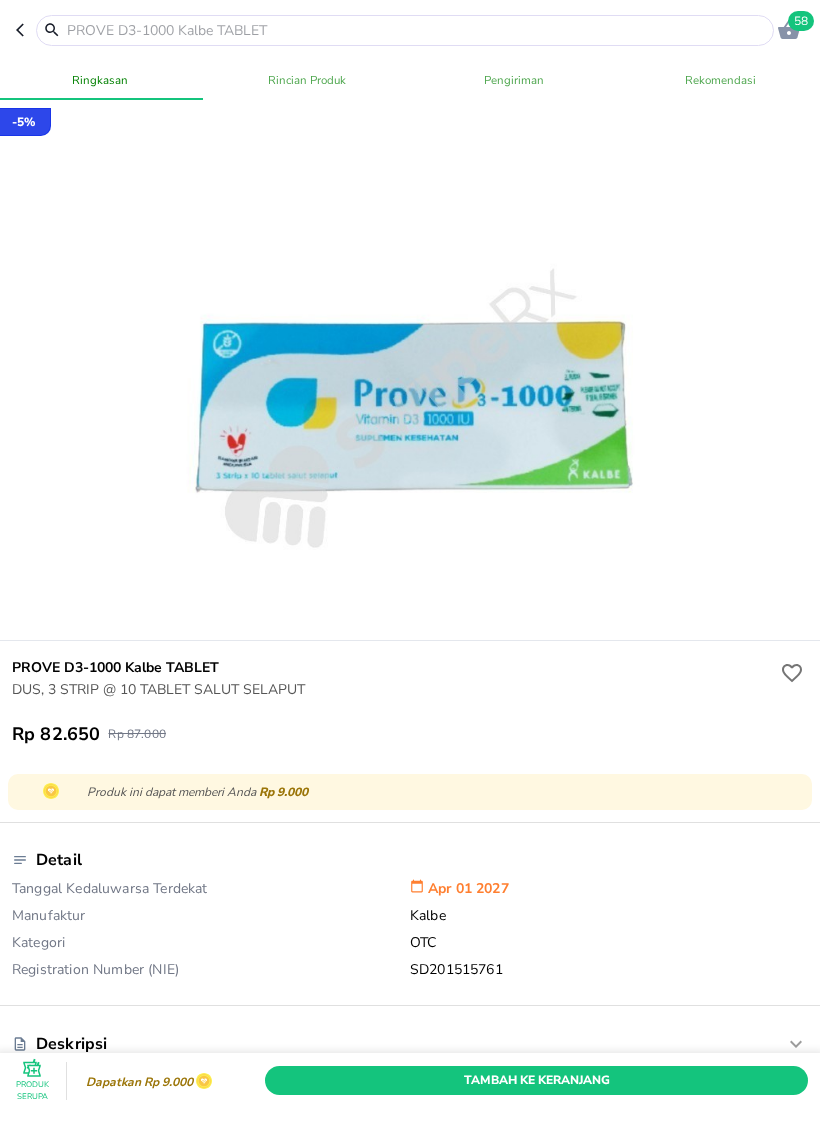 click on "Tambah Ke Keranjang" at bounding box center (536, 1080) 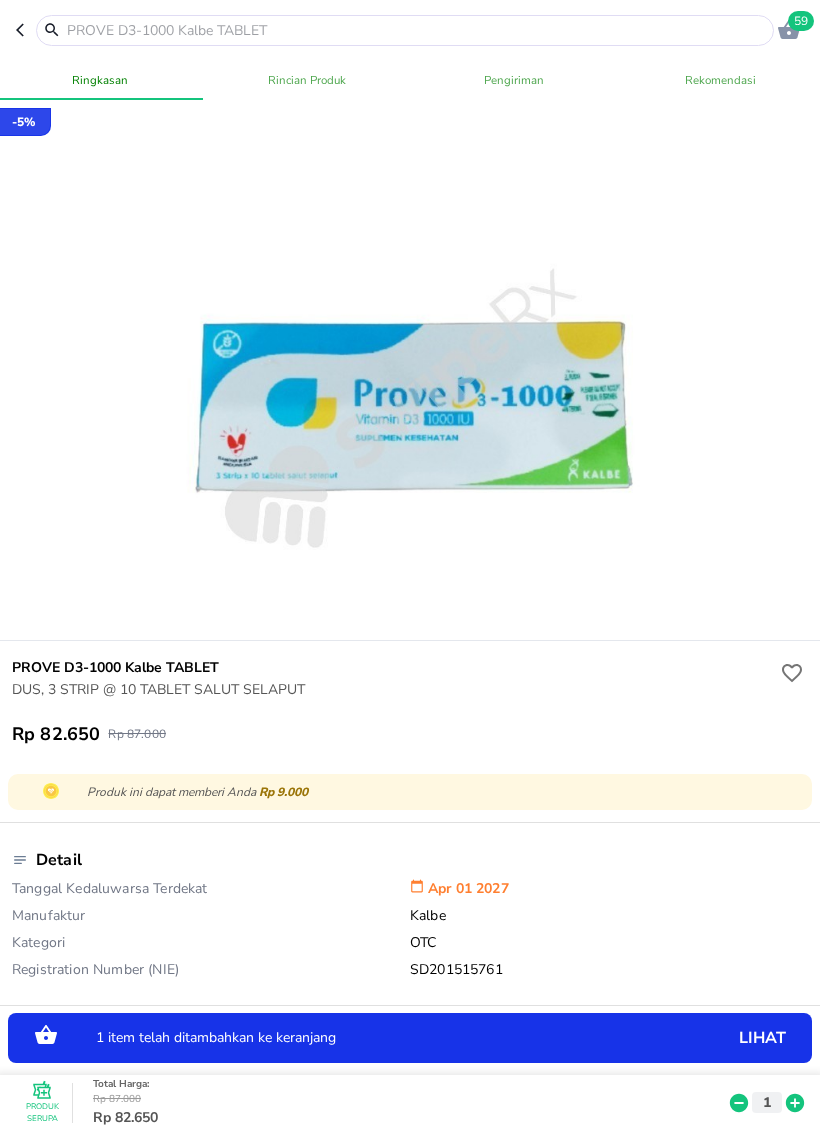 click at bounding box center (417, 30) 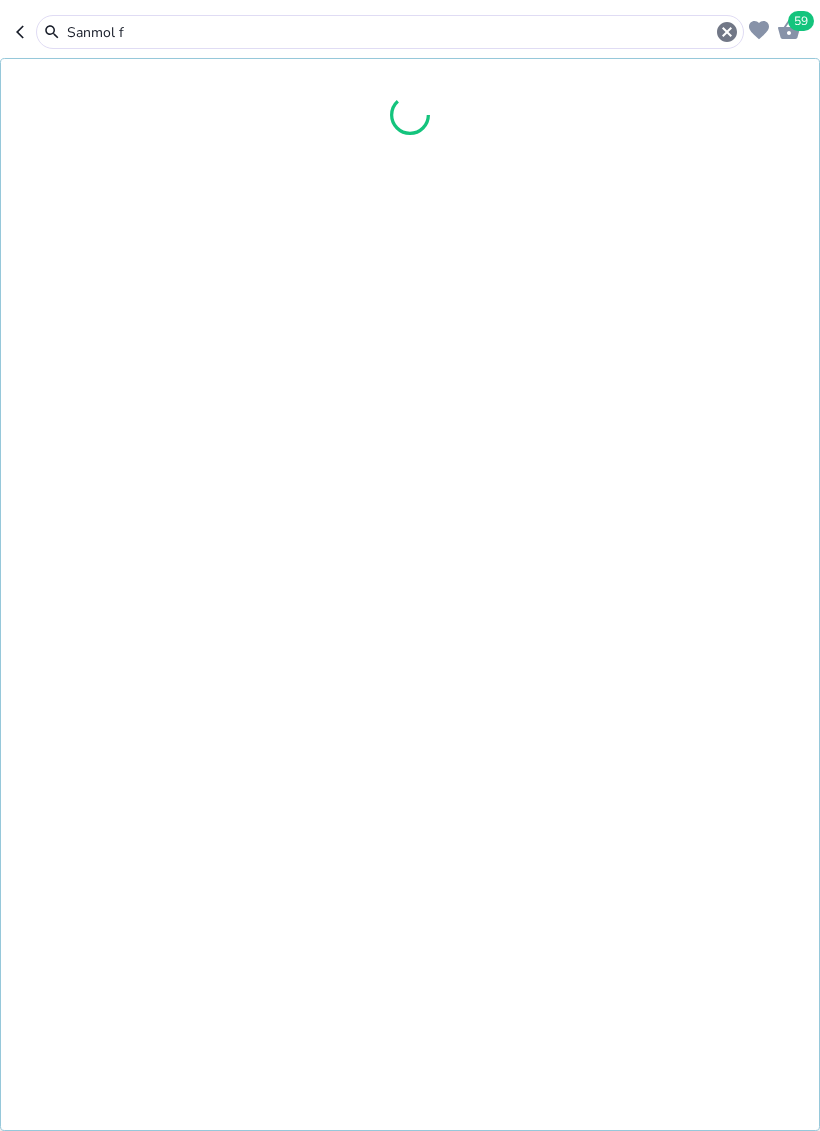 type on "[PRODUCT_NAME] [PRODUCT_TYPE]" 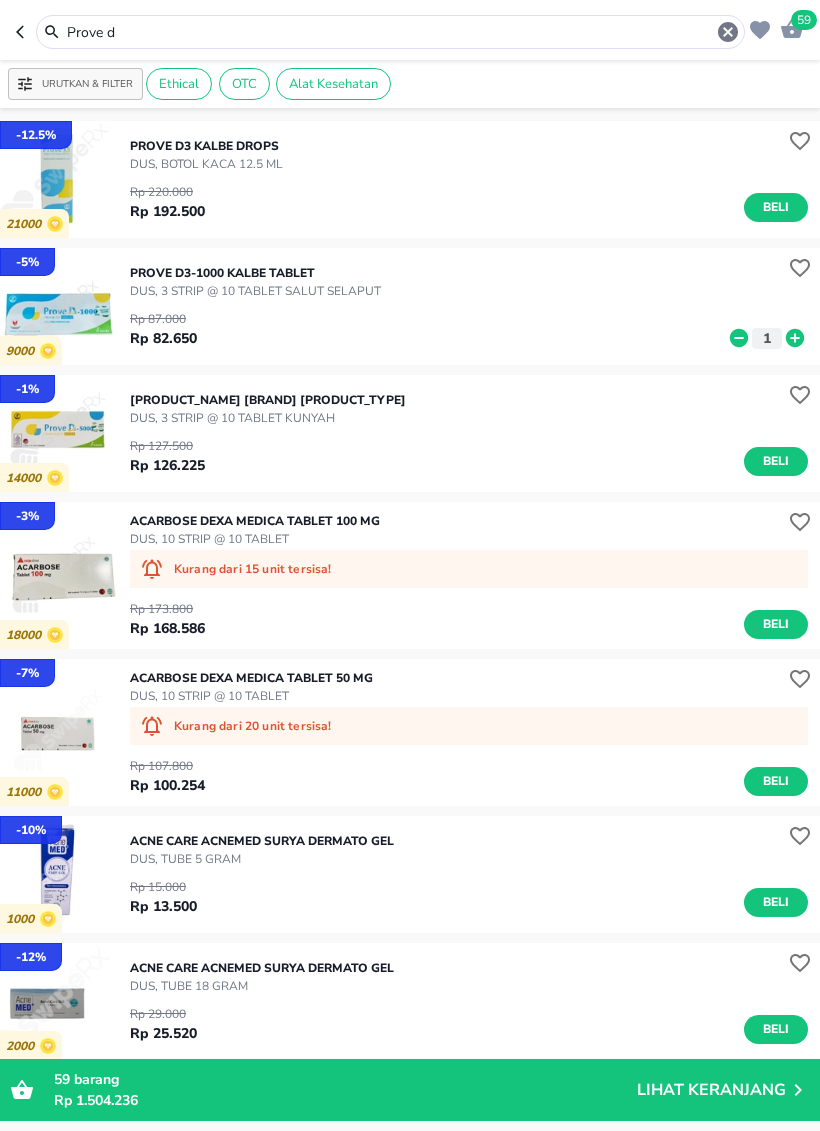 type on "[PRODUCT_NAME] [PRODUCT_TYPE]" 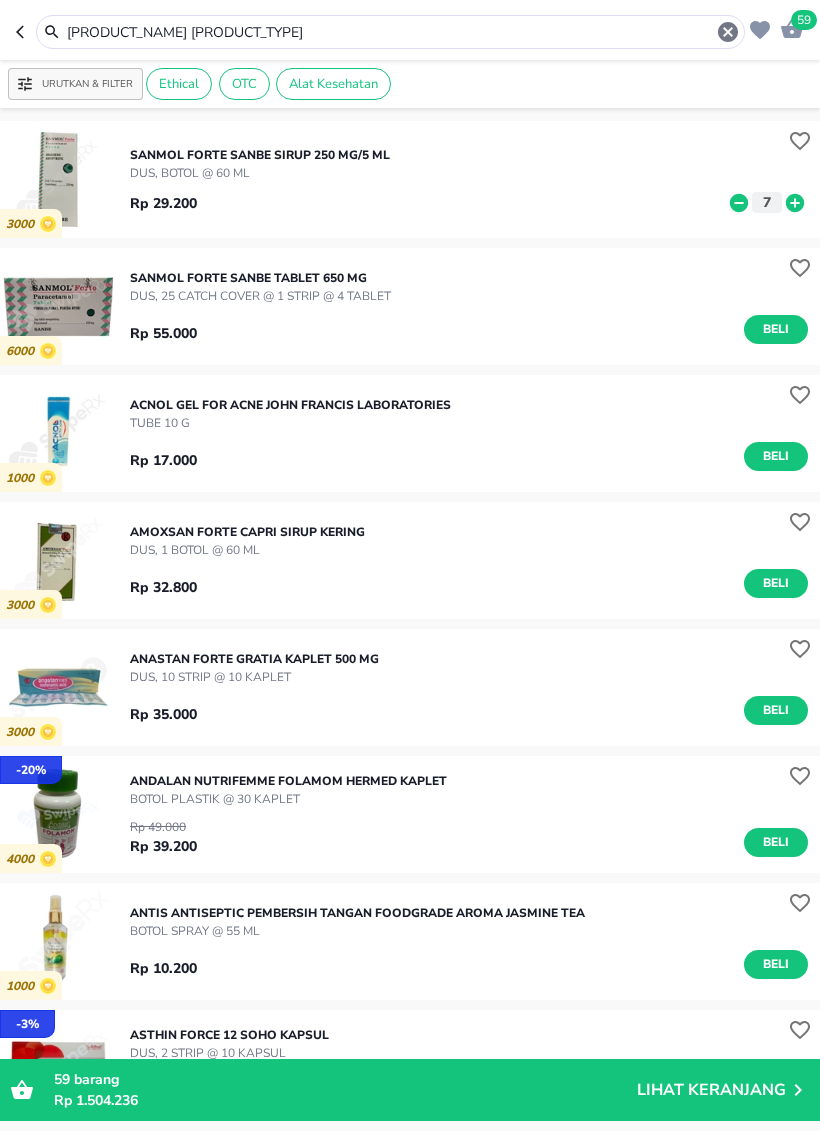 click on "Beli" at bounding box center [776, 329] 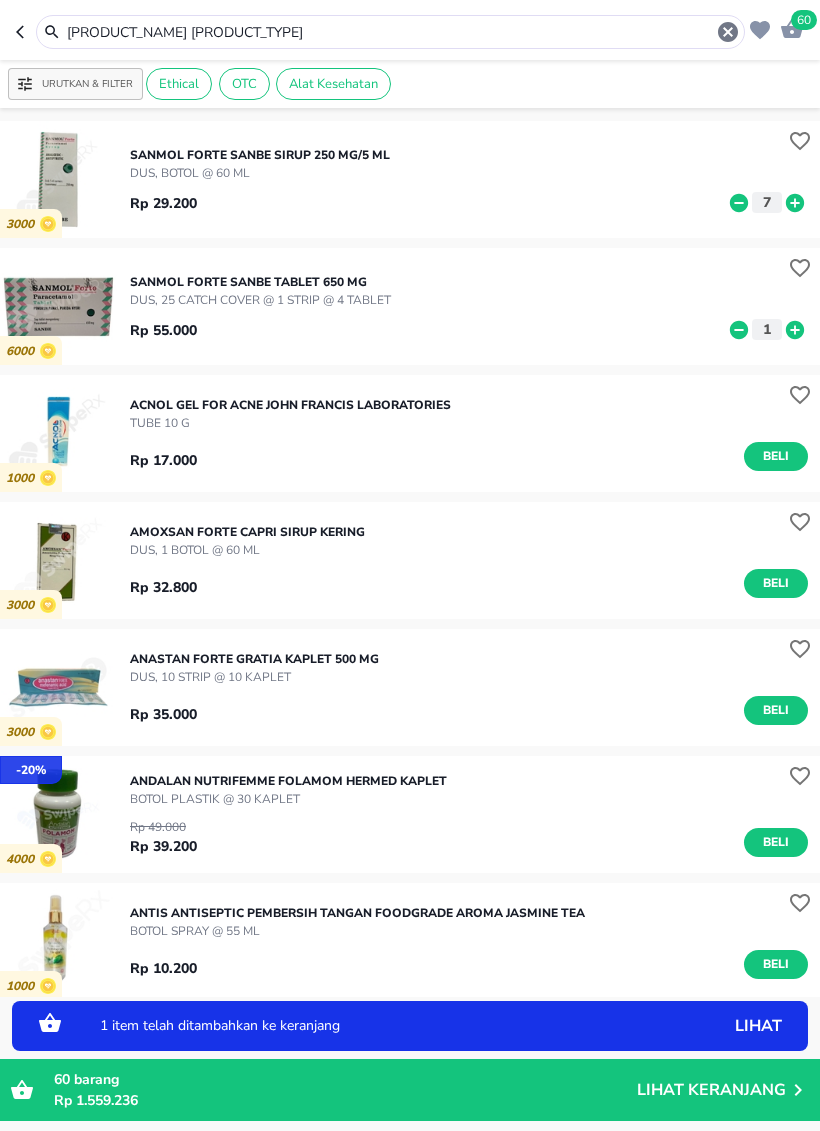 click on "DUS, 25 CATCH COVER @ 1 STRIP @ 4 TABLET" at bounding box center (260, 300) 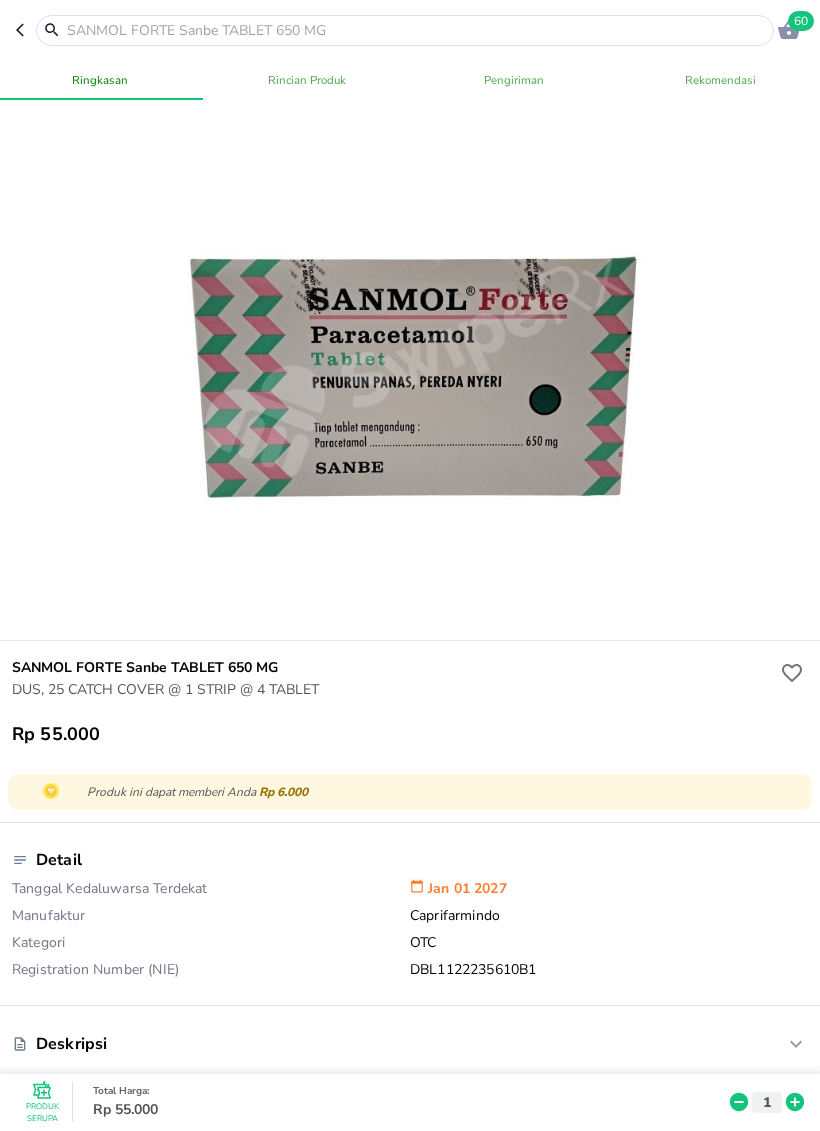 click at bounding box center [417, 30] 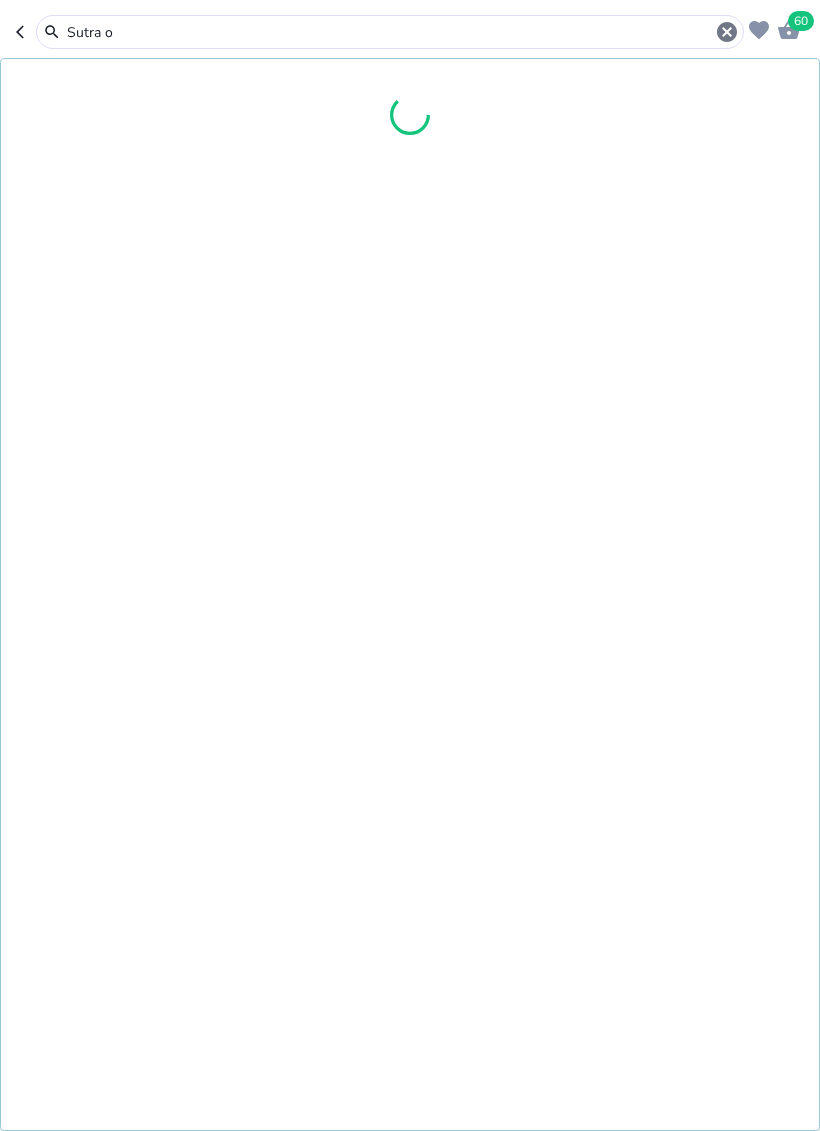 type on "Sutra ok" 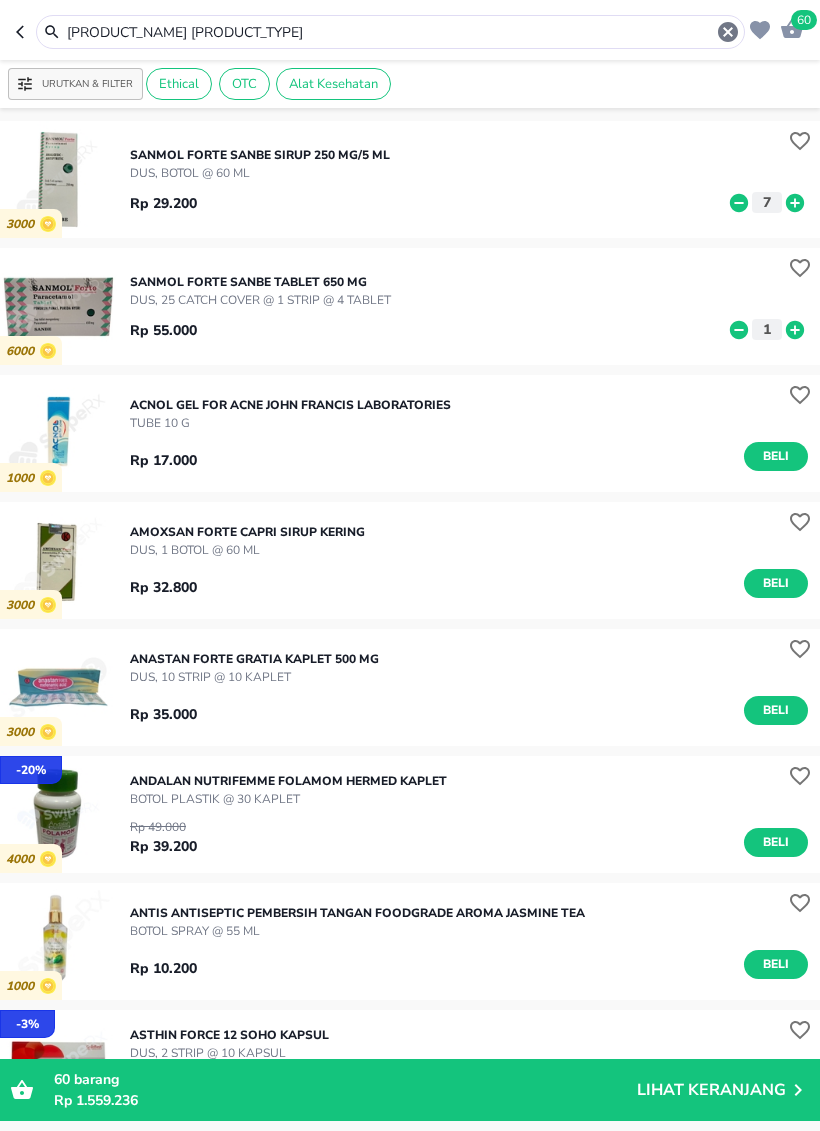 type on "Sutra ok" 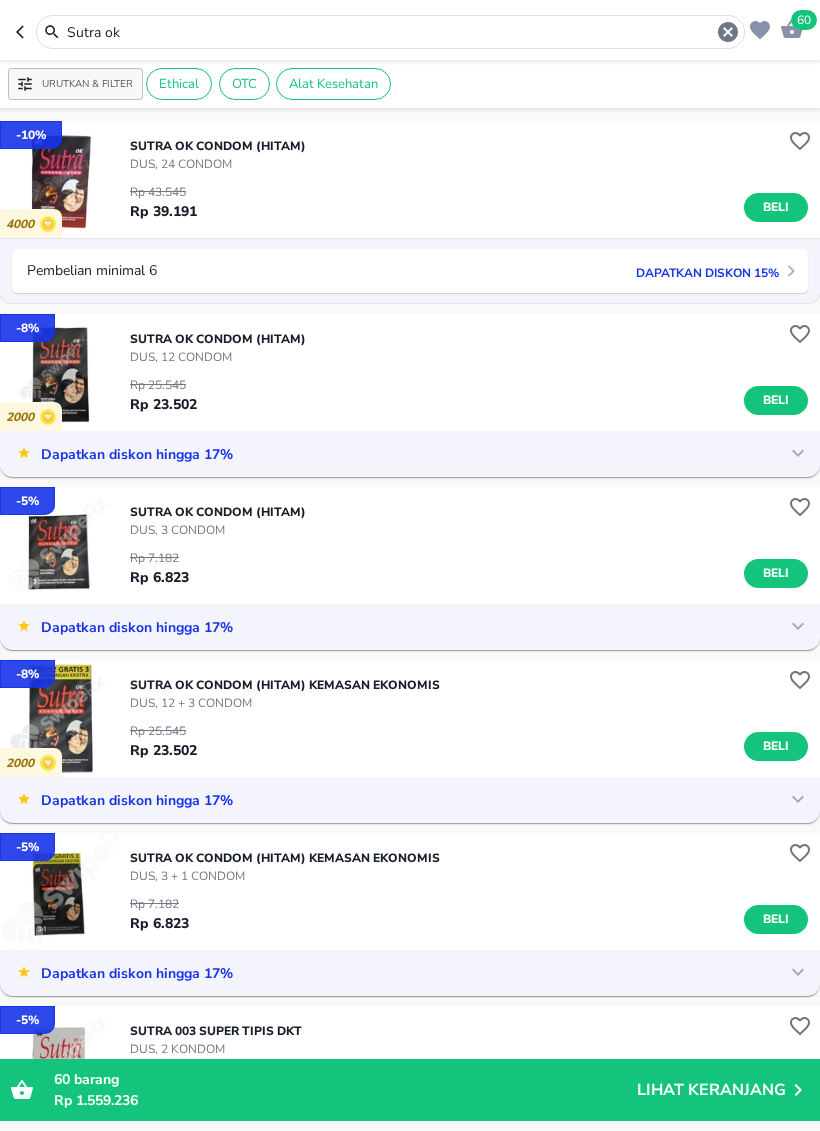 click on "Beli" at bounding box center [776, 400] 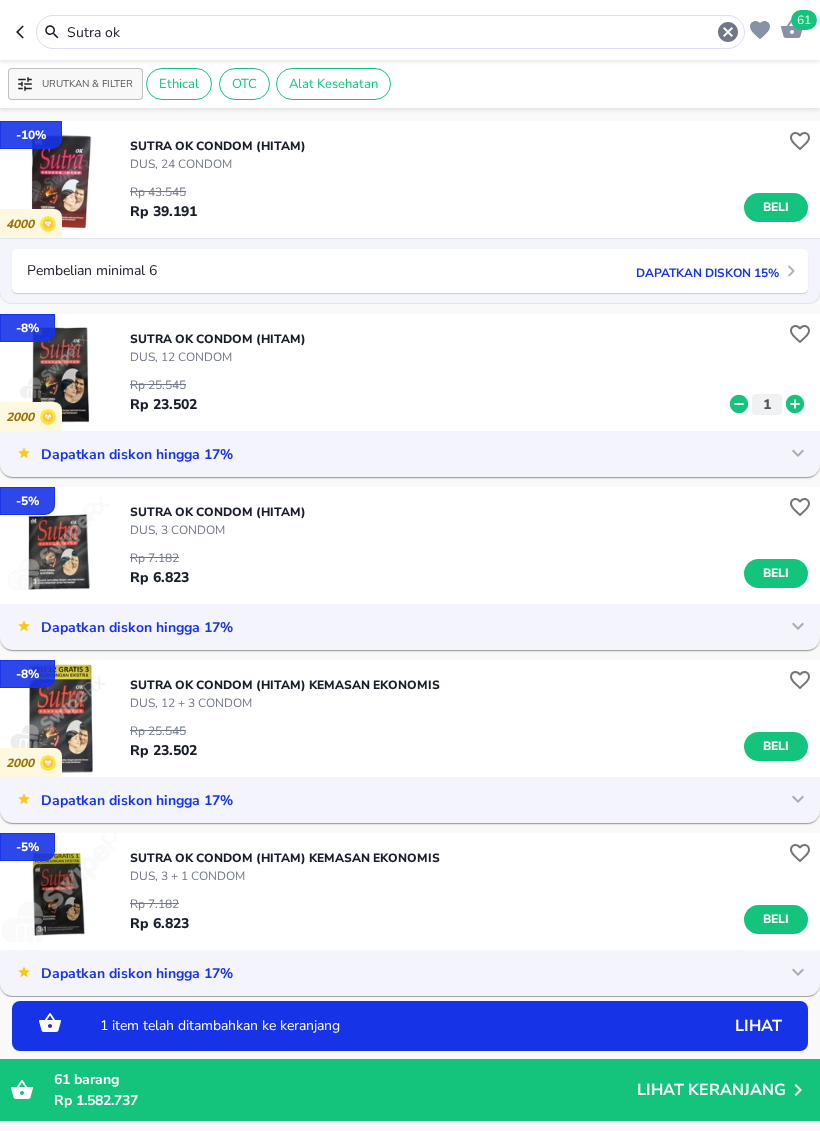 click at bounding box center [58, 372] 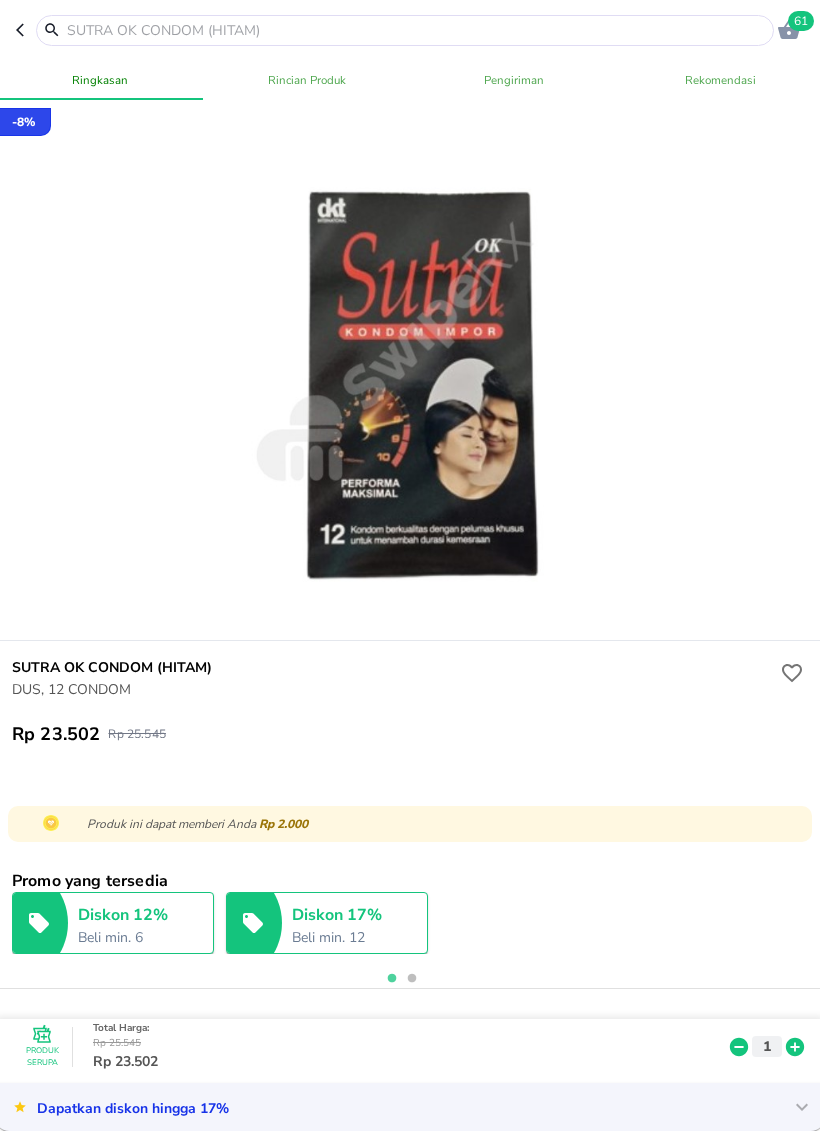 click 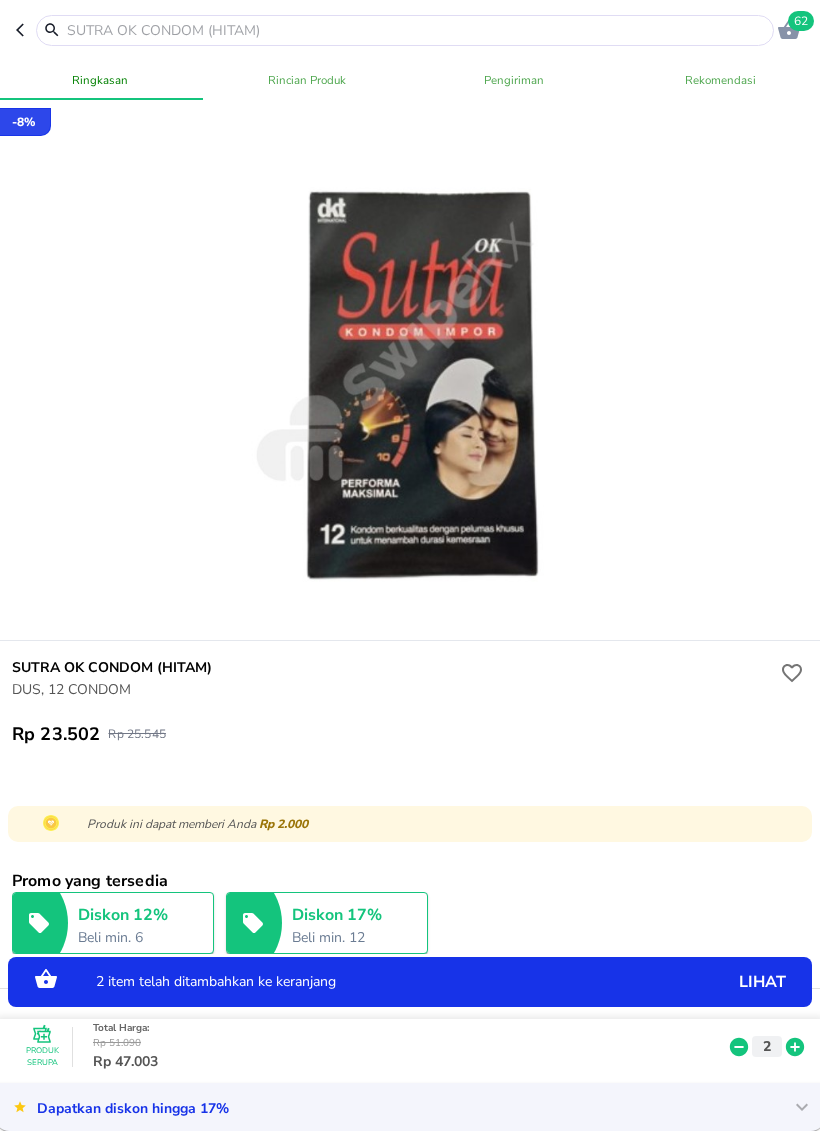 click 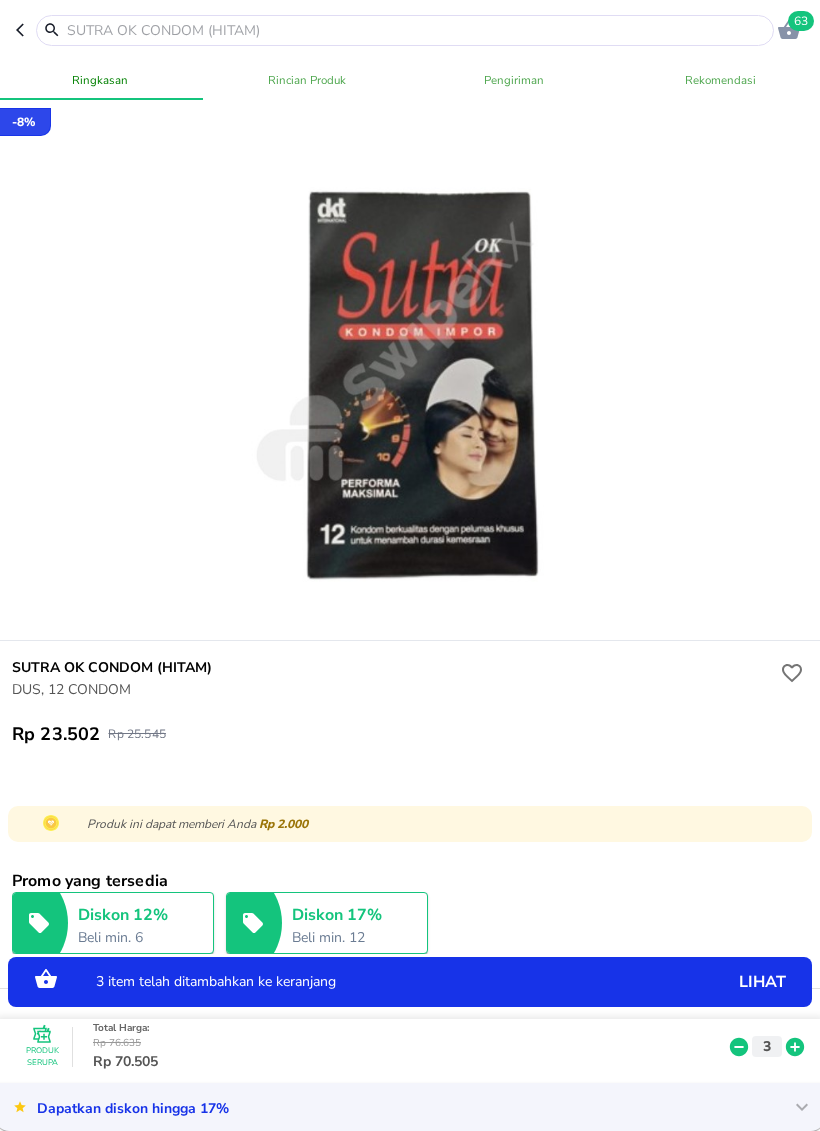 click 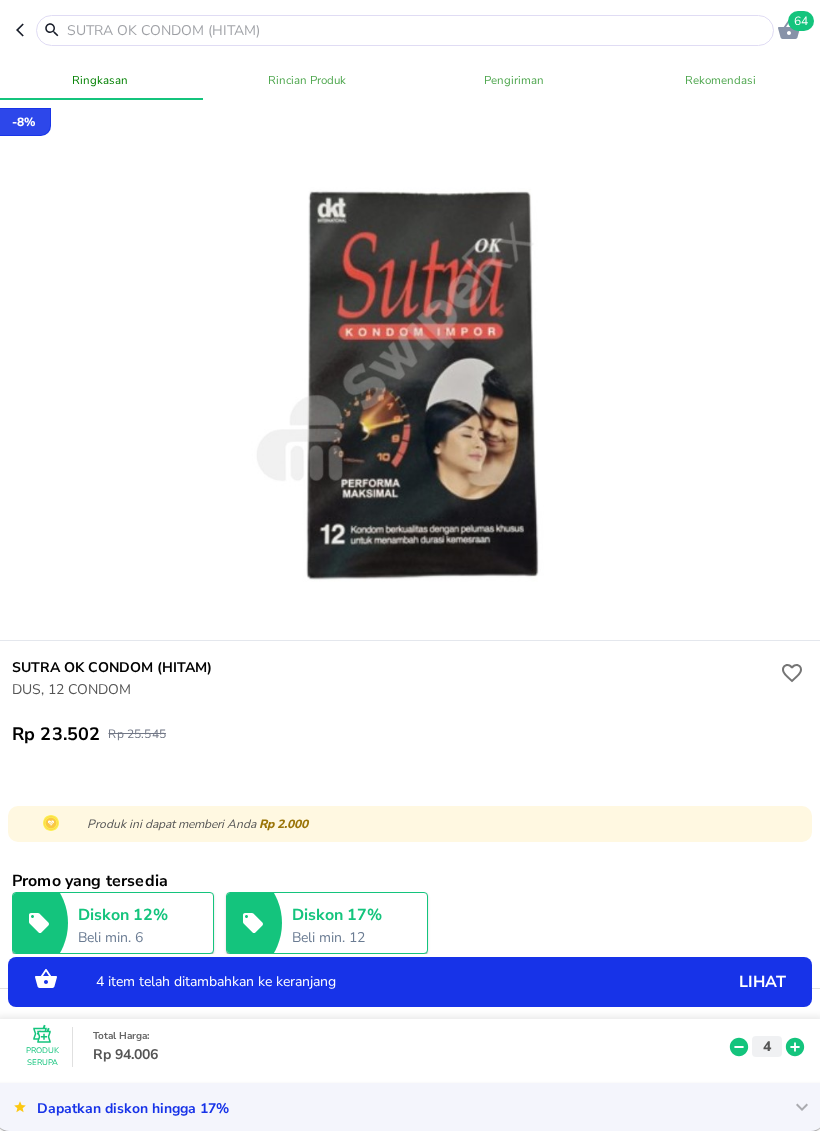 click 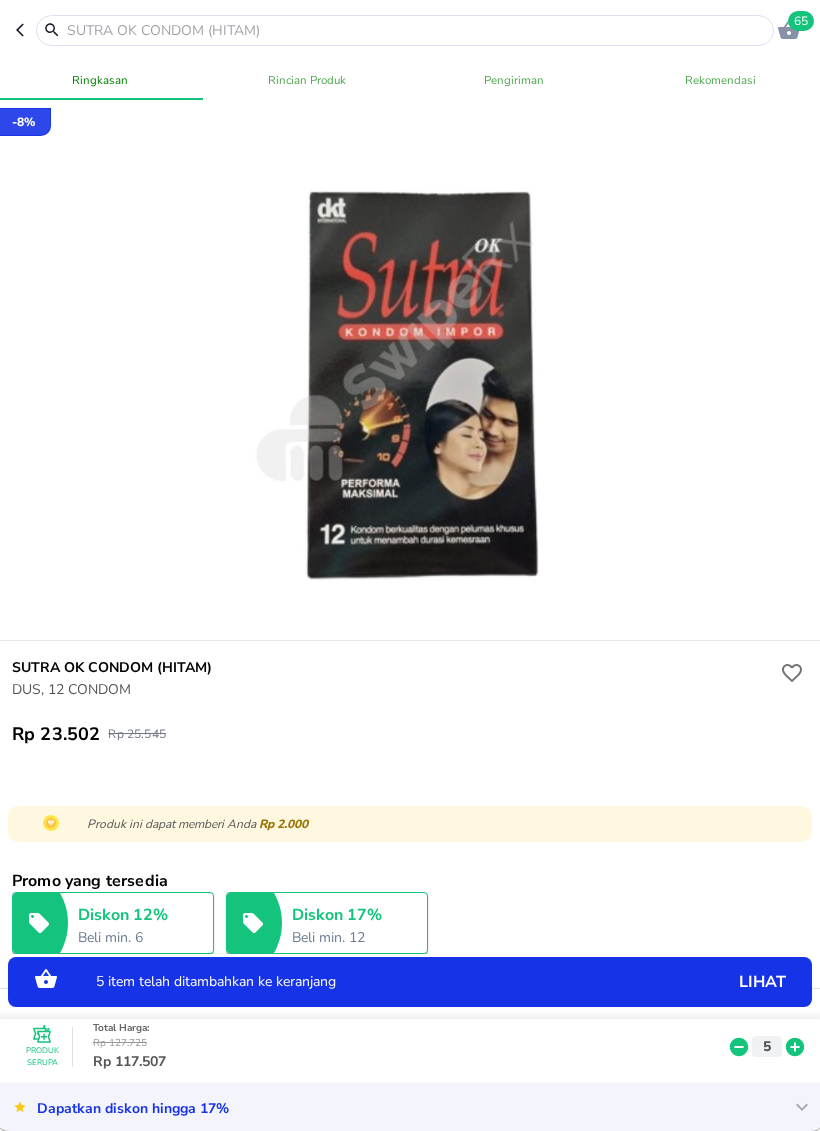 click 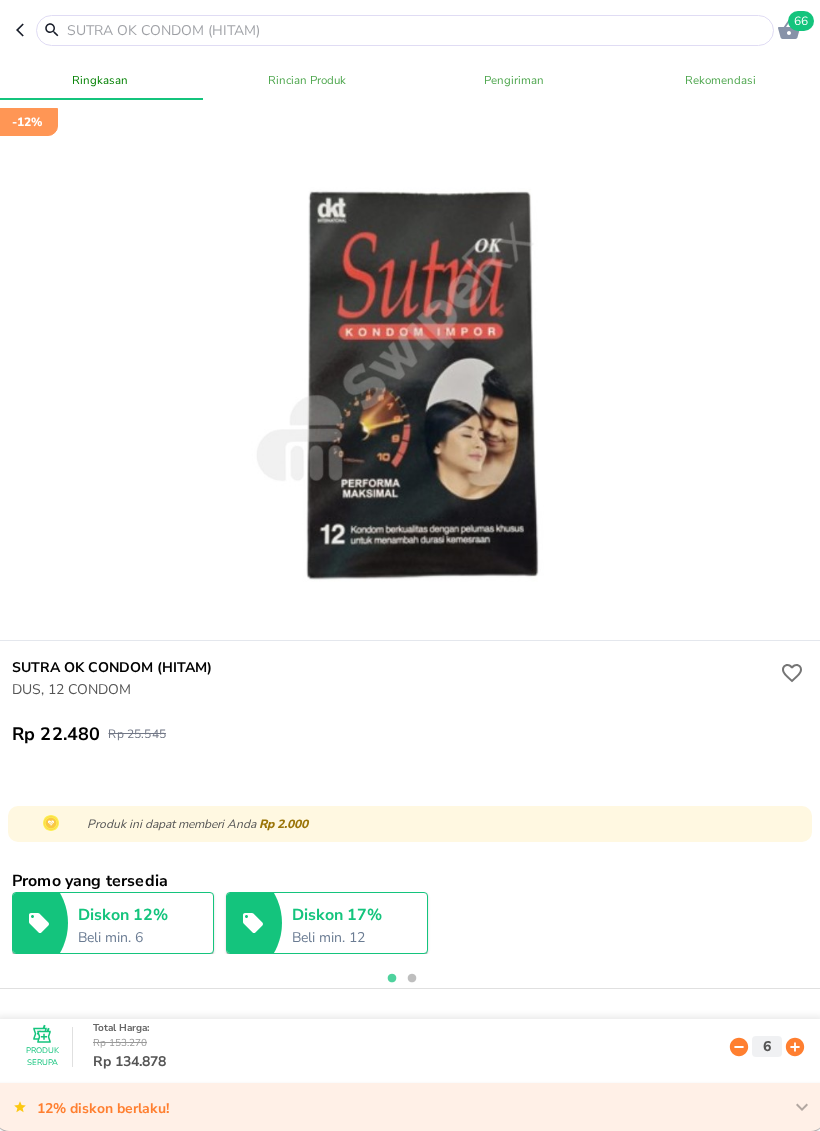 click 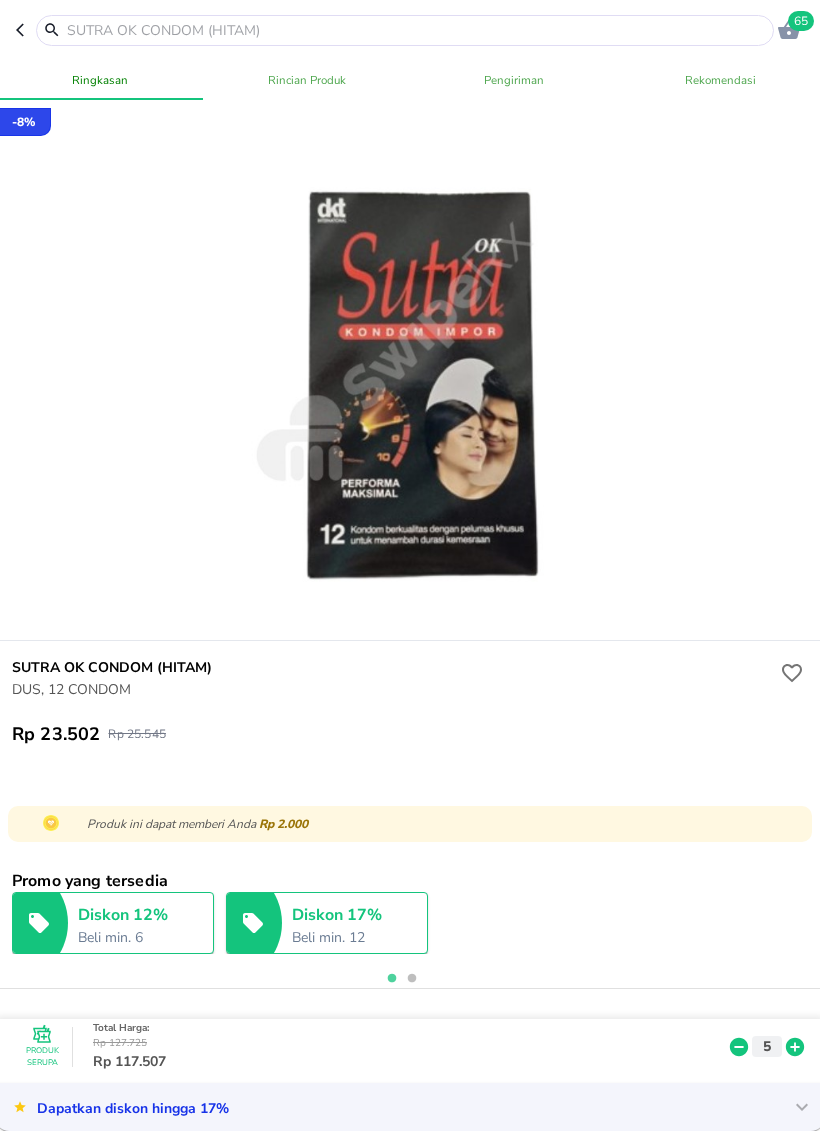 click 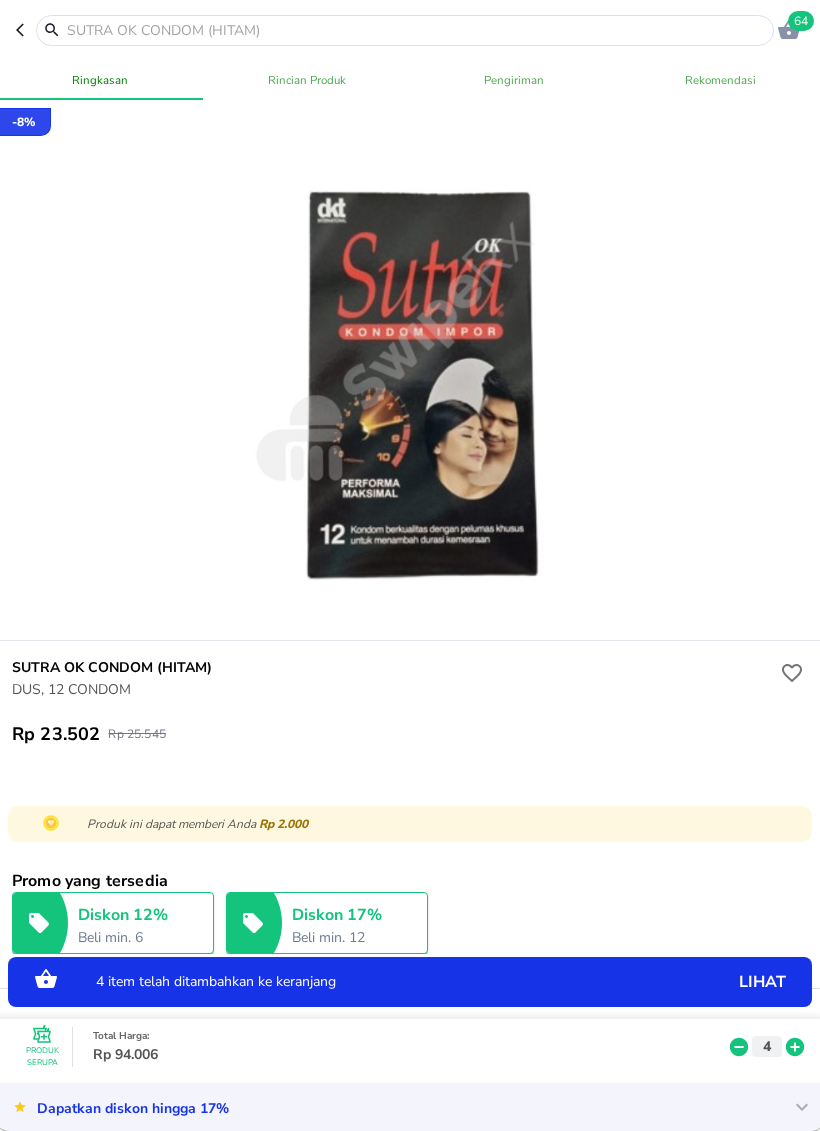 click 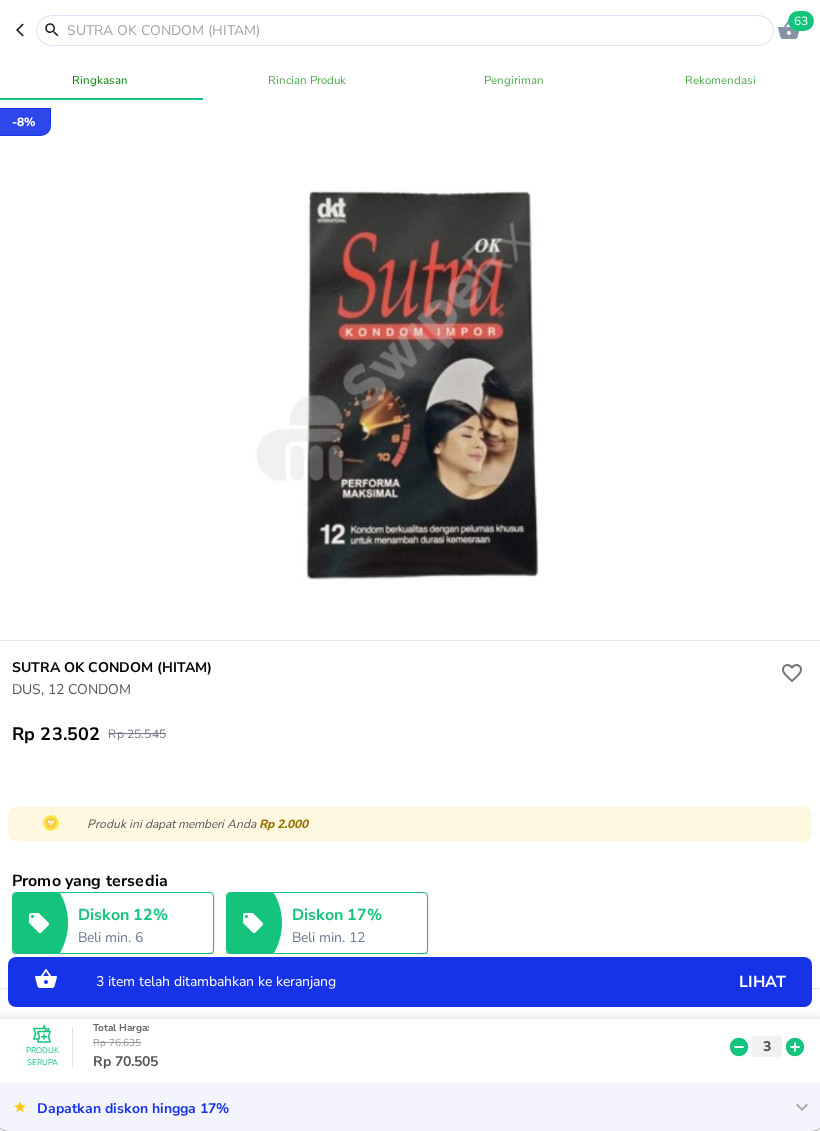 click 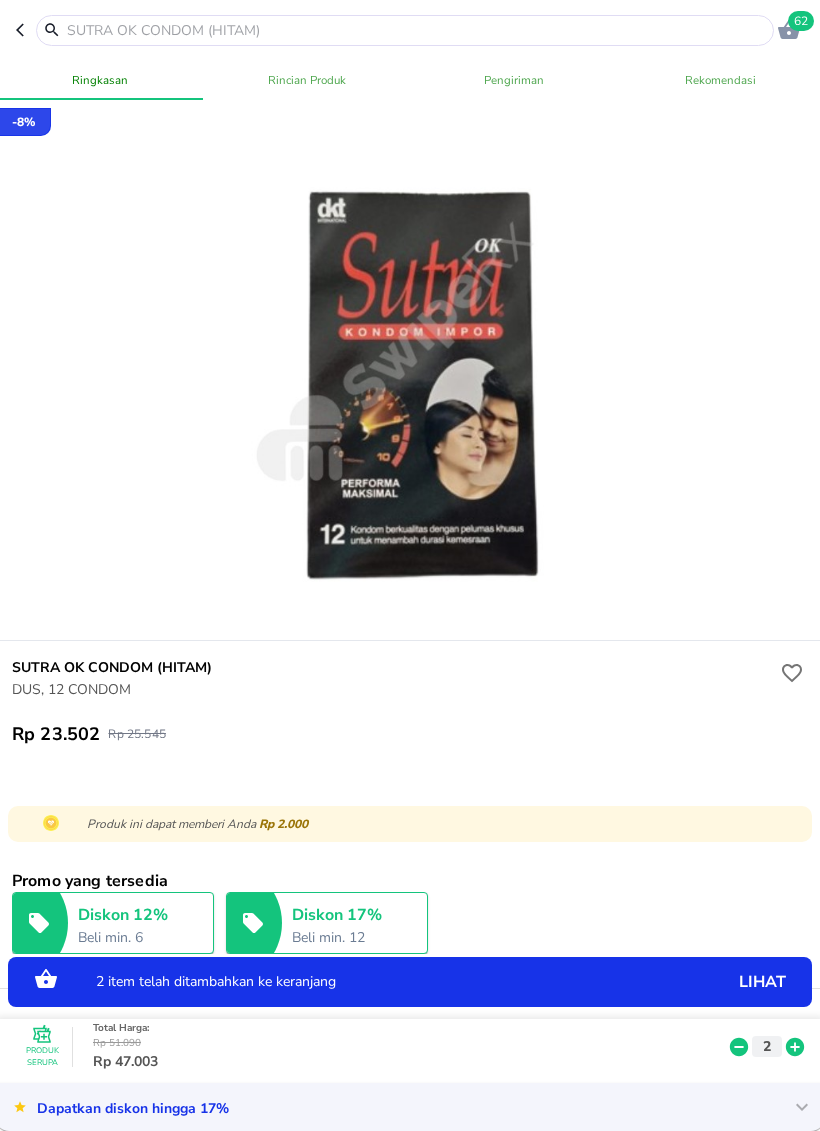 click at bounding box center (417, 30) 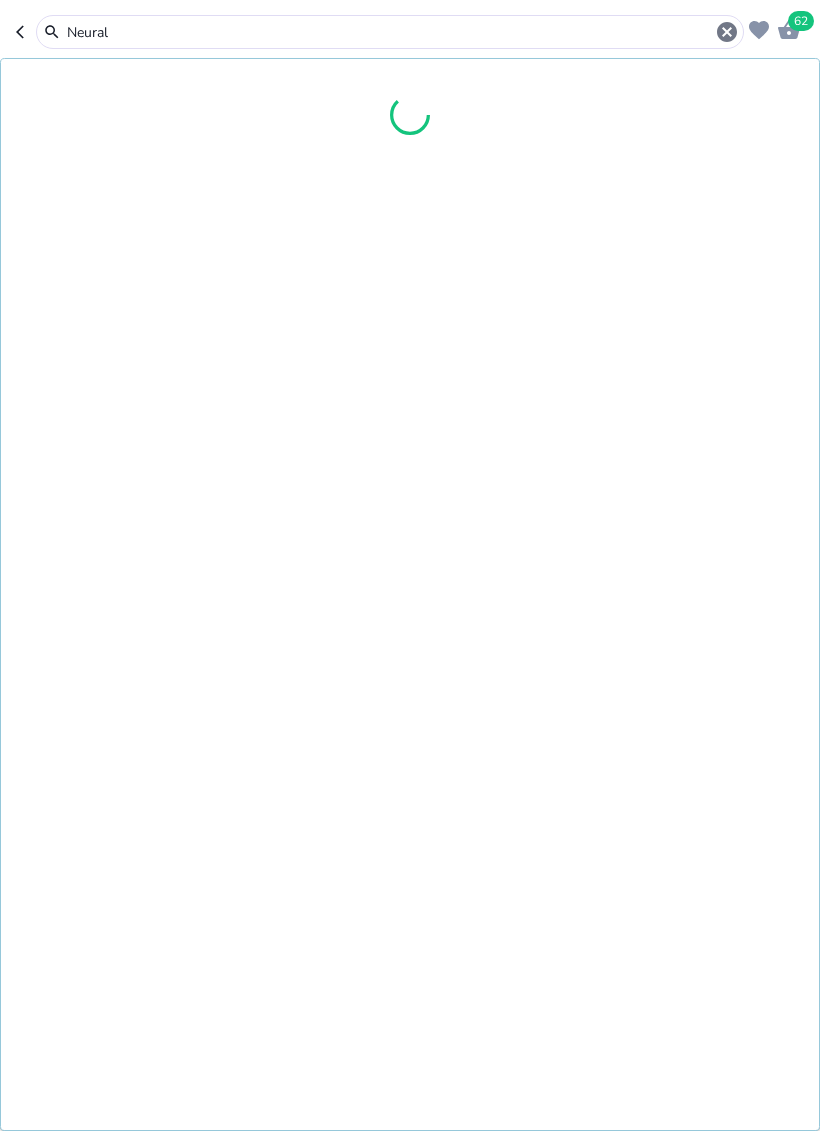 type on "Neuralg" 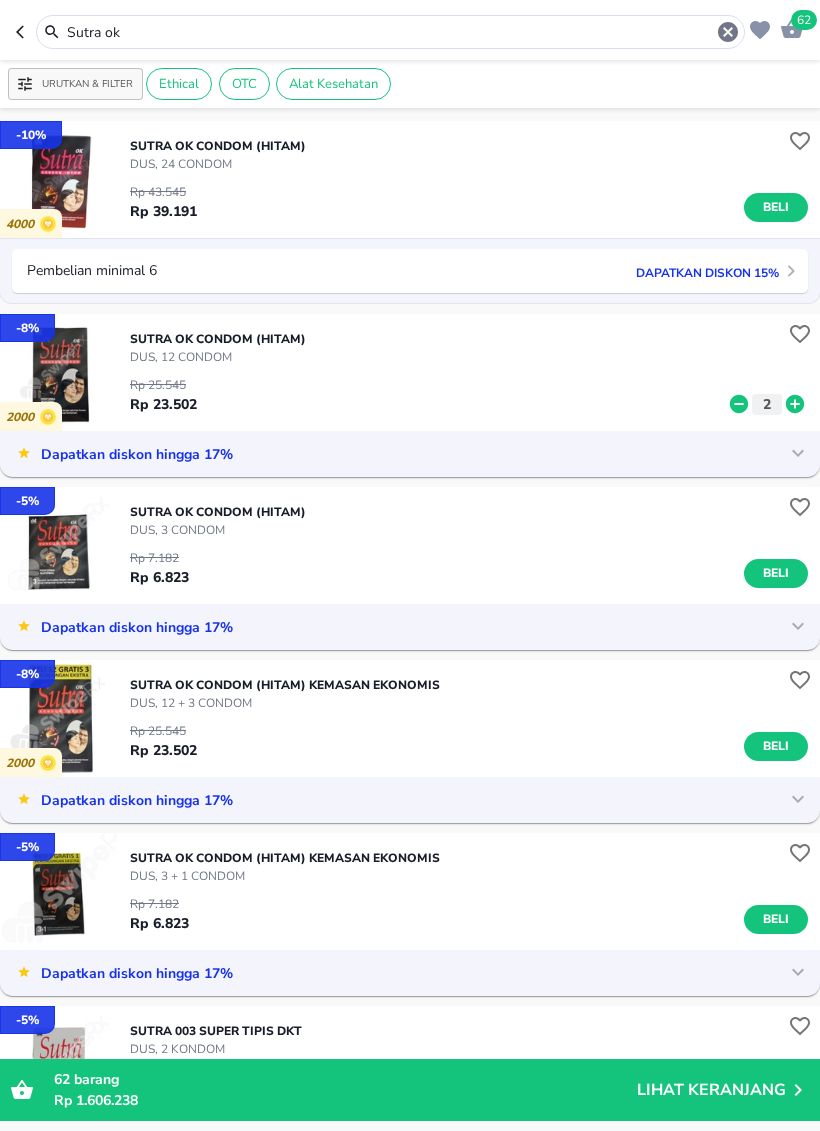 type on "Neuralg" 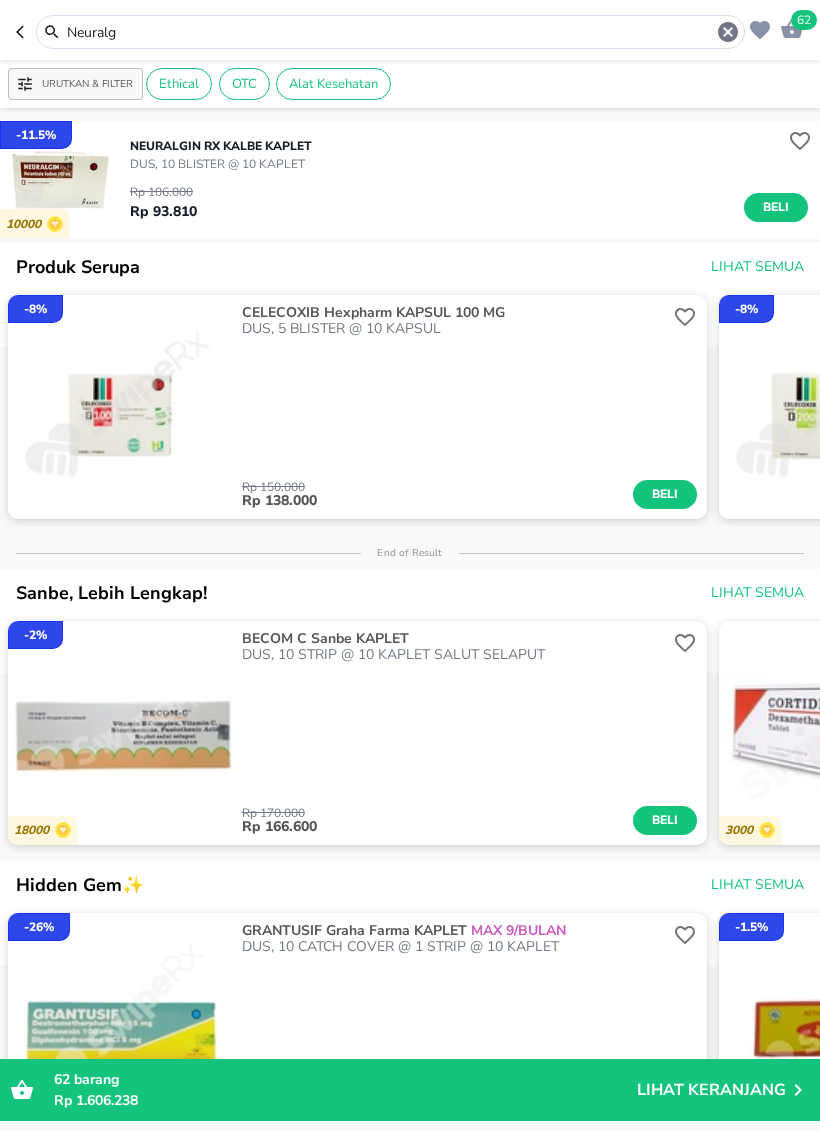 click on "DUS, 10 BLISTER @ 10 KAPLET" at bounding box center (221, 164) 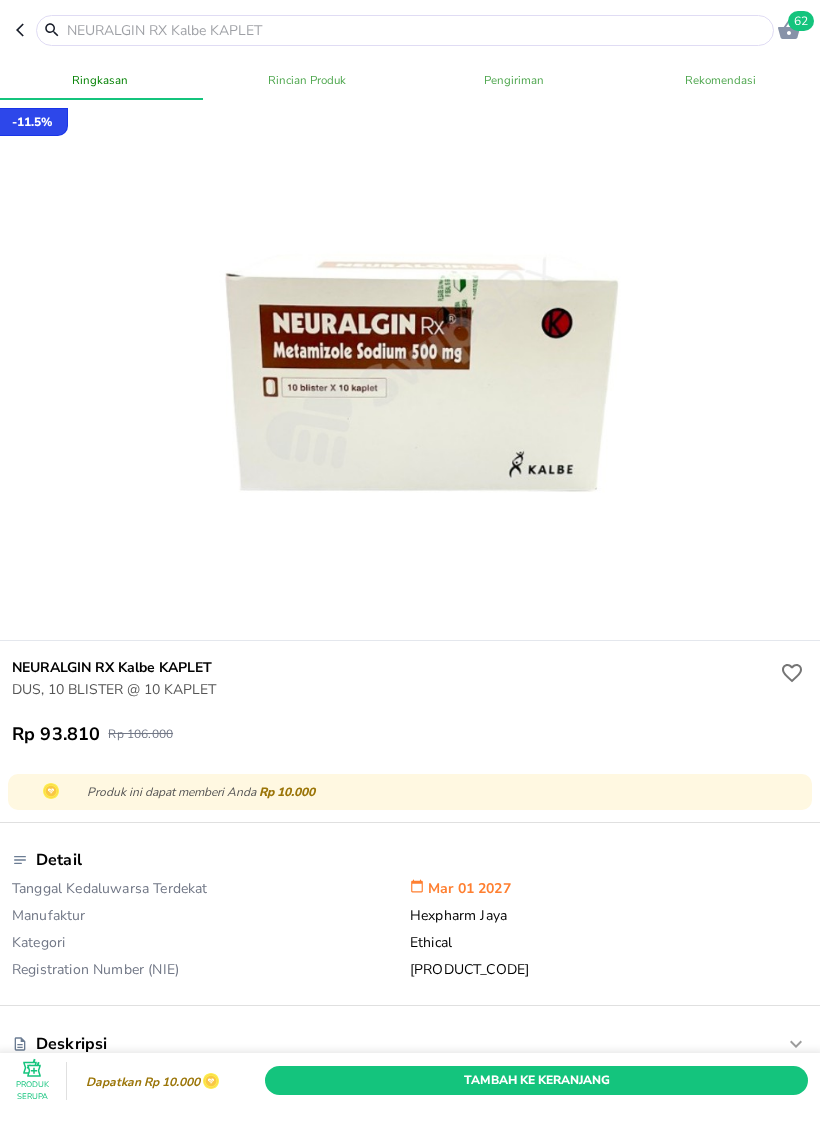 click on "Tambah Ke Keranjang" at bounding box center [536, 1080] 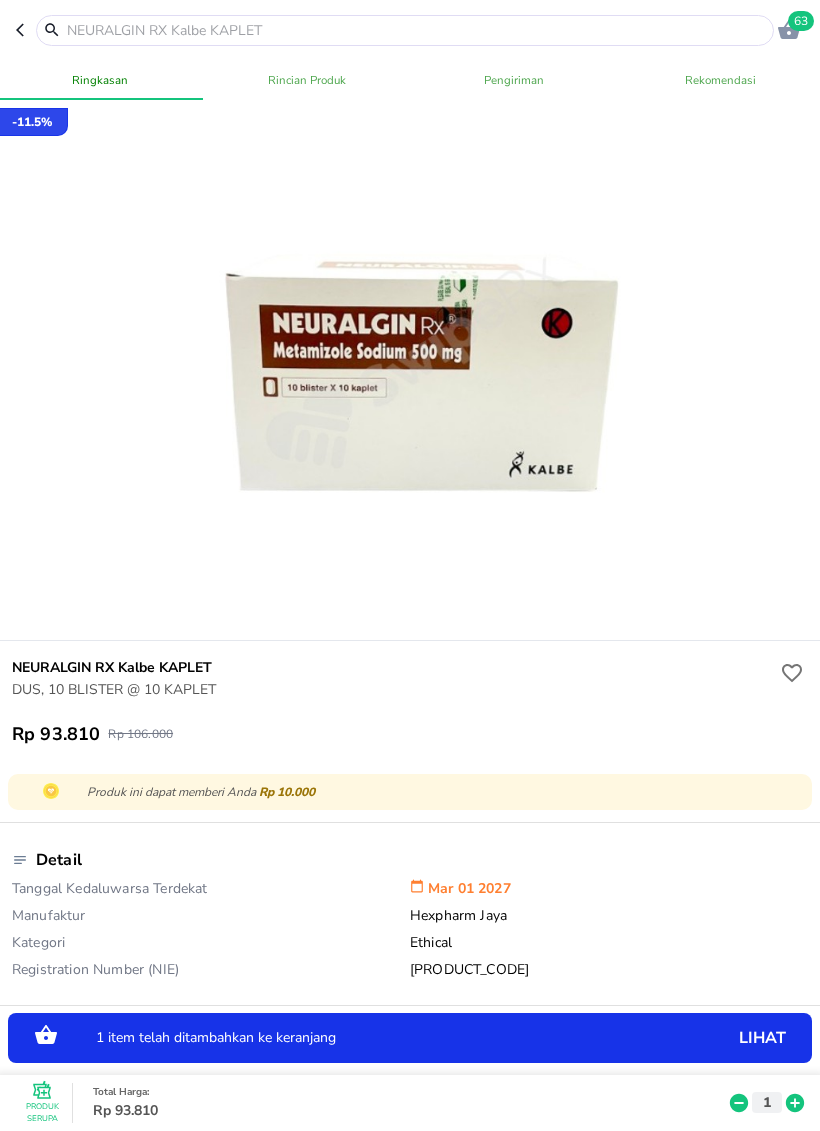 click at bounding box center (417, 30) 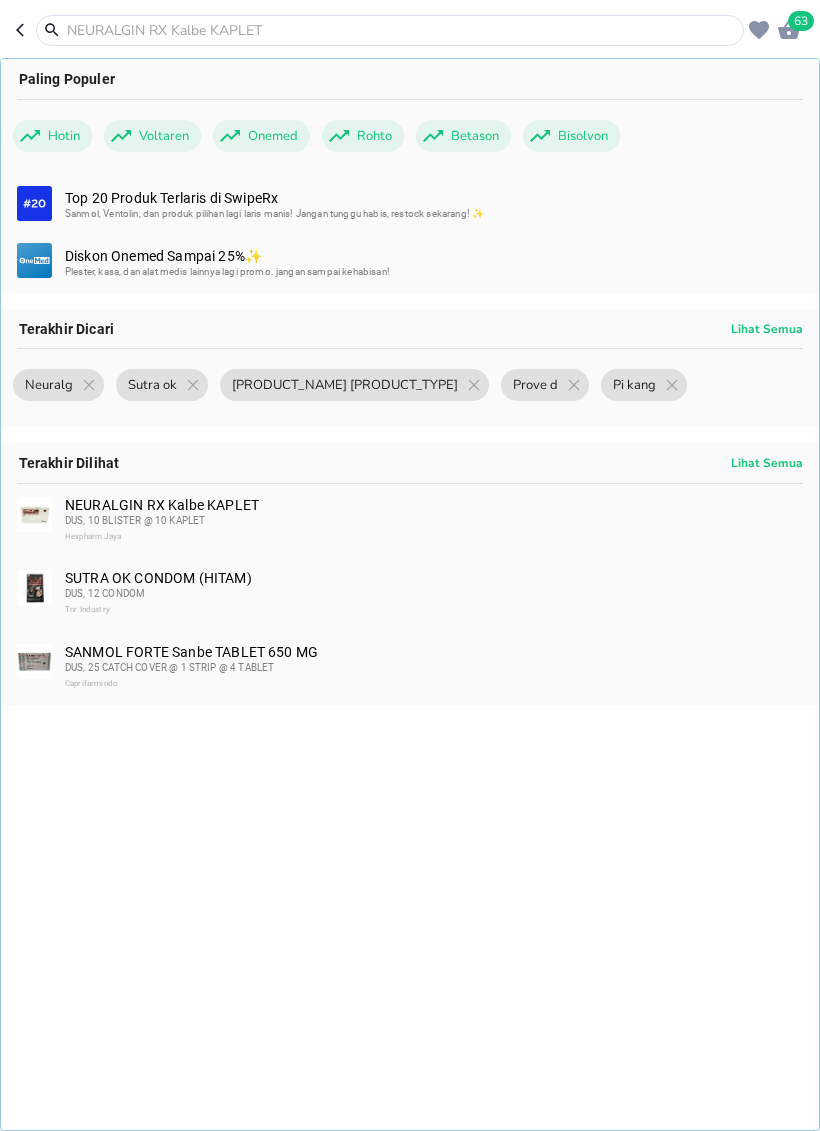 type on "A" 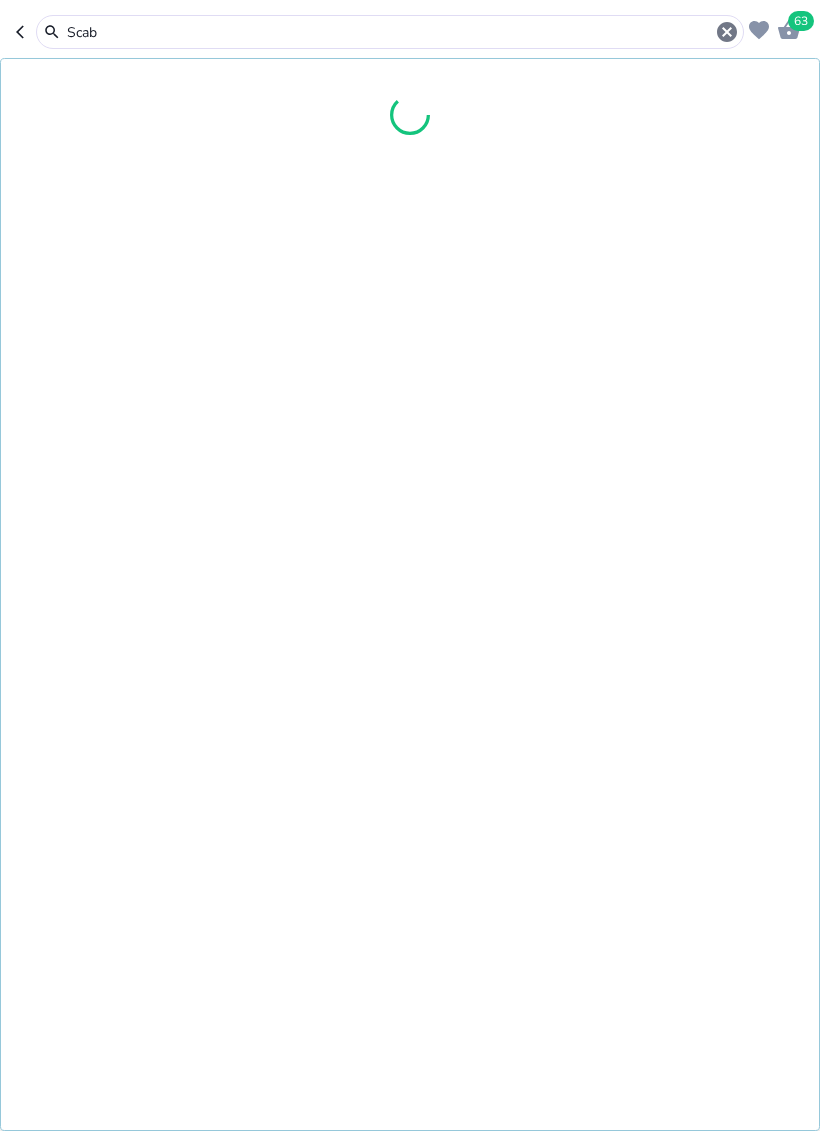type on "Scabi" 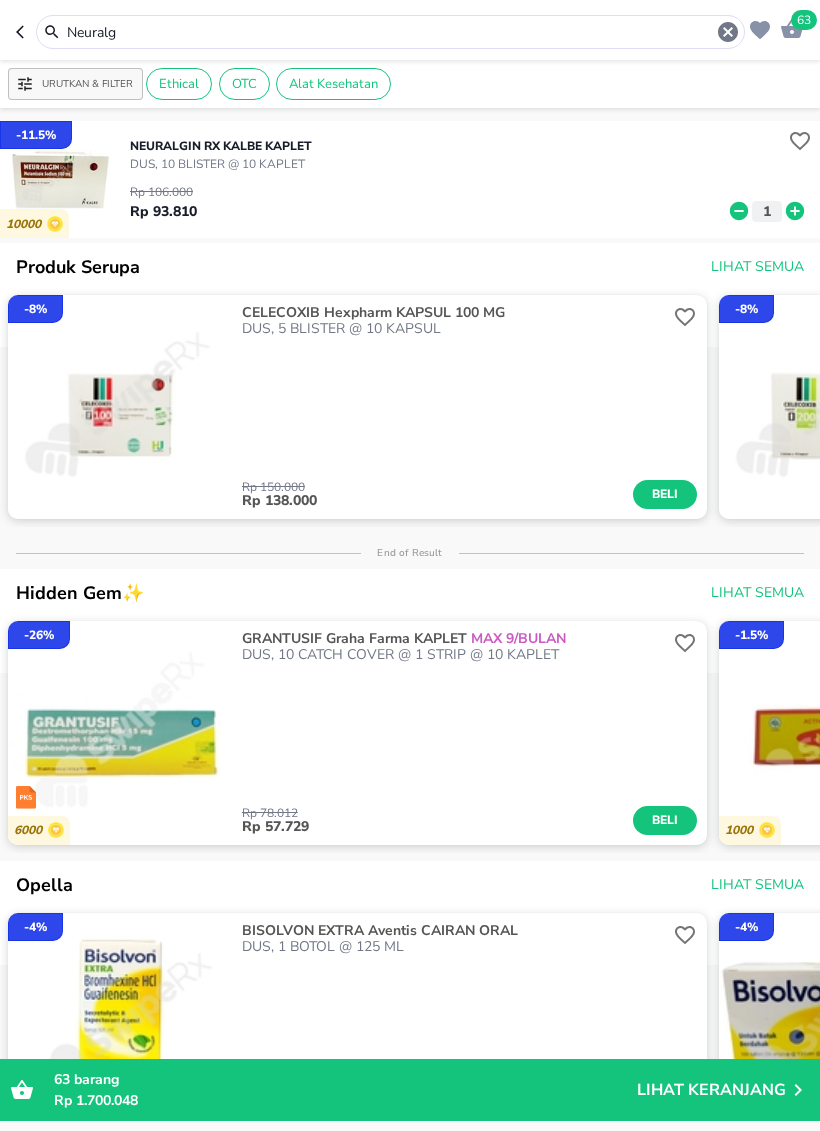 type on "Scabimi" 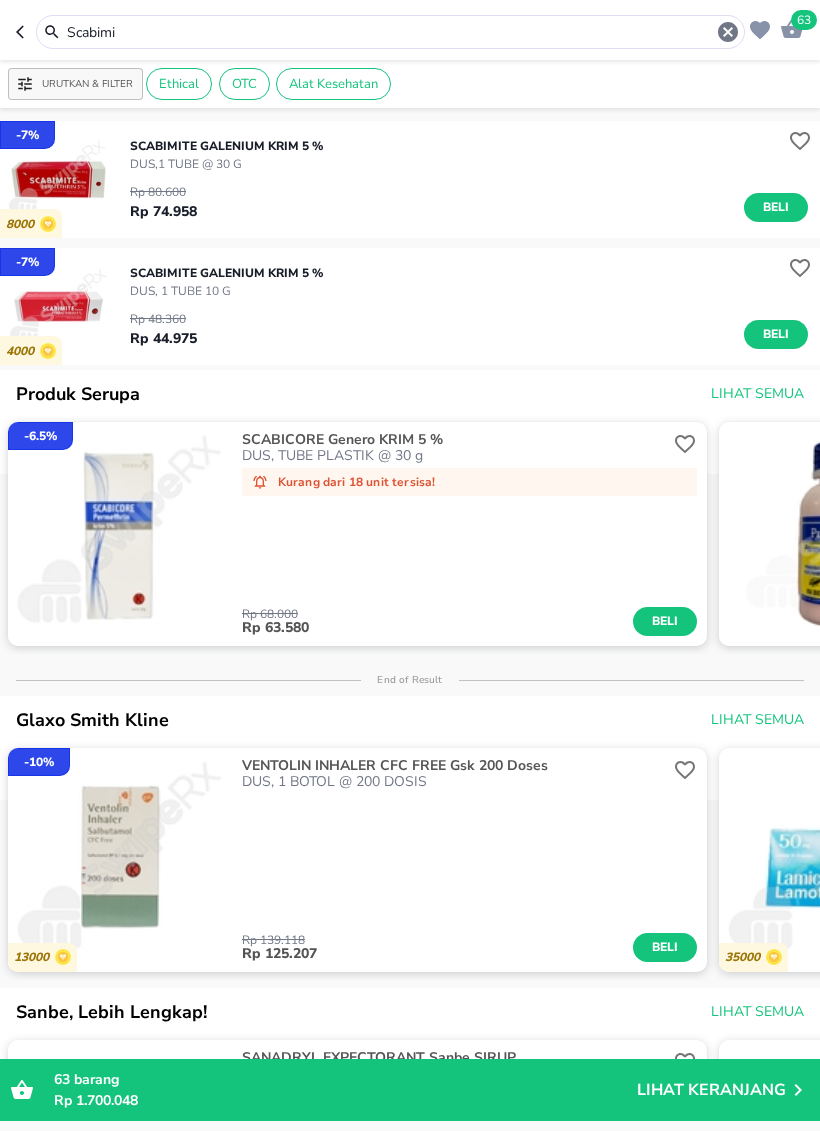 click on "Beli" at bounding box center [776, 207] 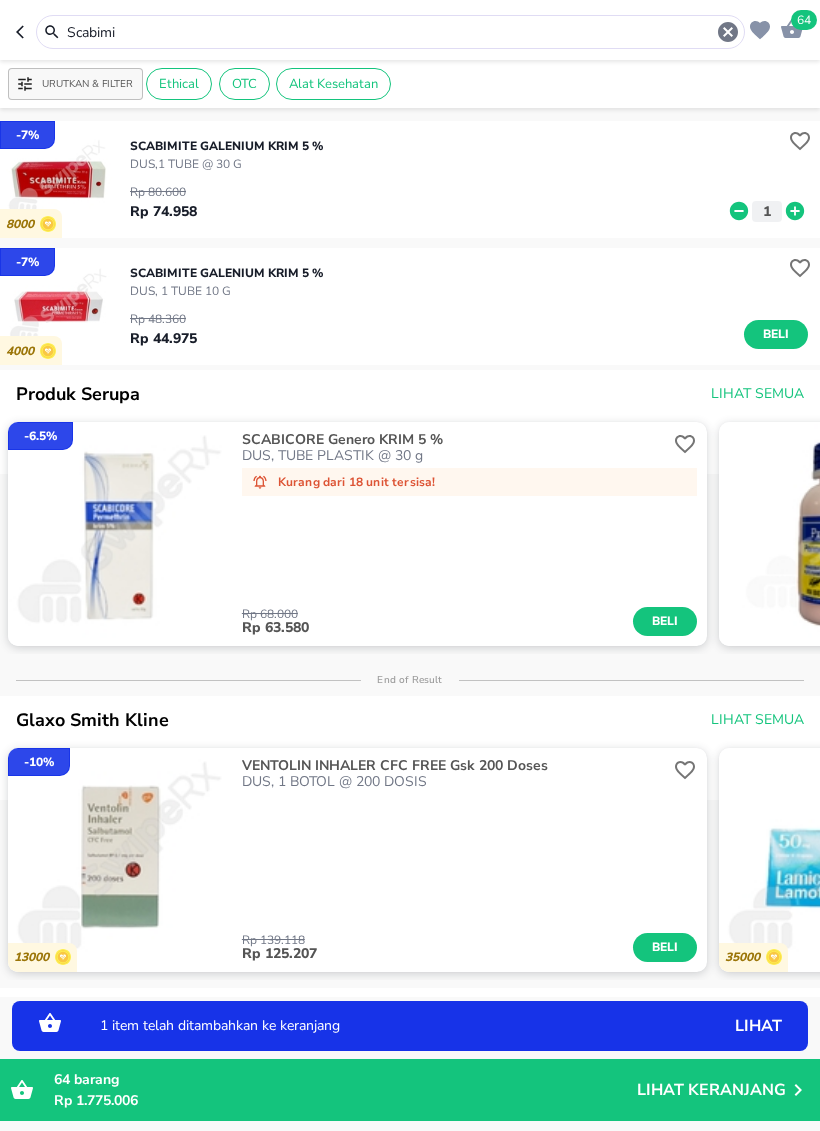 click on "DUS,1 TUBE @ 30 G" at bounding box center [226, 164] 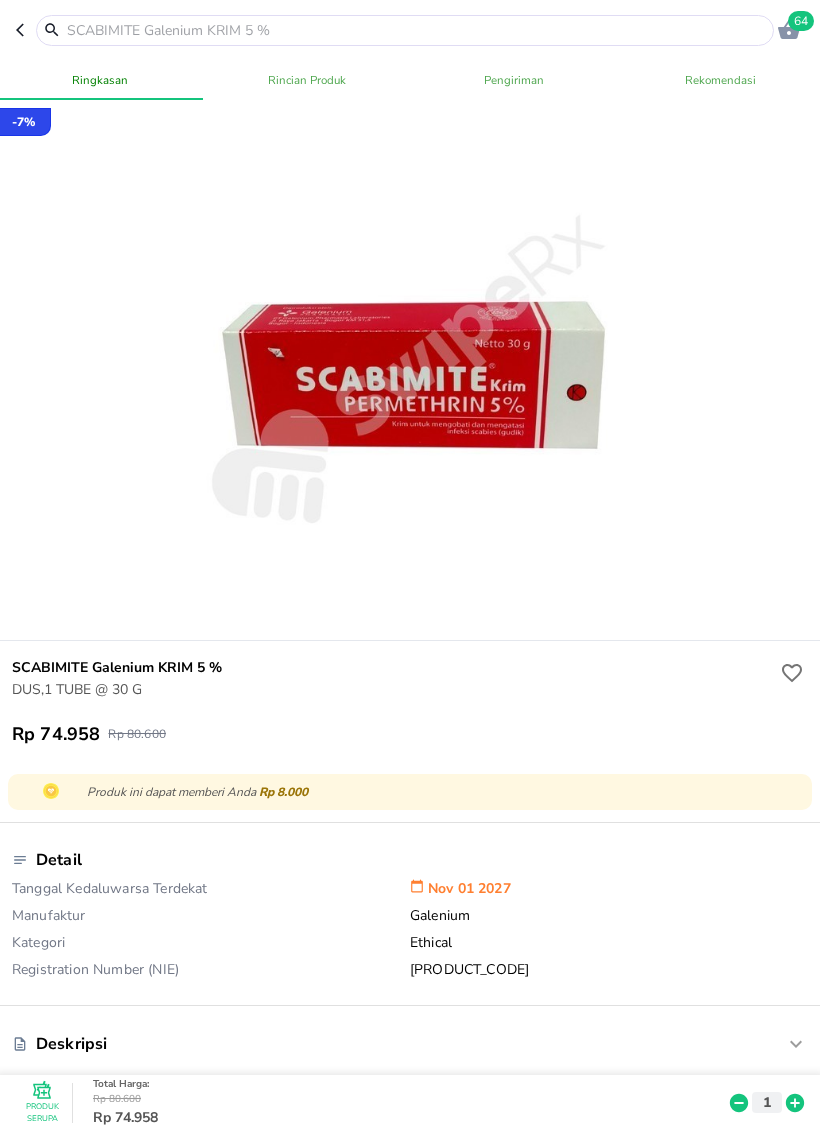 click at bounding box center (417, 30) 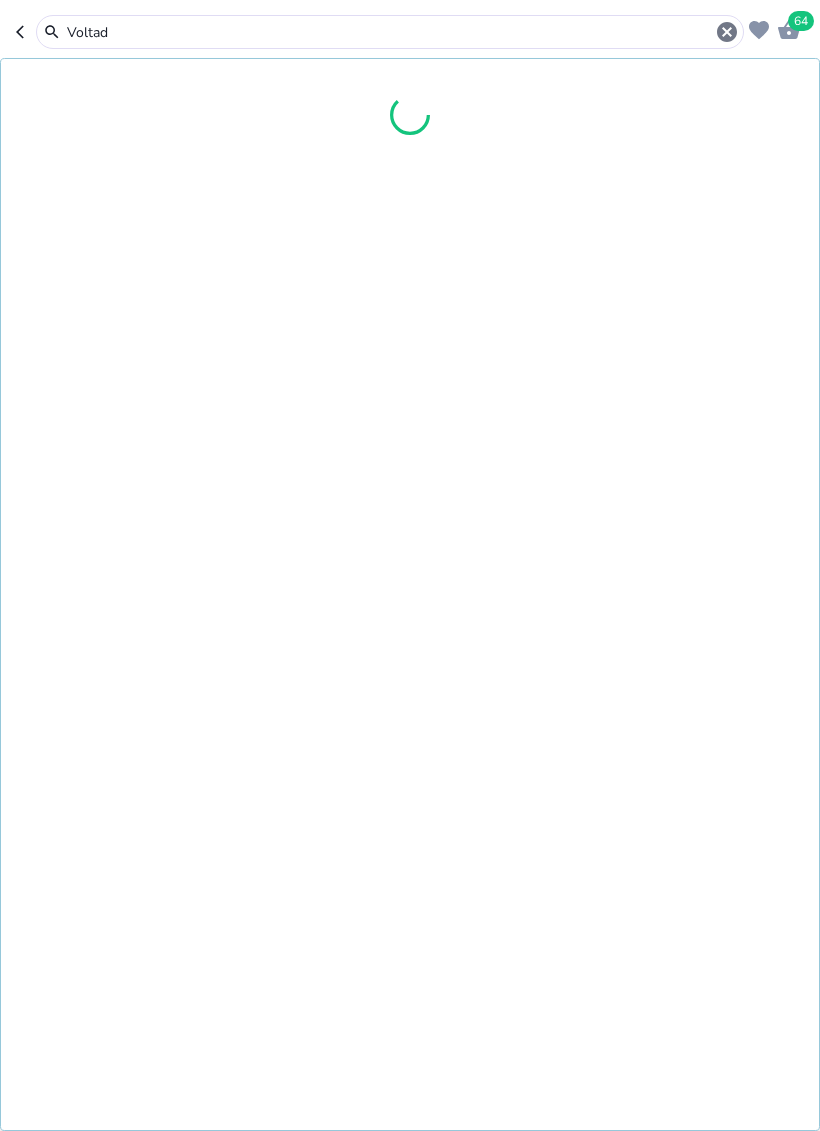 type on "Voltade" 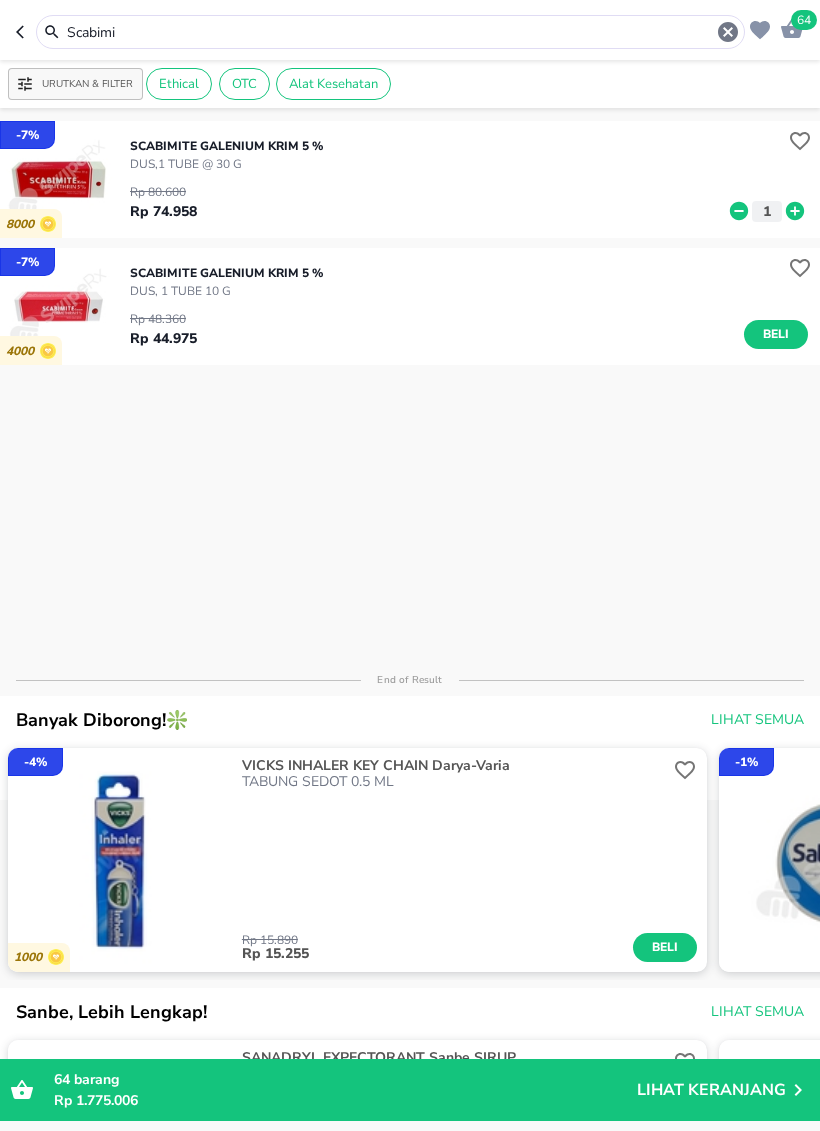 type on "Voltade" 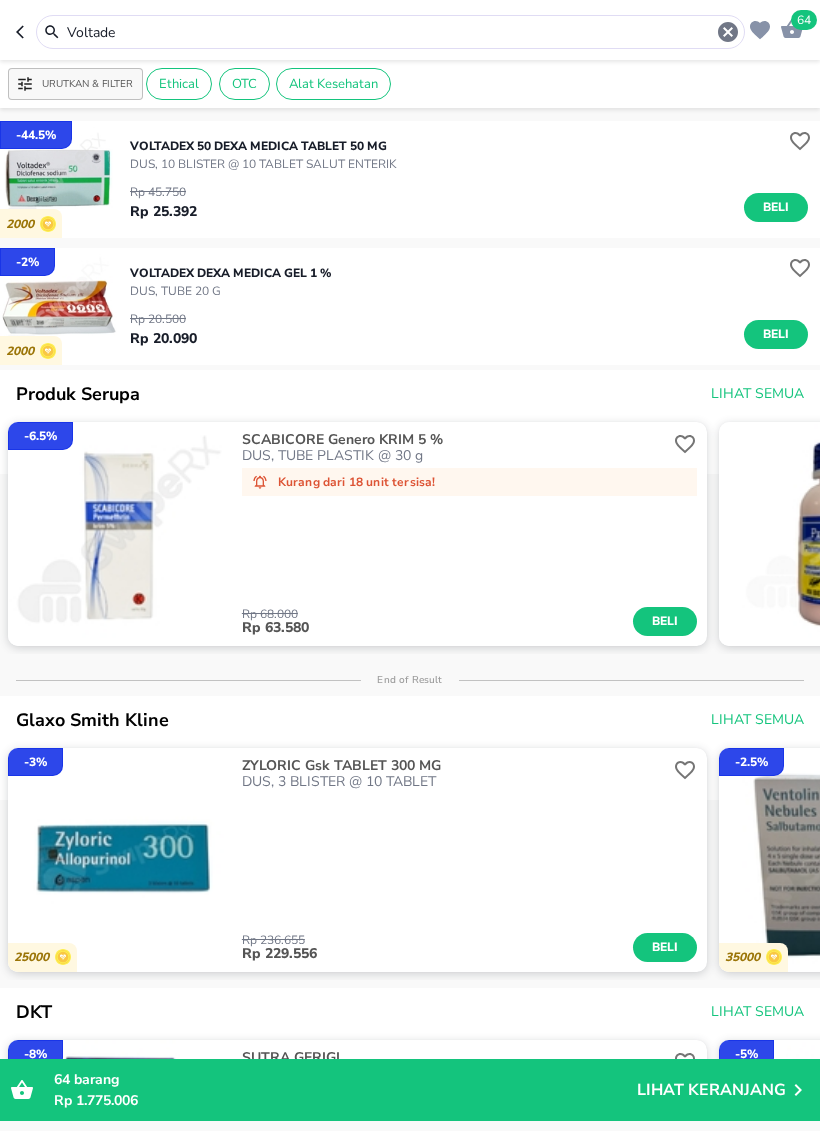 click on "VOLTADEX 50 Dexa Medica TABLET 50 MG" at bounding box center [263, 146] 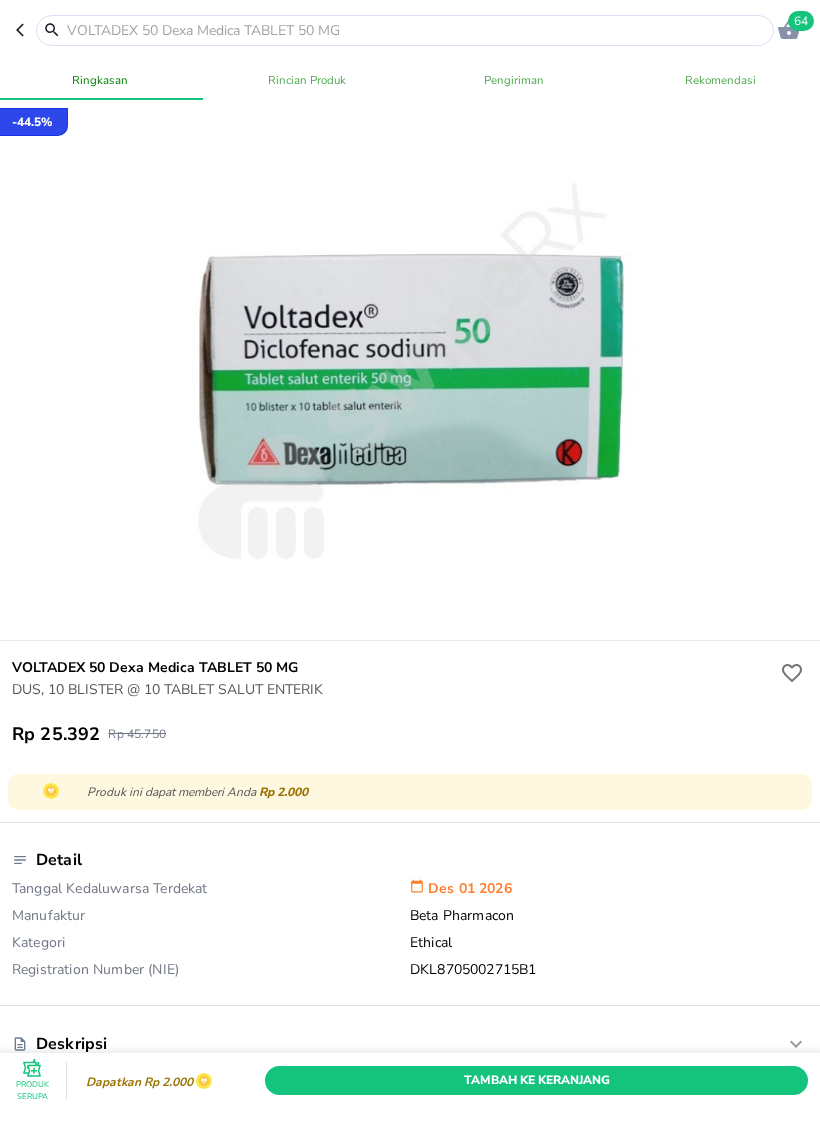 click on "Tambah Ke Keranjang" at bounding box center (536, 1080) 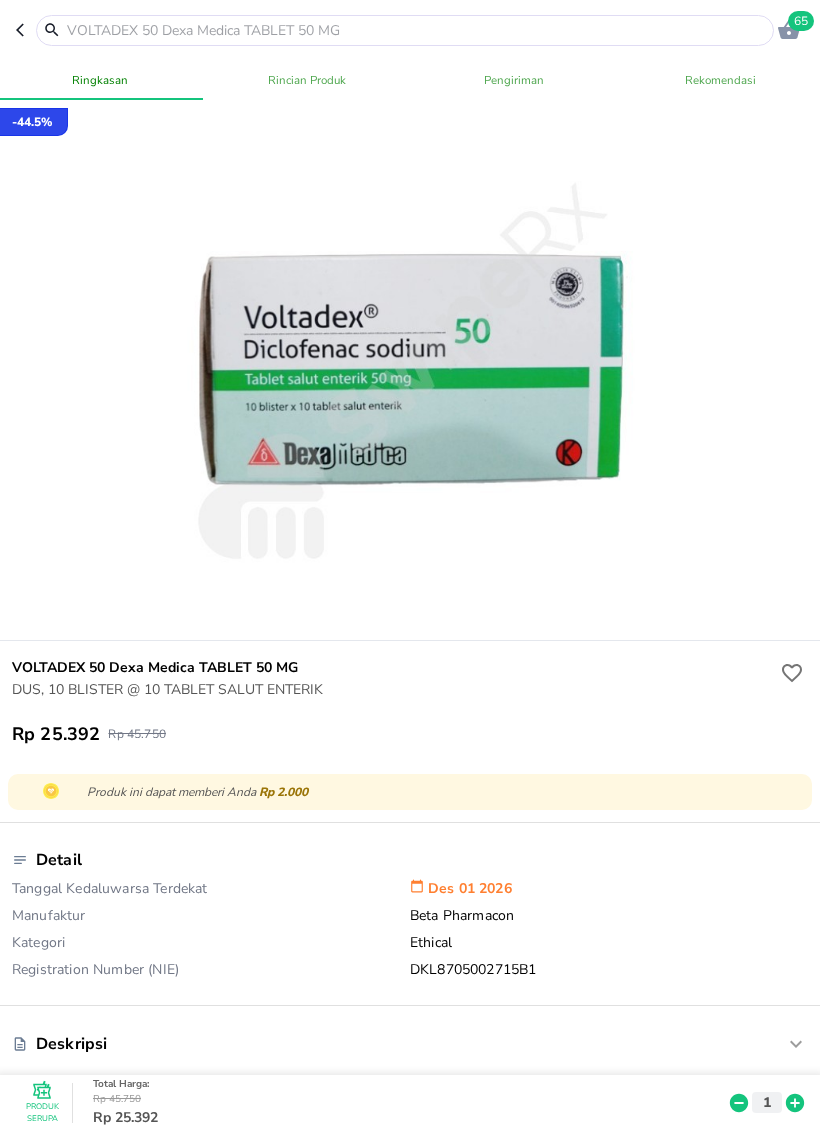 scroll, scrollTop: 0, scrollLeft: 0, axis: both 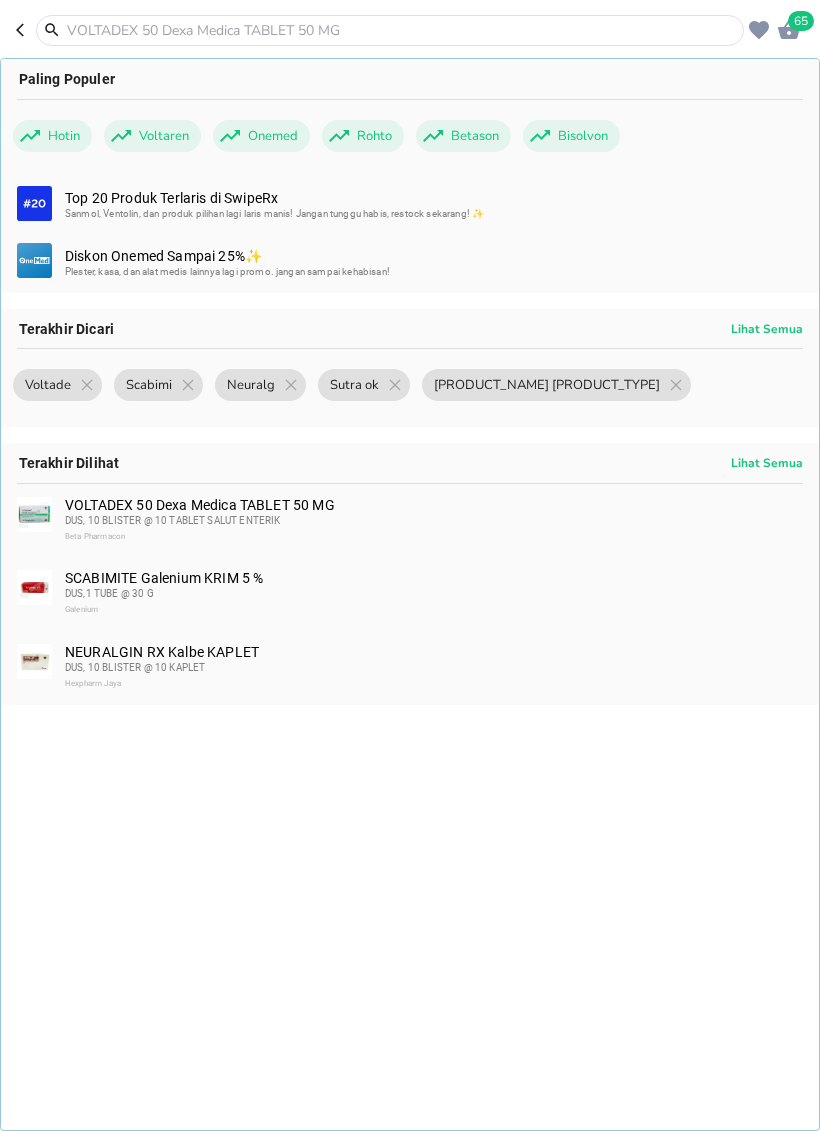 click on "65" at bounding box center (801, 21) 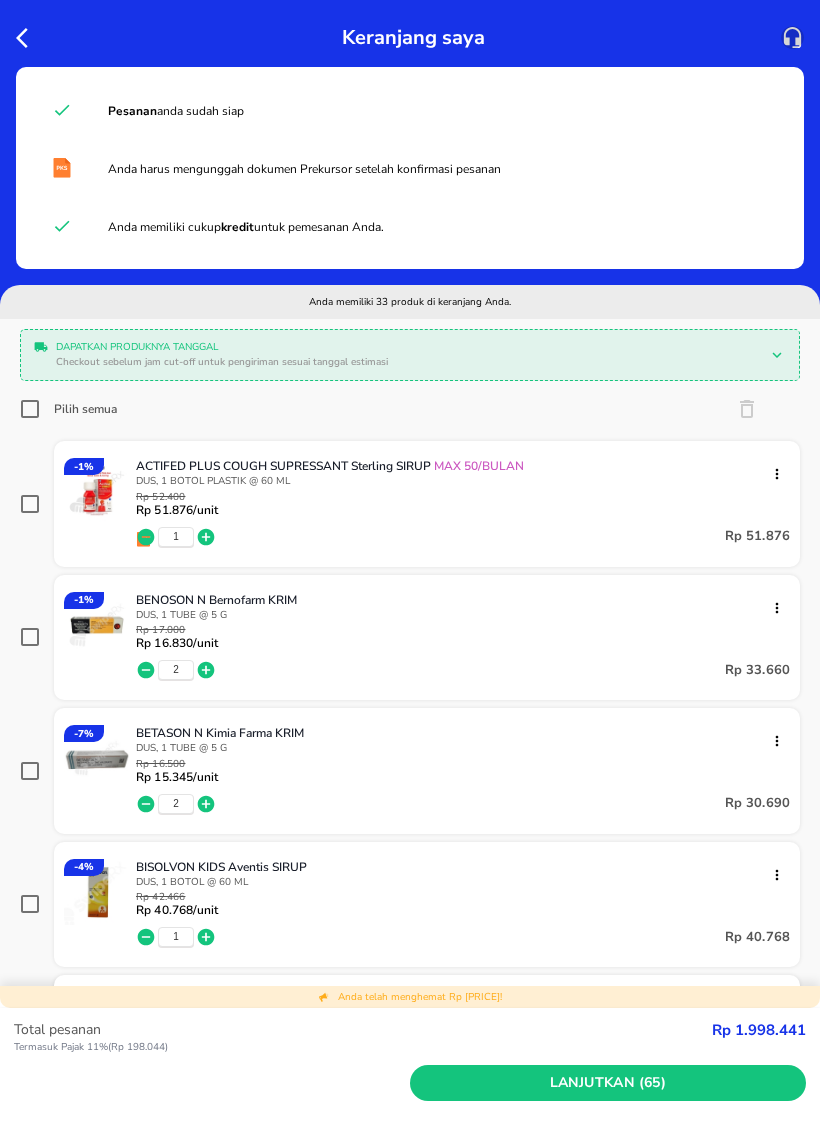 click 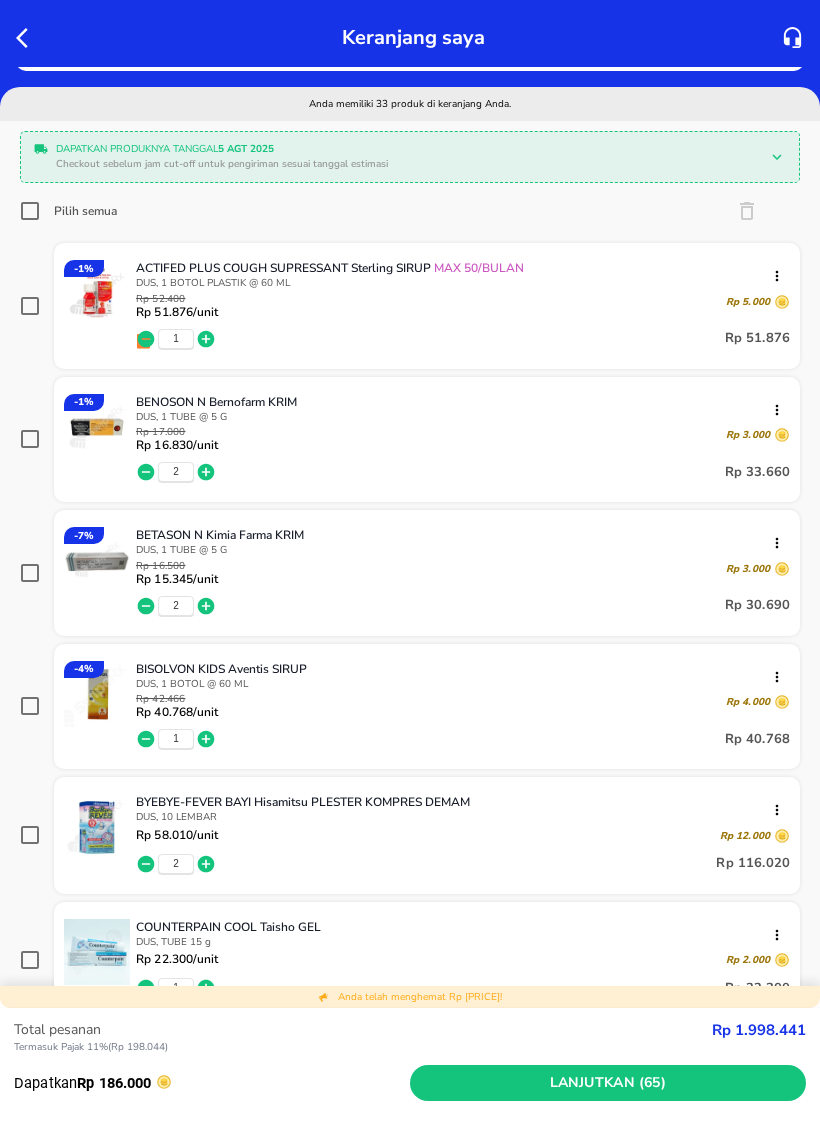 scroll, scrollTop: 200, scrollLeft: 0, axis: vertical 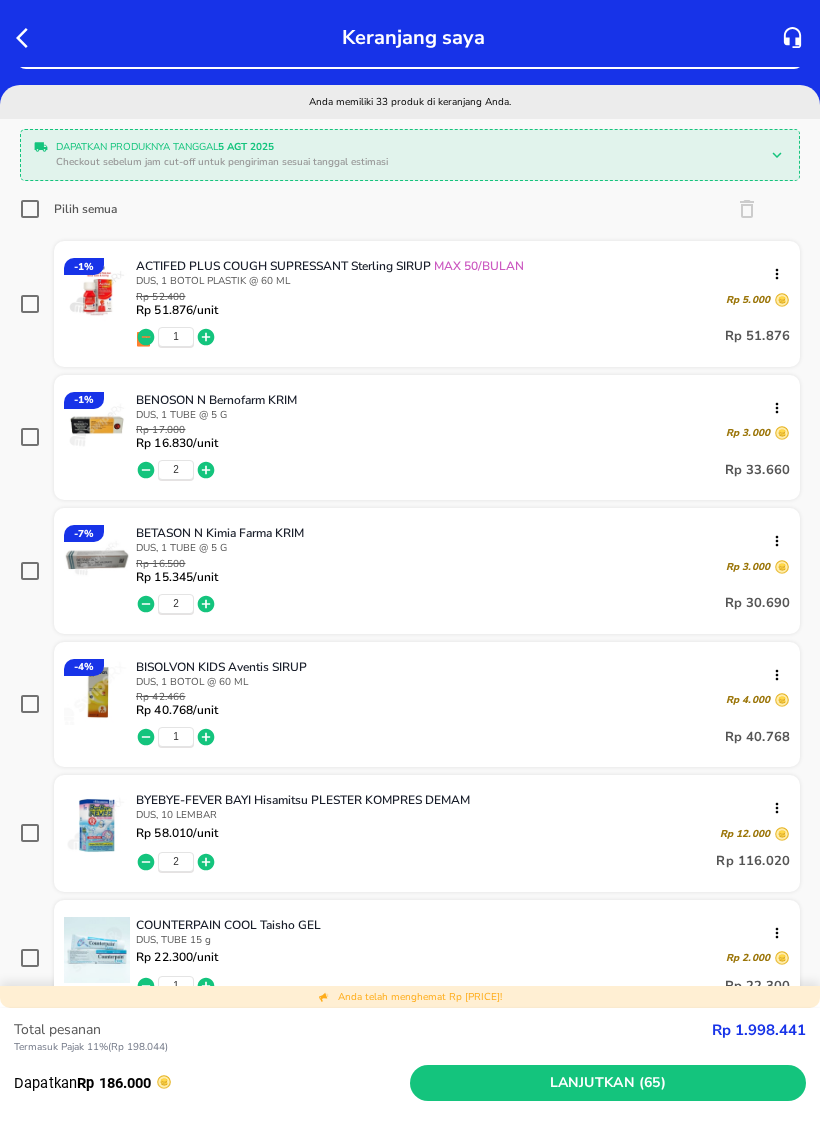 click on "Pilih semua" at bounding box center [30, 209] 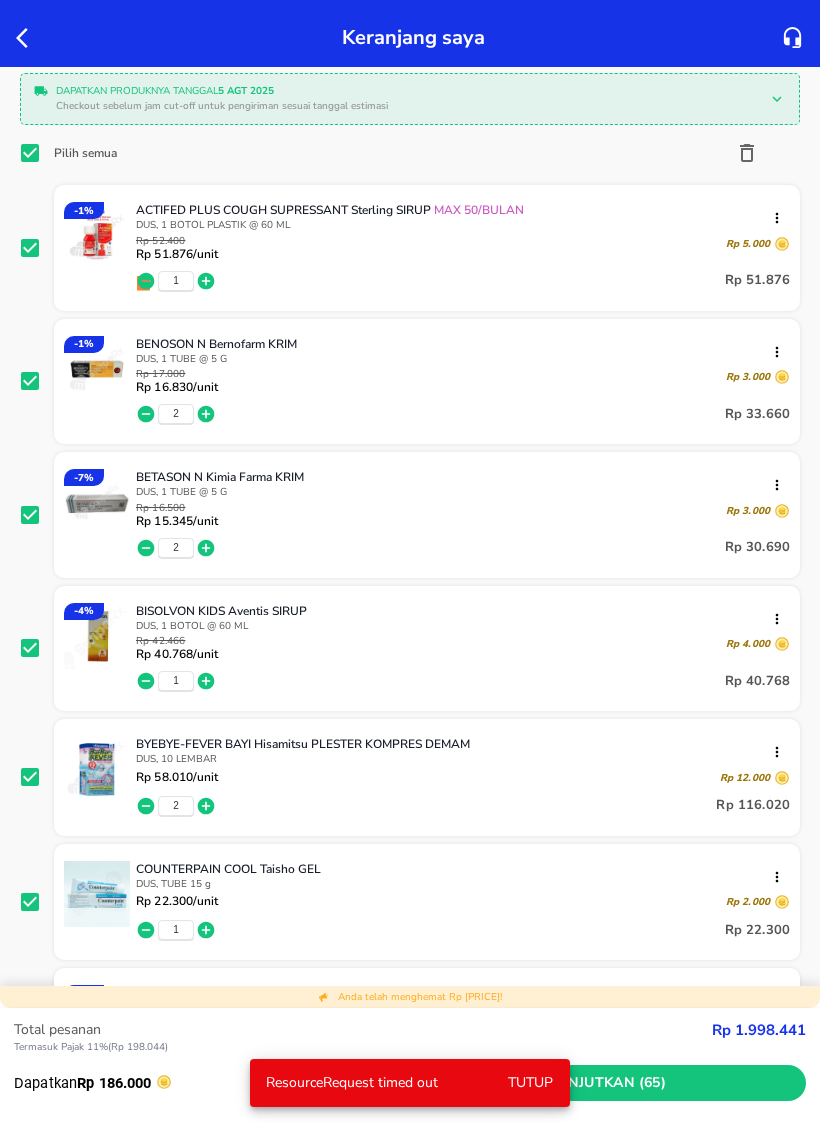 scroll, scrollTop: 257, scrollLeft: 0, axis: vertical 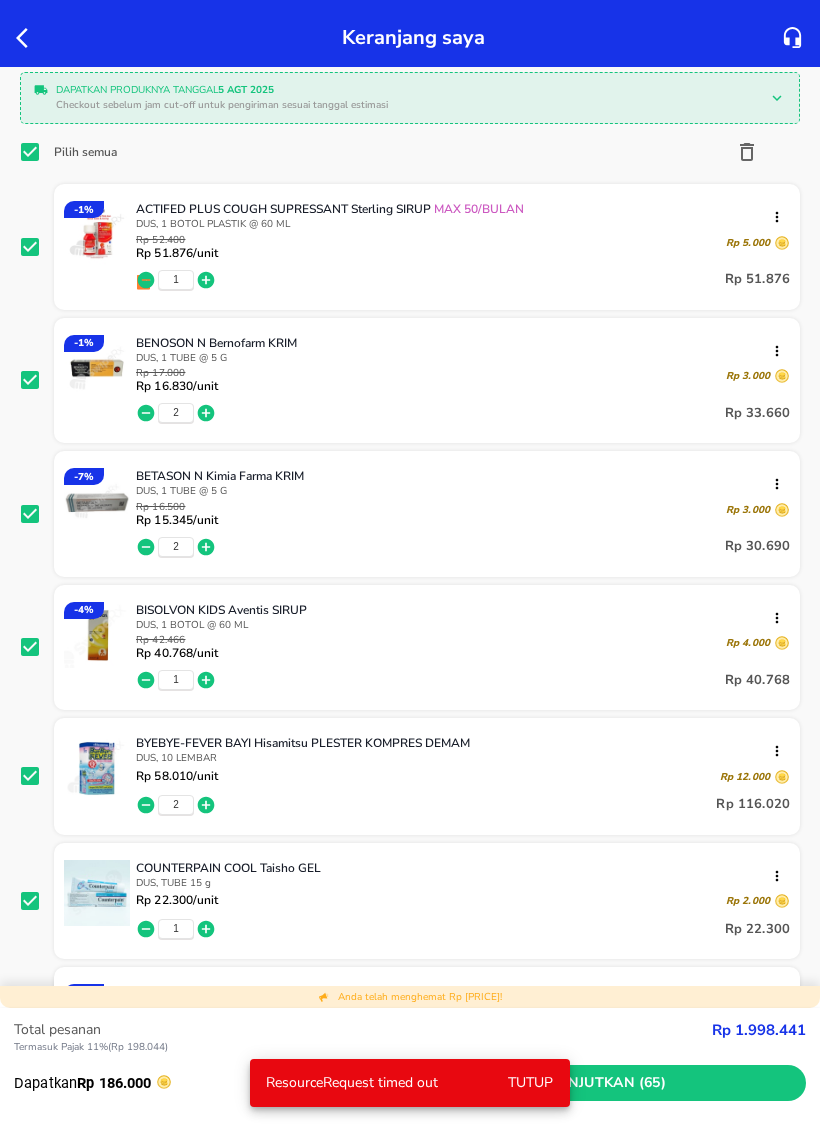 click on "Tutup" at bounding box center [530, 1083] 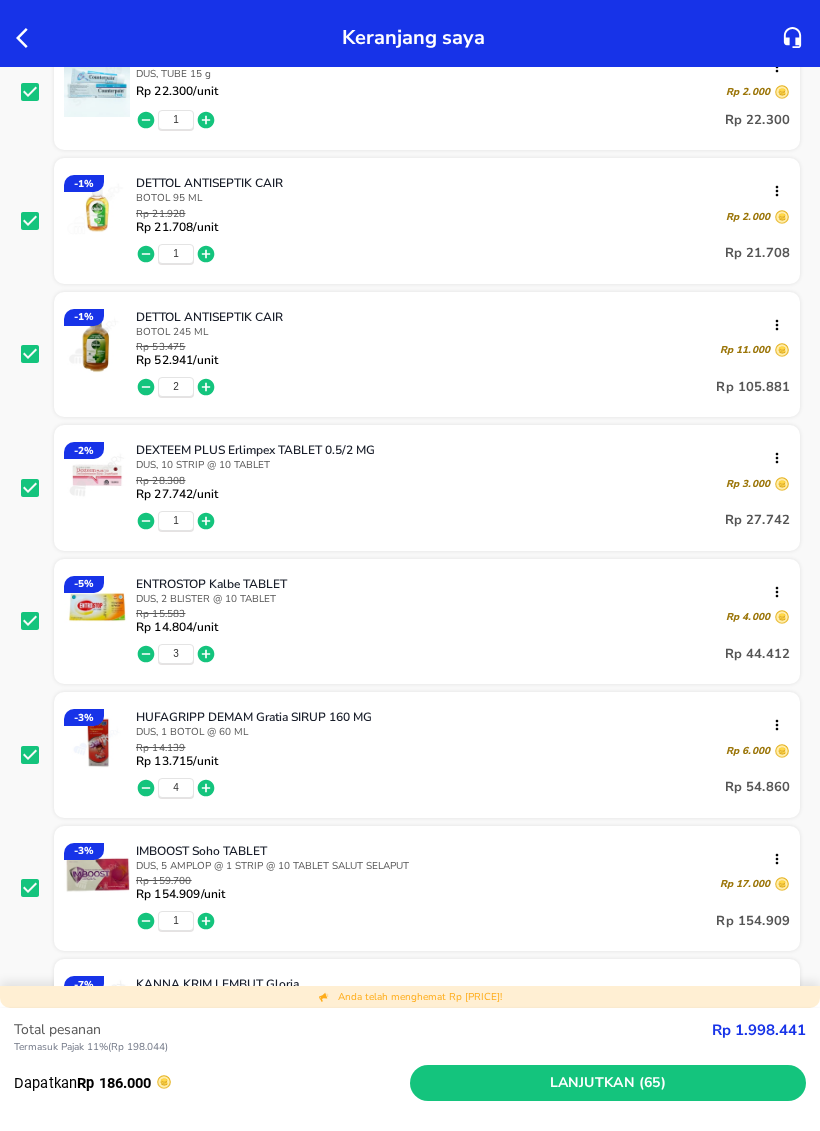 scroll, scrollTop: 1068, scrollLeft: 0, axis: vertical 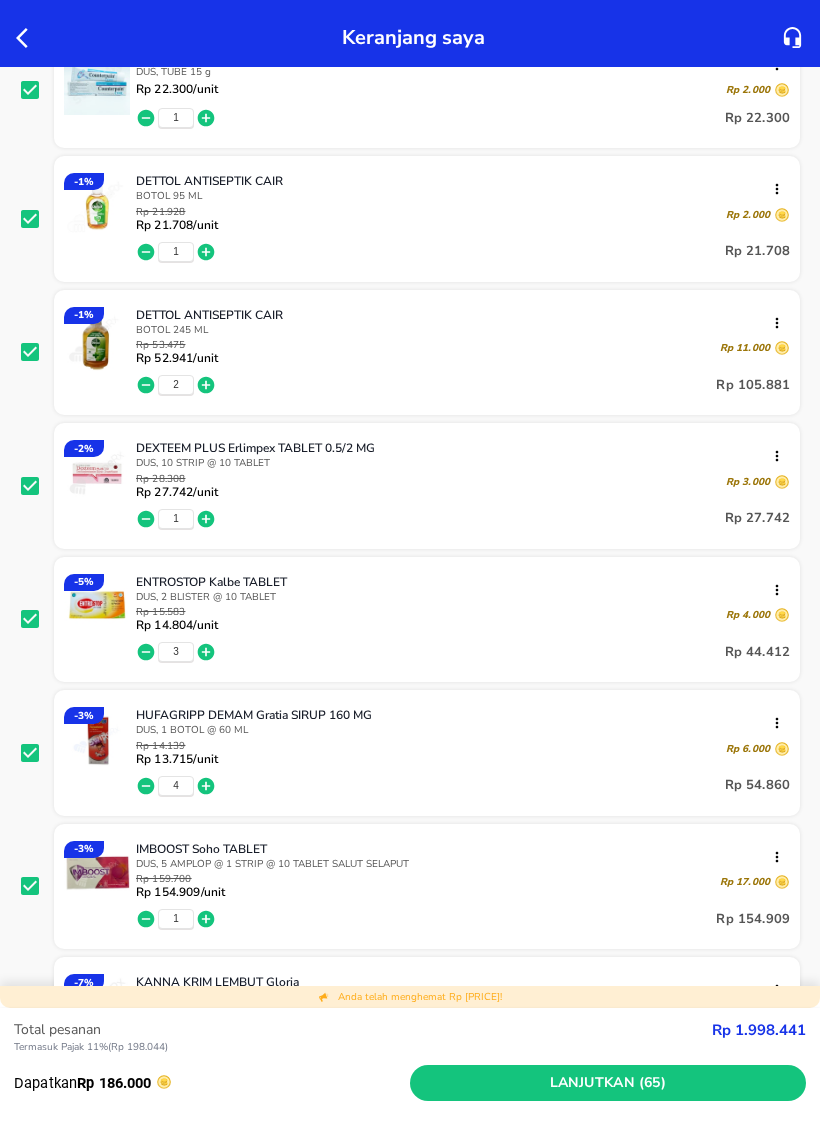 click 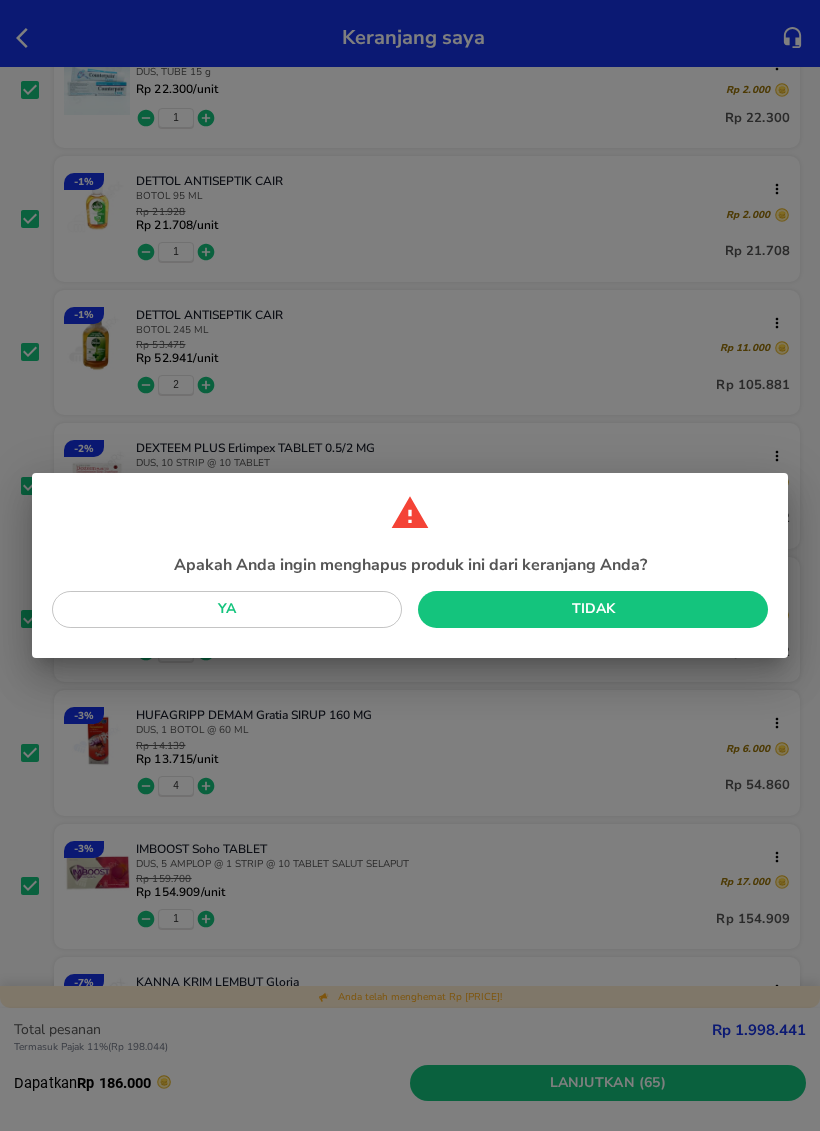click on "Ya" at bounding box center (227, 609) 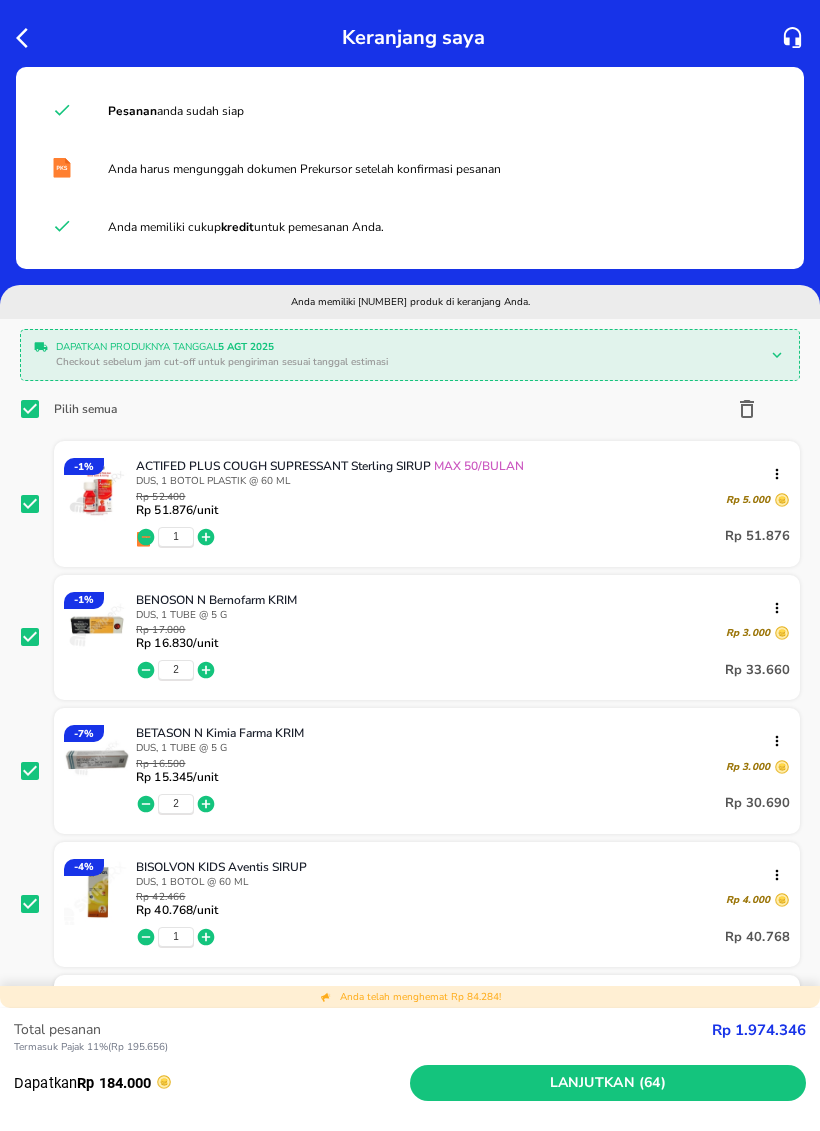scroll, scrollTop: 0, scrollLeft: 0, axis: both 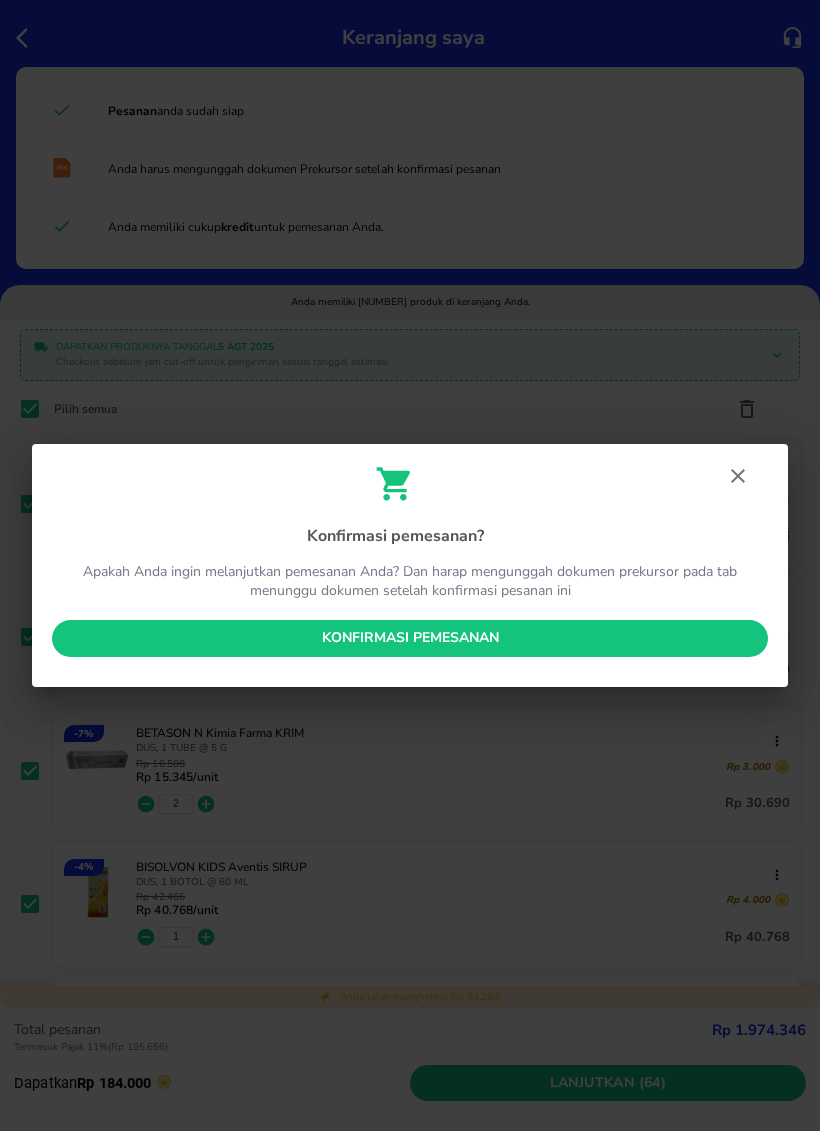 click on "Konfirmasi pemesanan" at bounding box center [410, 638] 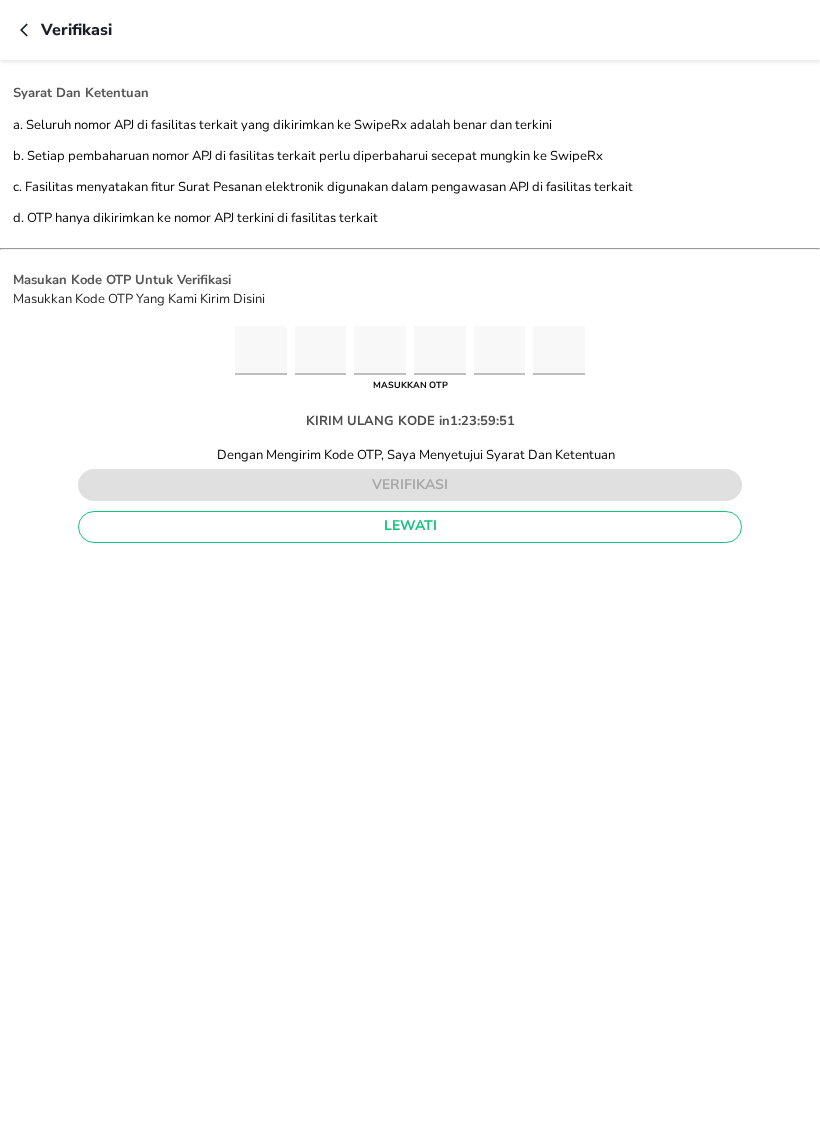 click on "Masukan Kode OTP Untuk Verifikasi Masukkan Kode OTP Yang Kami Kirim Disini MASUKKAN OTP KIRIM ULANG KODE in  1 : 23 : 59 : 51 Dengan Mengirim Kode OTP, Saya Menyetujui Syarat Dan Ketentuan verifikasi   lewati" at bounding box center [410, 409] 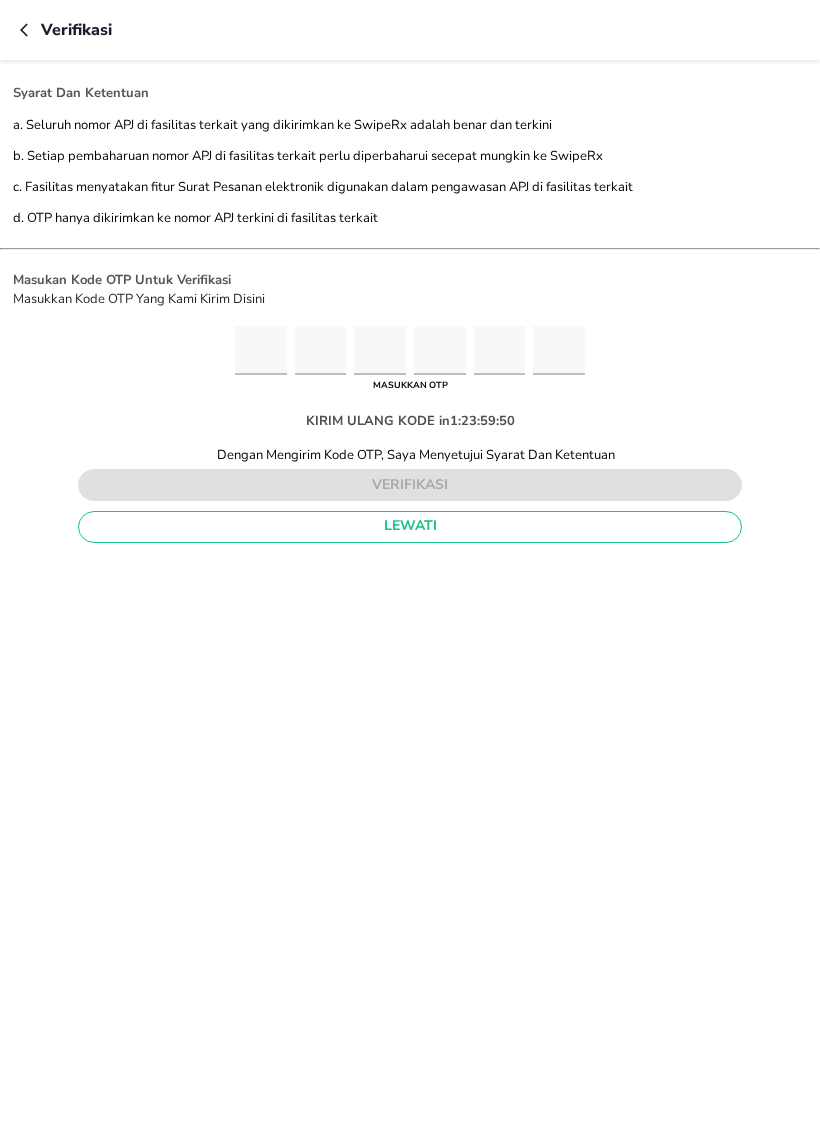type on "1" 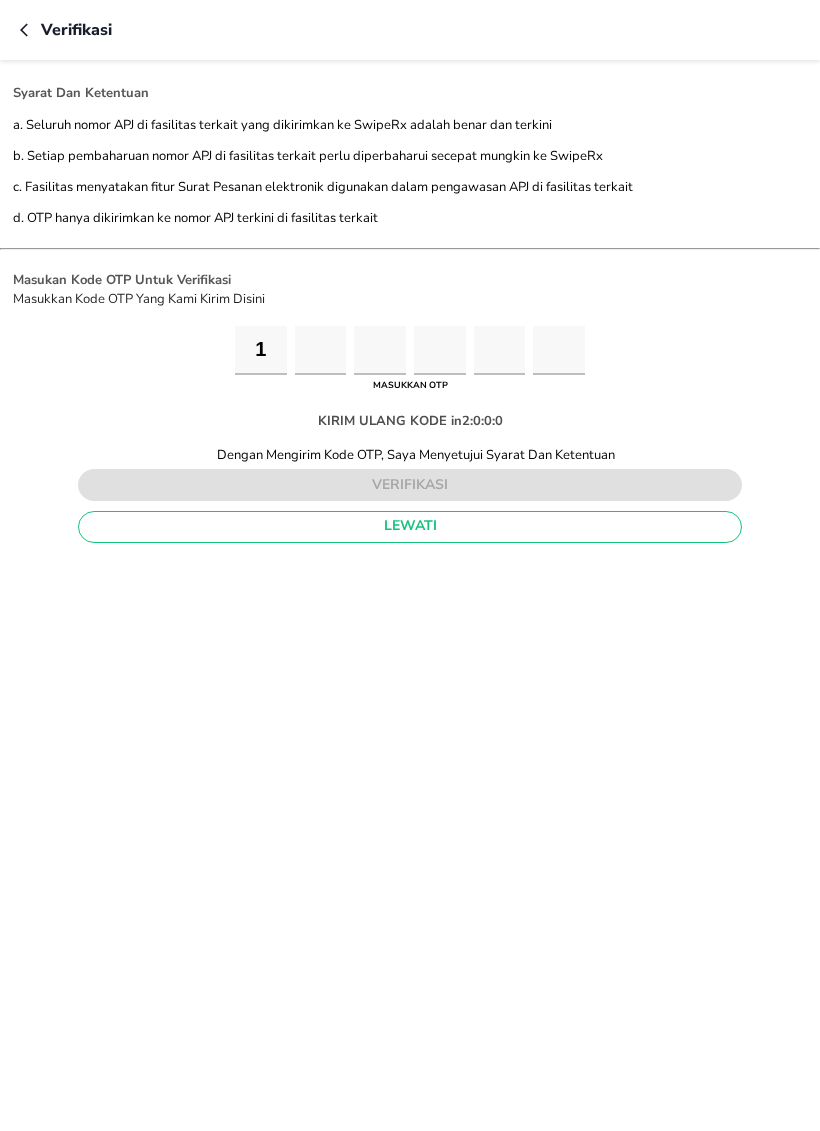 type on "7" 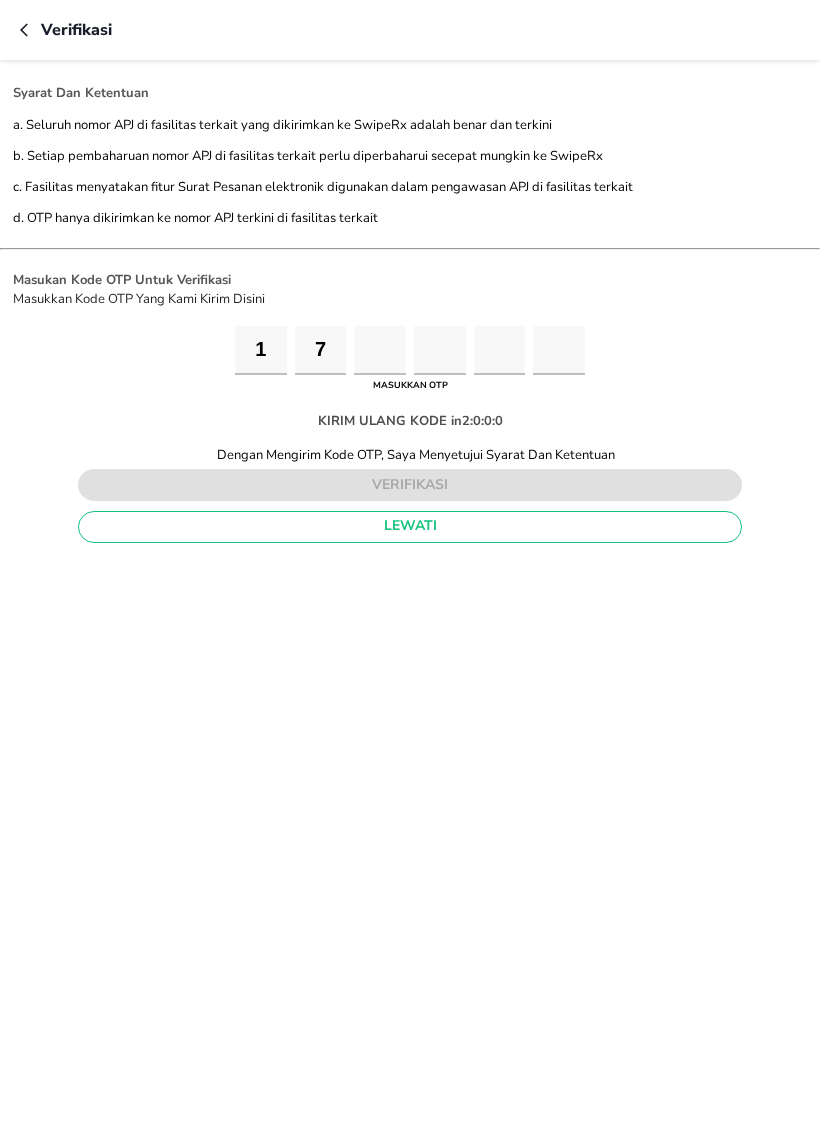 type on "1" 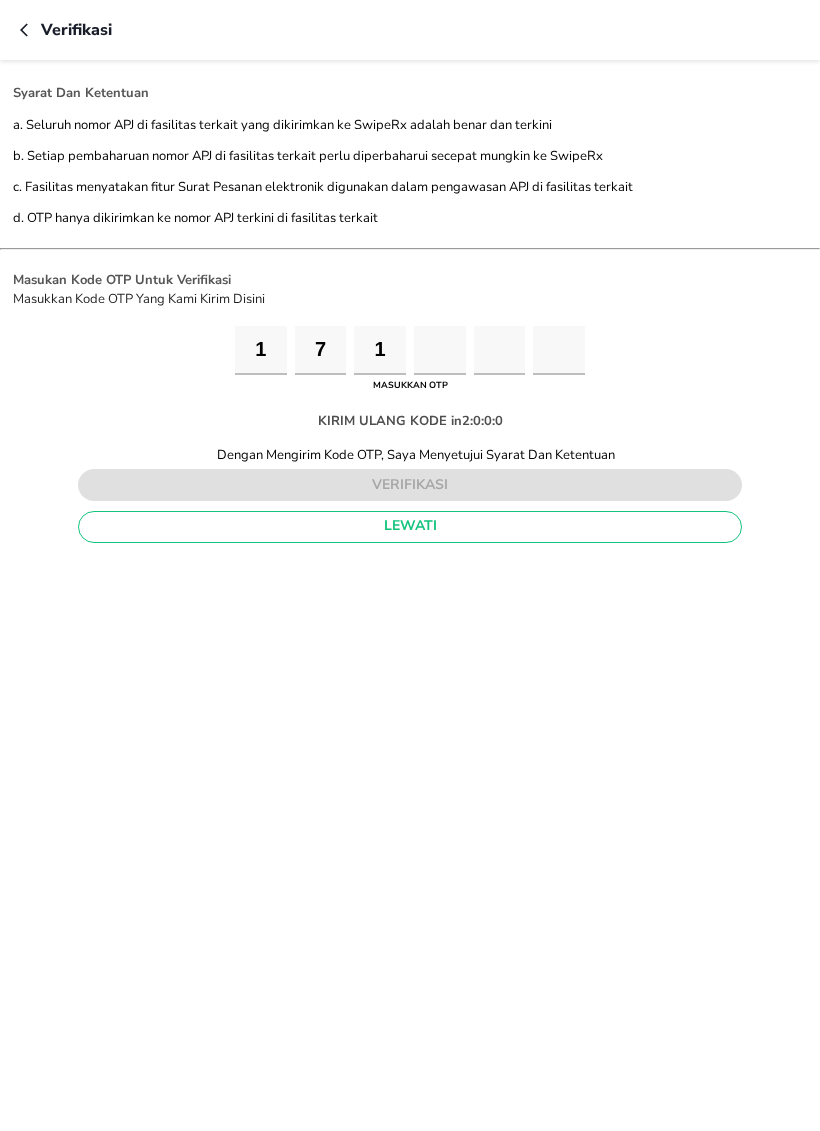 type on "8" 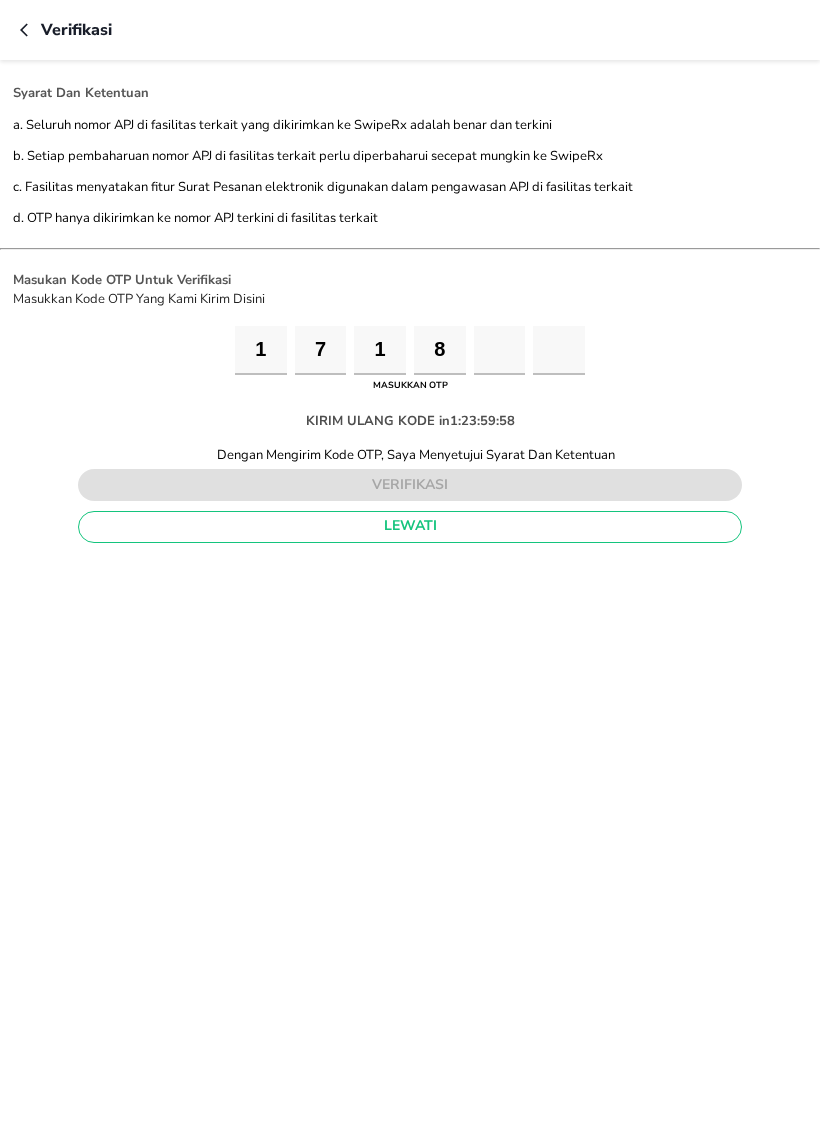 type on "1" 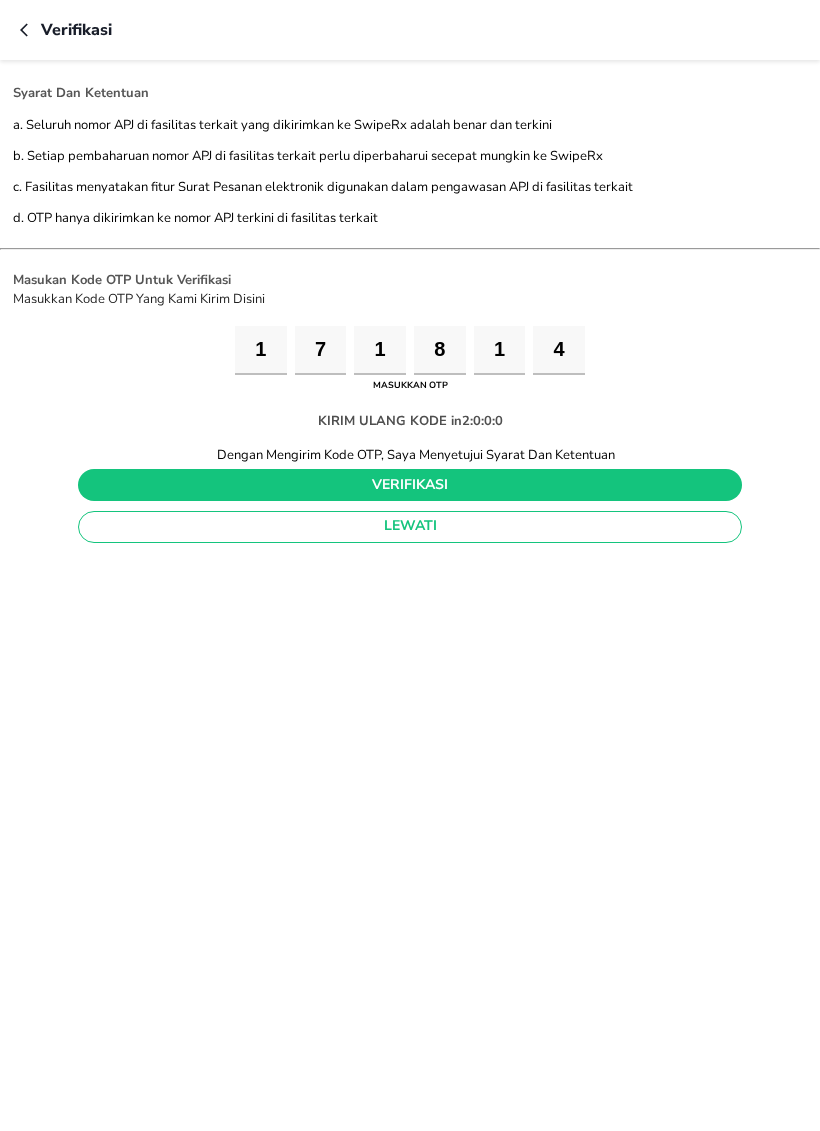 type on "4" 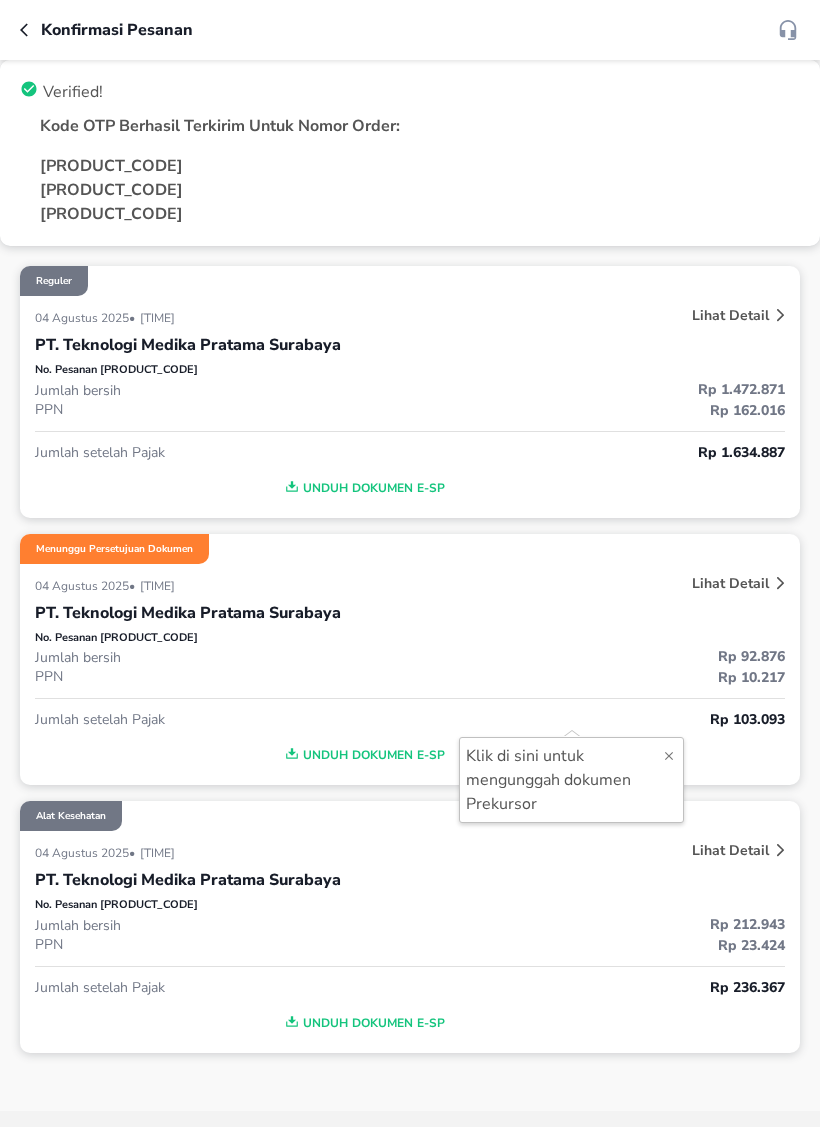 click 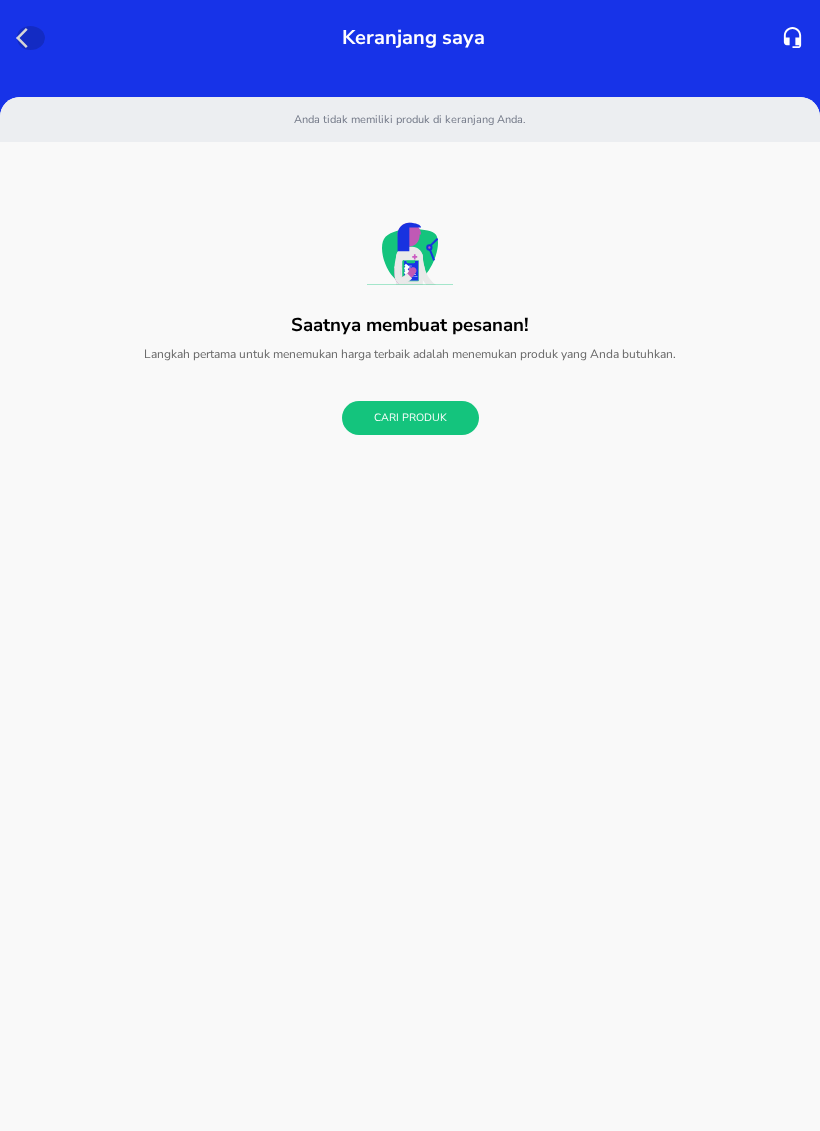 click 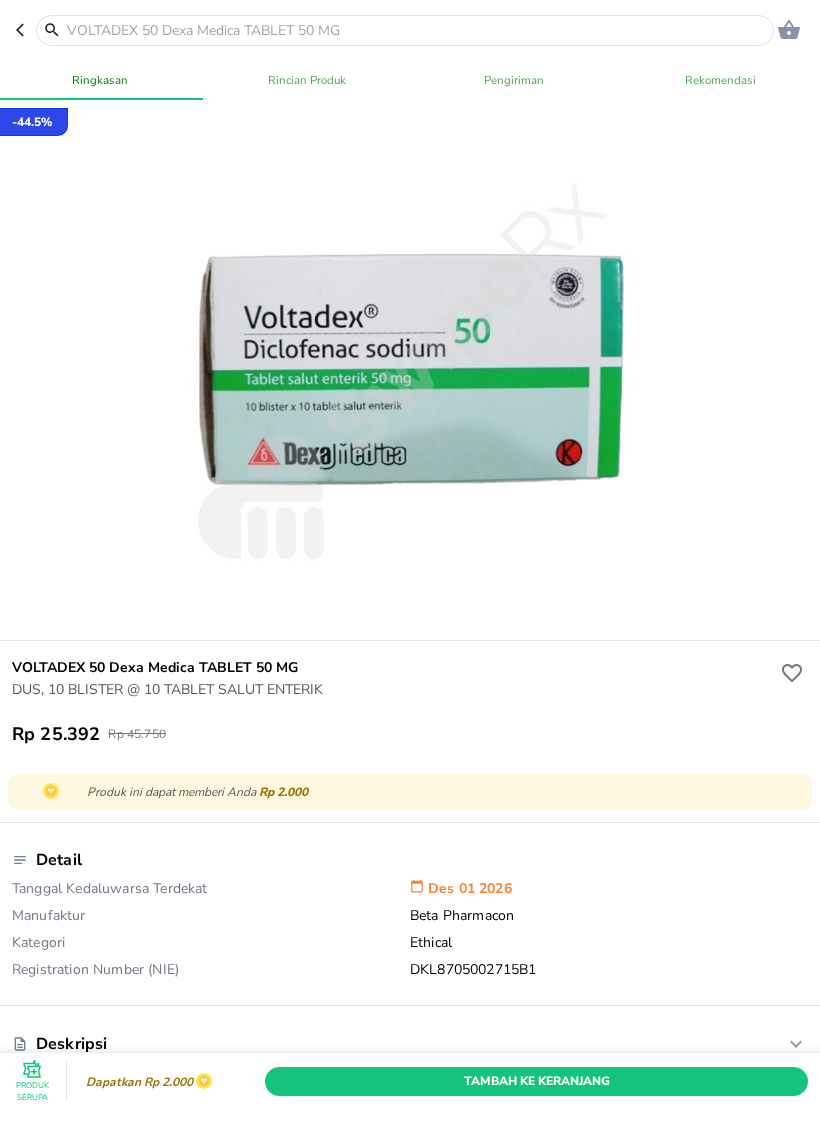 click 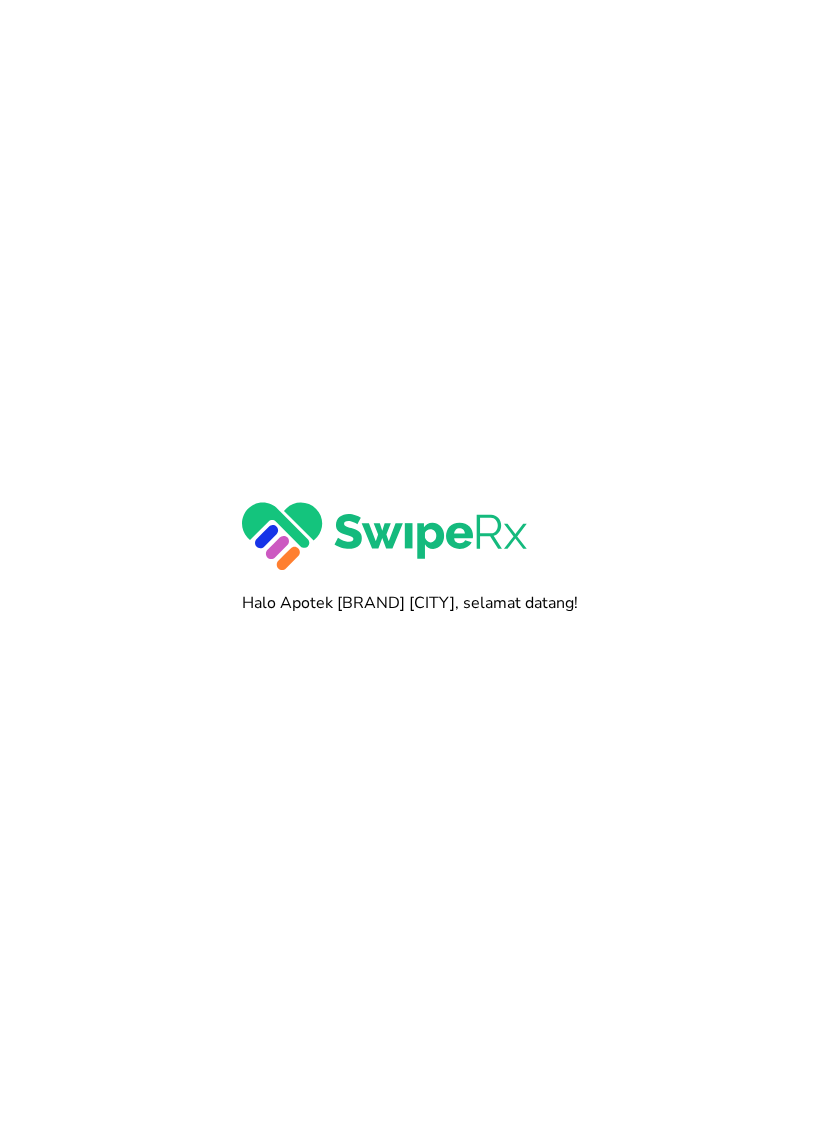scroll, scrollTop: 0, scrollLeft: 0, axis: both 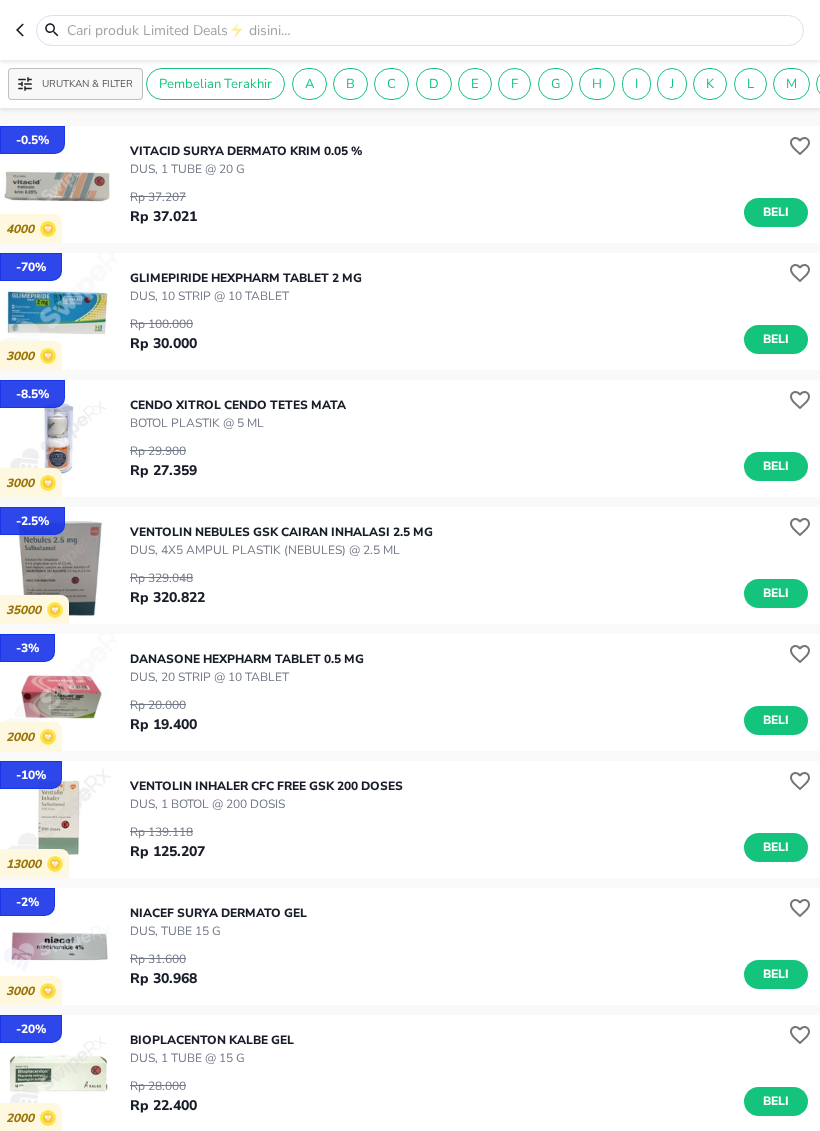click on "Beli" at bounding box center (776, 847) 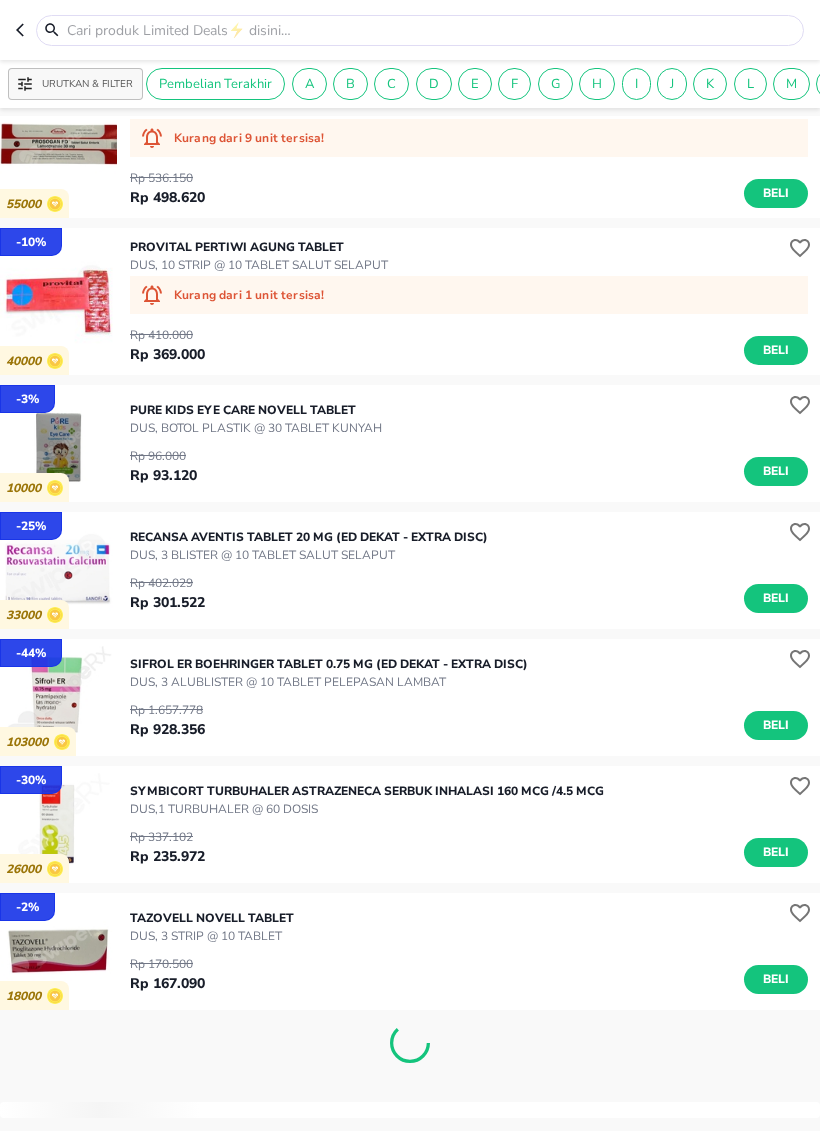 scroll, scrollTop: 4996, scrollLeft: 0, axis: vertical 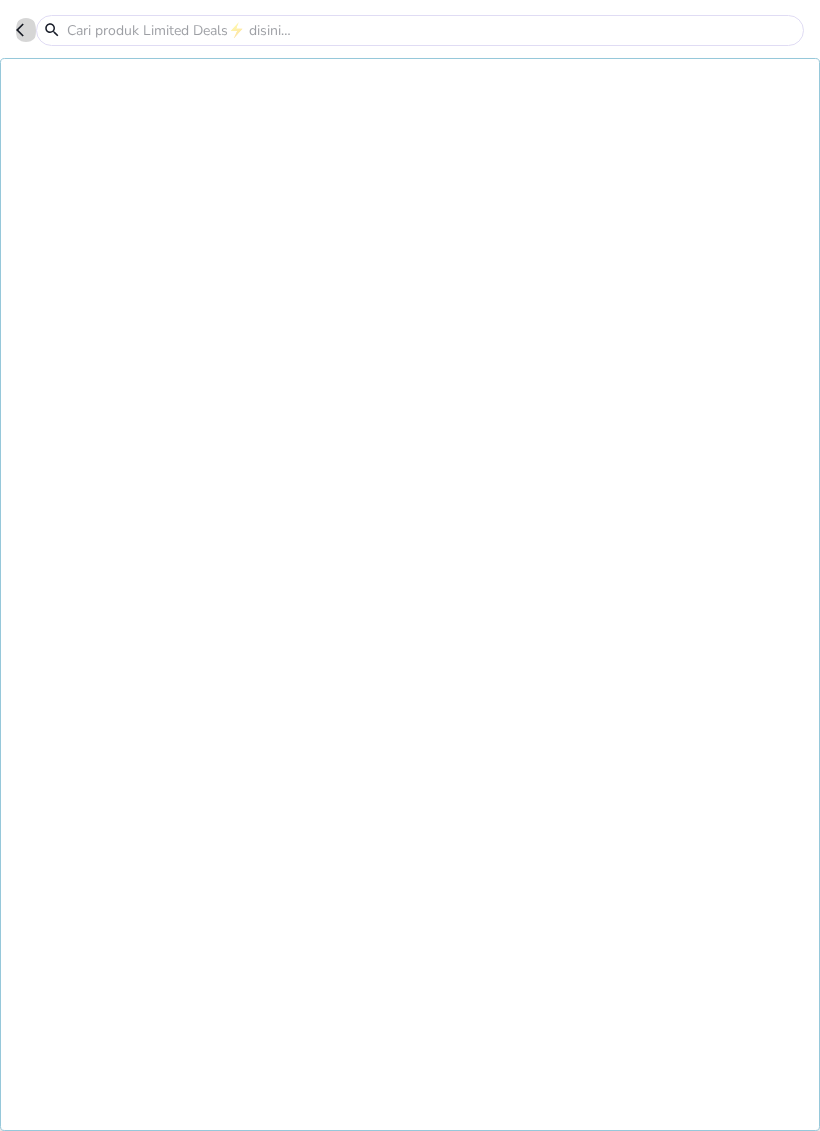 click 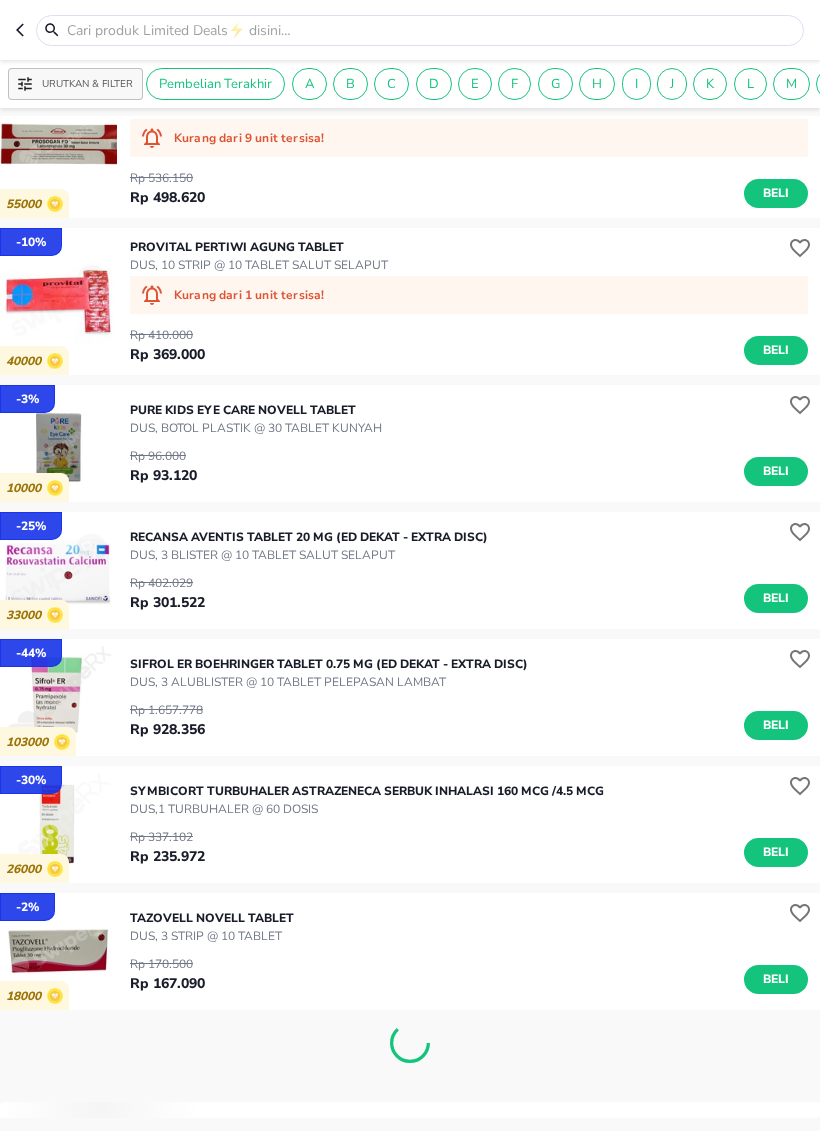click 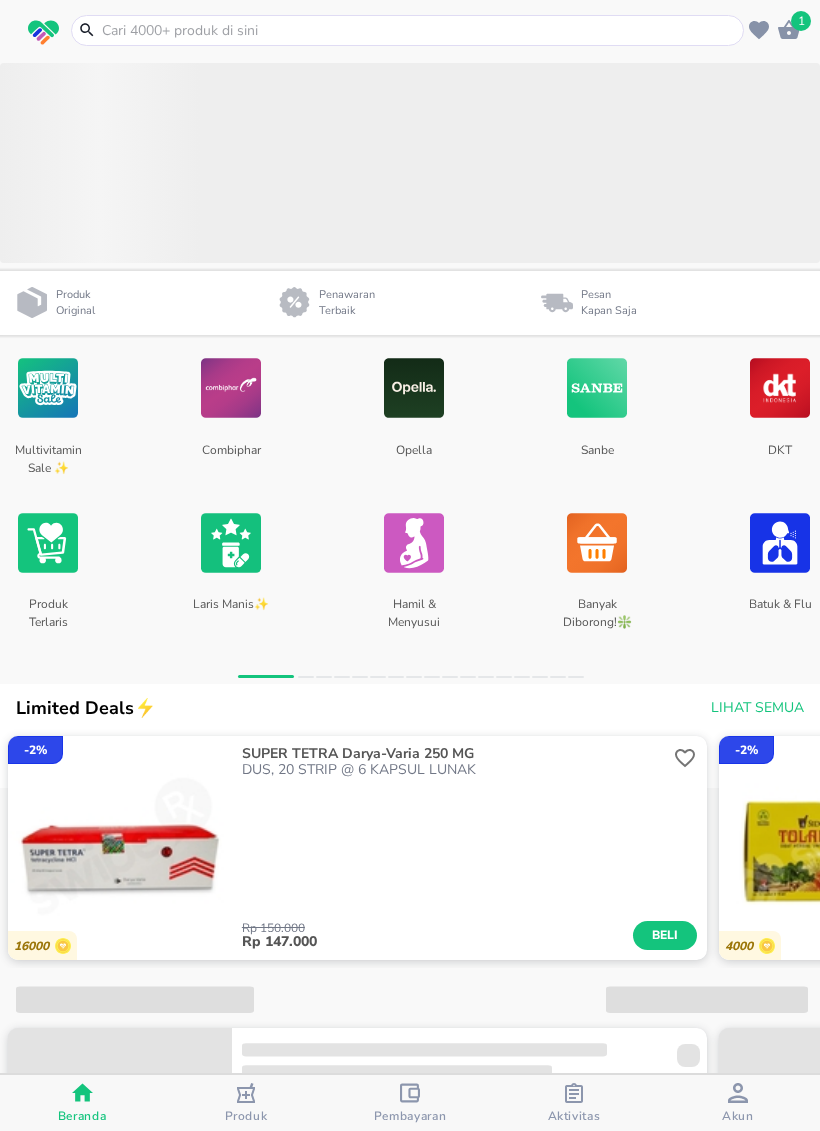 click at bounding box center (419, 30) 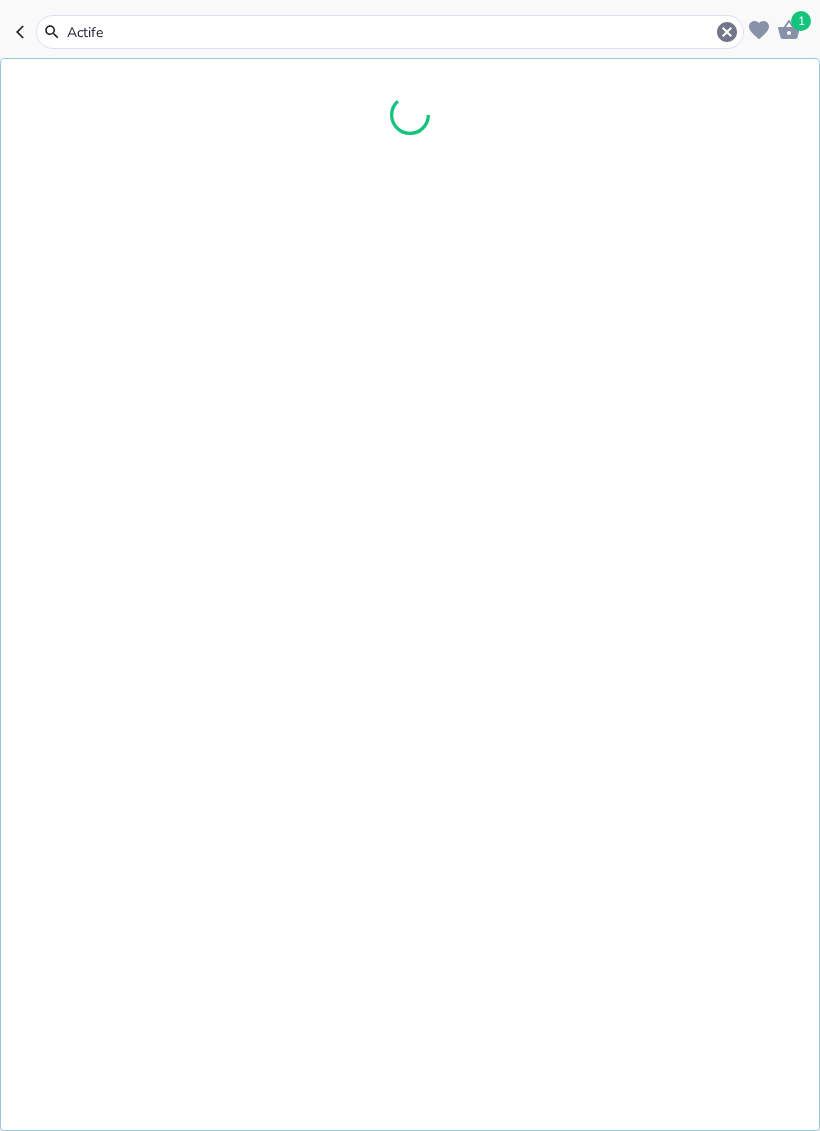 type on "[BRAND]" 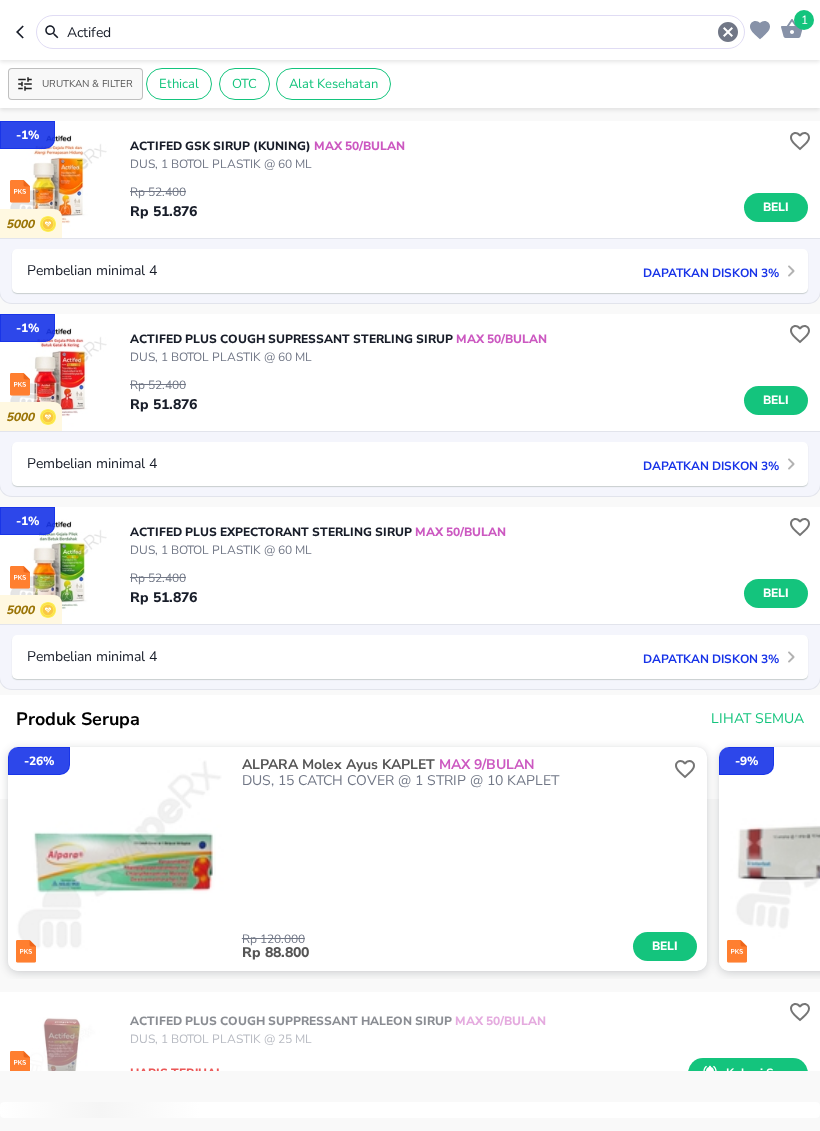 click on "Beli" at bounding box center [776, 593] 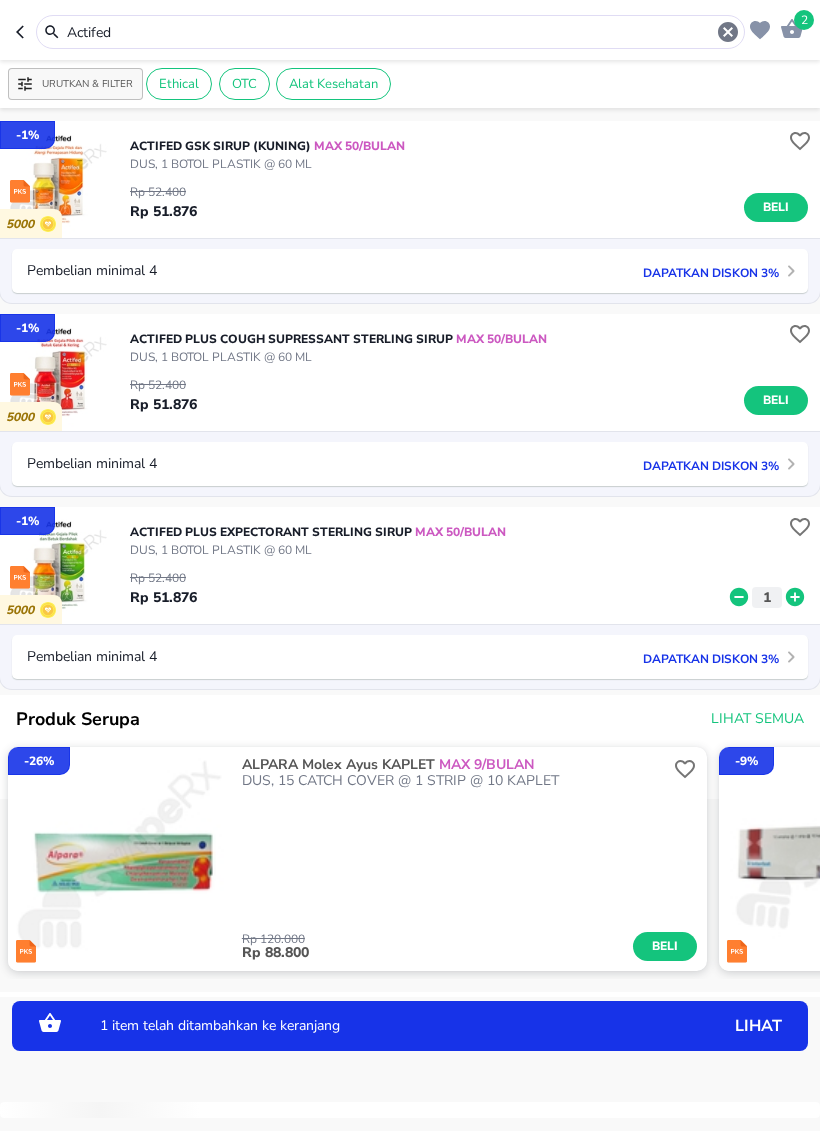click 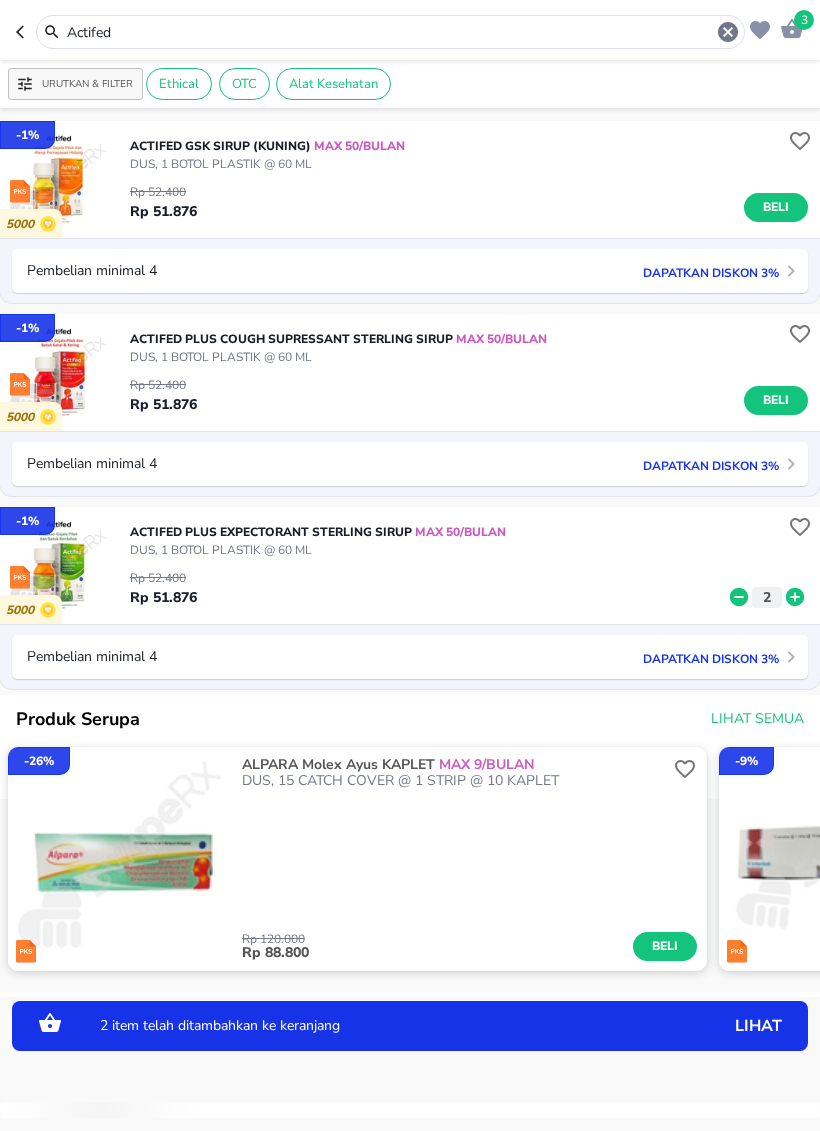 click on "ACTIFED PLUS EXPECTORANT Sterling SIRUP   MAX 50/BULAN" at bounding box center (318, 532) 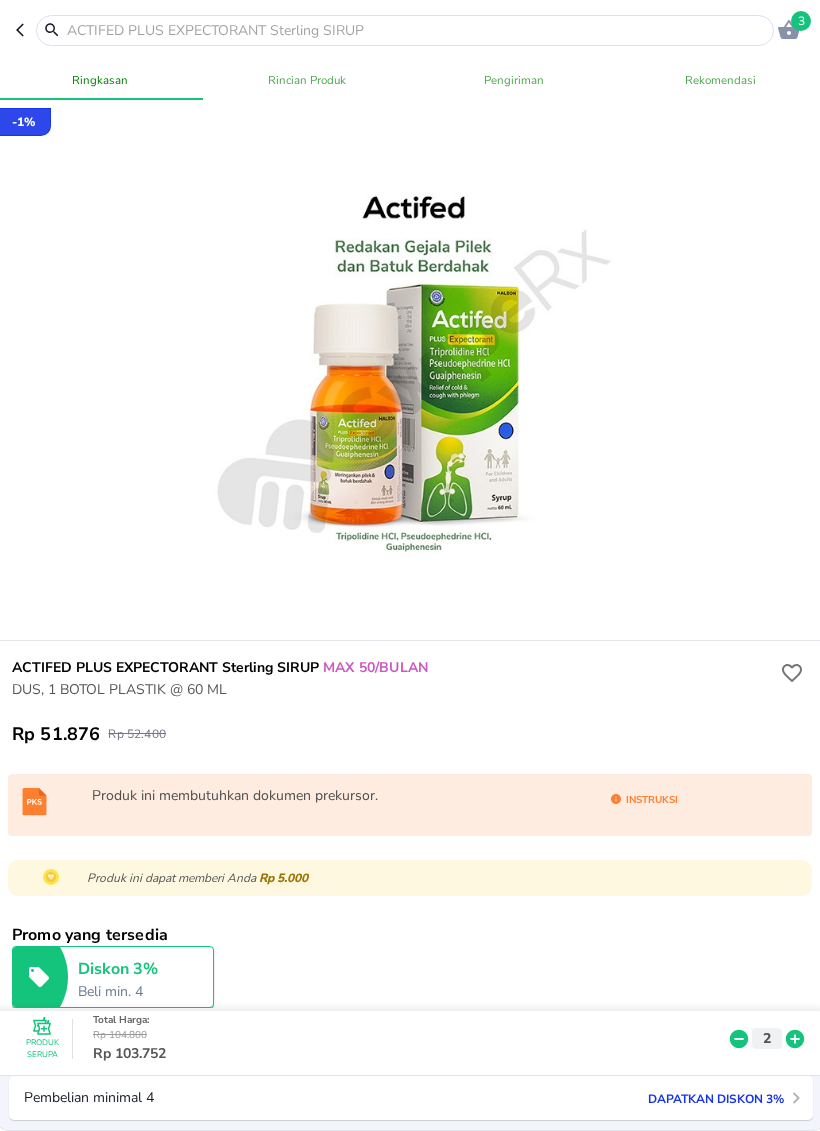 scroll, scrollTop: 57, scrollLeft: 0, axis: vertical 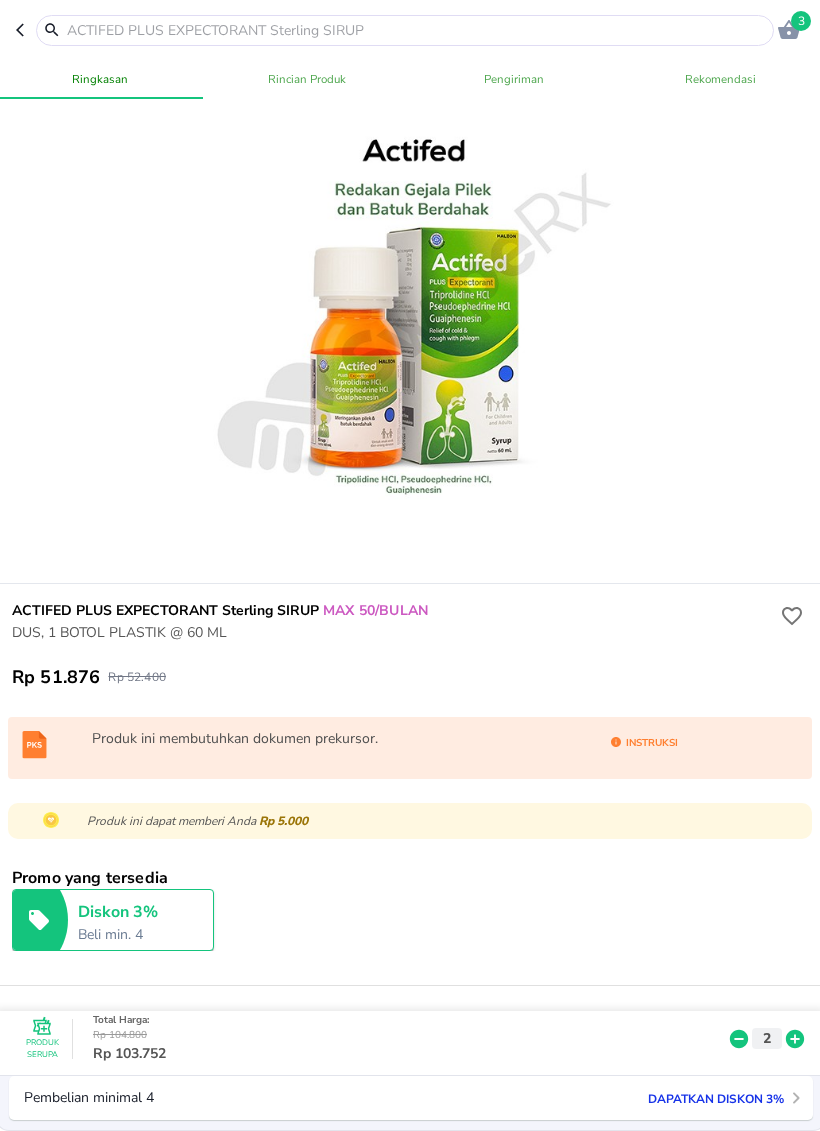 click 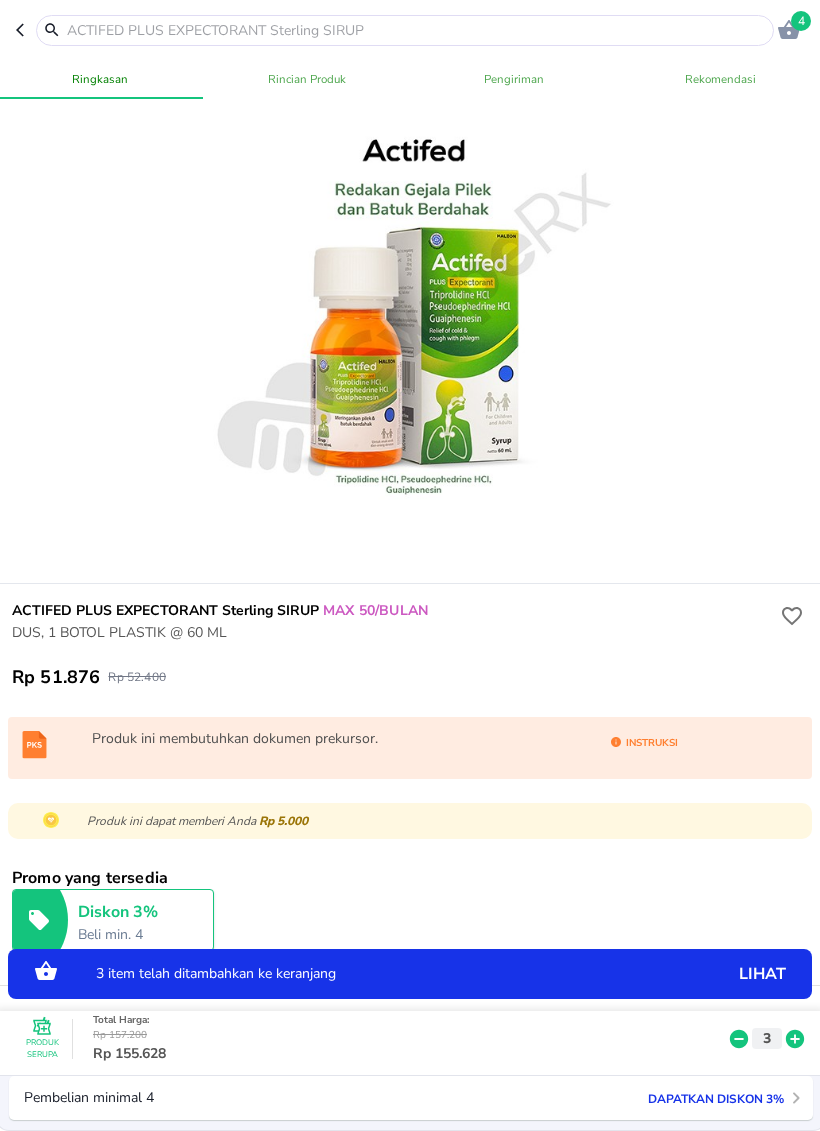 click 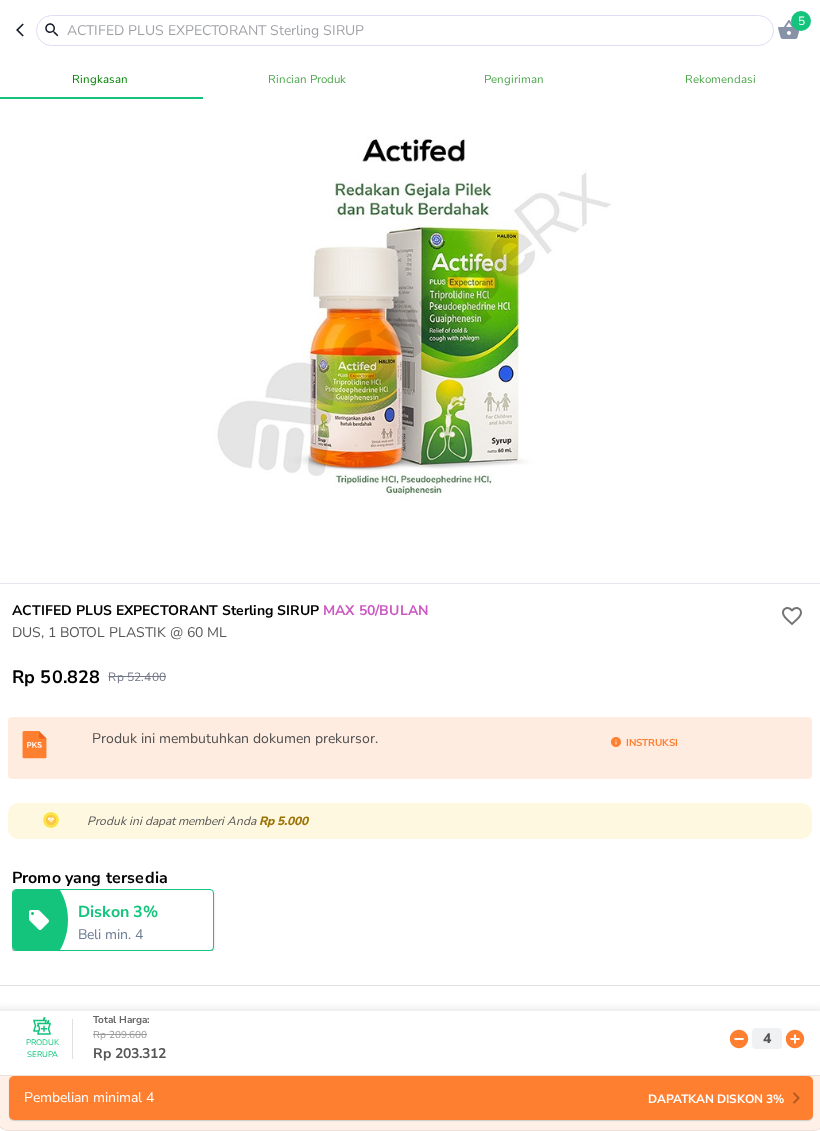 click at bounding box center [417, 30] 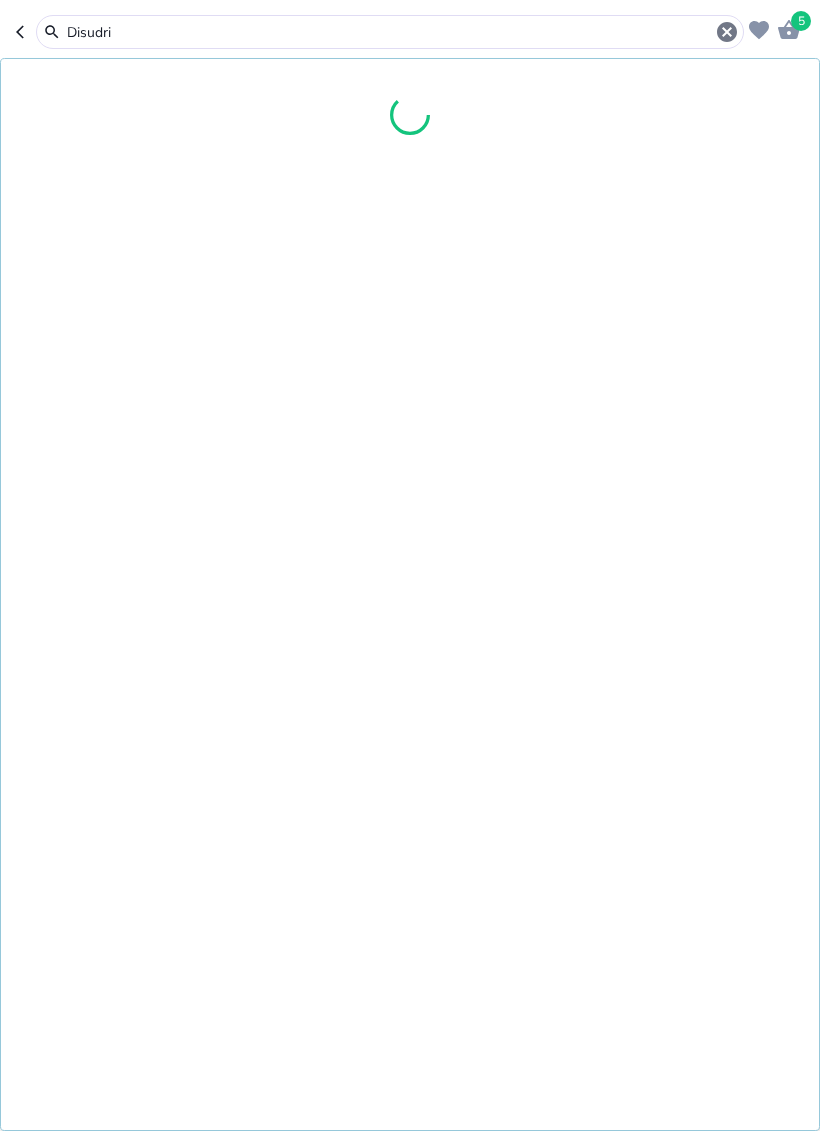 type on "Disudrin" 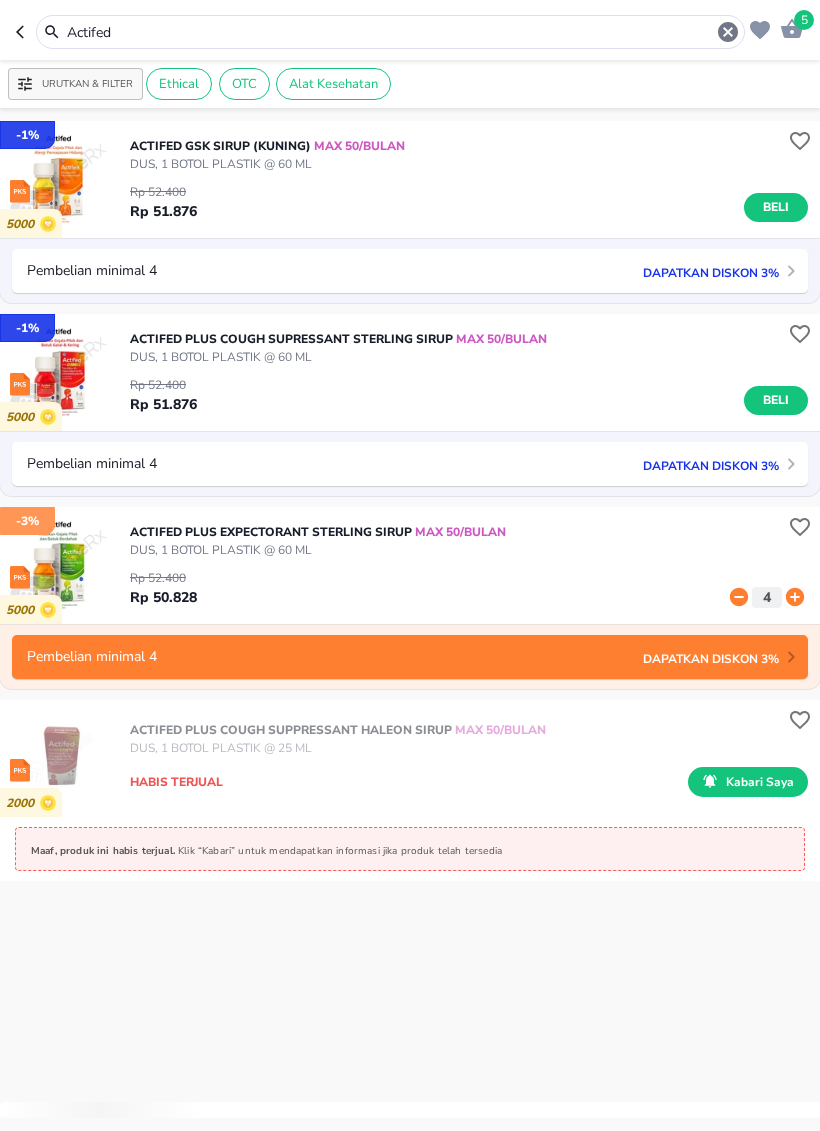 type on "Disudrin" 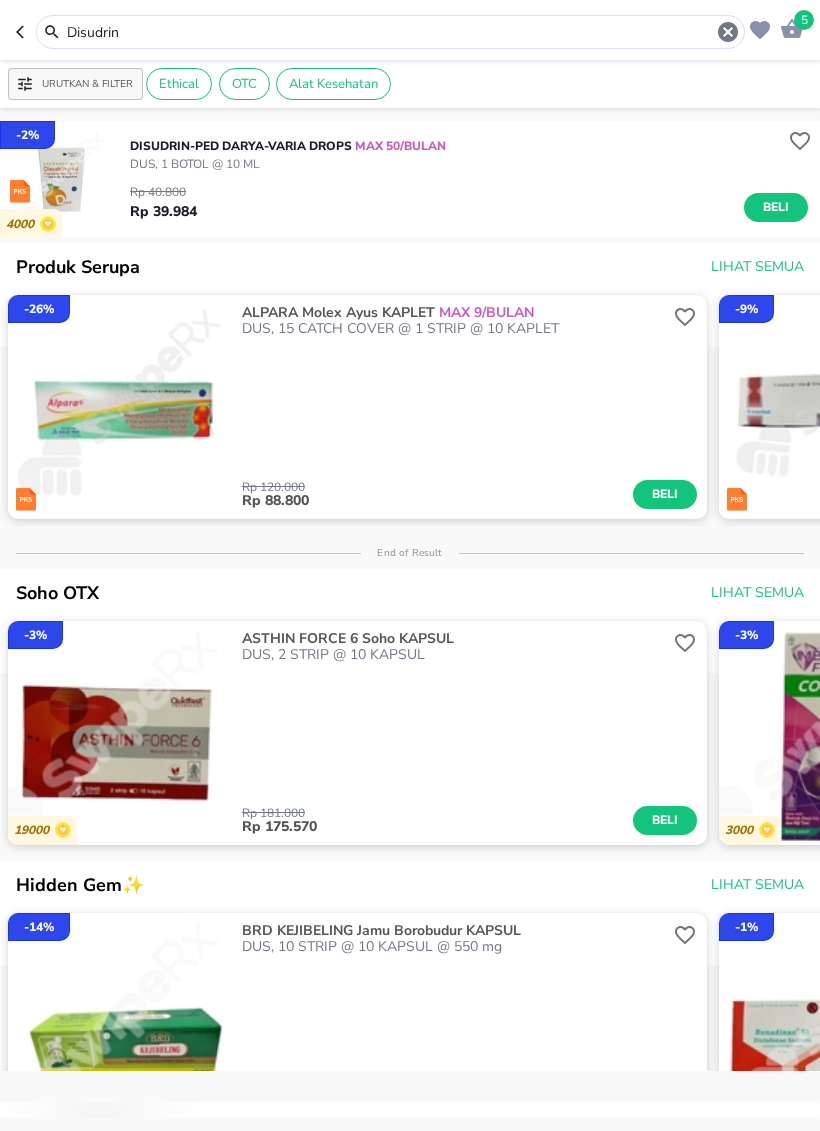 click on "DISUDRIN-PED Darya-Varia DROPS   MAX 50/BULAN" at bounding box center (288, 146) 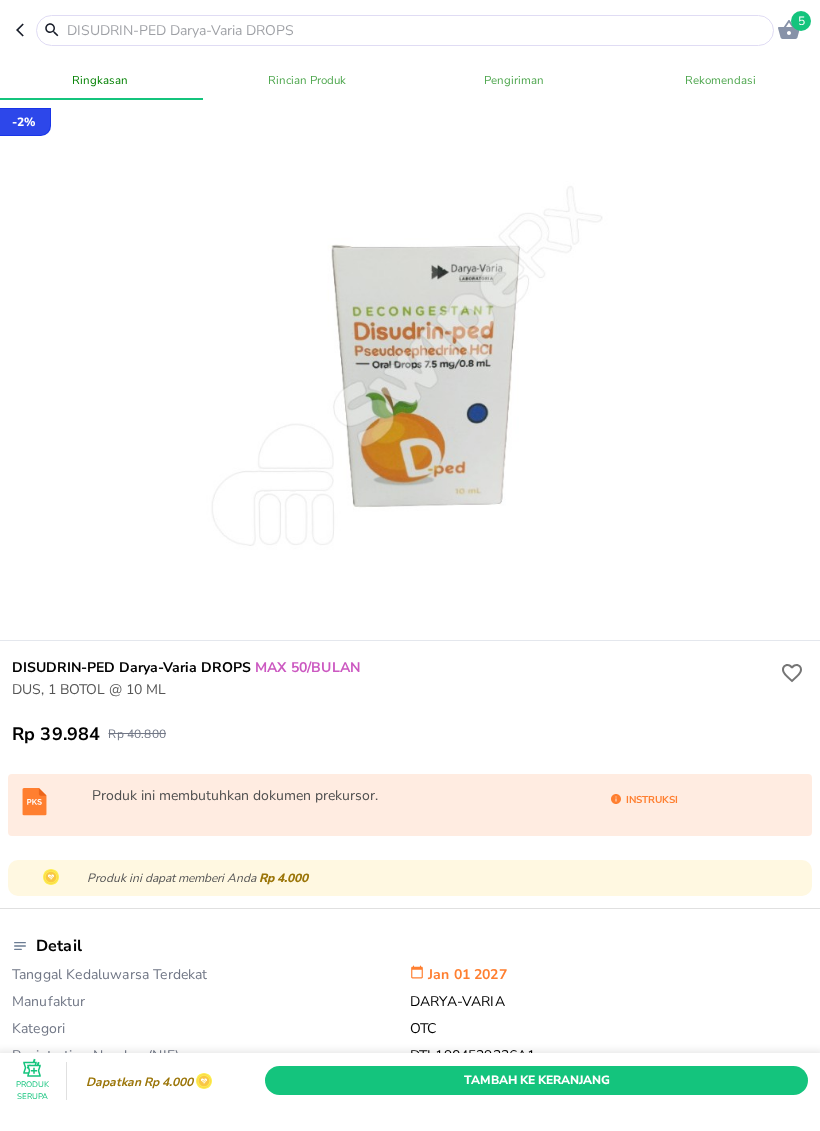 click on "Tambah Ke Keranjang" at bounding box center (536, 1080) 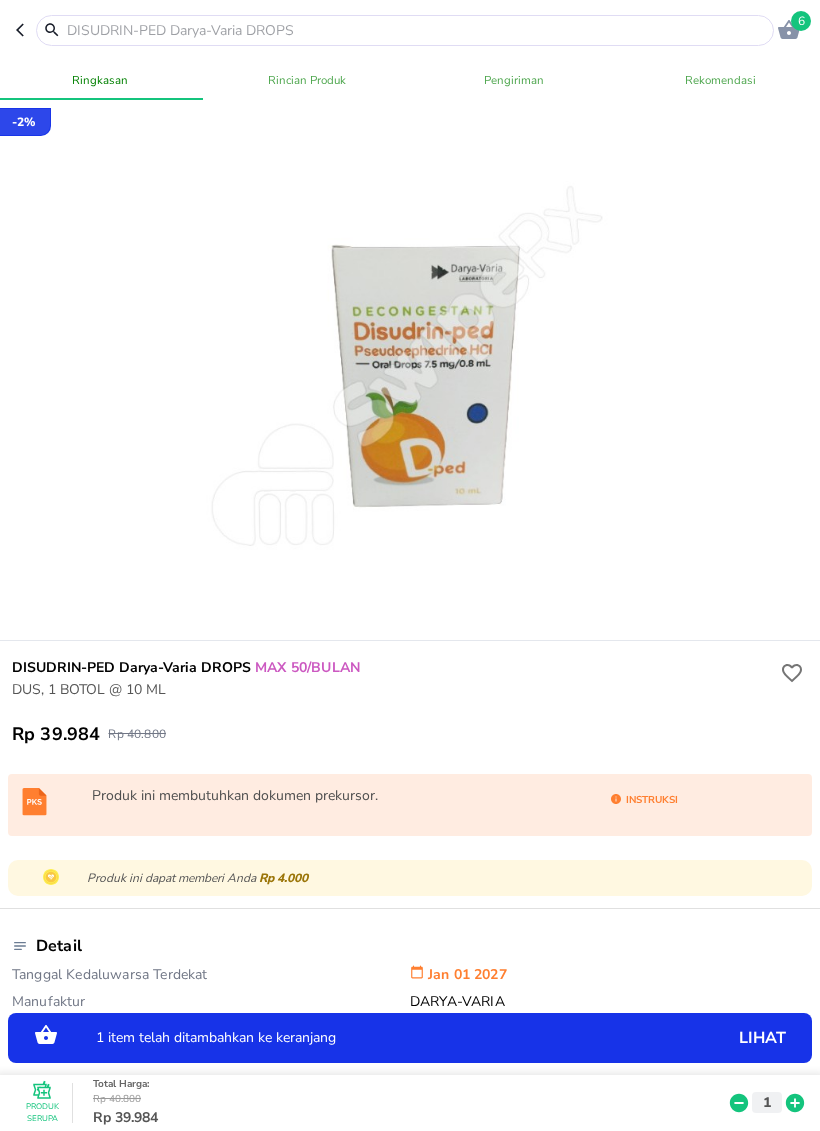 click at bounding box center (417, 30) 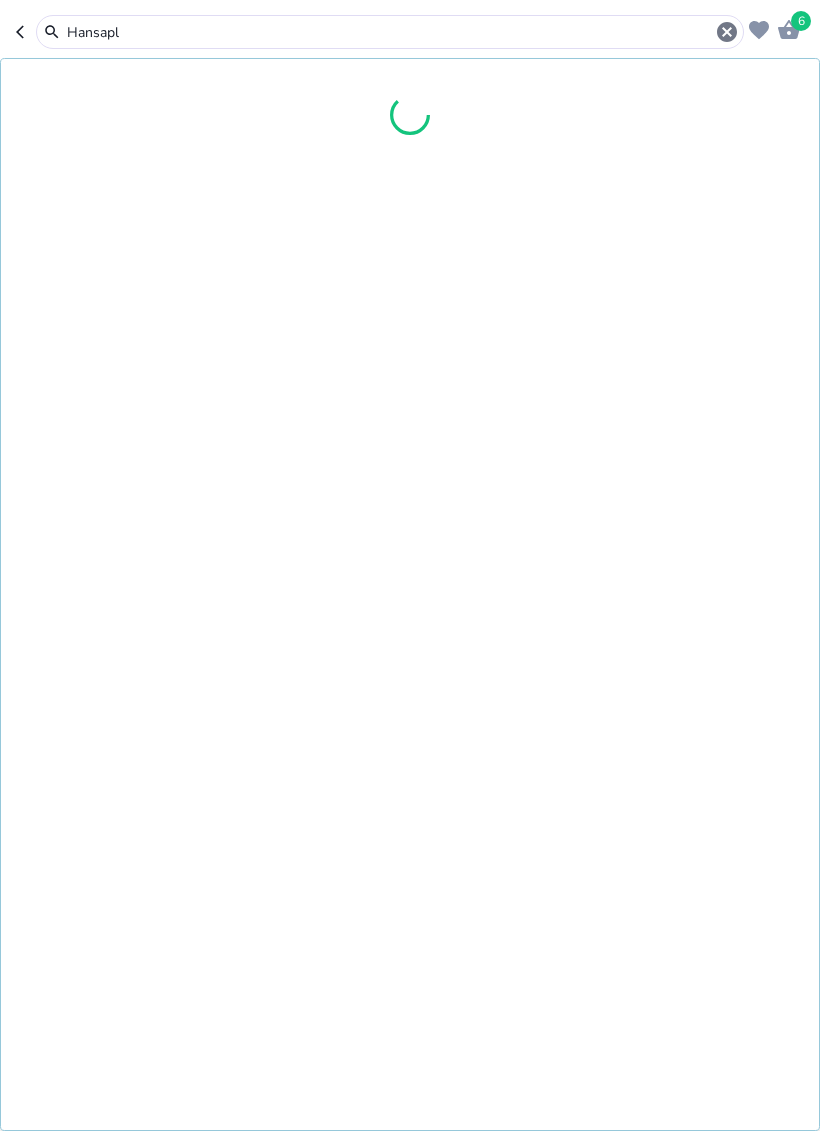 type on "Hansapla" 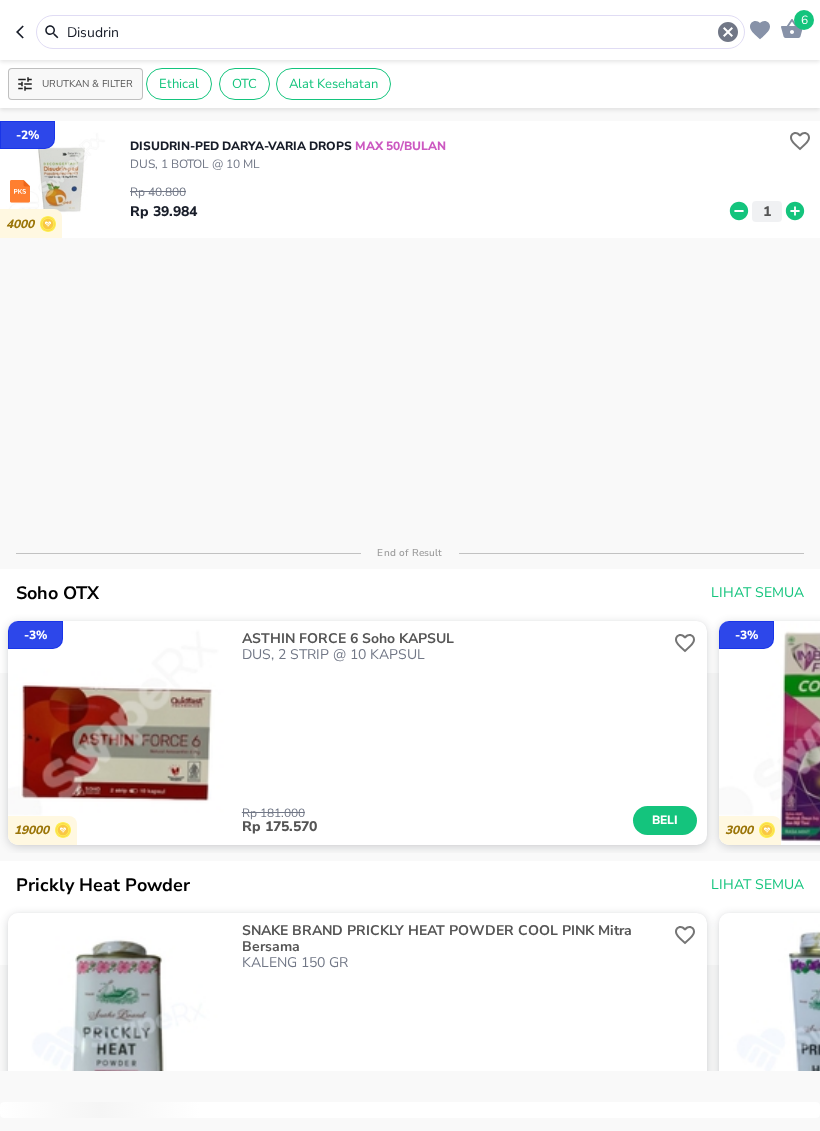 type on "Hansapla" 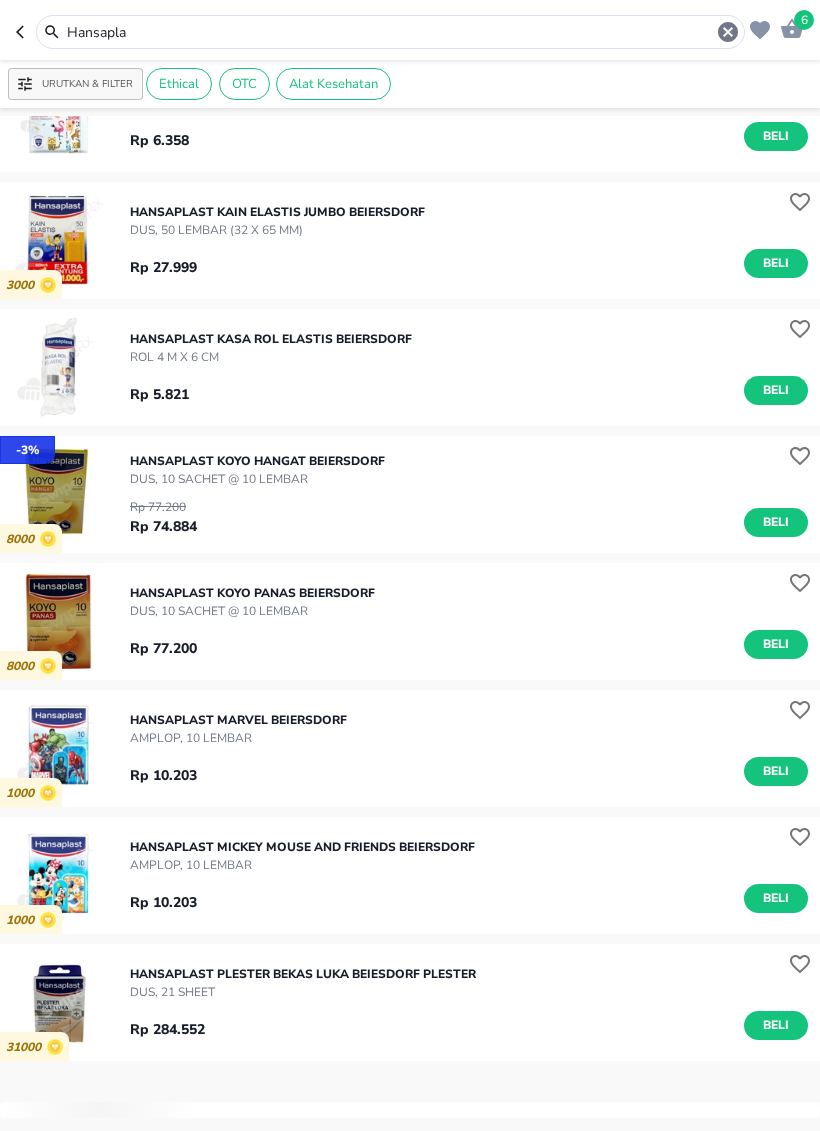 scroll, scrollTop: 1857, scrollLeft: 0, axis: vertical 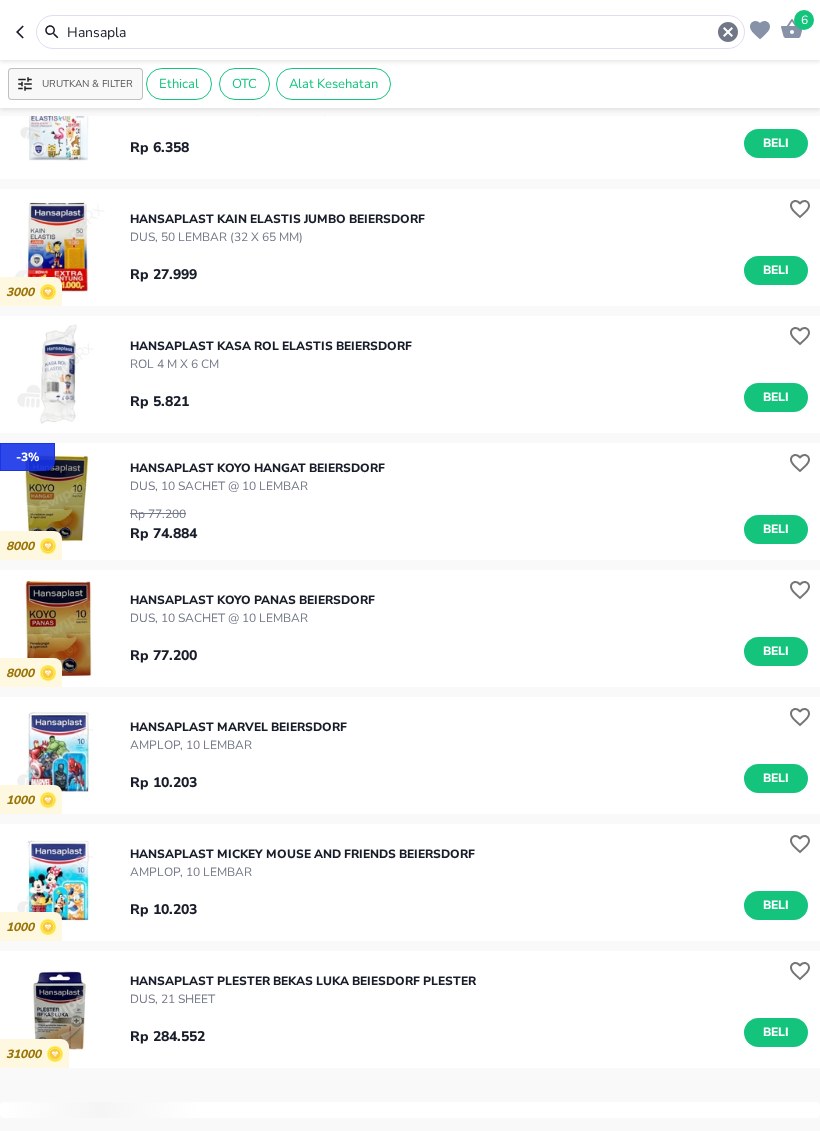click on "Beli" at bounding box center [776, 529] 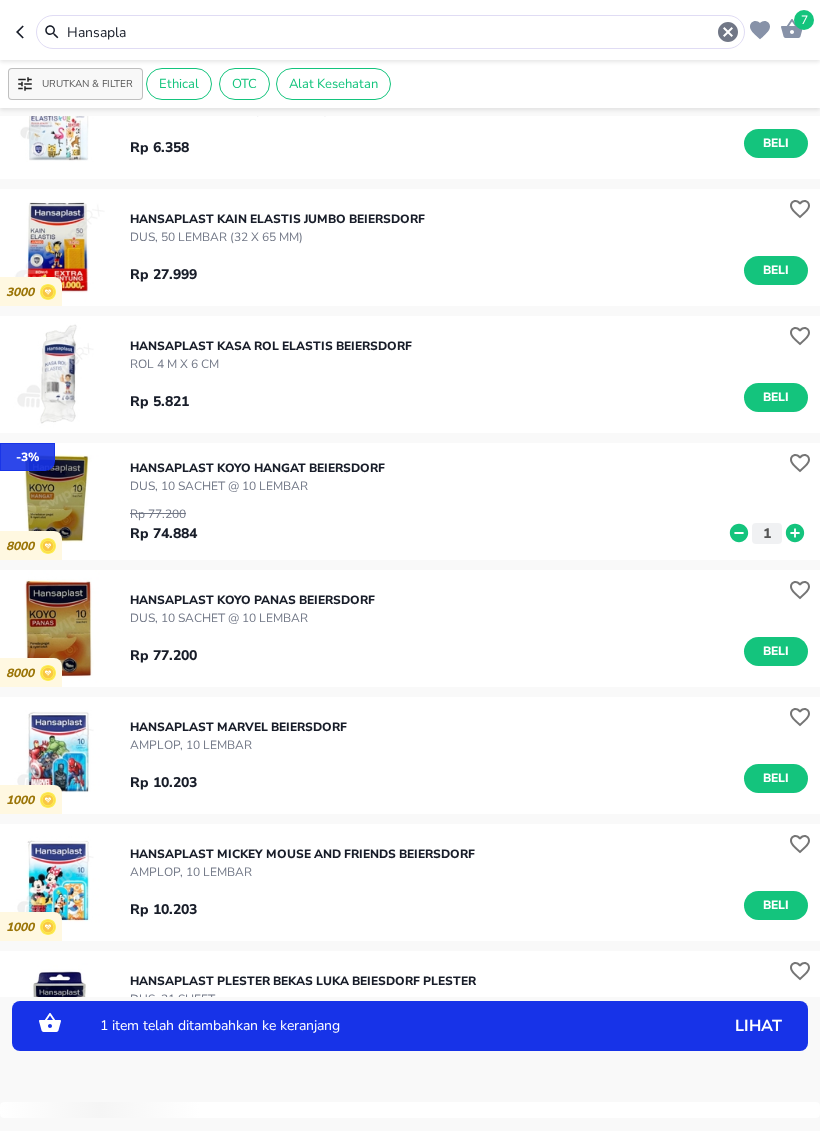 click 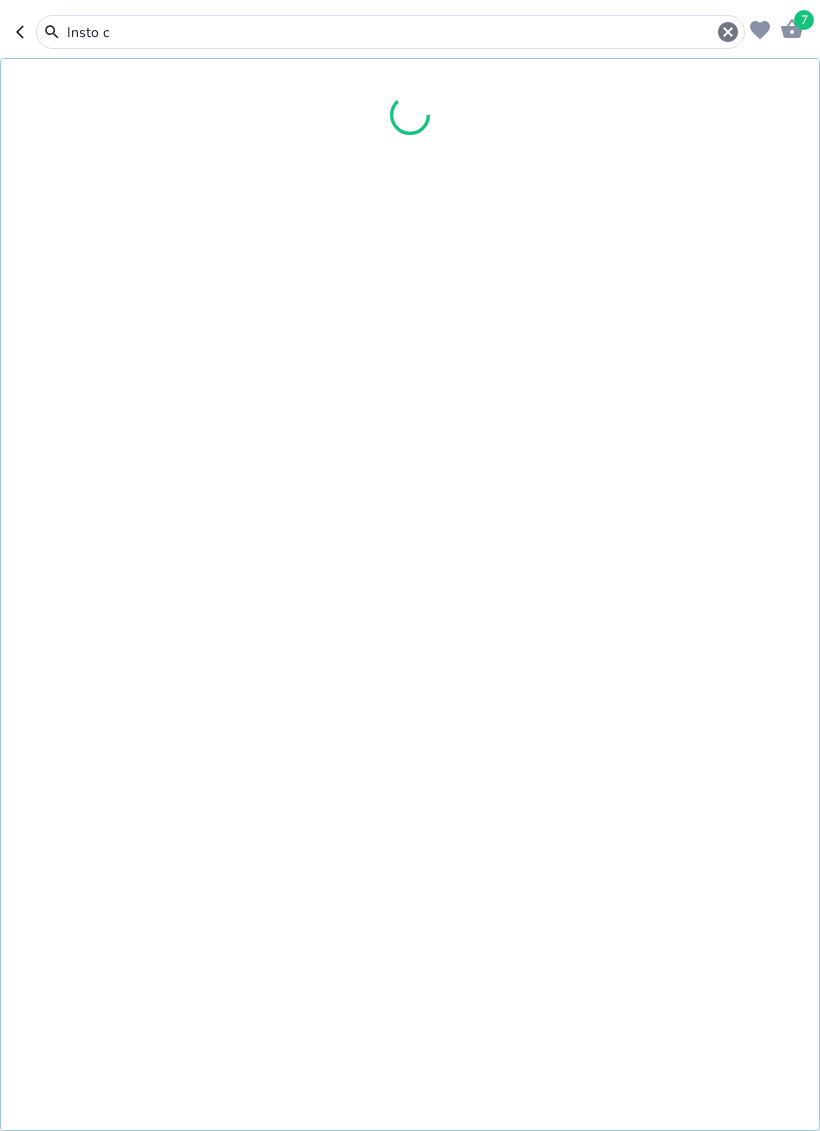 type on "Insto c" 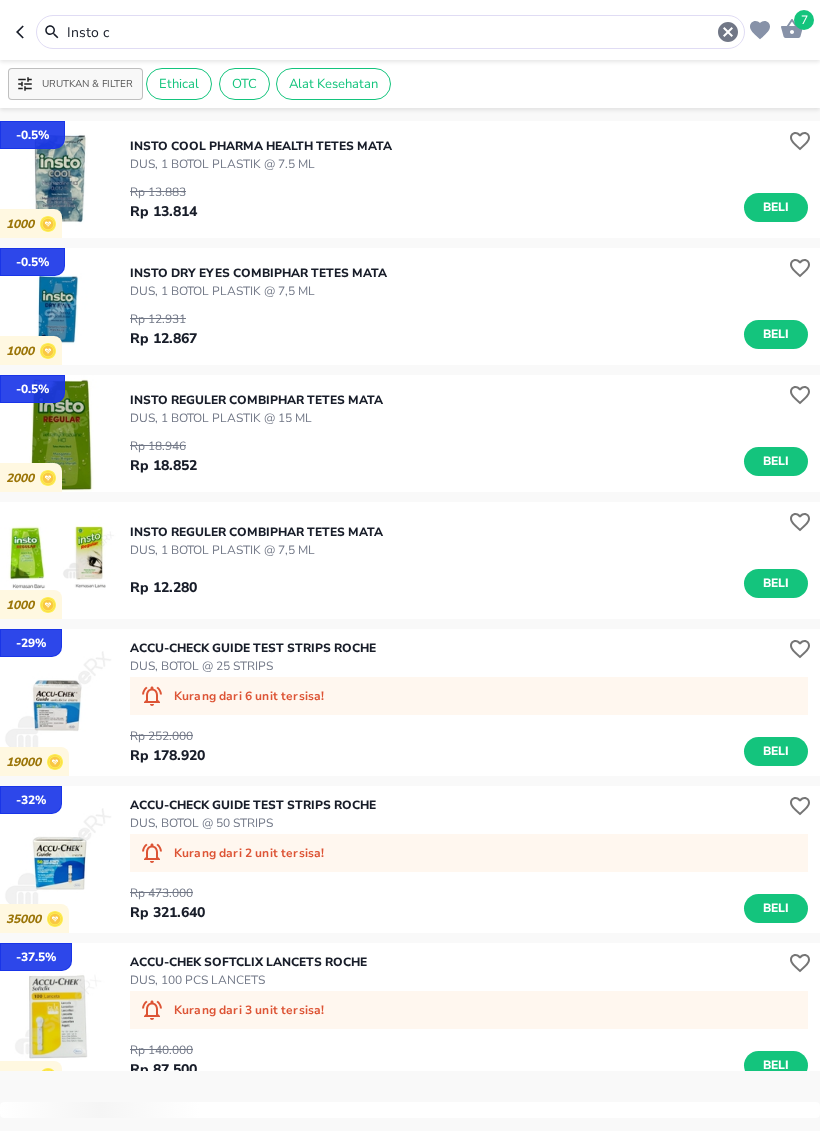 click on "[PRODUCT_TYPE], [QUANTITY] [PRODUCT_TYPE]" at bounding box center (261, 164) 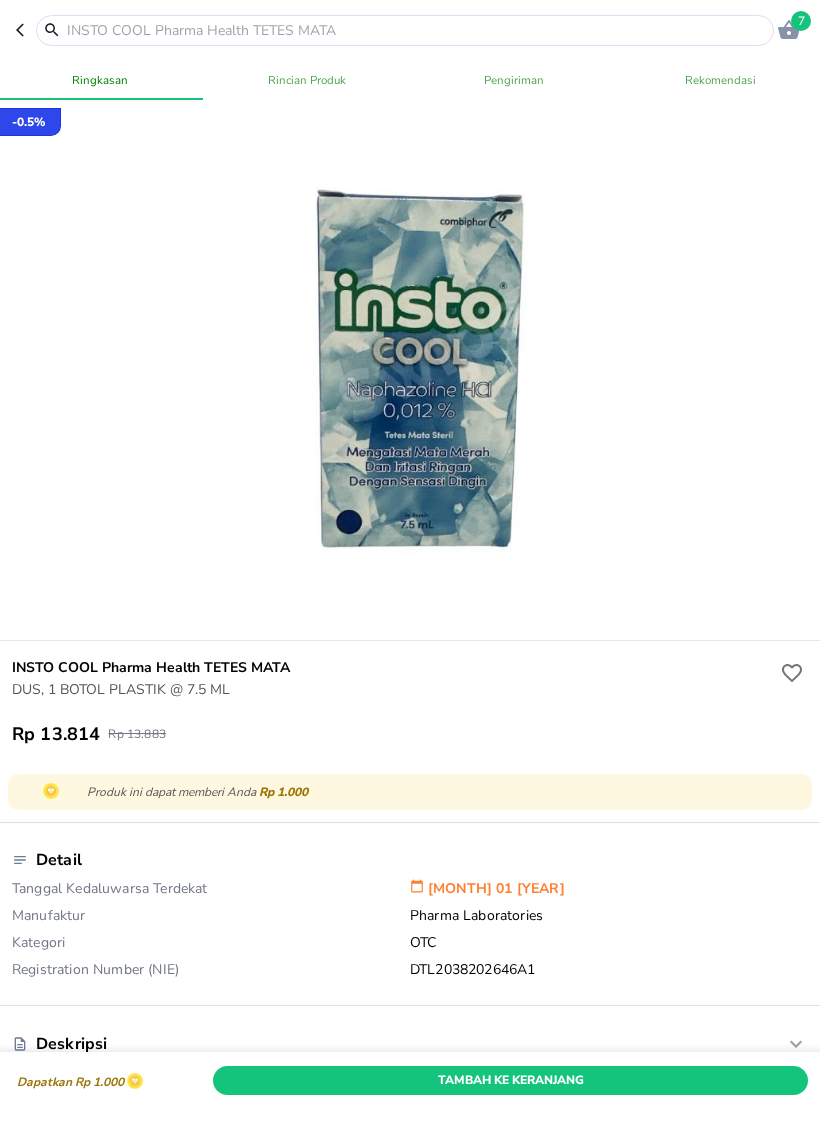 click on "Tambah Ke Keranjang" at bounding box center [510, 1080] 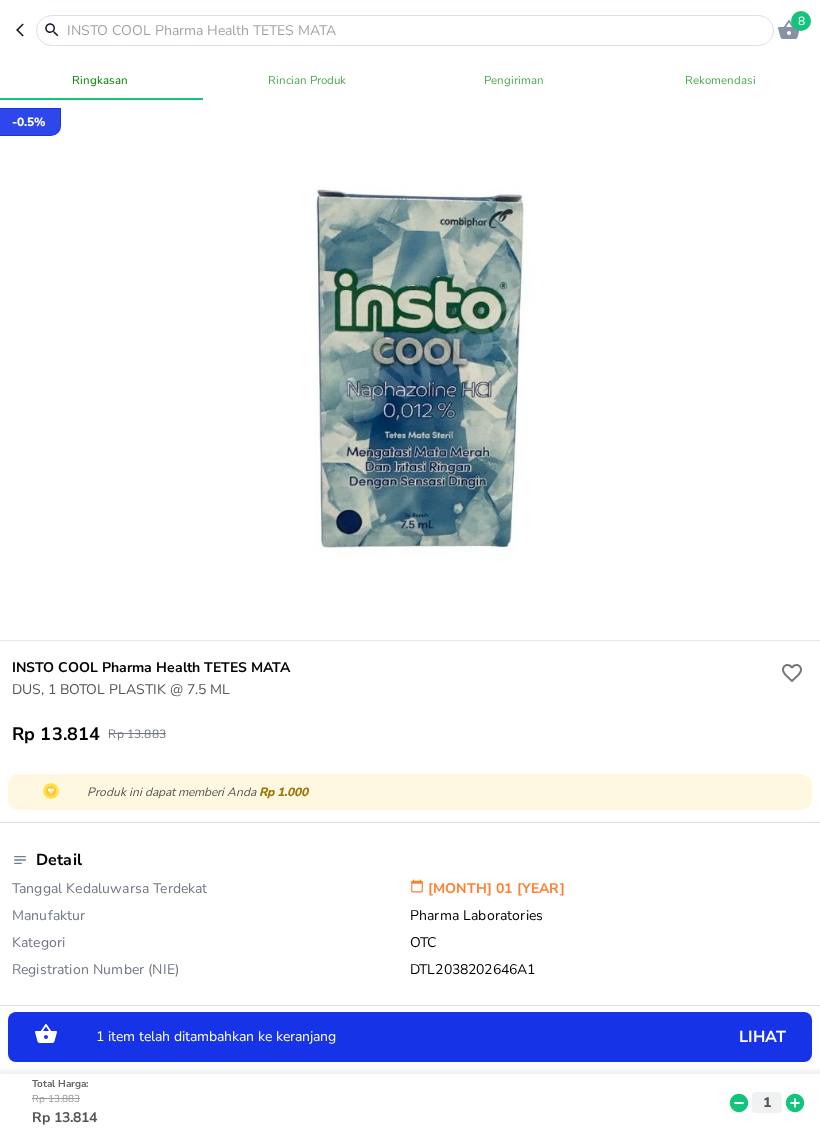 click on "1" at bounding box center (767, 1102) 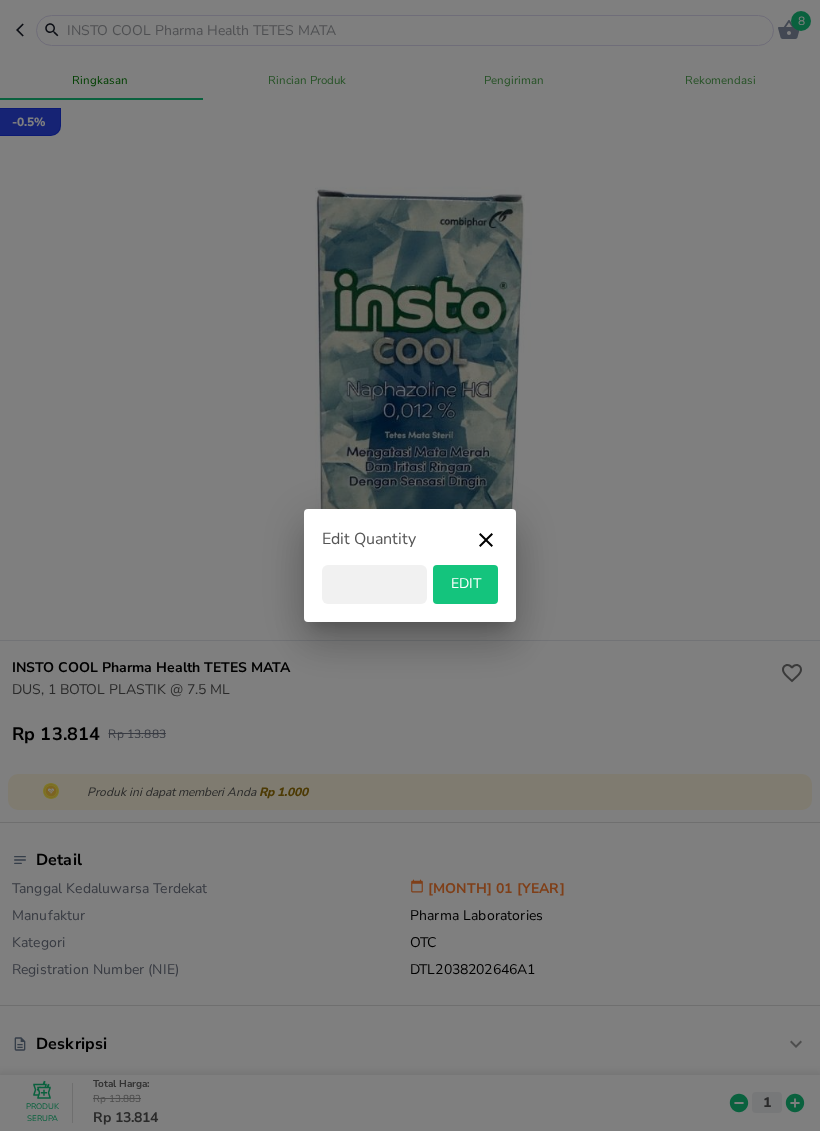 type on "5" 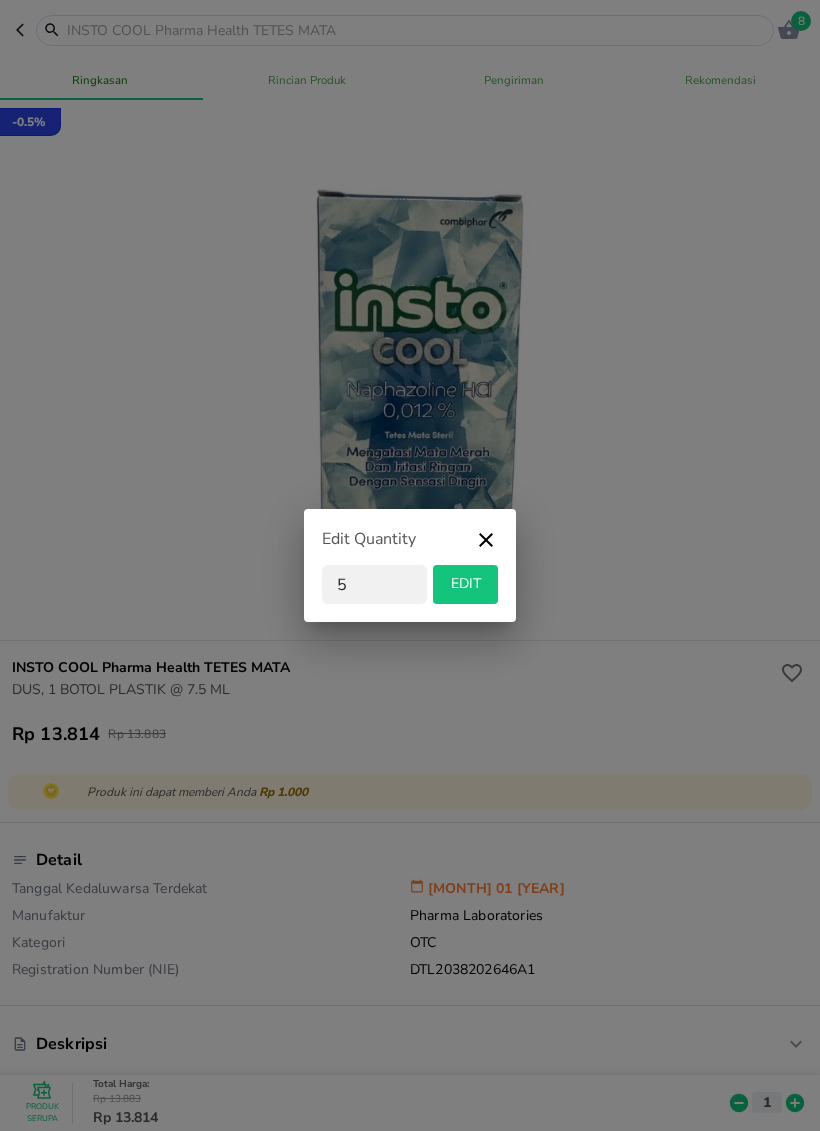 click on "EDIT" at bounding box center (465, 584) 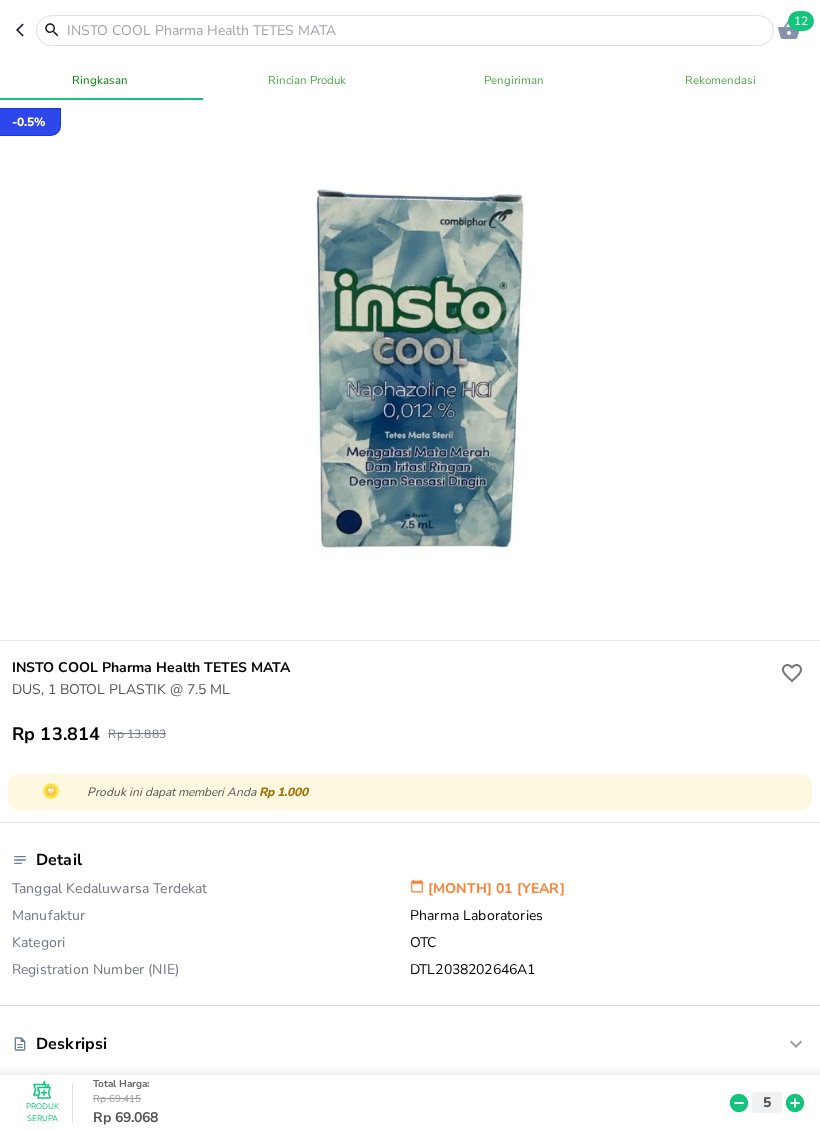 click on "12" at bounding box center [801, 21] 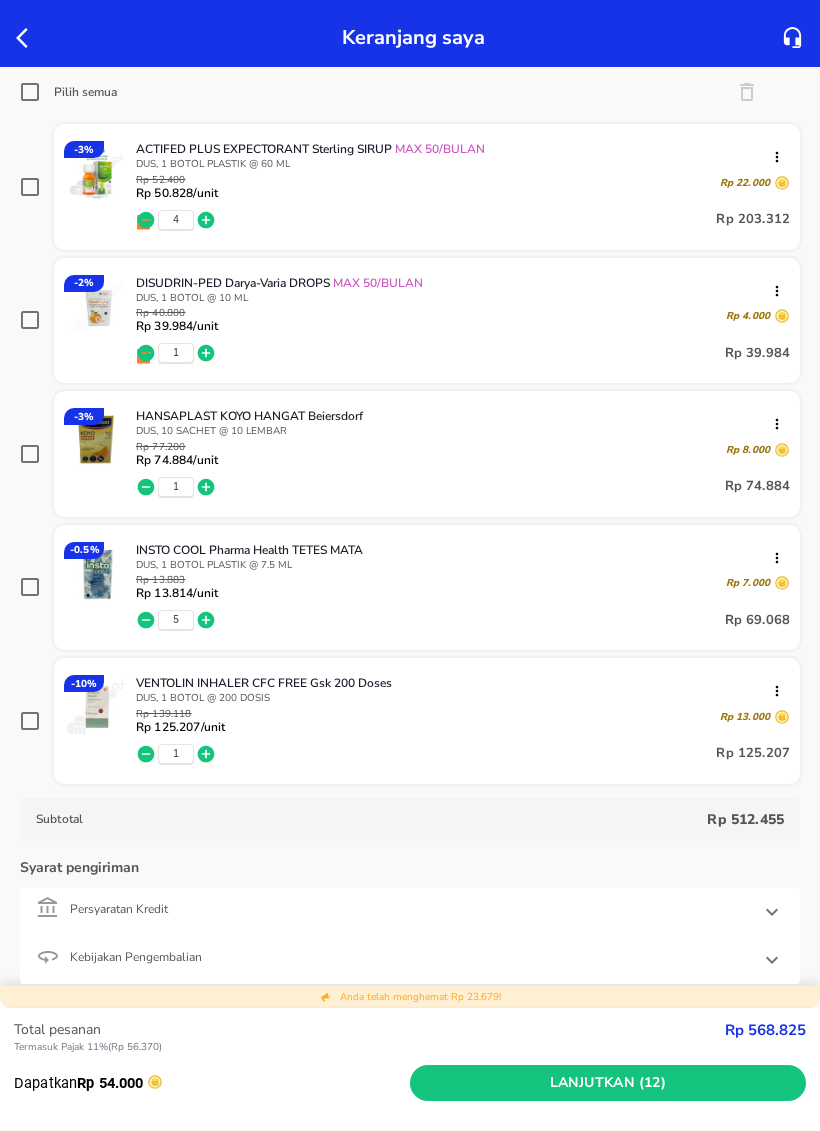 scroll, scrollTop: 212, scrollLeft: 0, axis: vertical 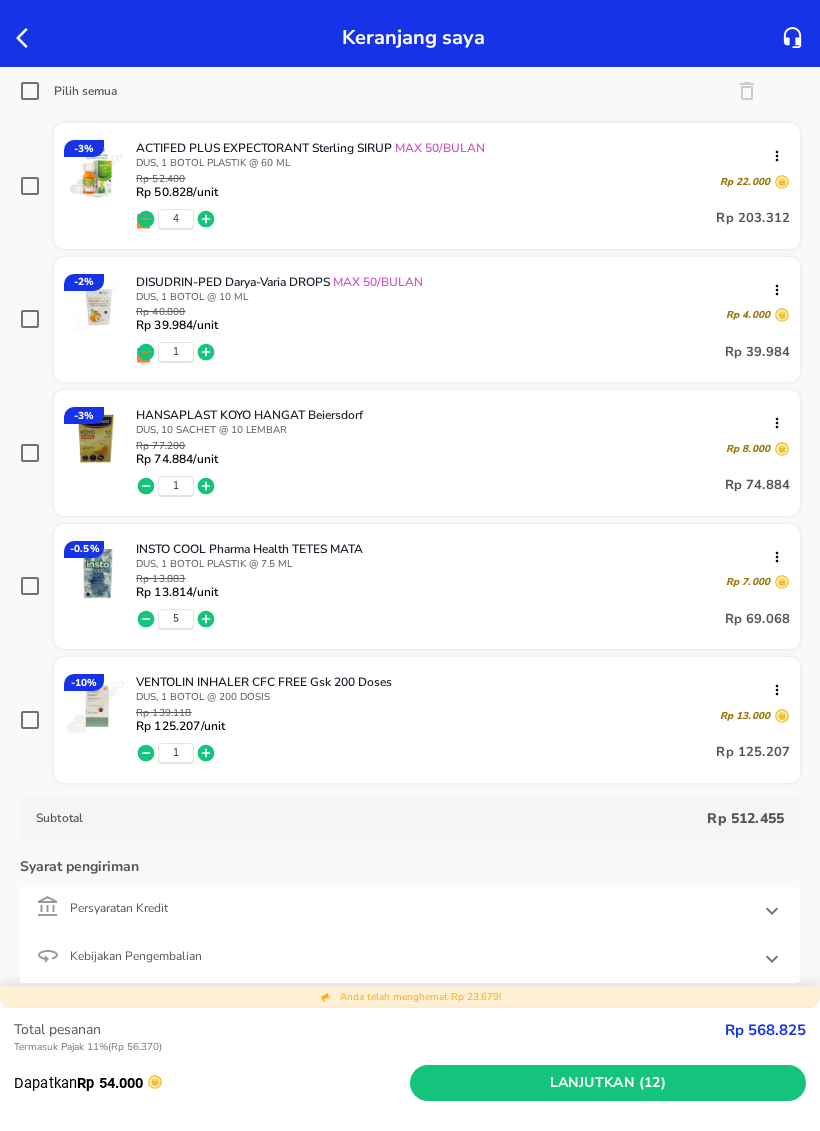 click on "VENTOLIN INHALER CFC FREE Gsk 200 Doses" at bounding box center (455, 682) 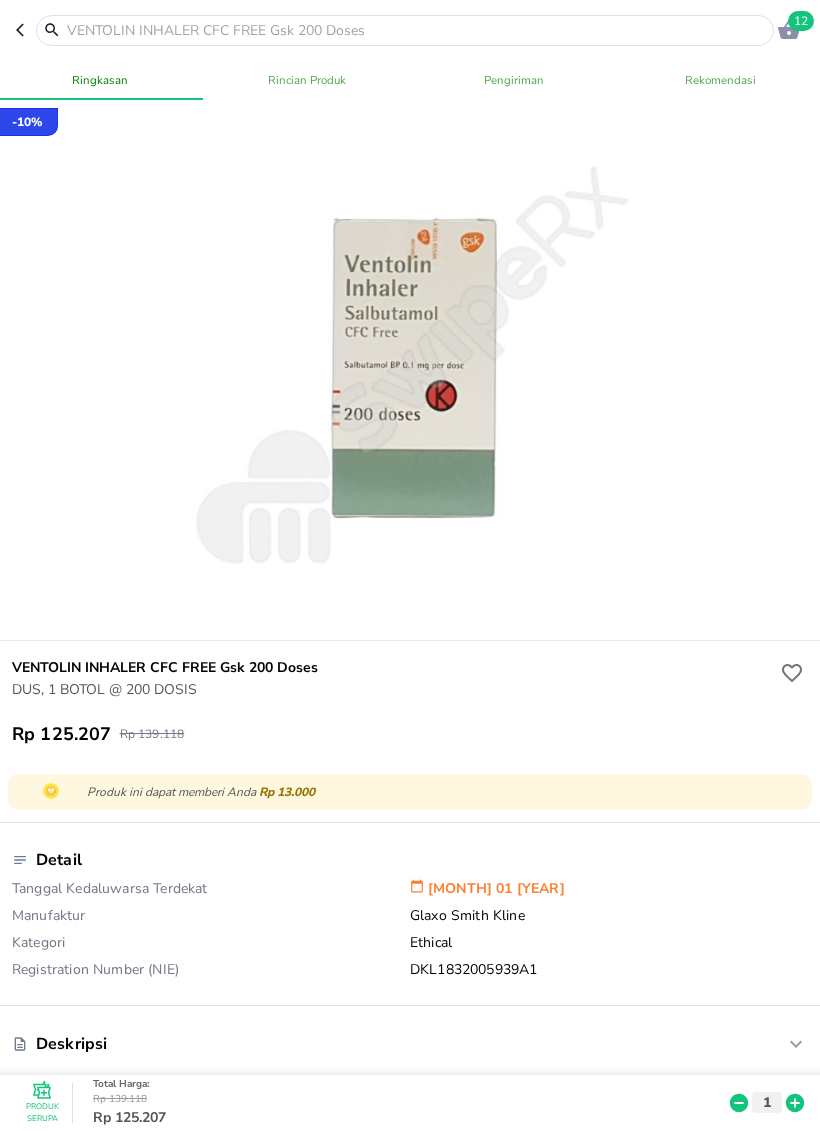 click 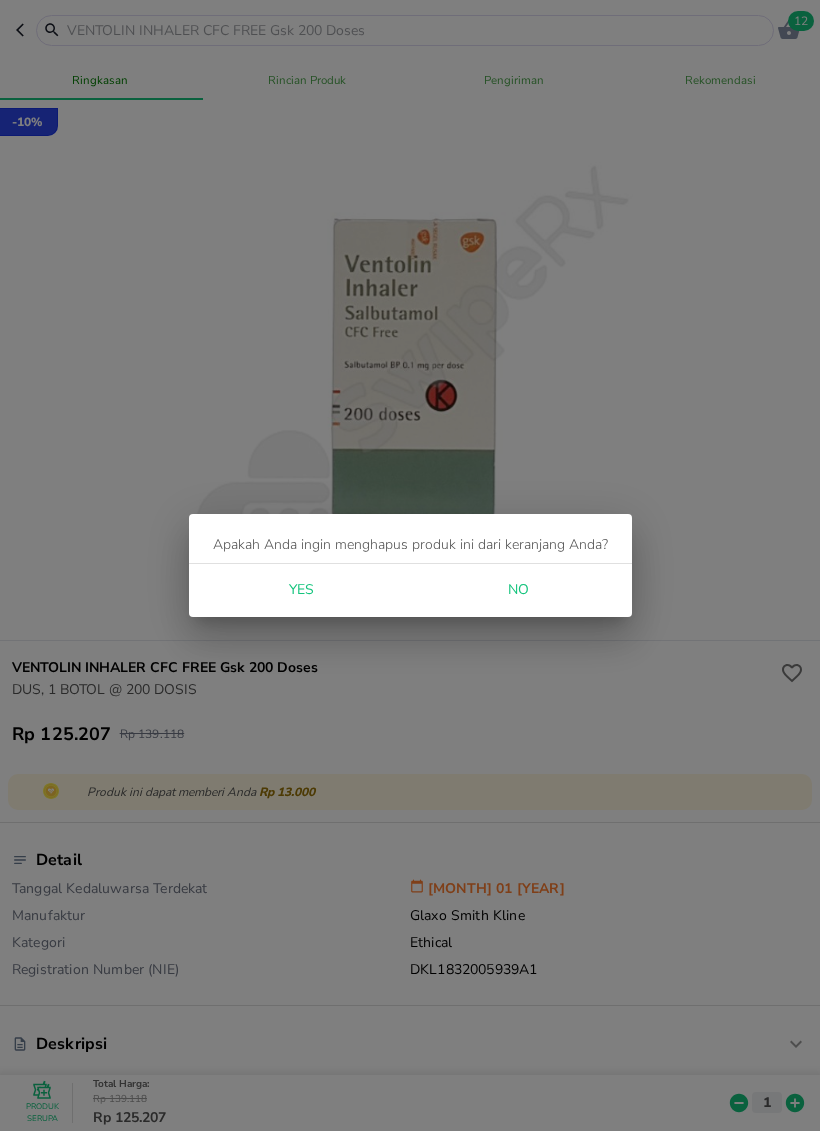 click on "Yes" at bounding box center [301, 590] 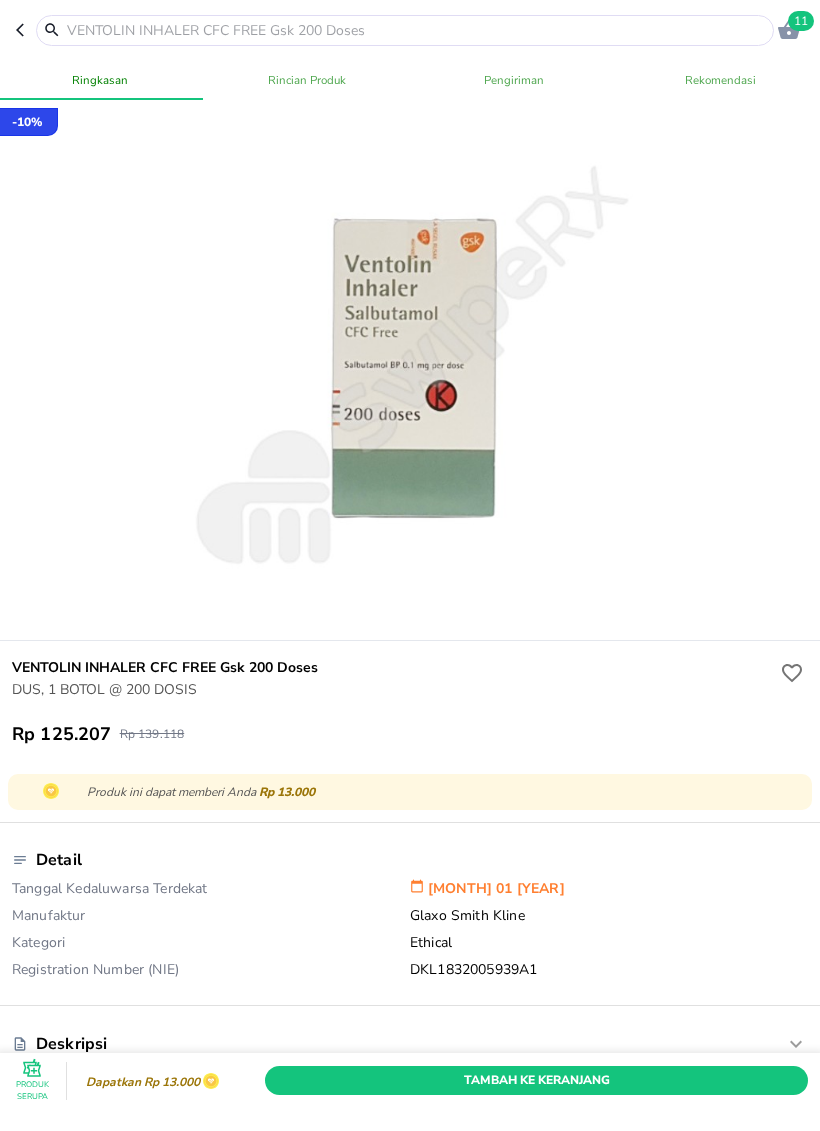 click at bounding box center (417, 30) 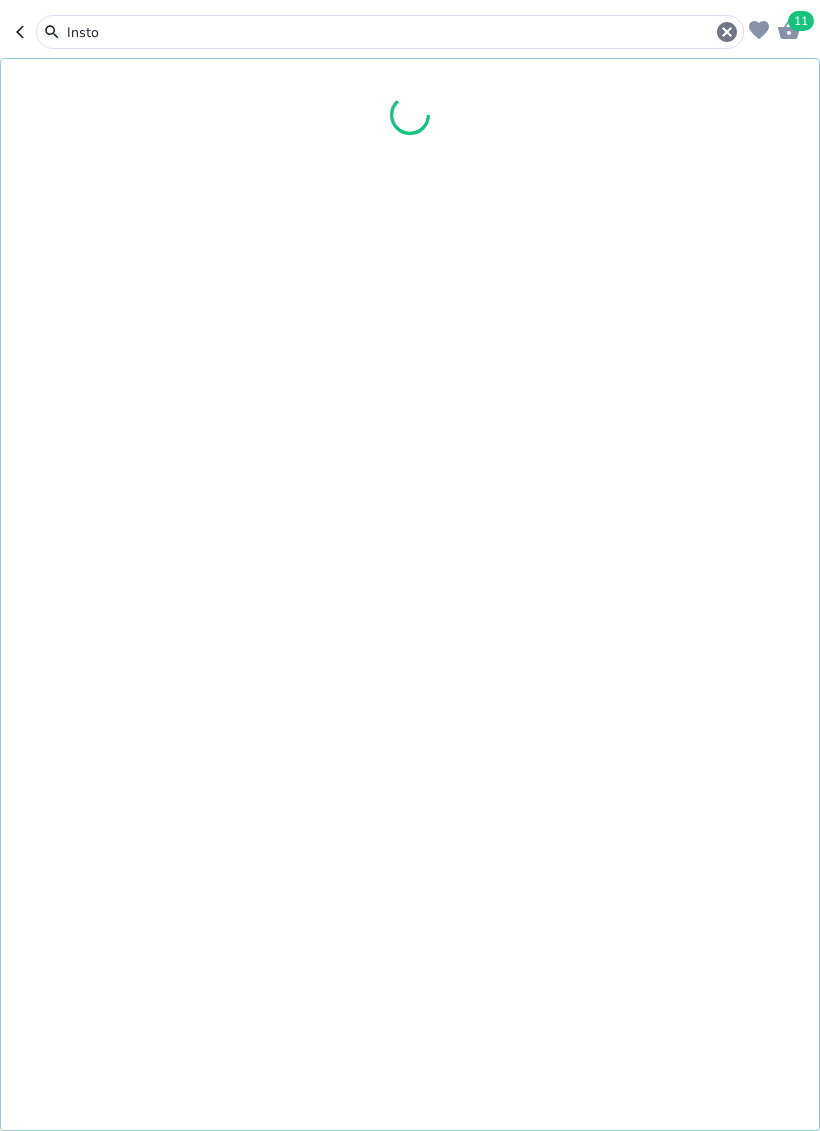type on "Insto c" 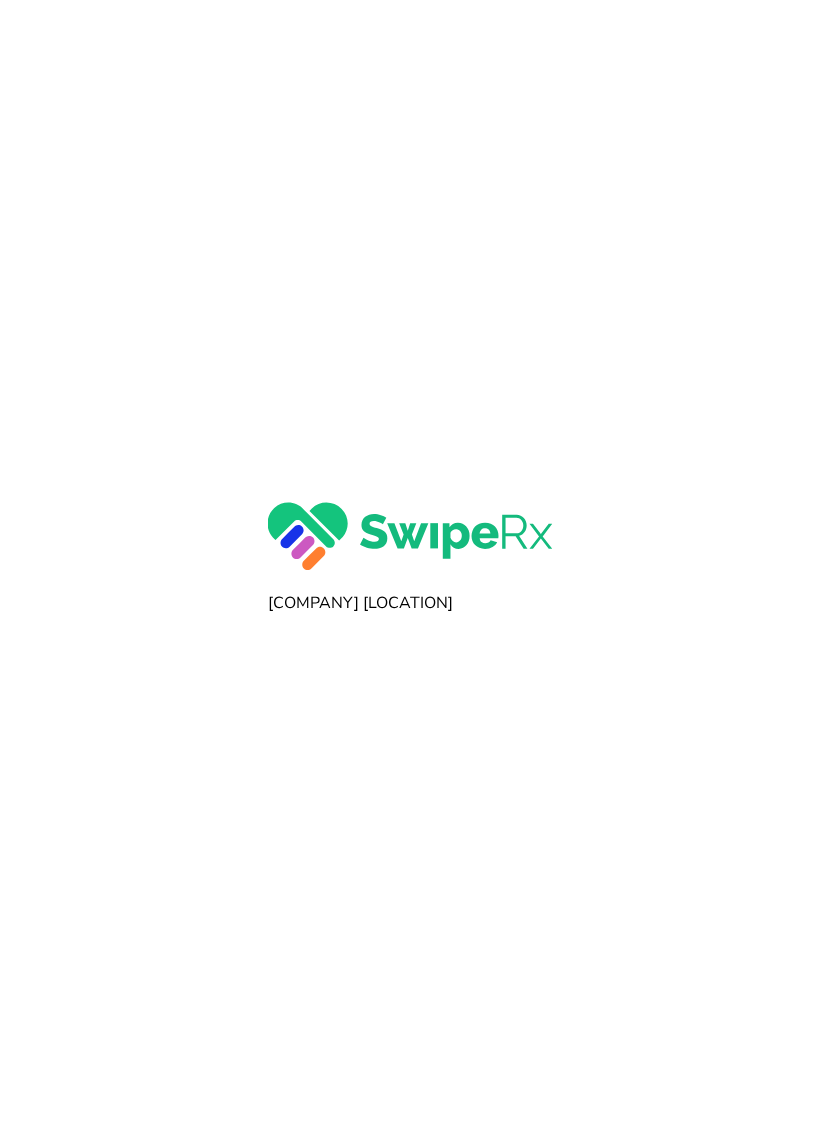scroll, scrollTop: 0, scrollLeft: 0, axis: both 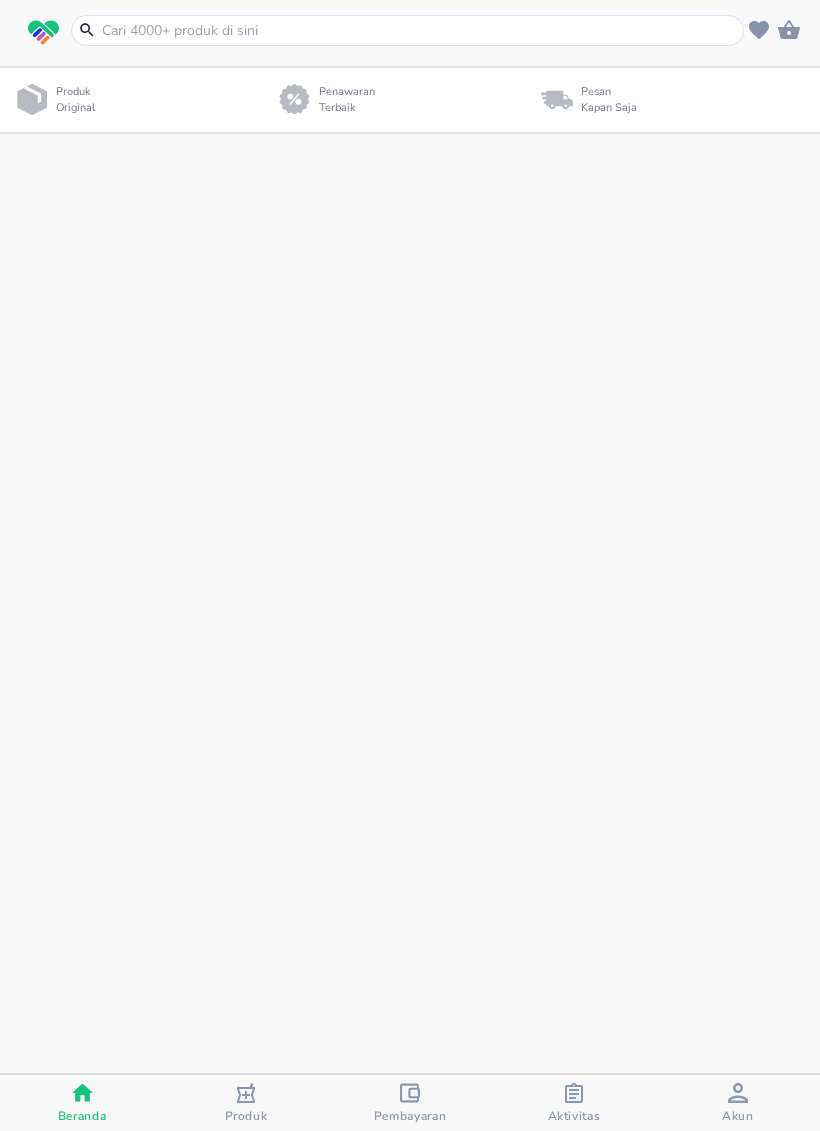 click at bounding box center (419, 30) 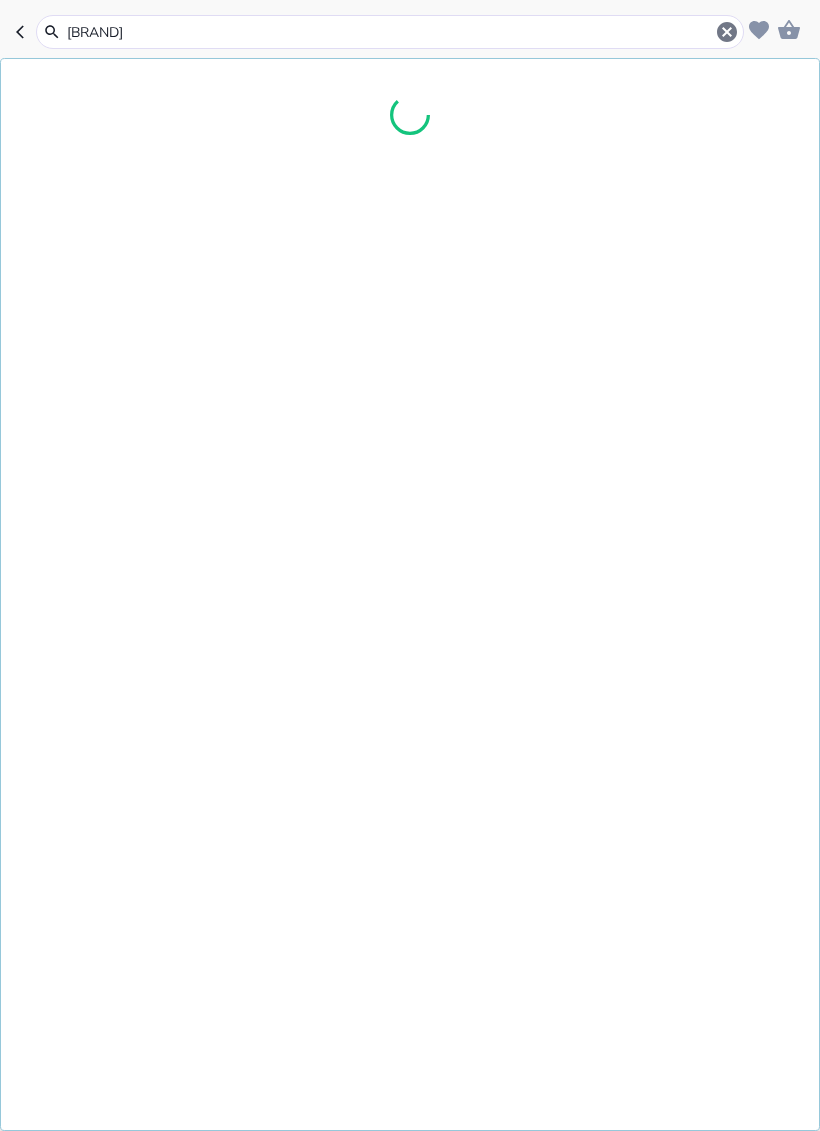 type on "Hansqpla" 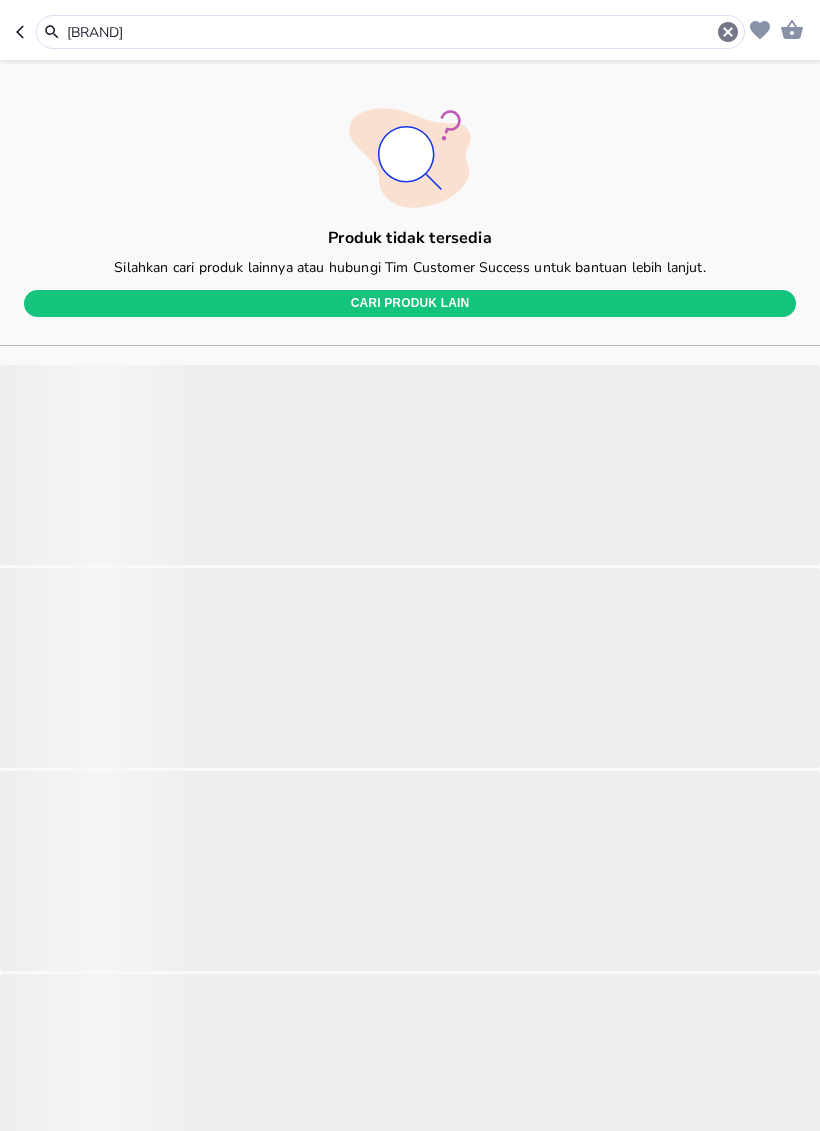 click on "Hansqpla" at bounding box center (390, 32) 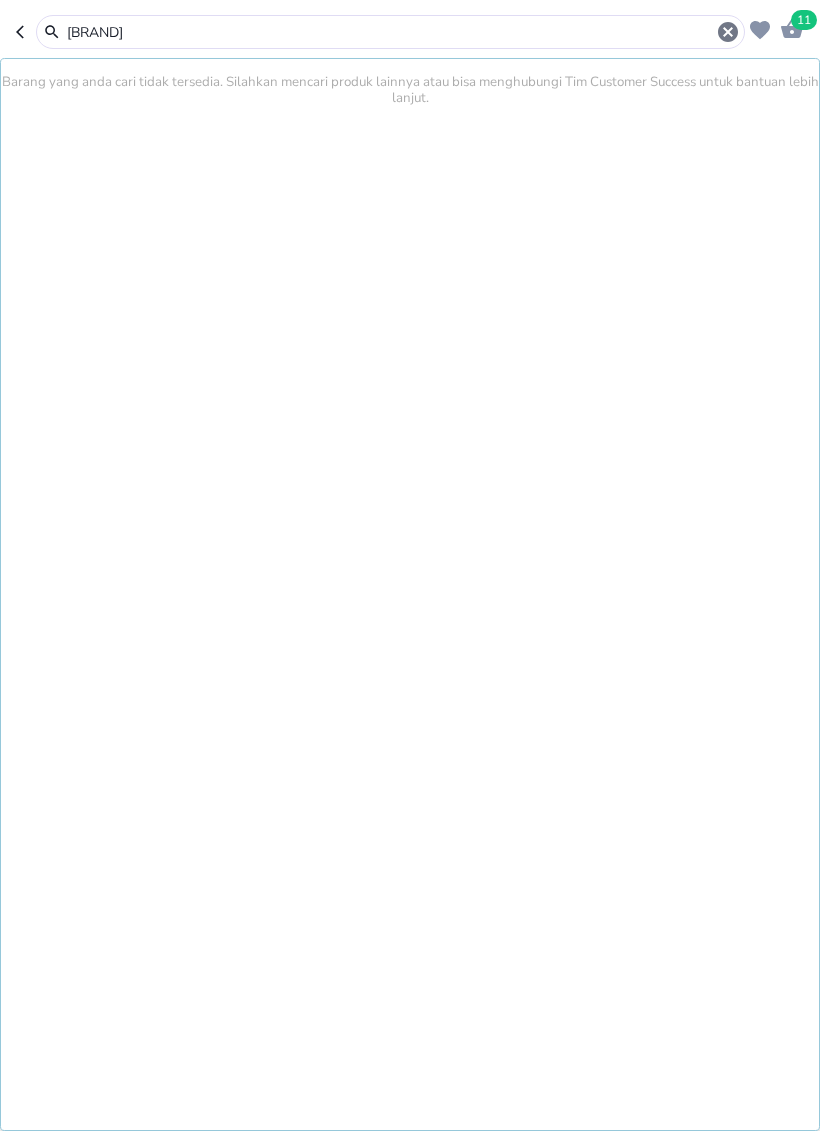 type on "Hansapla" 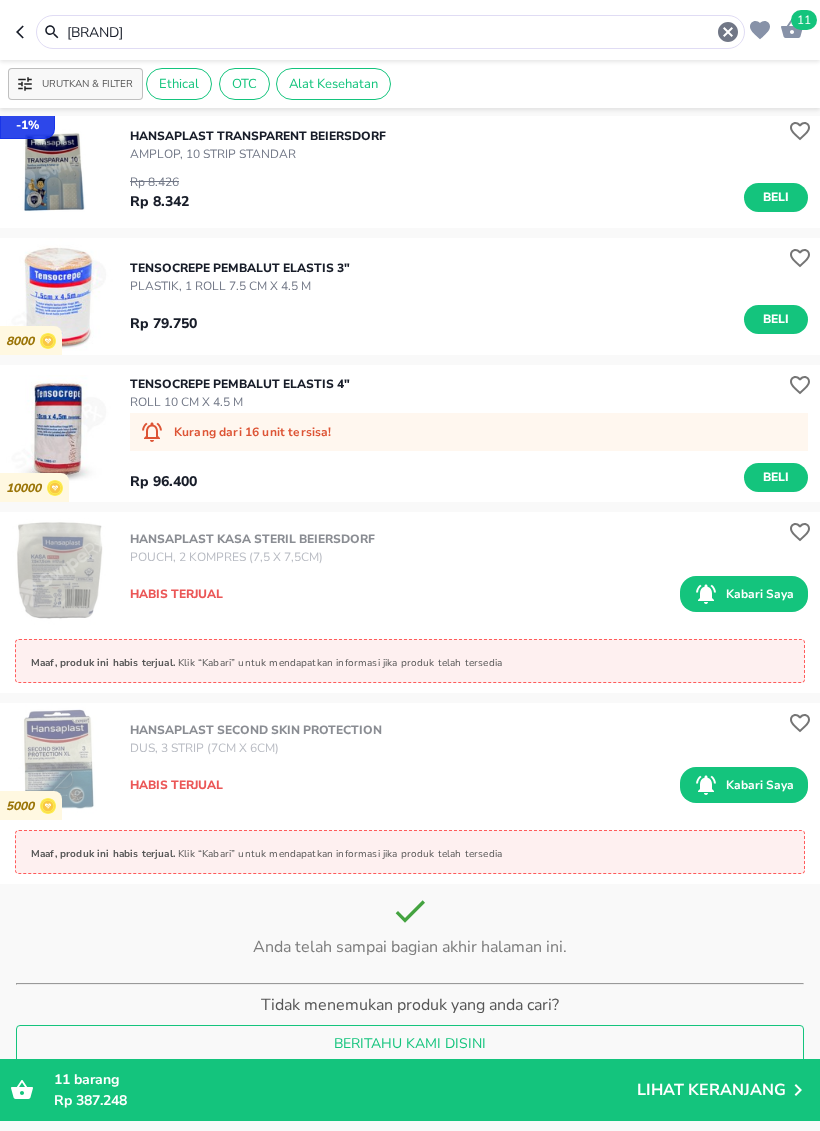 scroll, scrollTop: 4007, scrollLeft: 0, axis: vertical 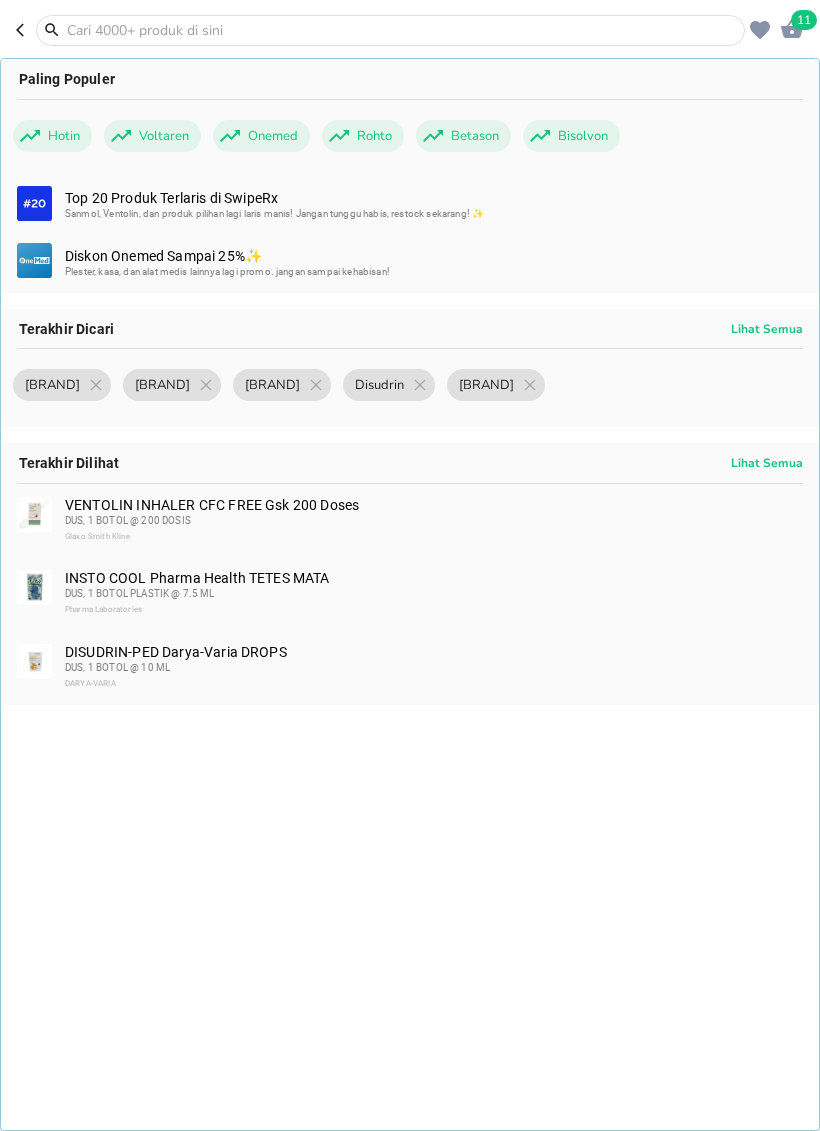 click at bounding box center [402, 30] 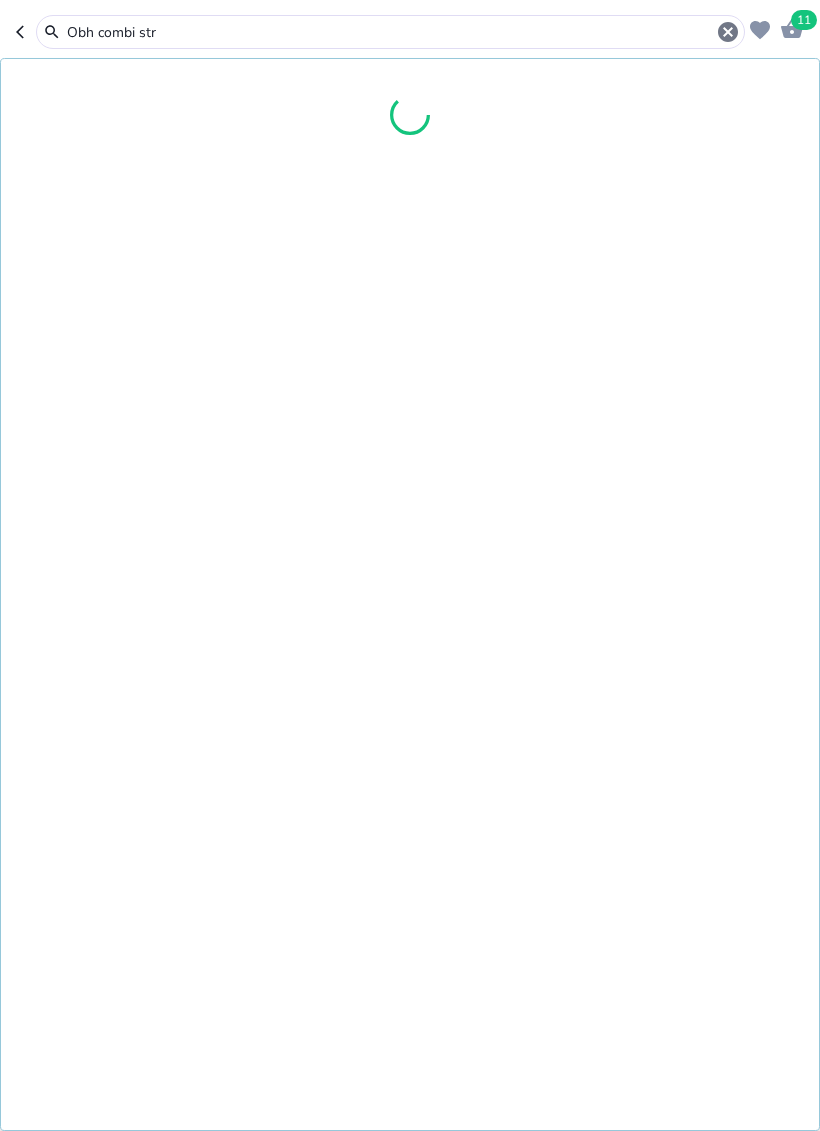 type on "Obh combi str" 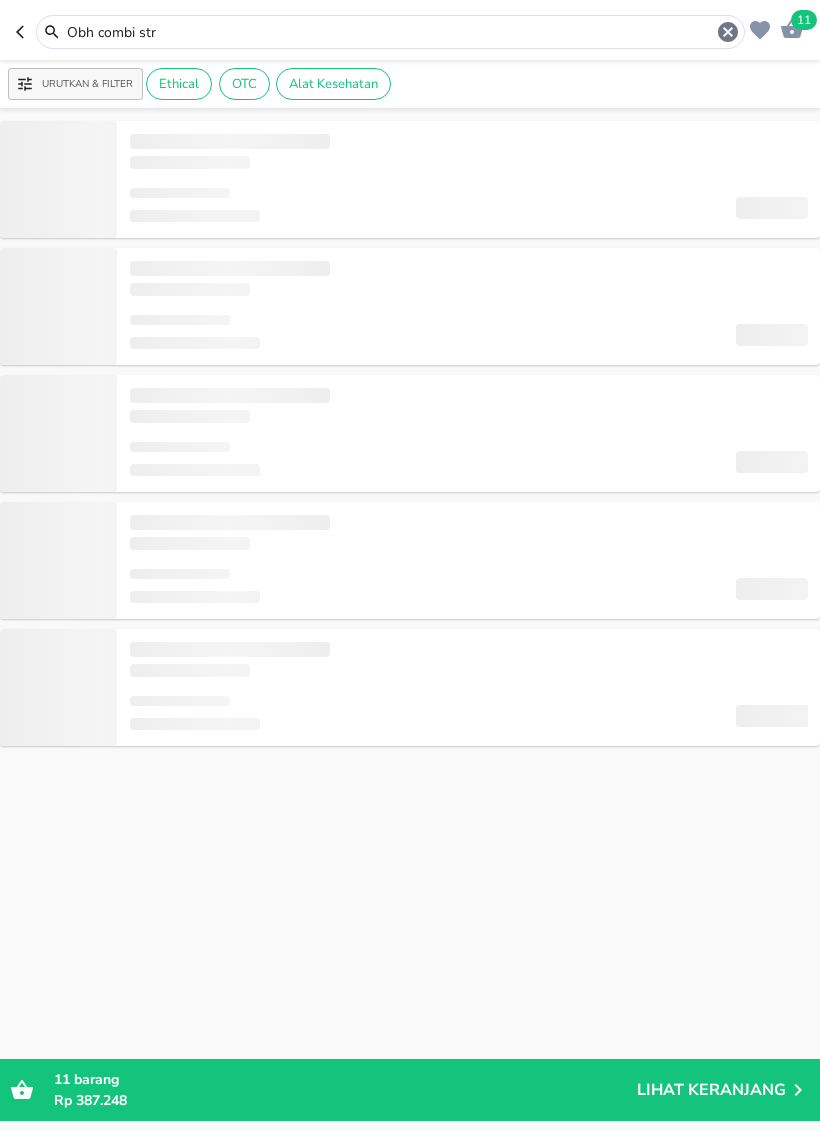scroll, scrollTop: 0, scrollLeft: 0, axis: both 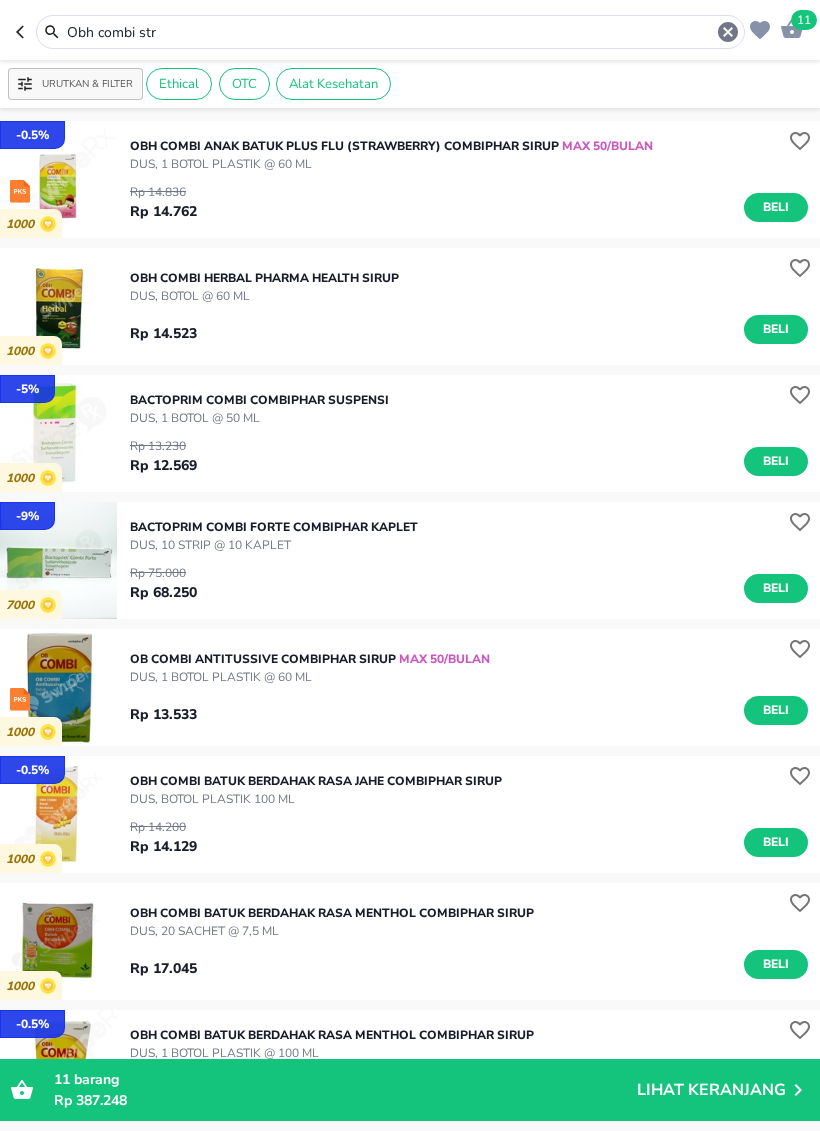 click on "Beli" at bounding box center (776, 207) 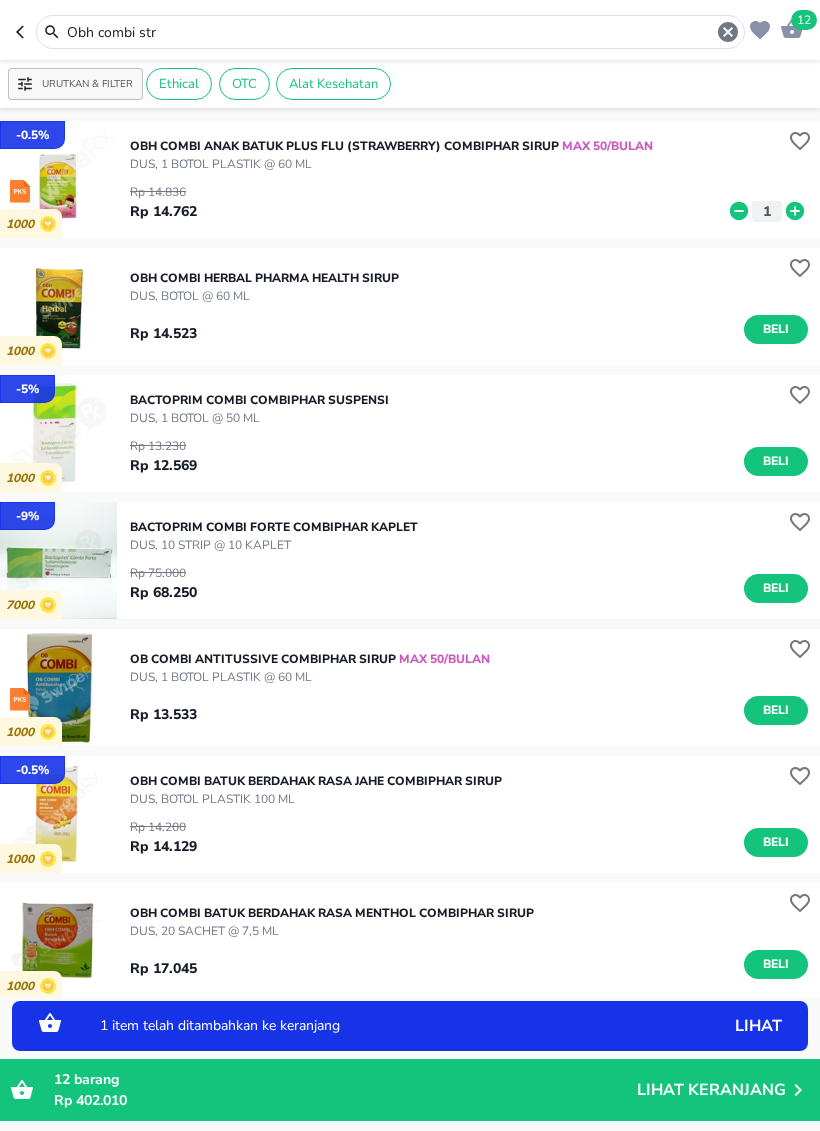 click 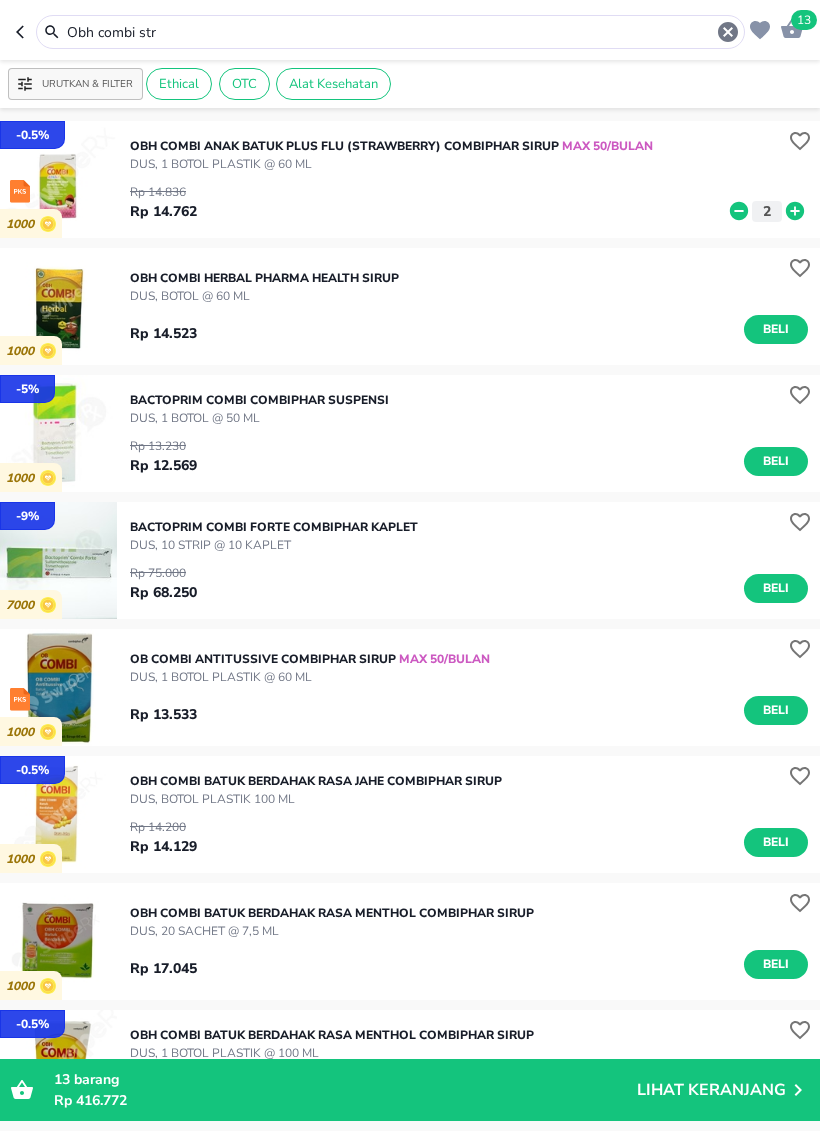click on "Obh combi str" at bounding box center [390, 32] 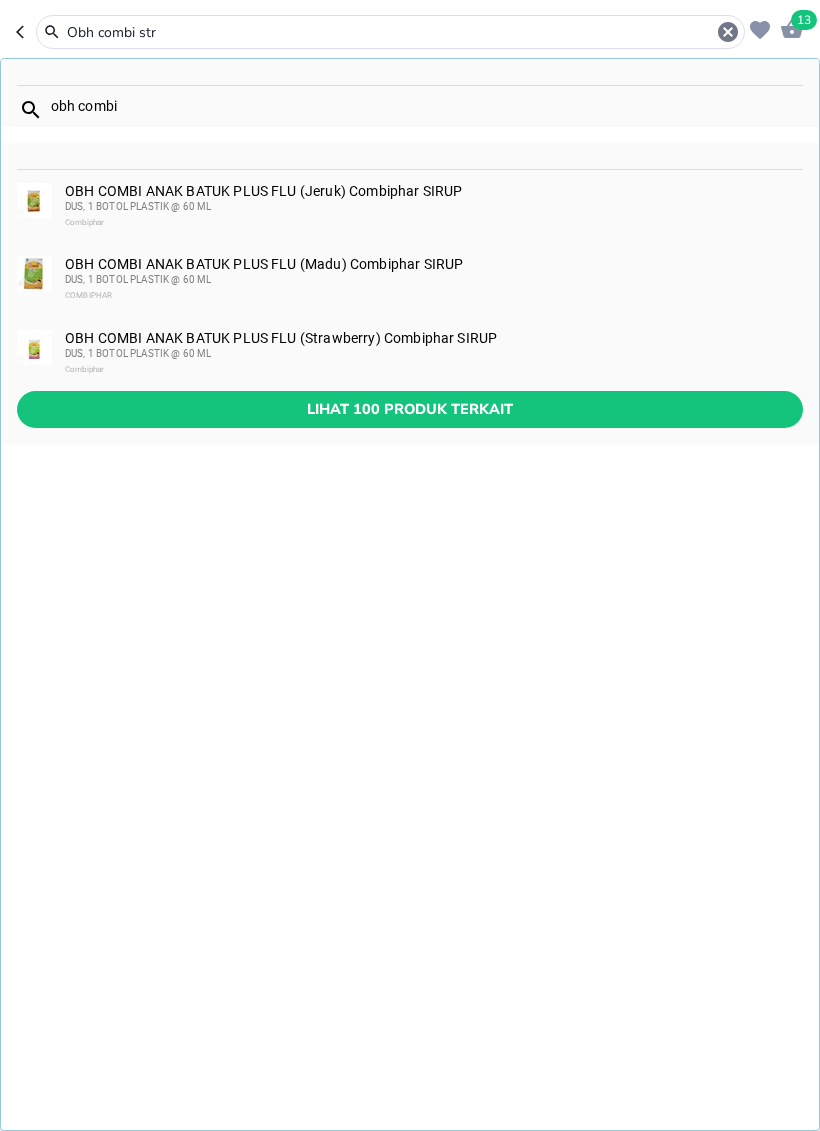 click 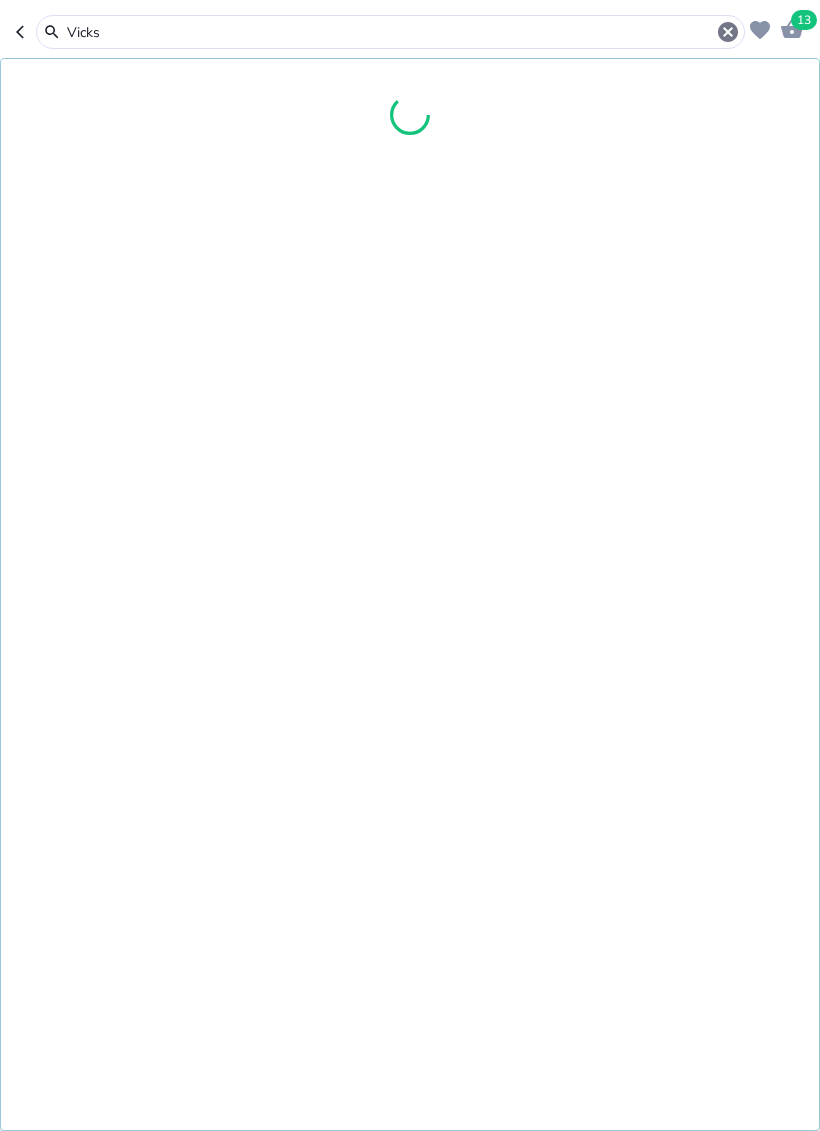 type on "Vicks" 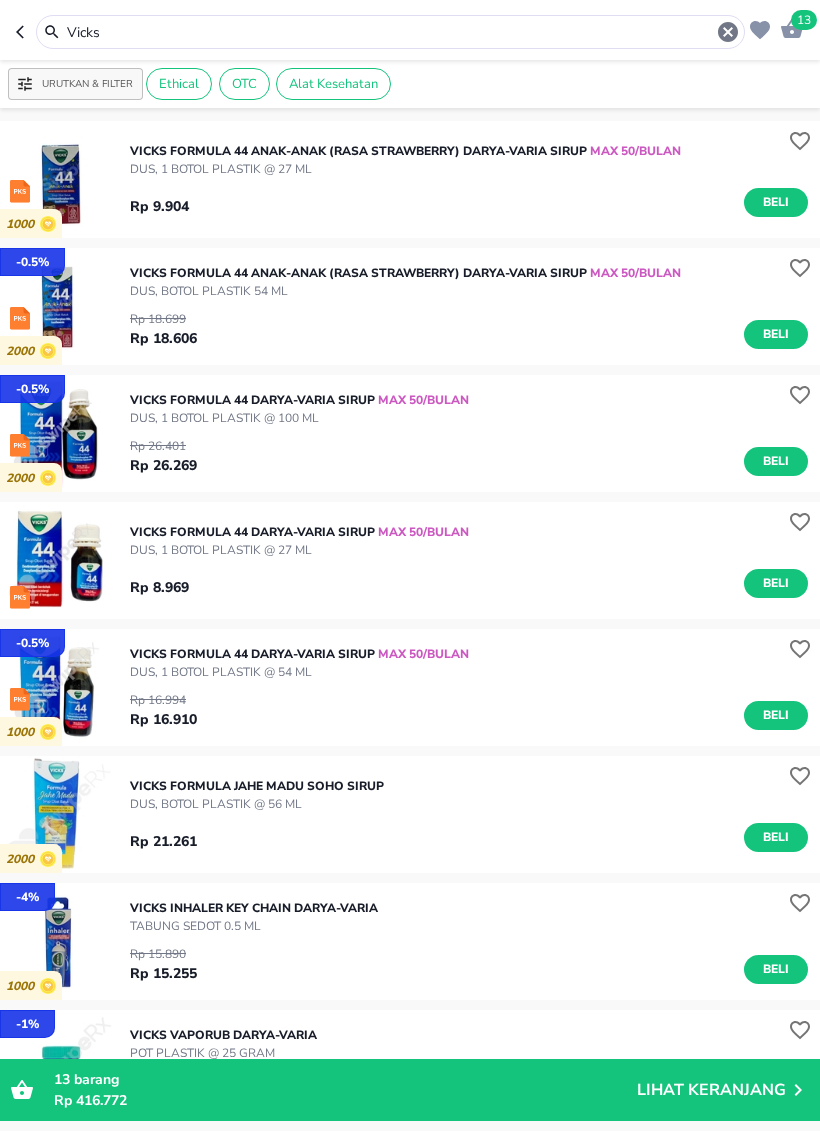 click on "Beli" at bounding box center (776, 202) 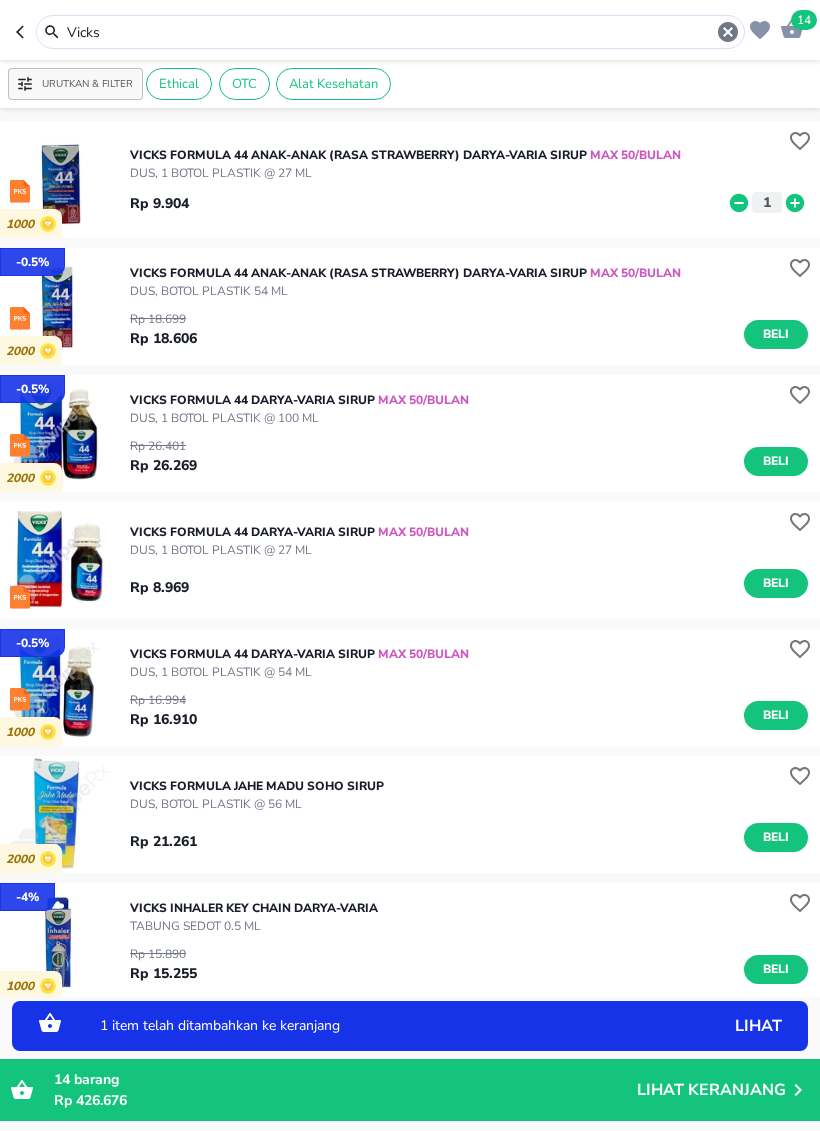 click 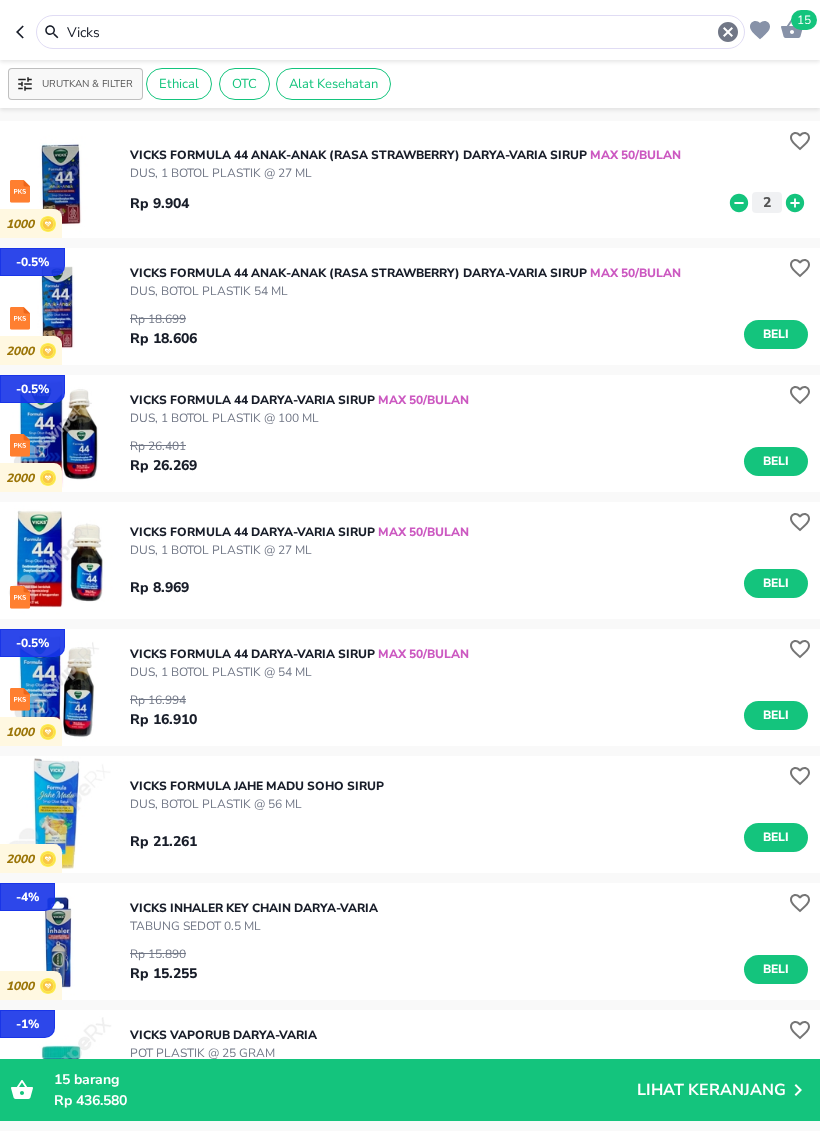 click 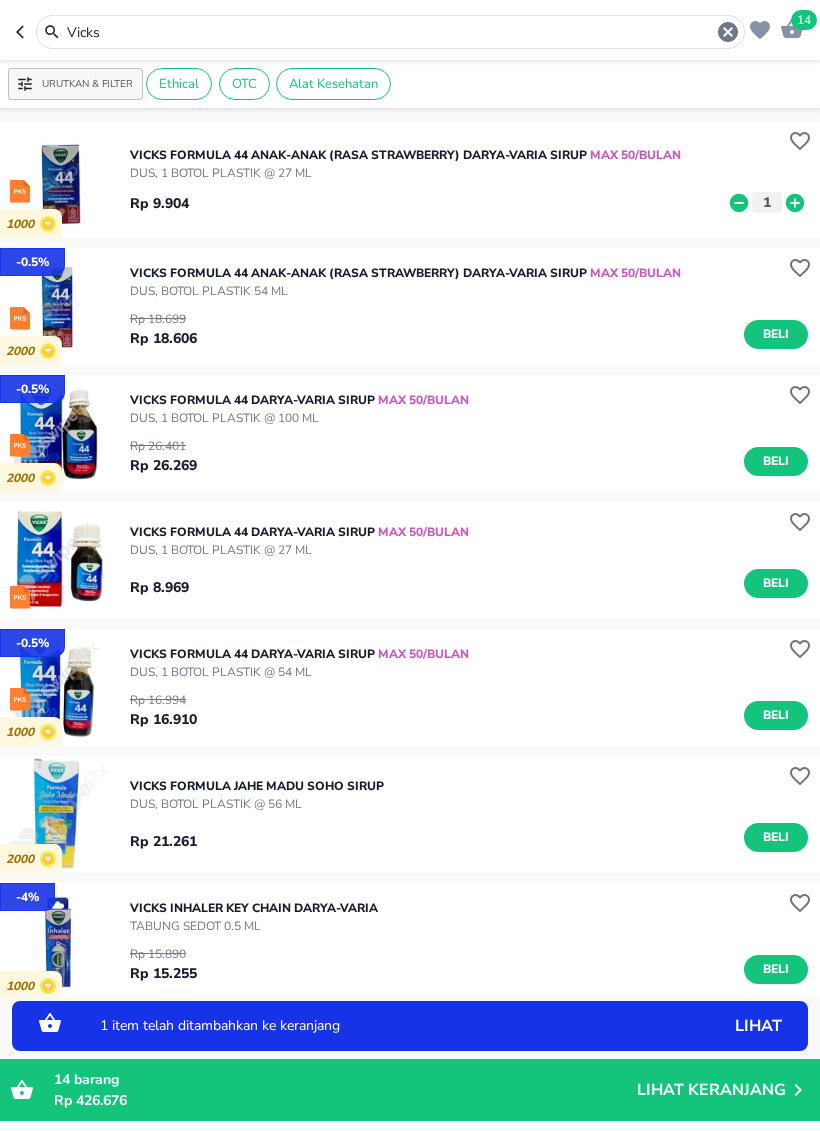 click 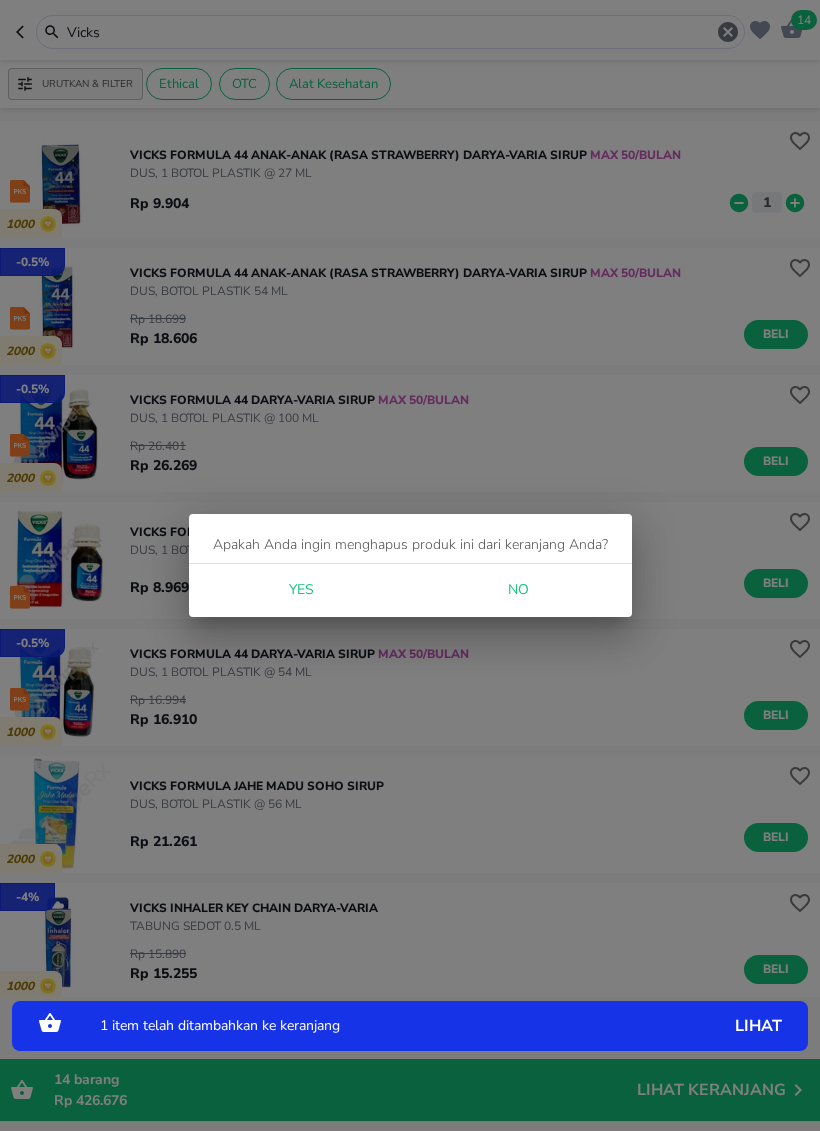 click on "Yes" at bounding box center (301, 590) 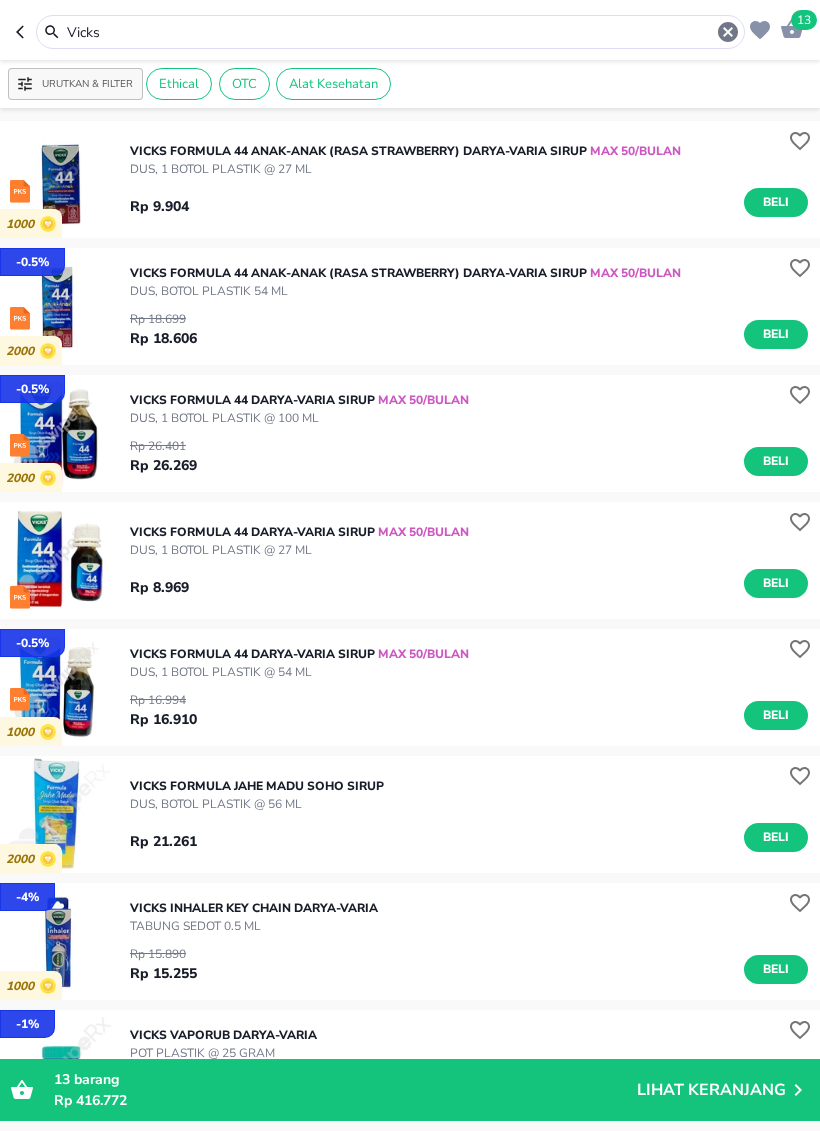 click on "Beli" at bounding box center [776, 583] 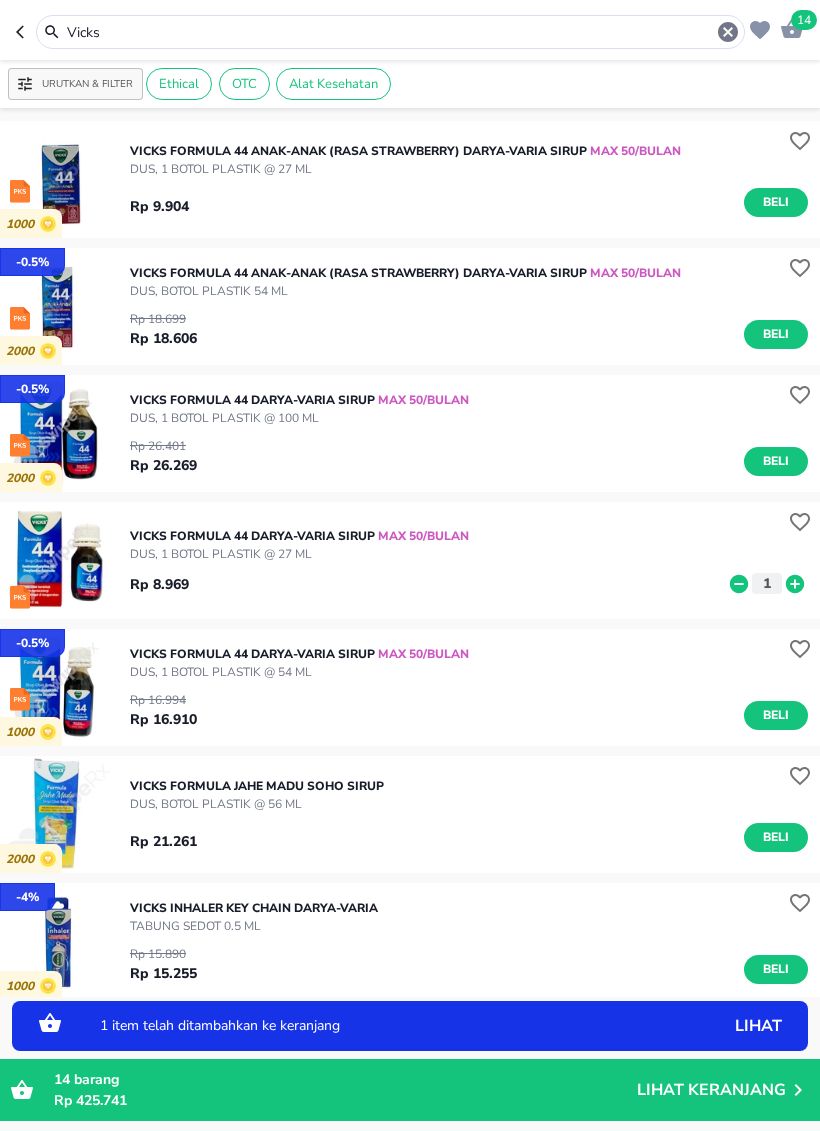 click on "1" at bounding box center (767, 583) 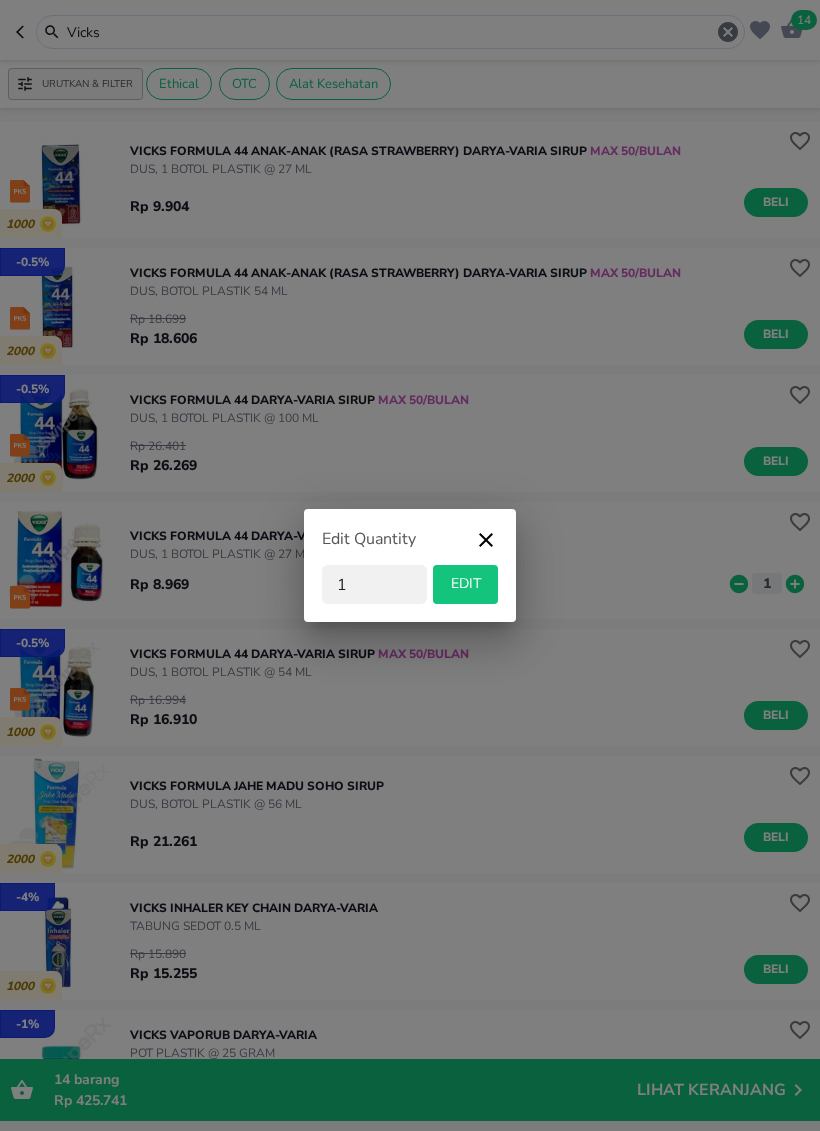 click on "EDIT" at bounding box center (465, 584) 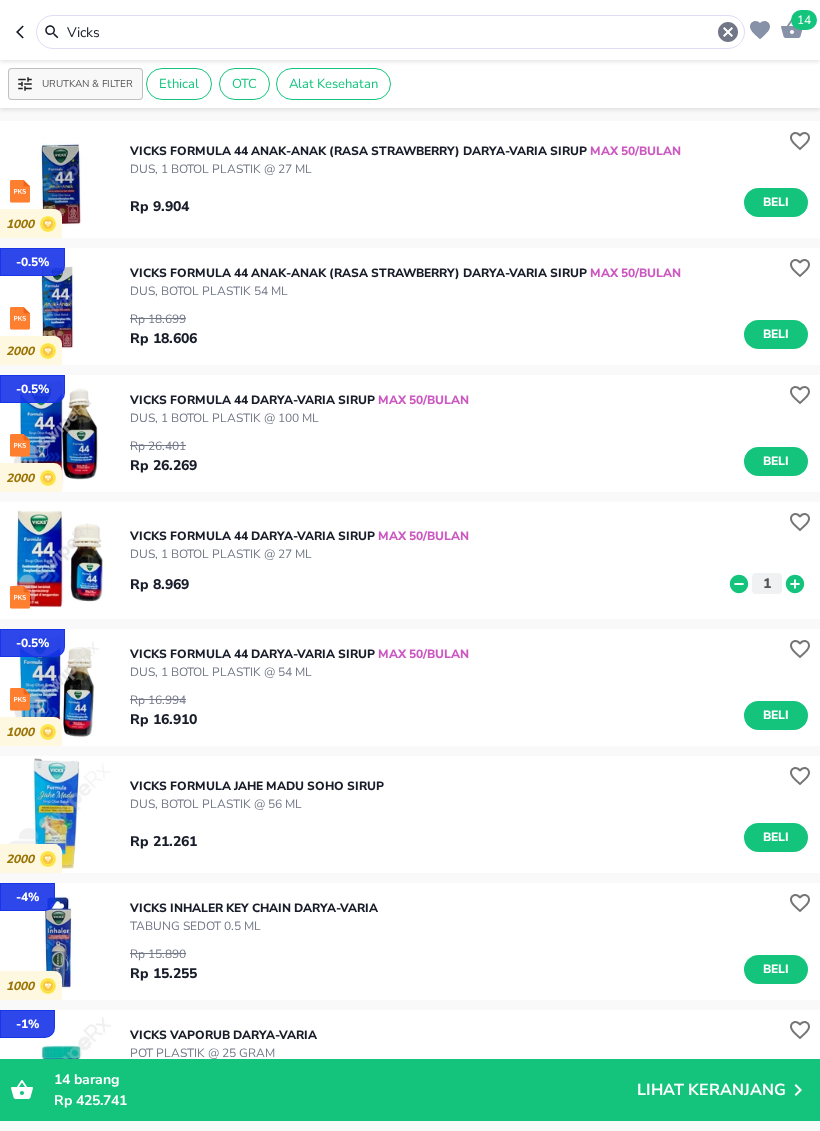 click 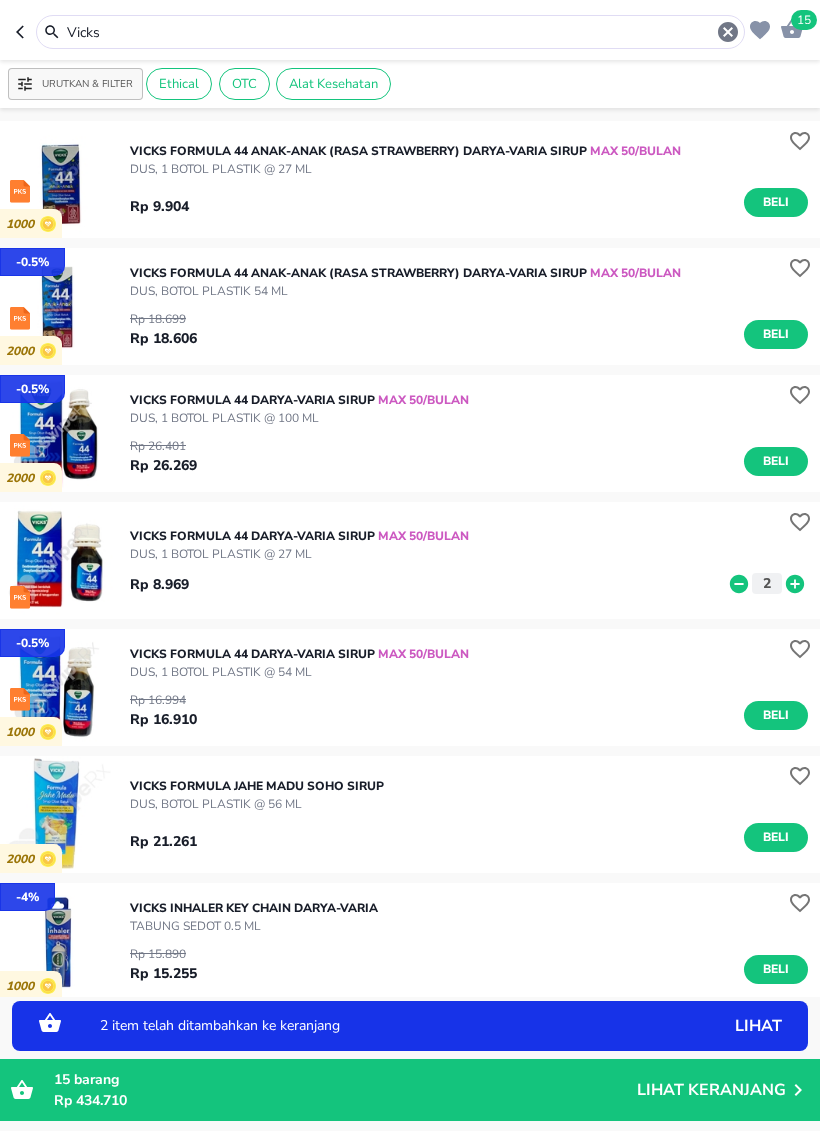 click on "Beli" at bounding box center (776, 715) 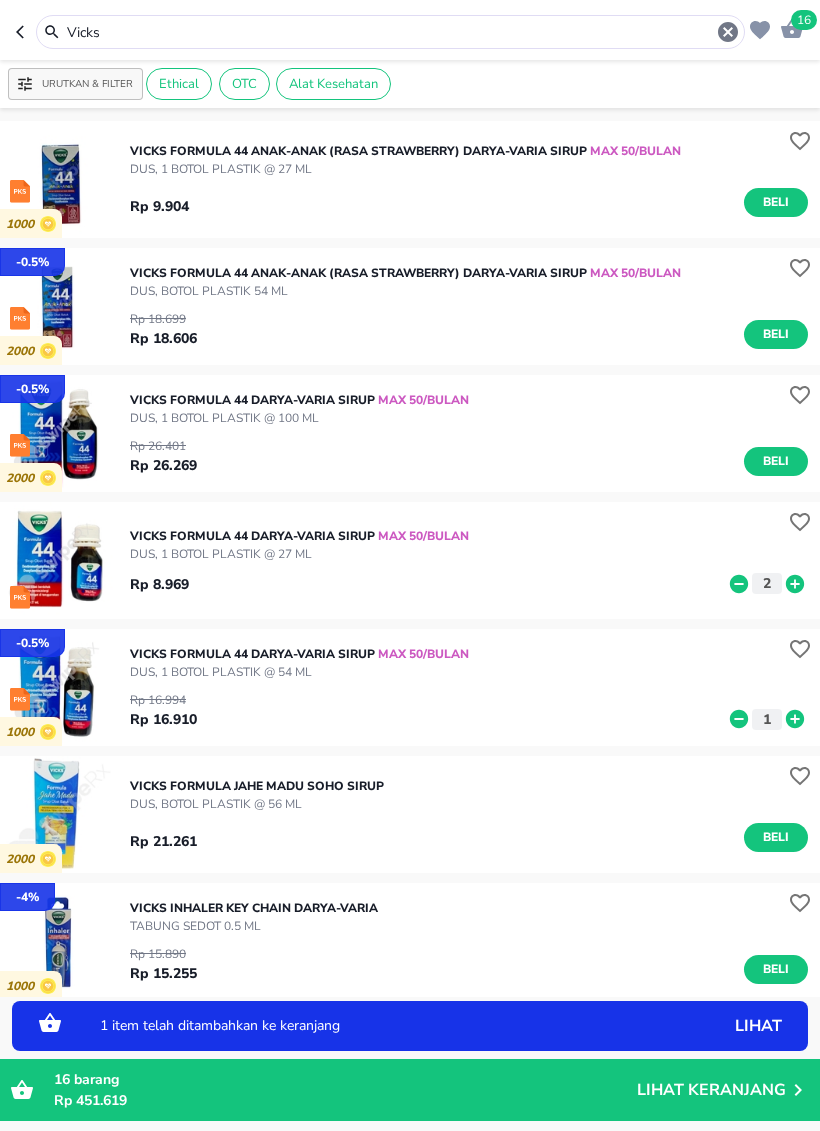 click 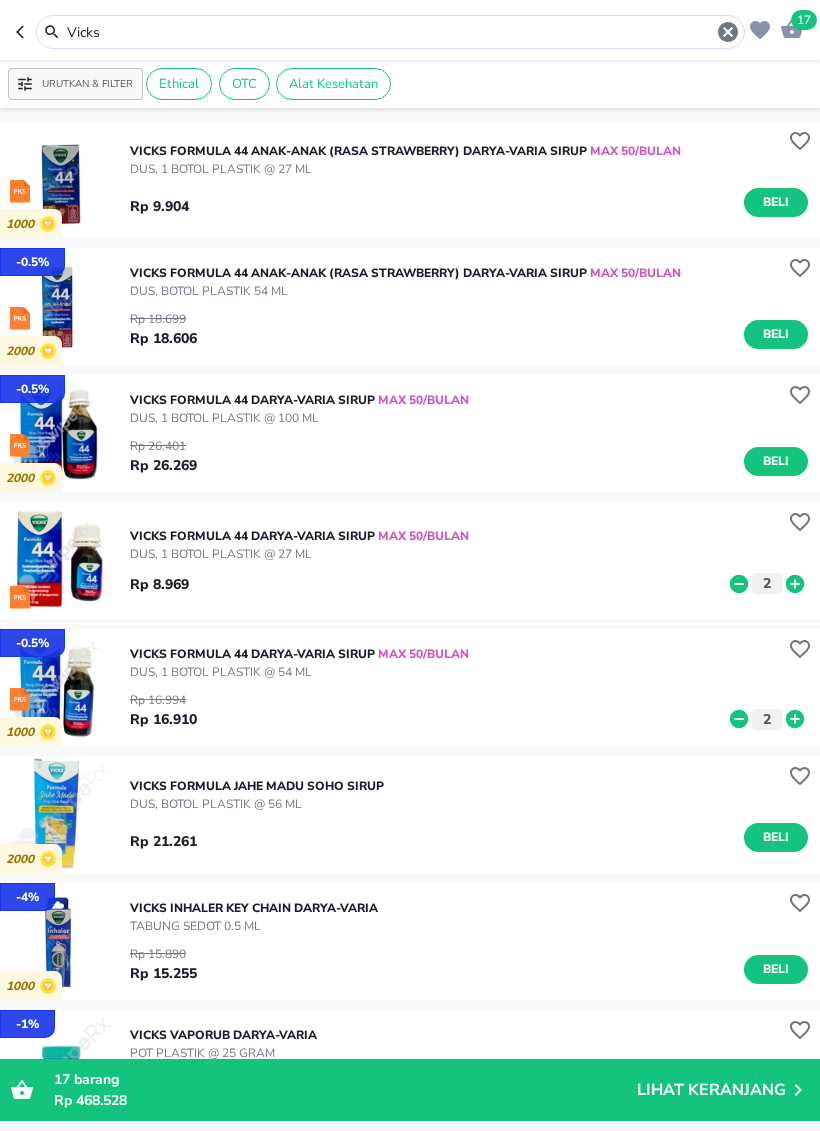 scroll, scrollTop: 0, scrollLeft: 0, axis: both 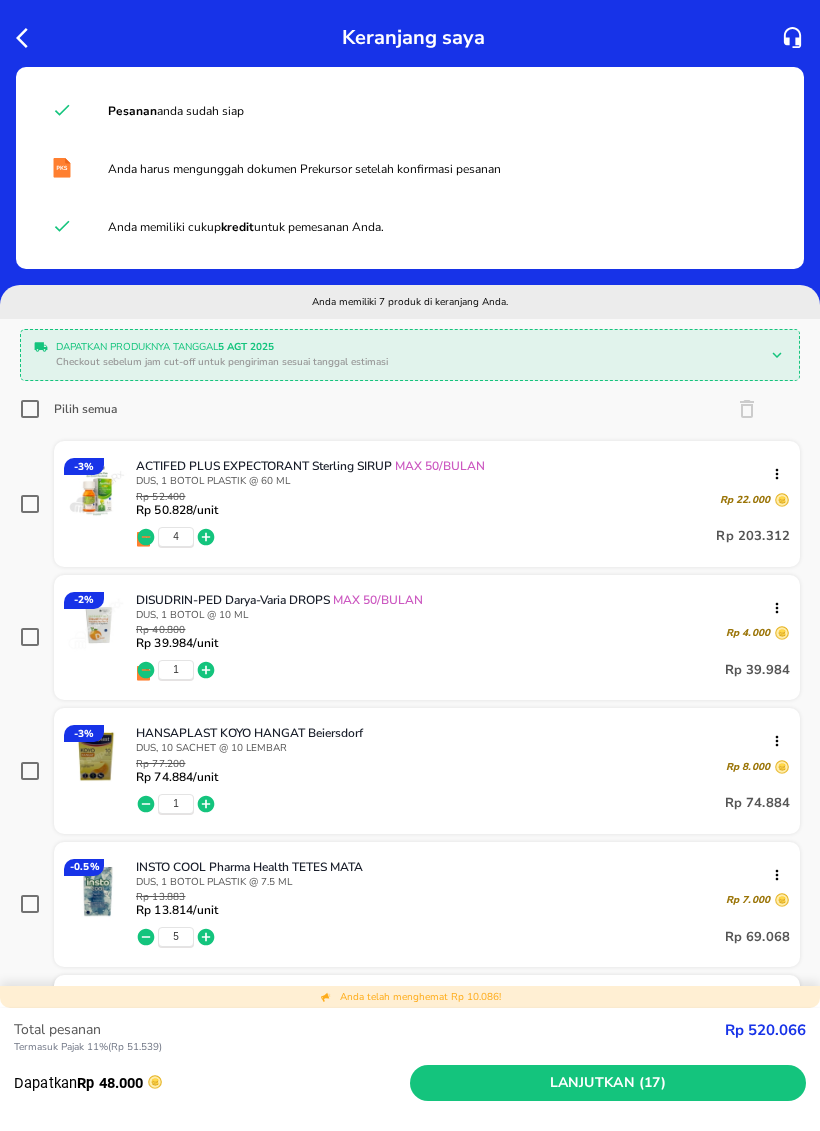 click on "Pilih semua" at bounding box center [30, 409] 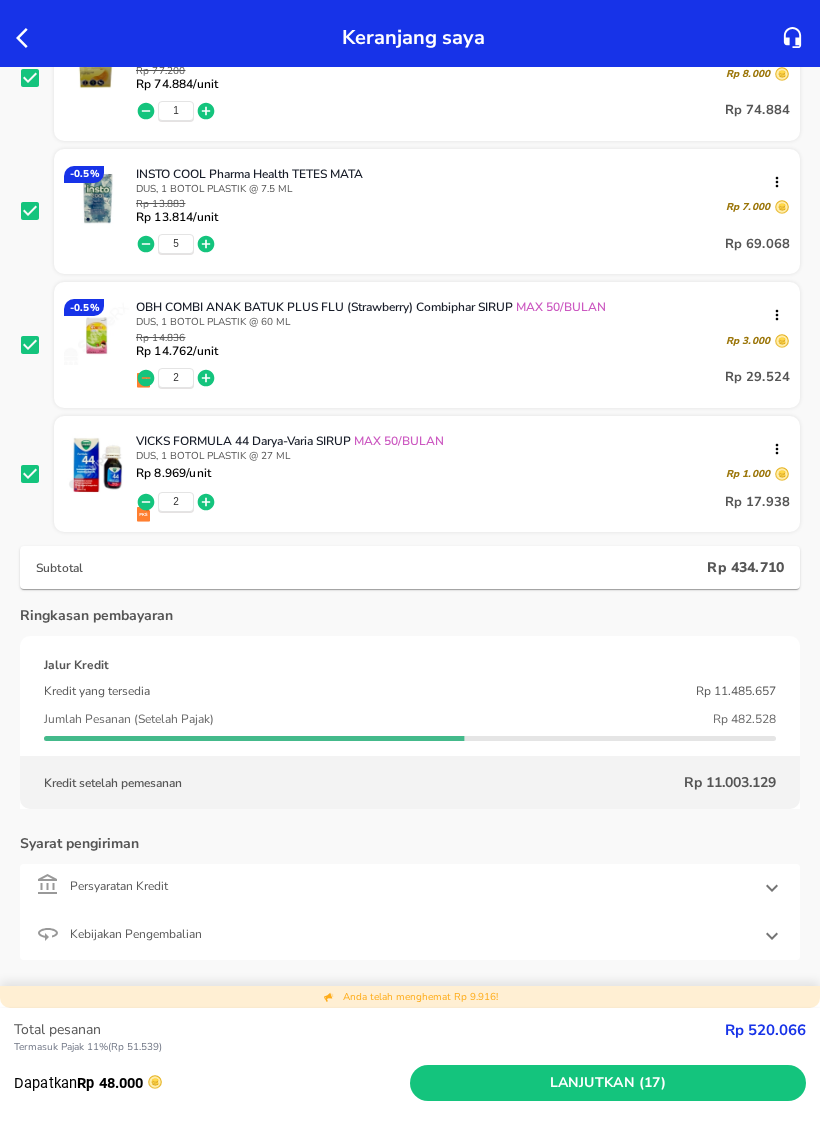 scroll, scrollTop: 699, scrollLeft: 0, axis: vertical 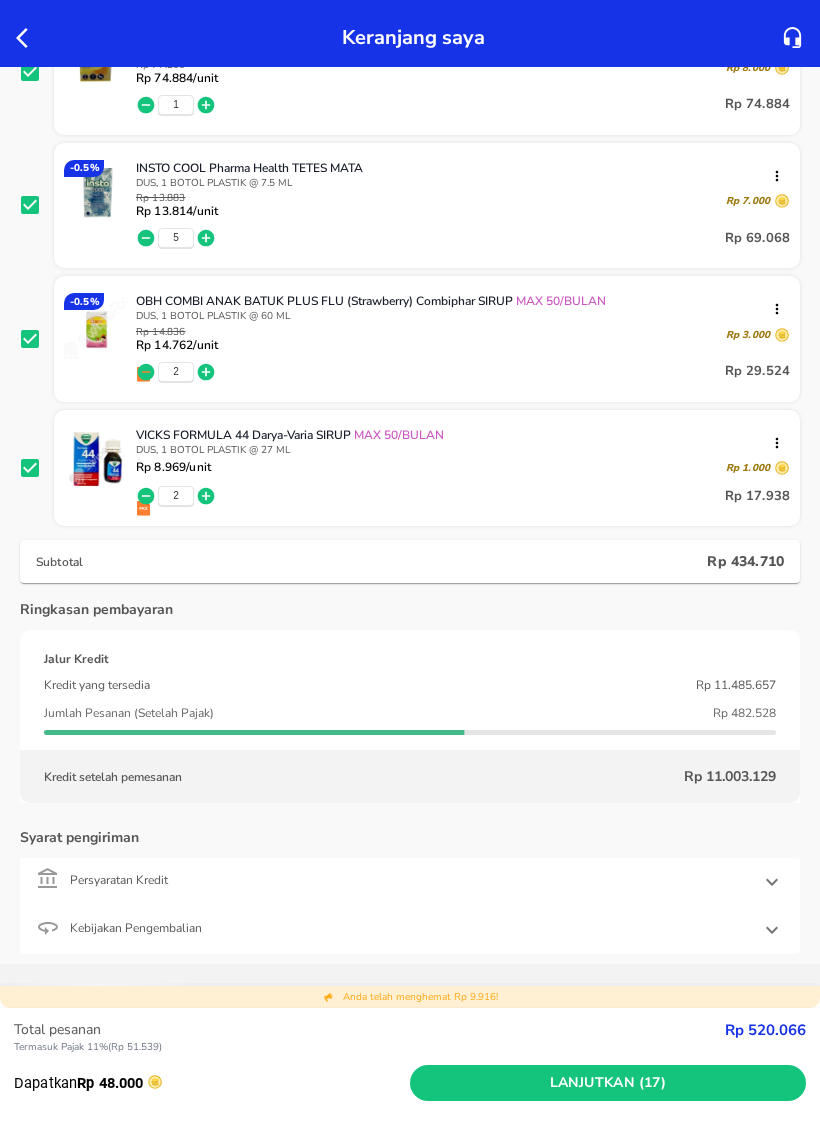click on "Lanjutkan (17)" at bounding box center (608, 1083) 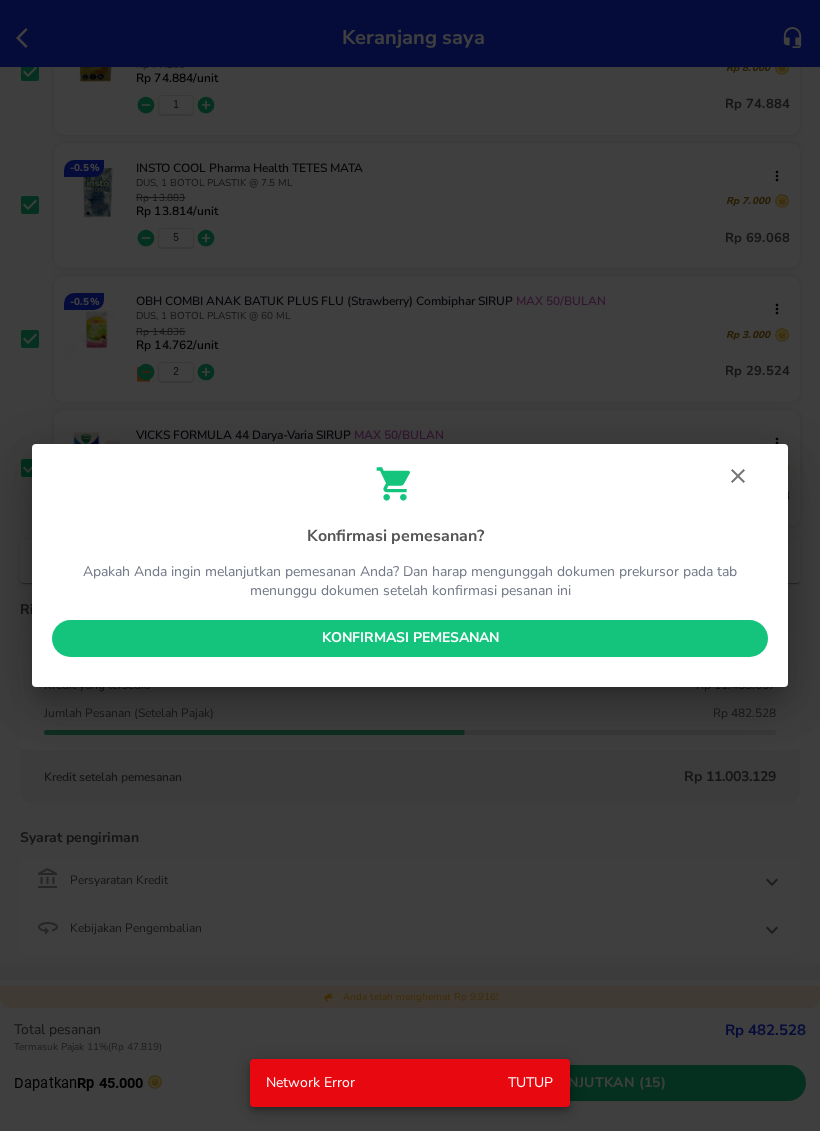 click on "Konfirmasi pemesanan" at bounding box center [410, 638] 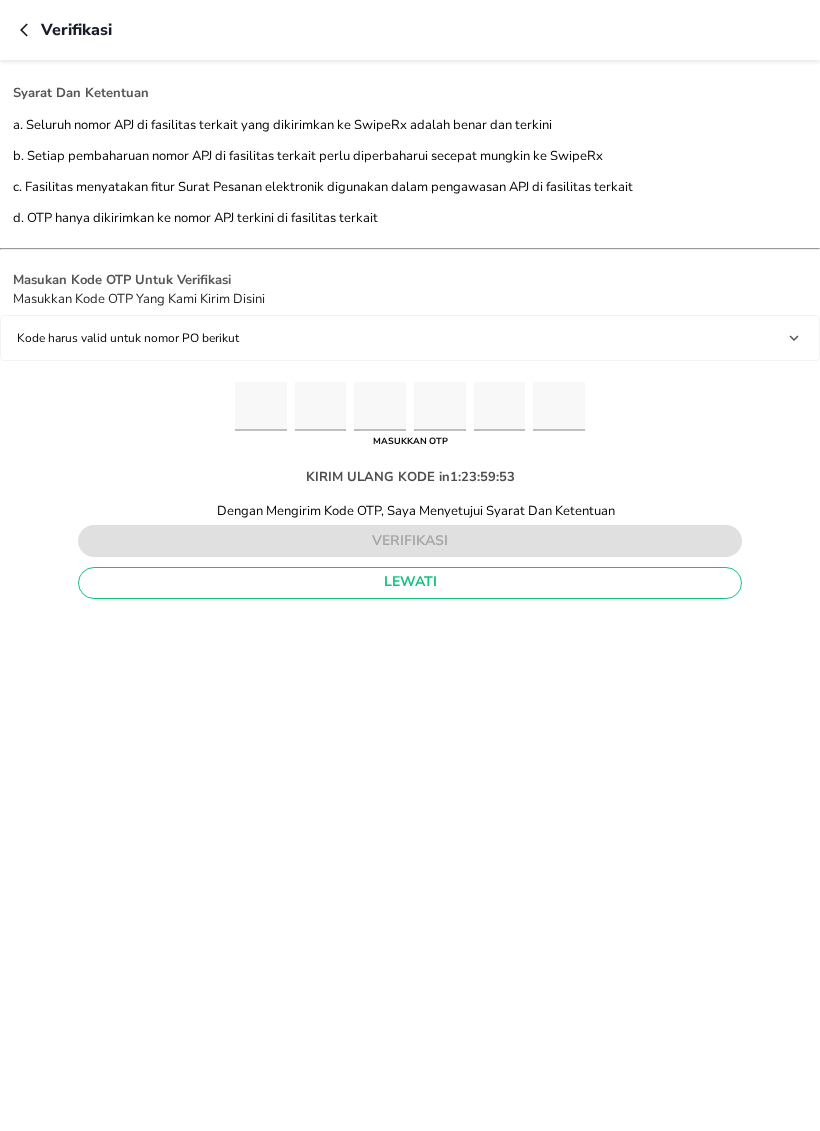 click at bounding box center [261, 406] 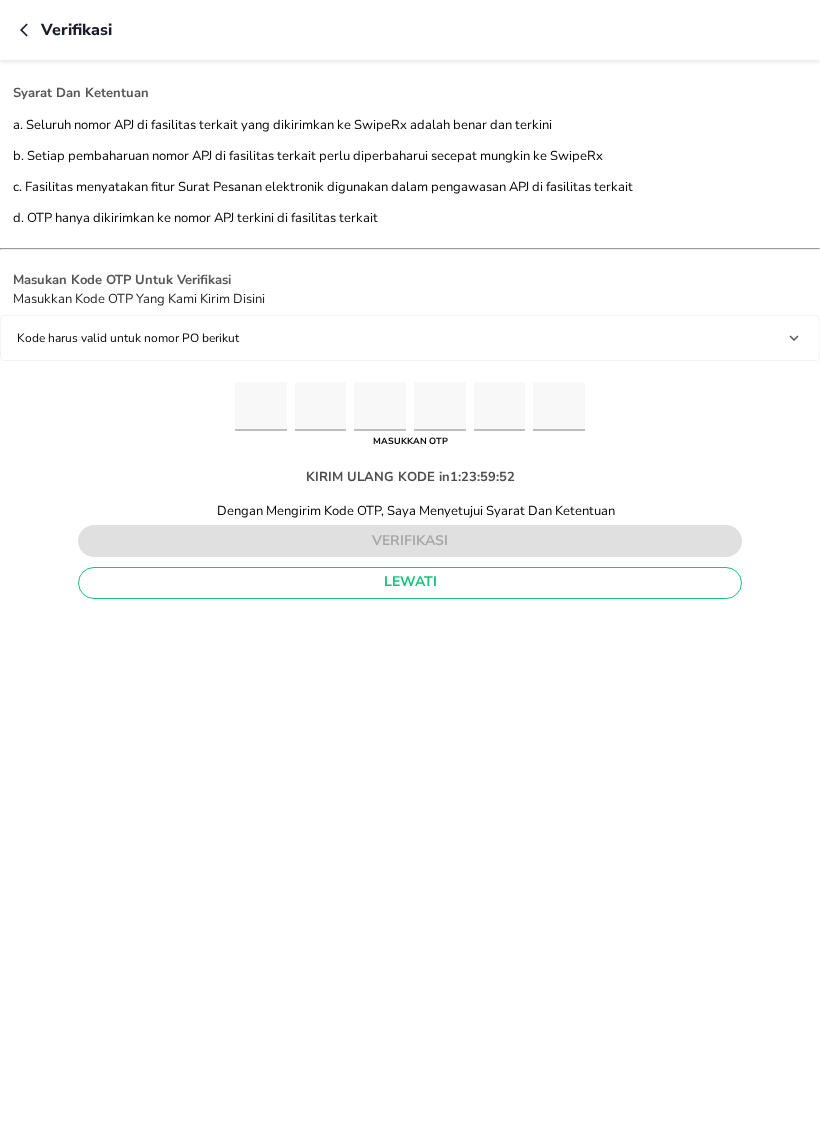 type on "1" 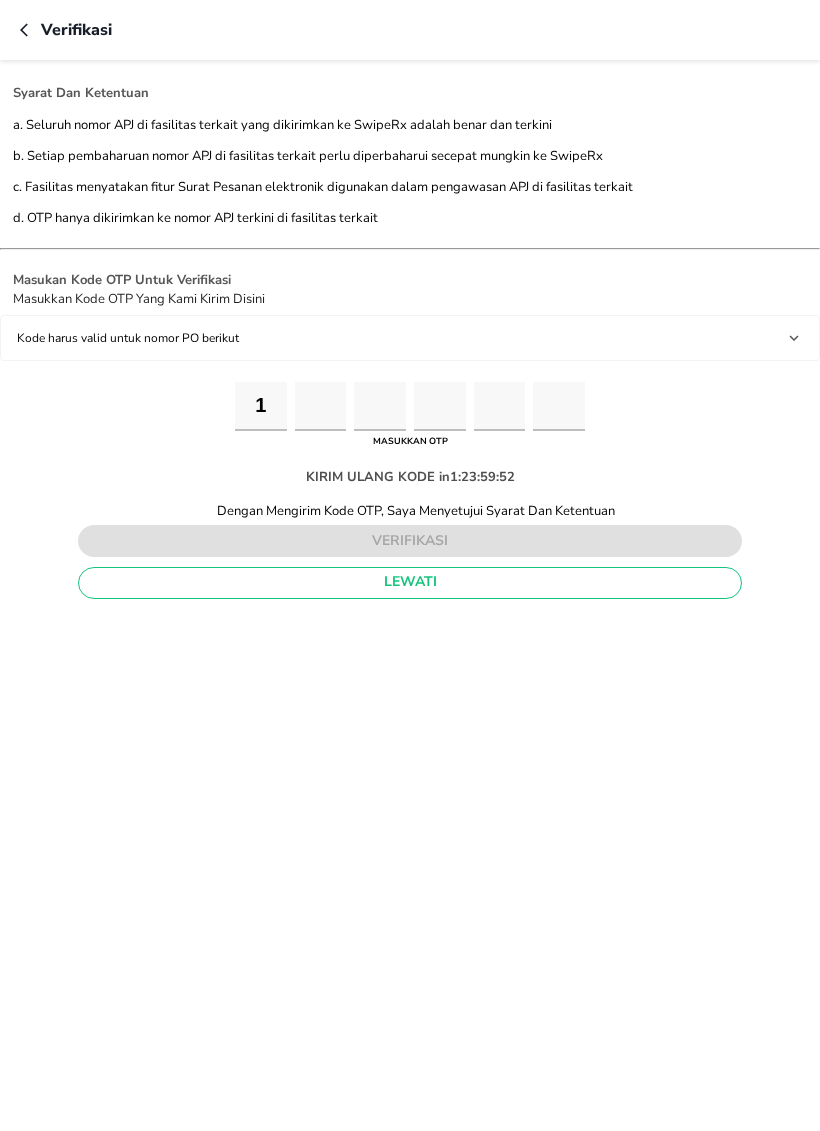 type on "4" 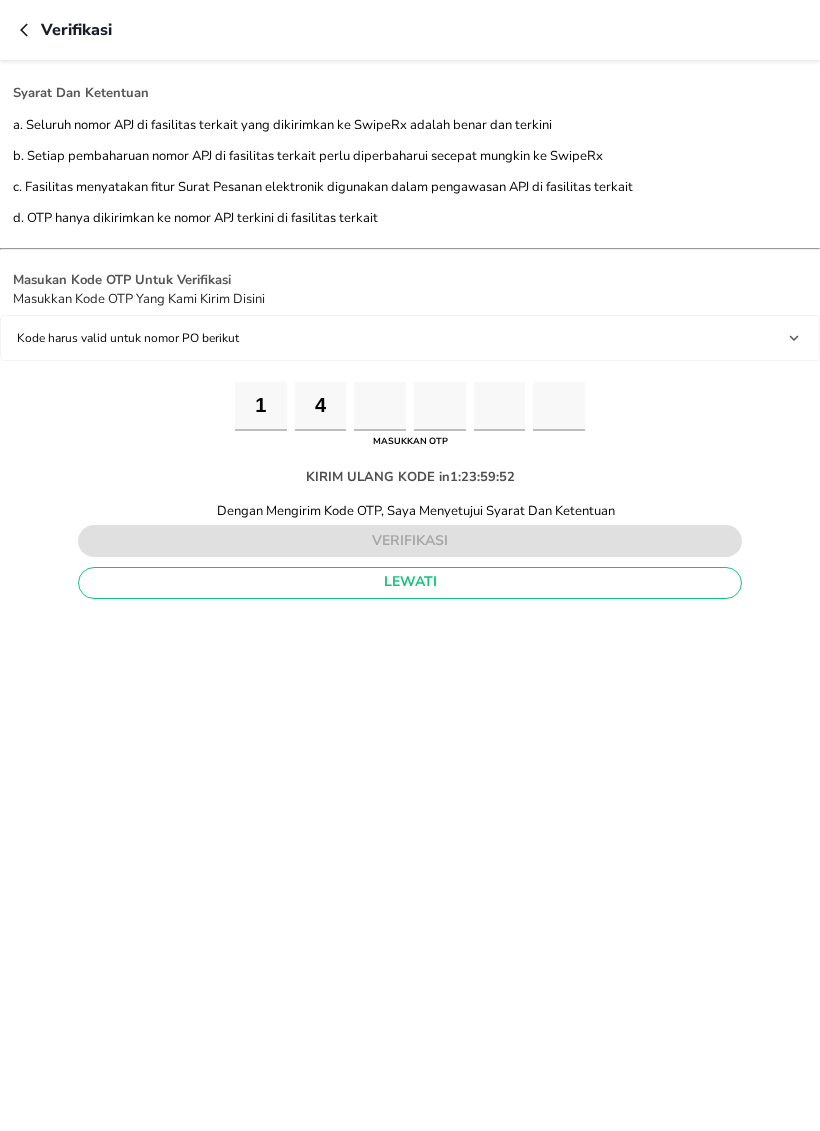 type on "7" 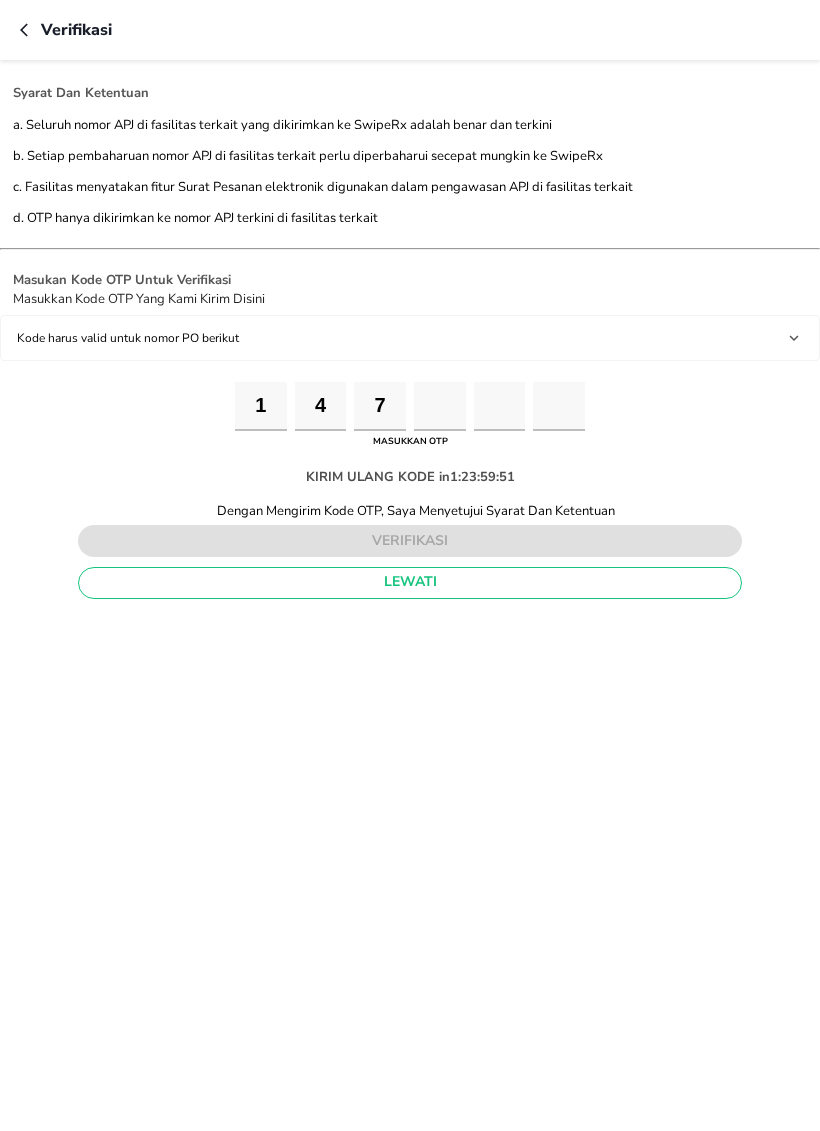 type on "8" 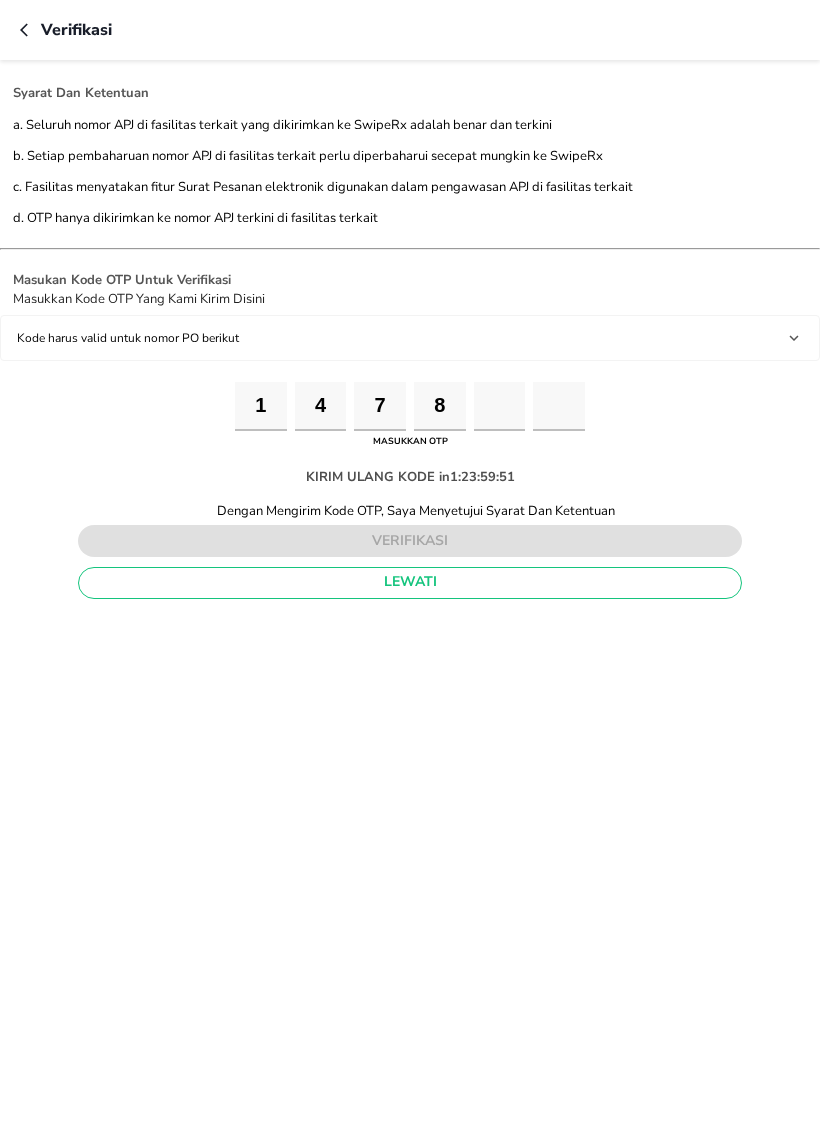 type on "2" 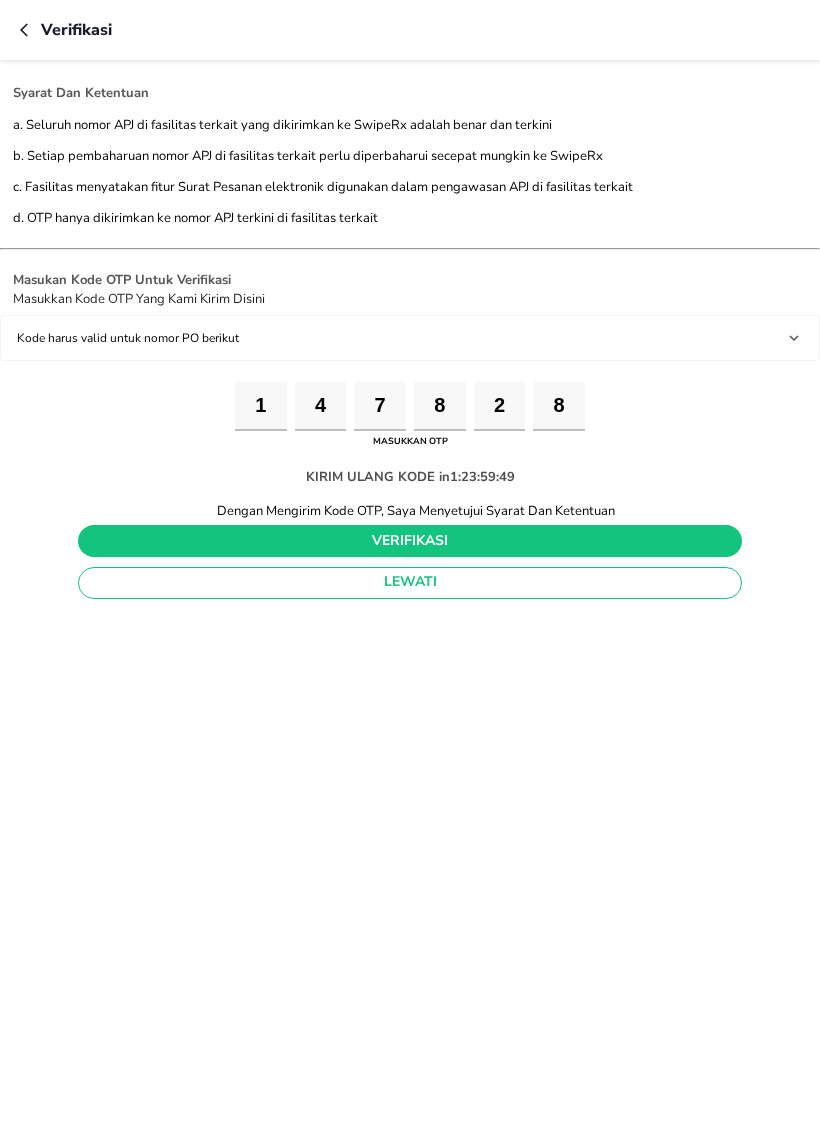 type on "8" 